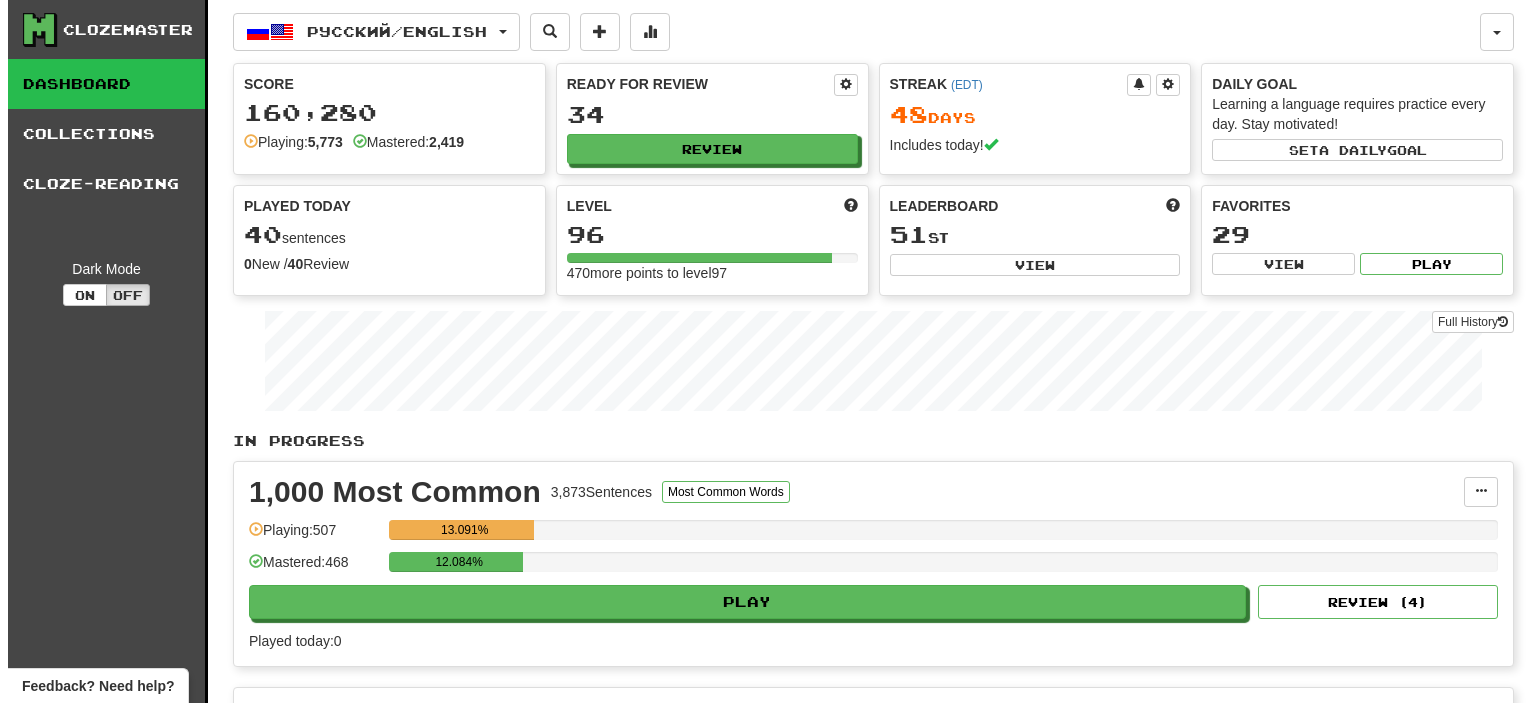 scroll, scrollTop: 0, scrollLeft: 0, axis: both 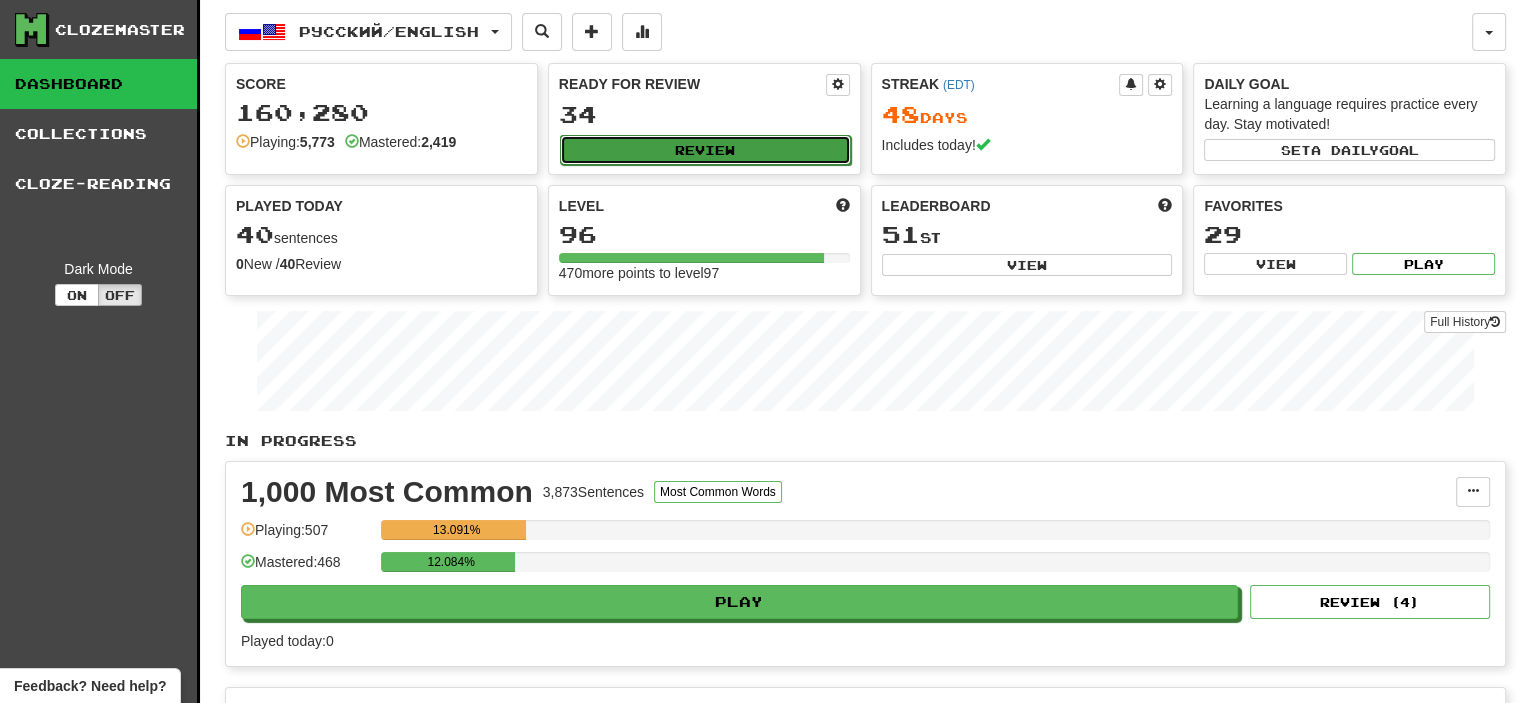 click on "Review" at bounding box center (705, 150) 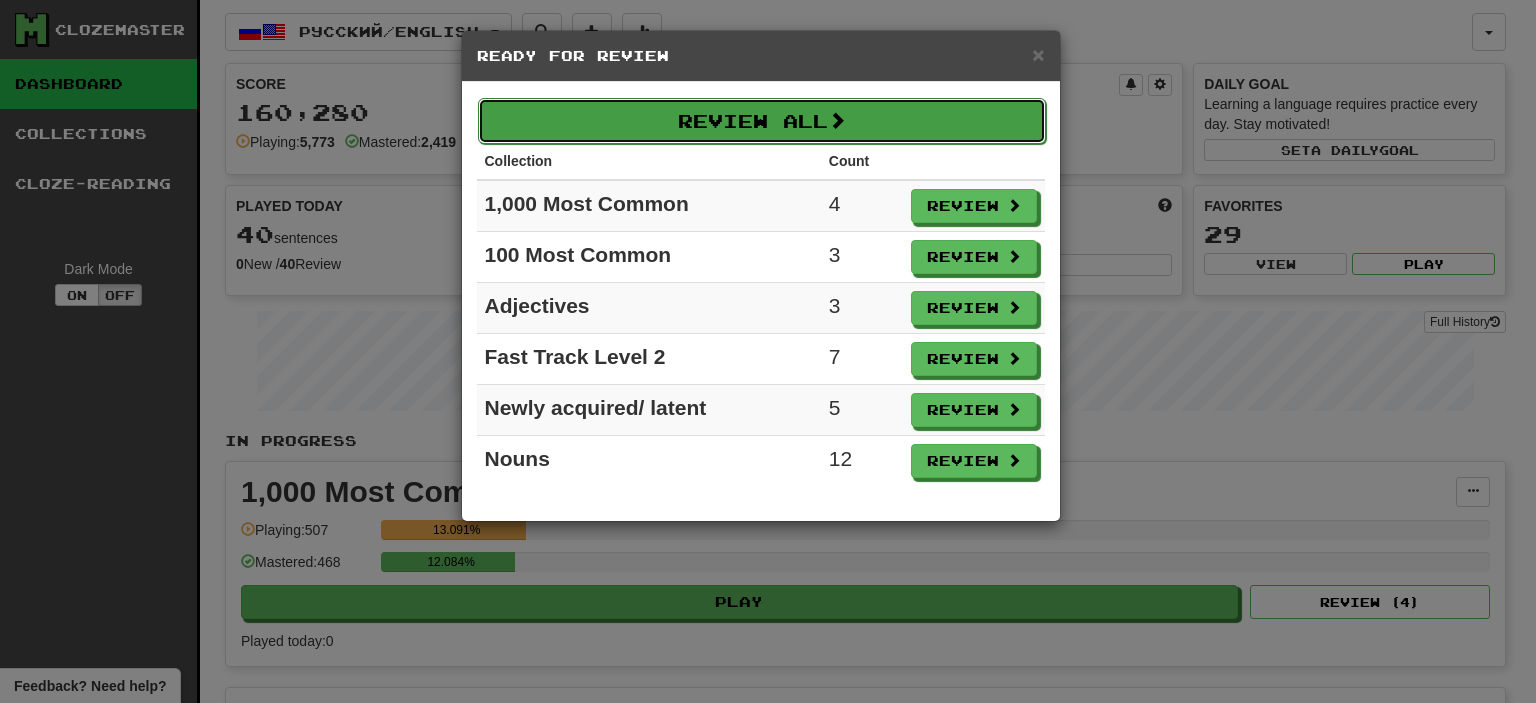 click on "Review All" at bounding box center (762, 121) 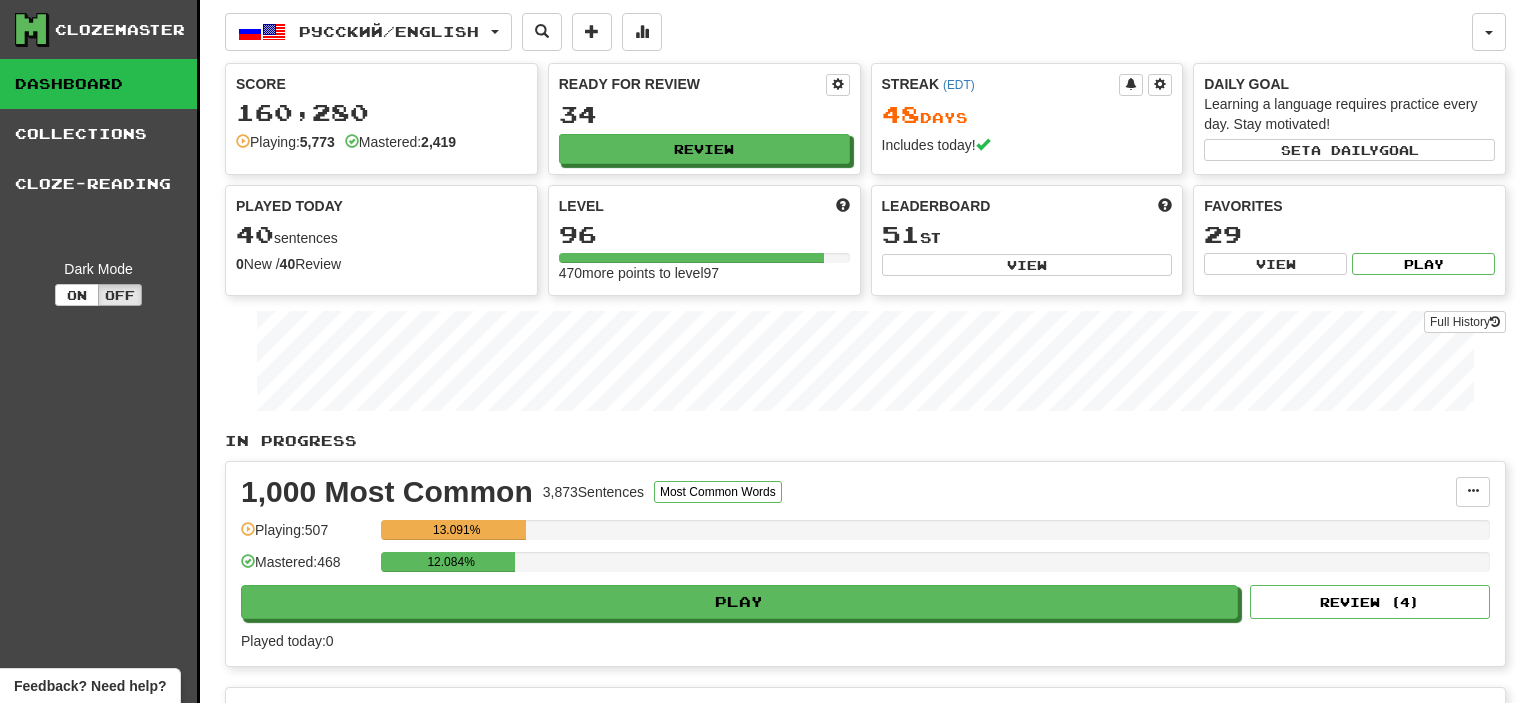 select on "**" 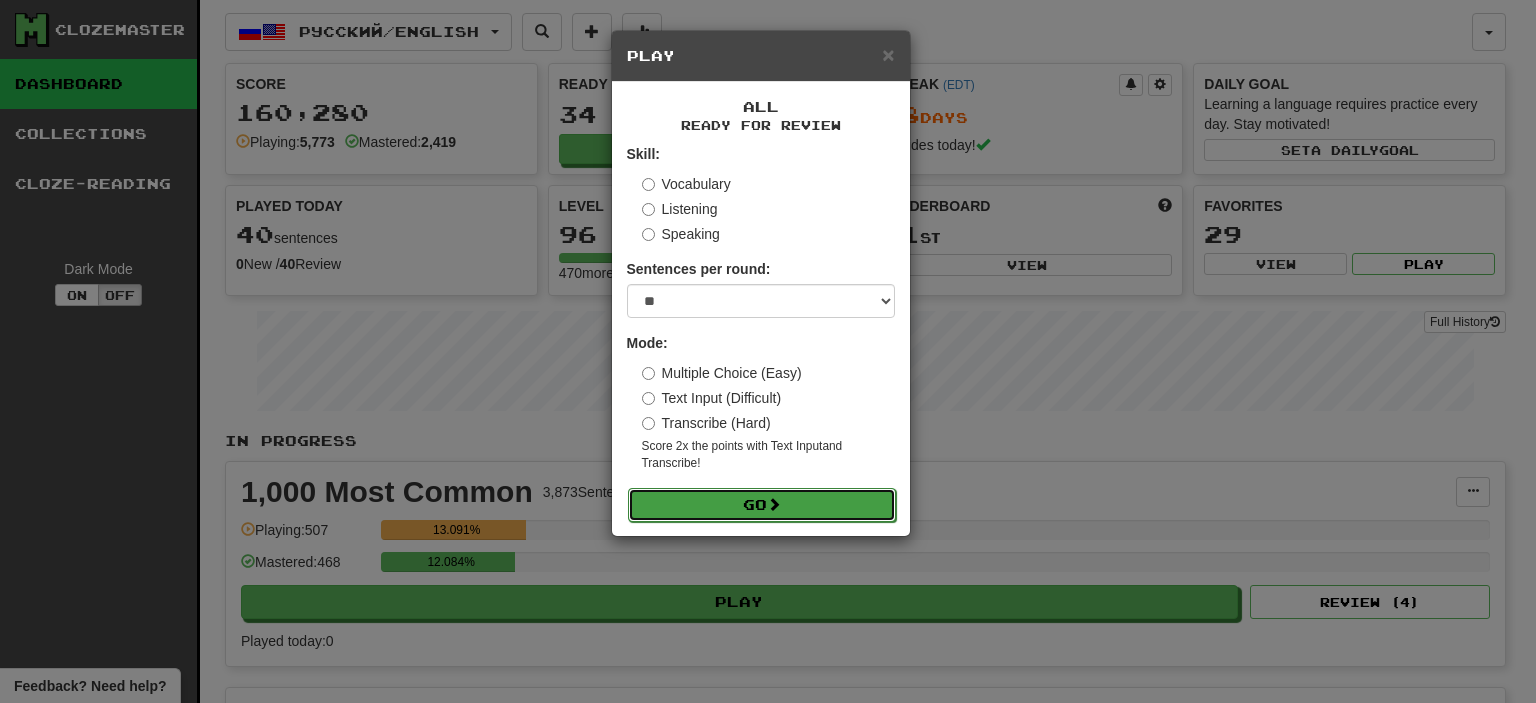 click at bounding box center [774, 504] 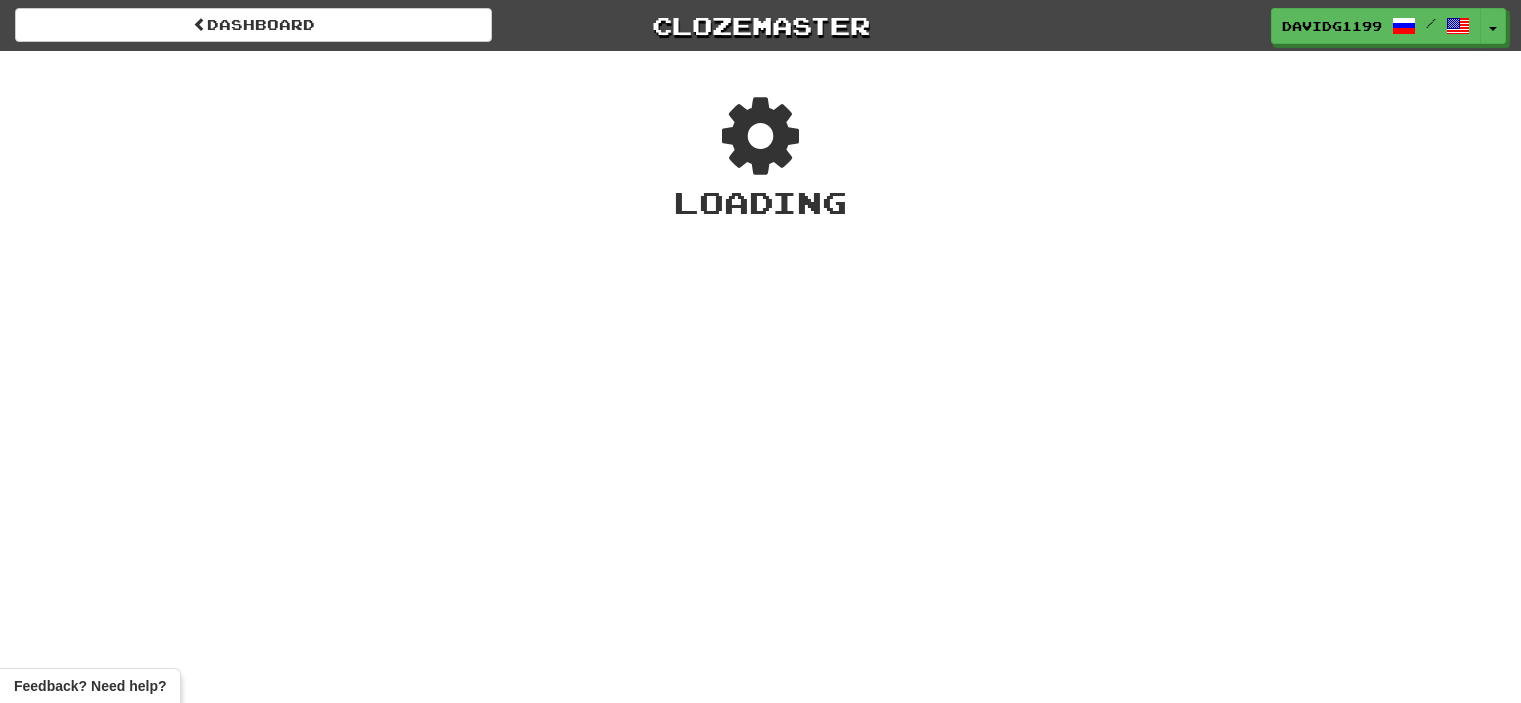 scroll, scrollTop: 0, scrollLeft: 0, axis: both 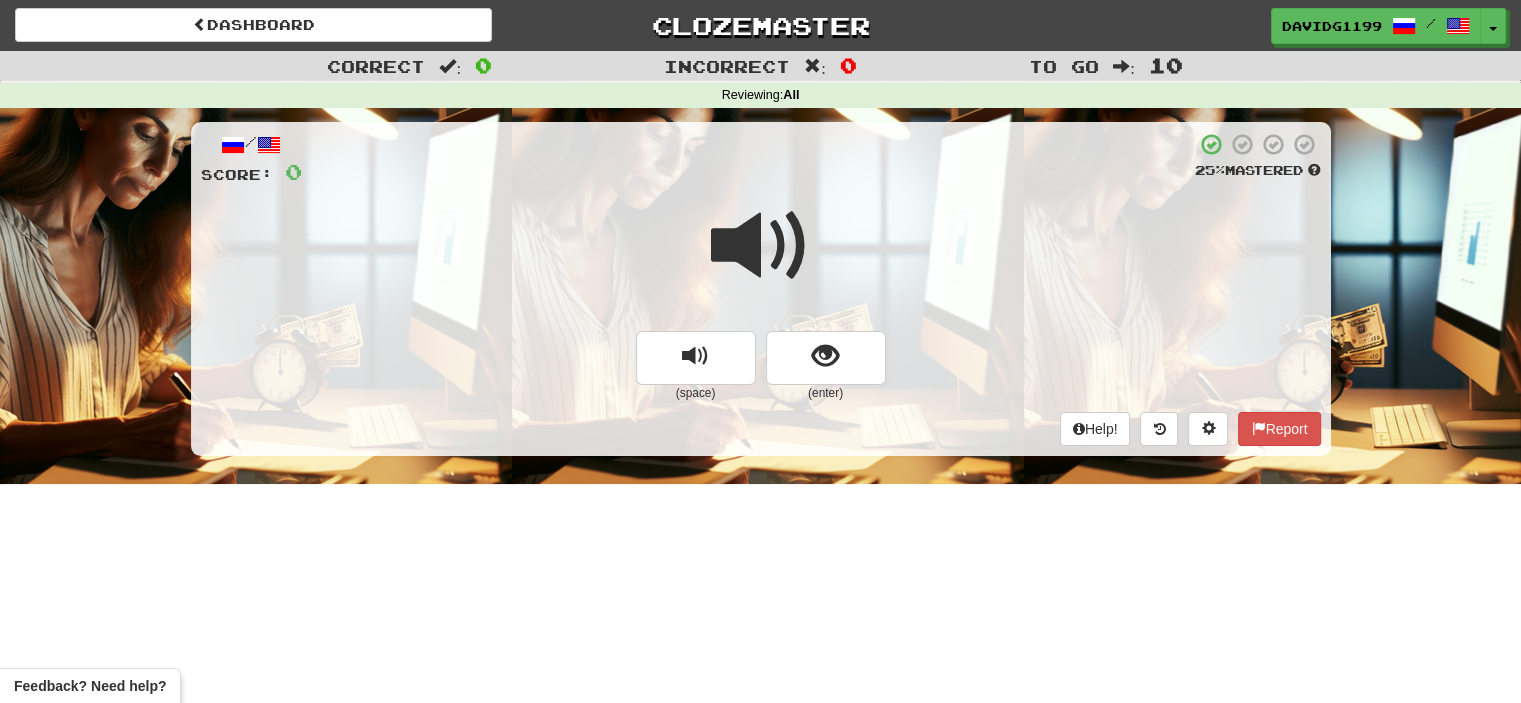 click at bounding box center [761, 246] 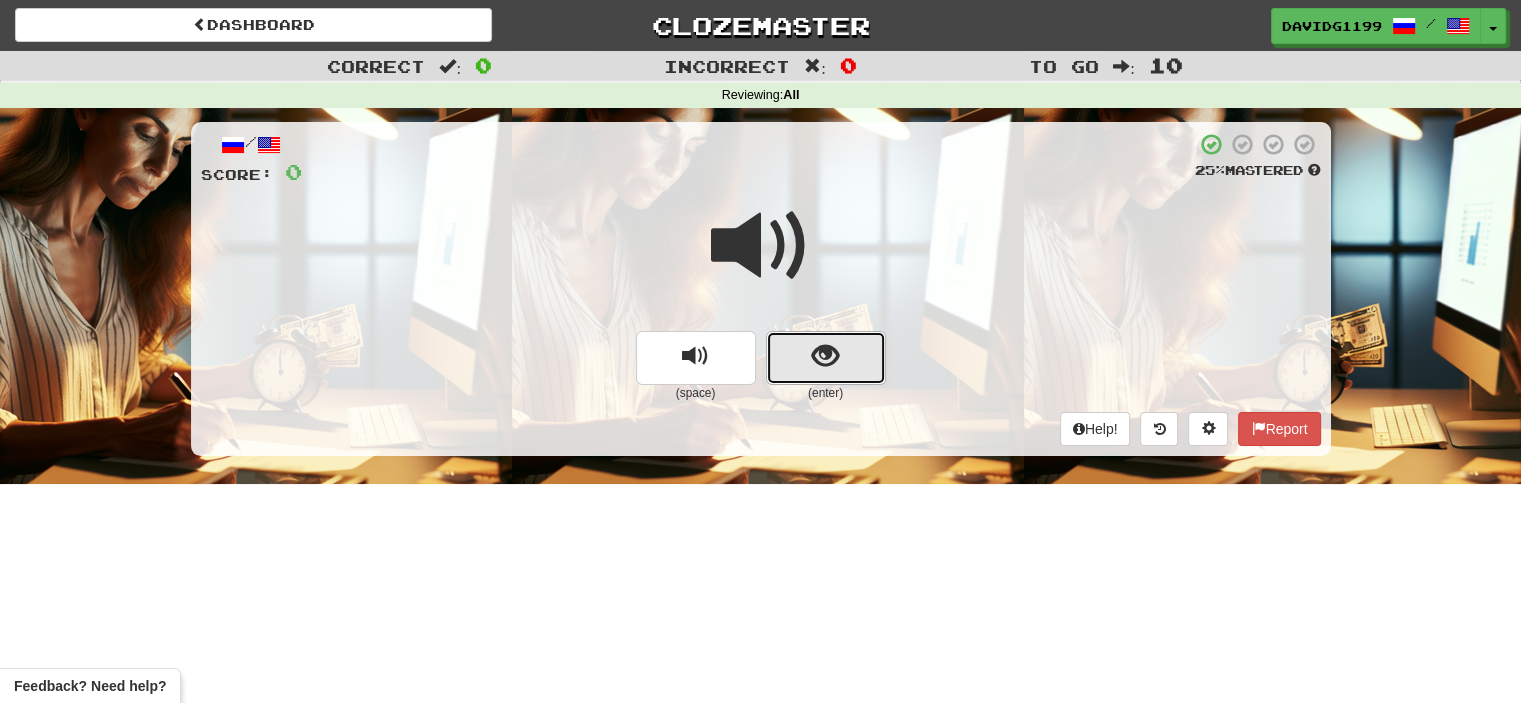 click at bounding box center (826, 358) 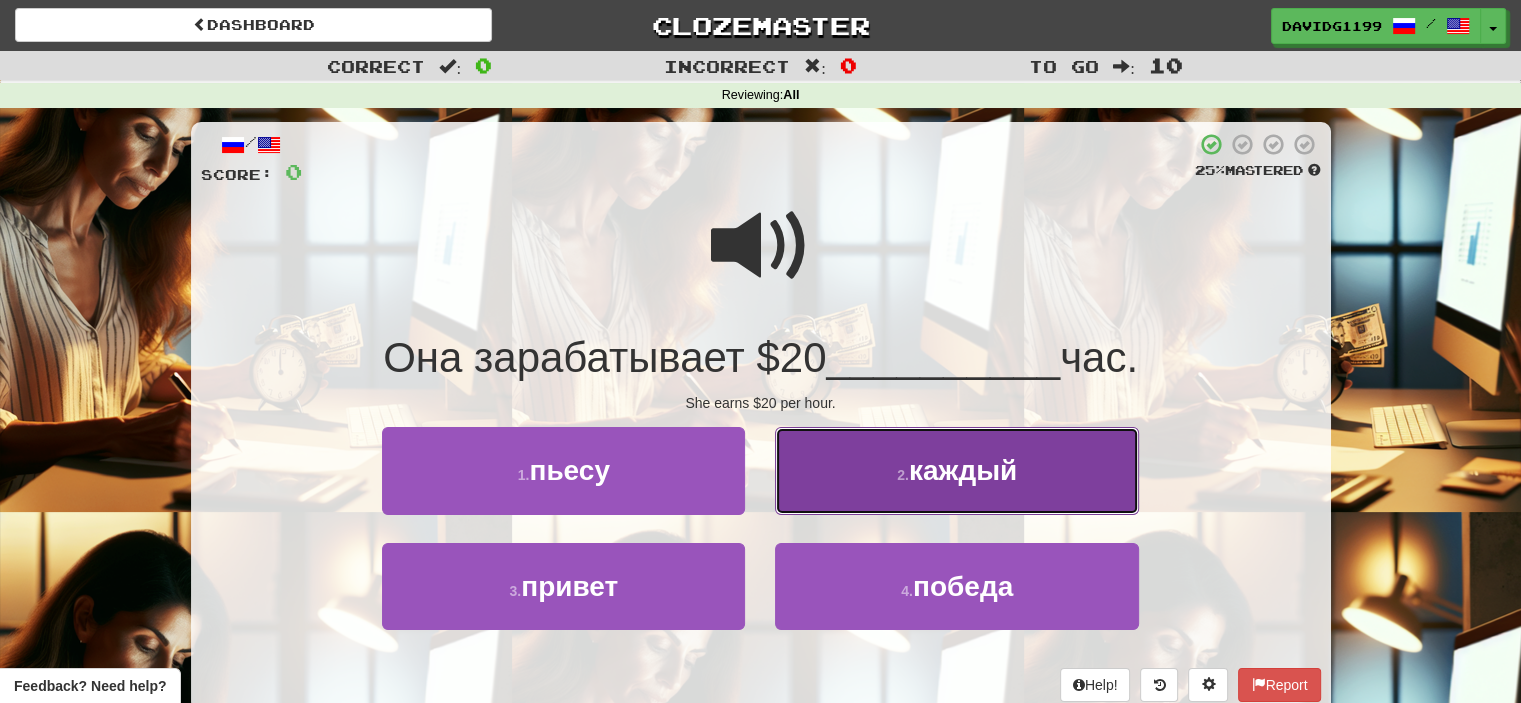click on "каждый" at bounding box center [963, 470] 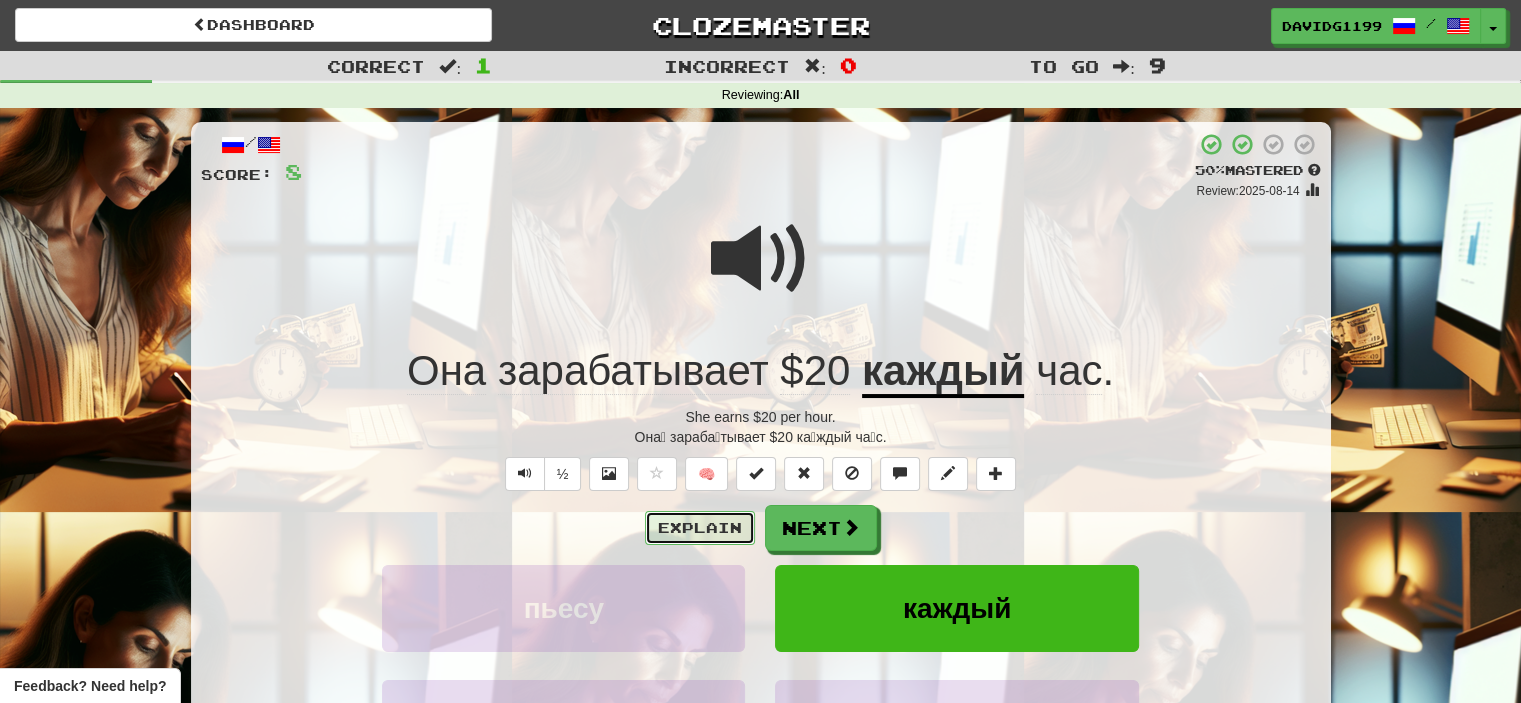 click on "Explain" at bounding box center [700, 528] 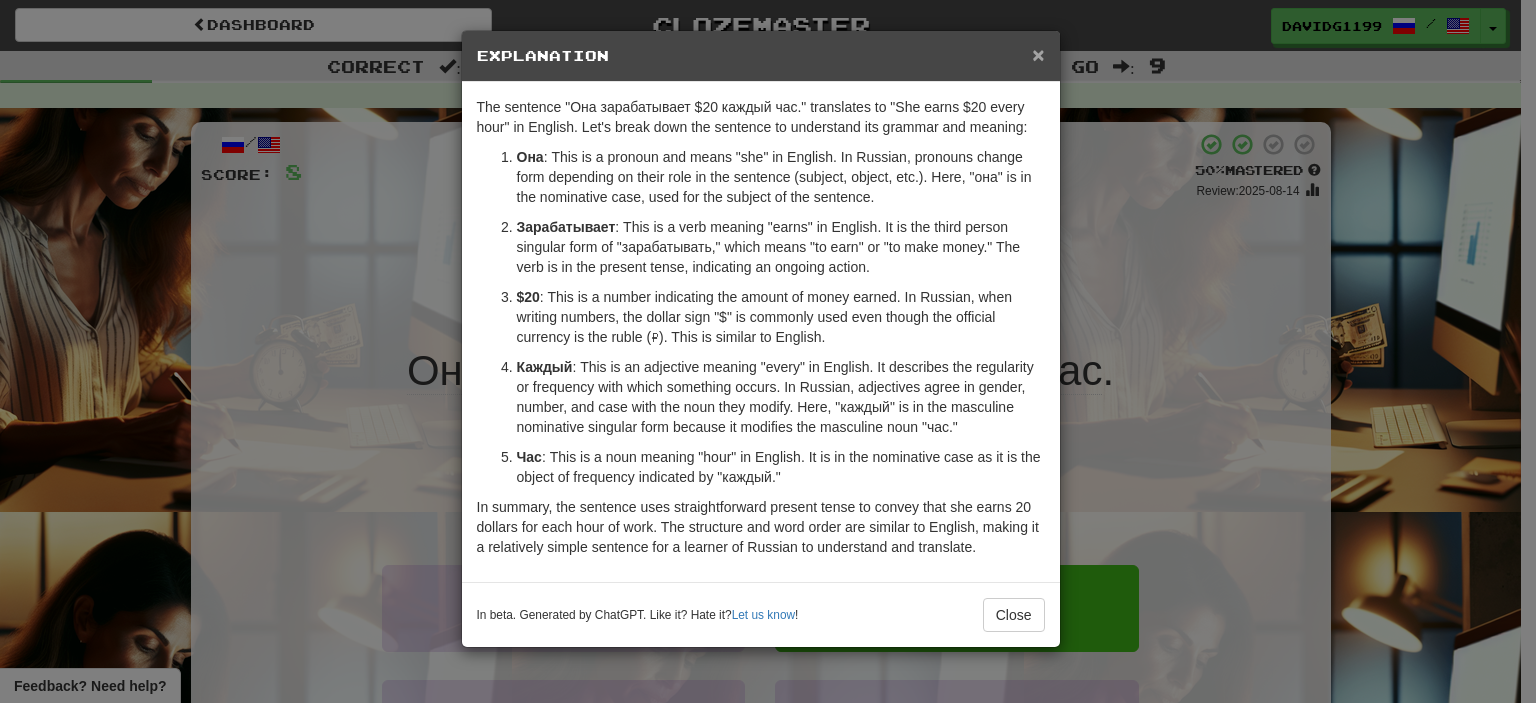click on "×" at bounding box center [1038, 54] 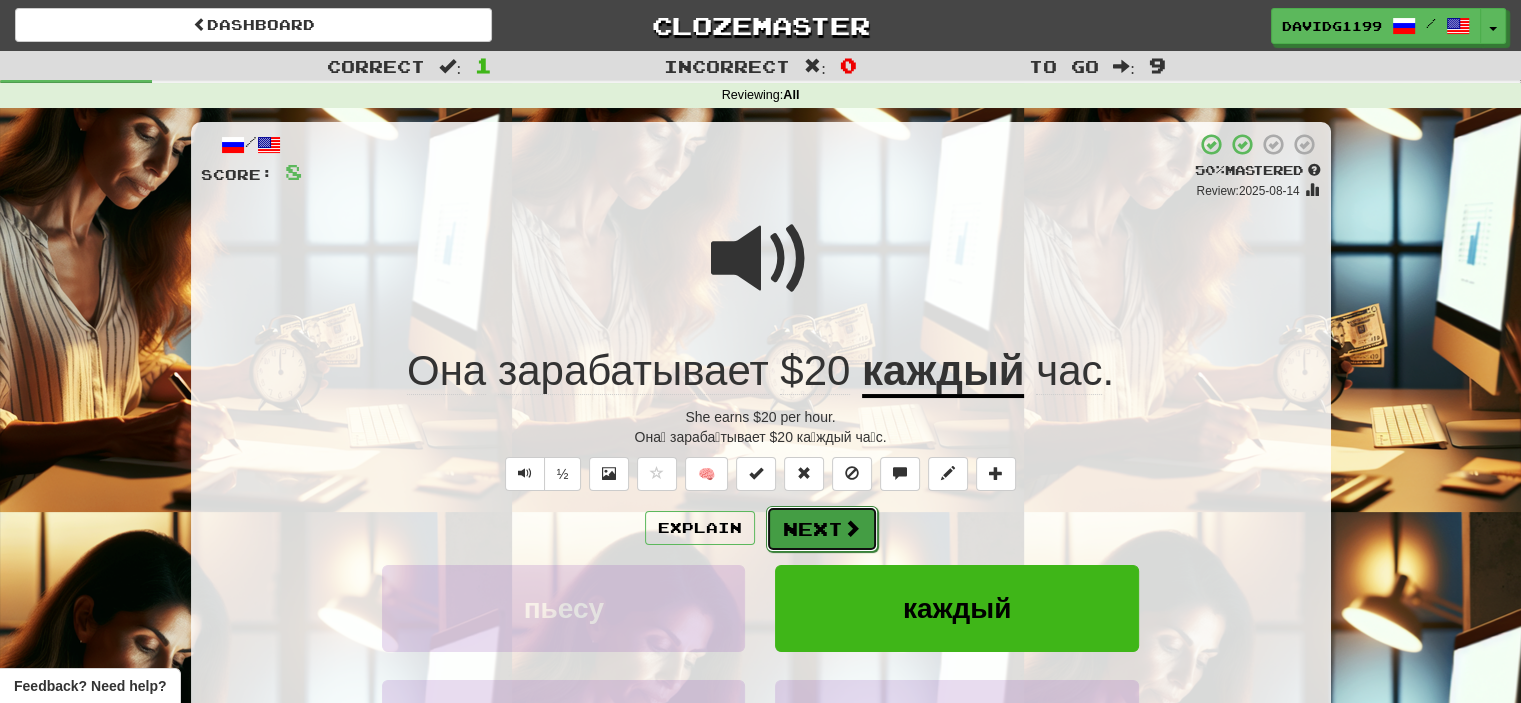 click on "Next" at bounding box center [822, 529] 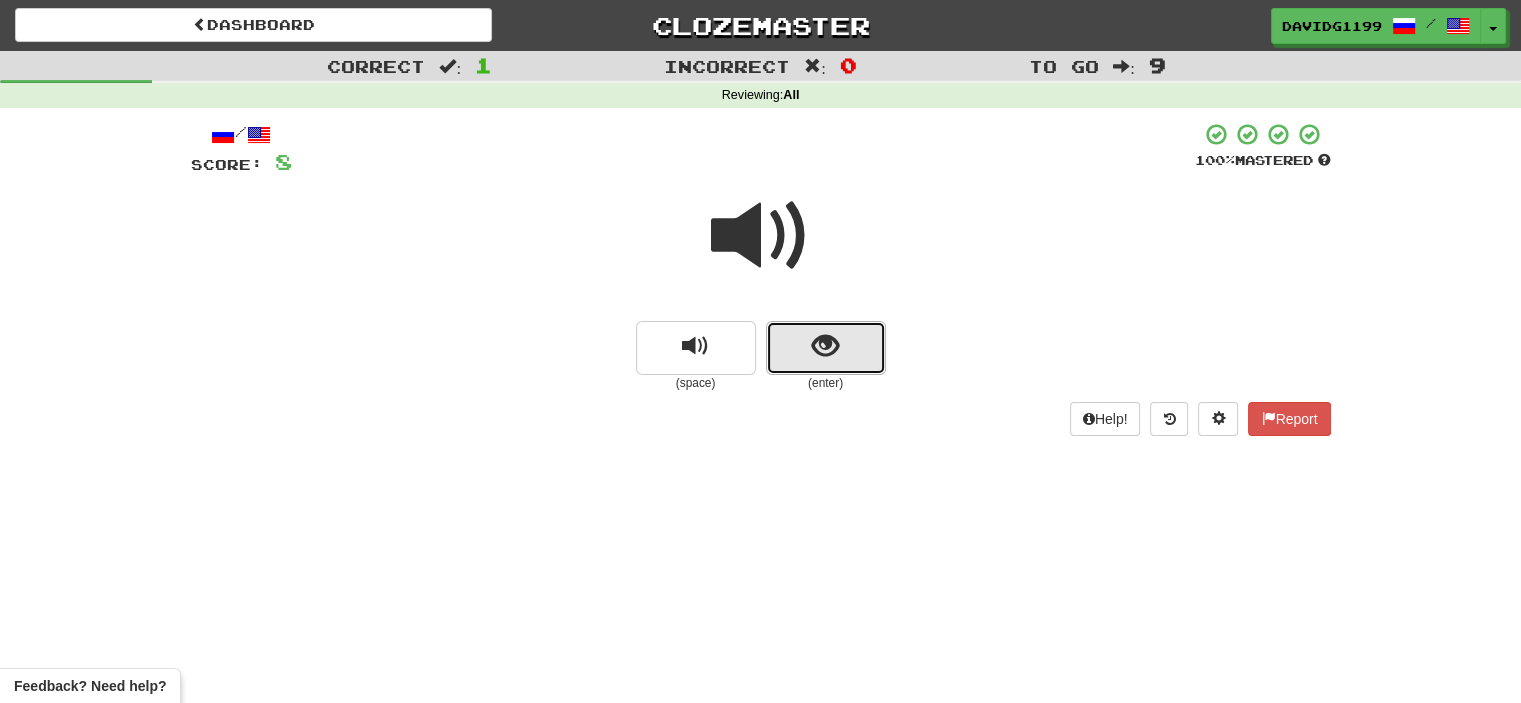 click at bounding box center [826, 348] 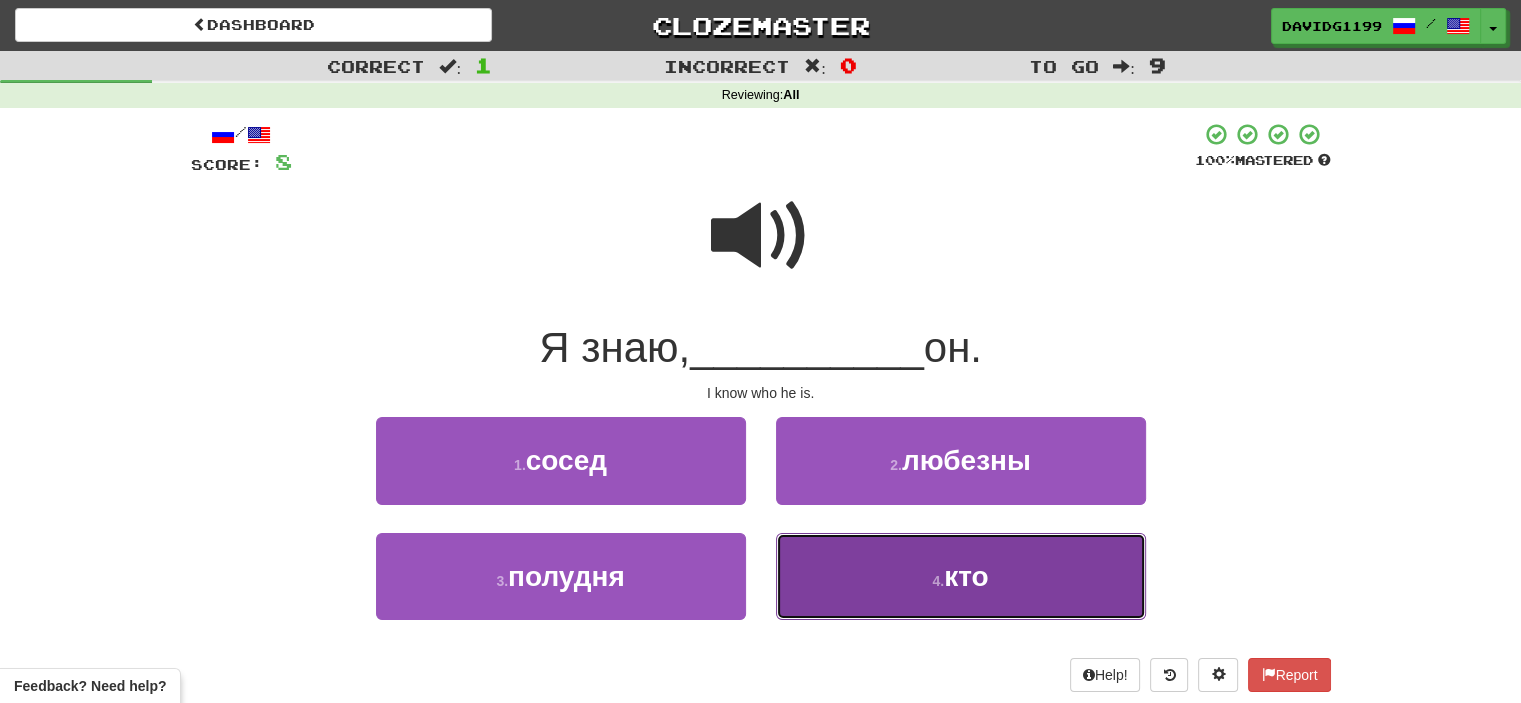 click on "4 .  кто" at bounding box center [961, 576] 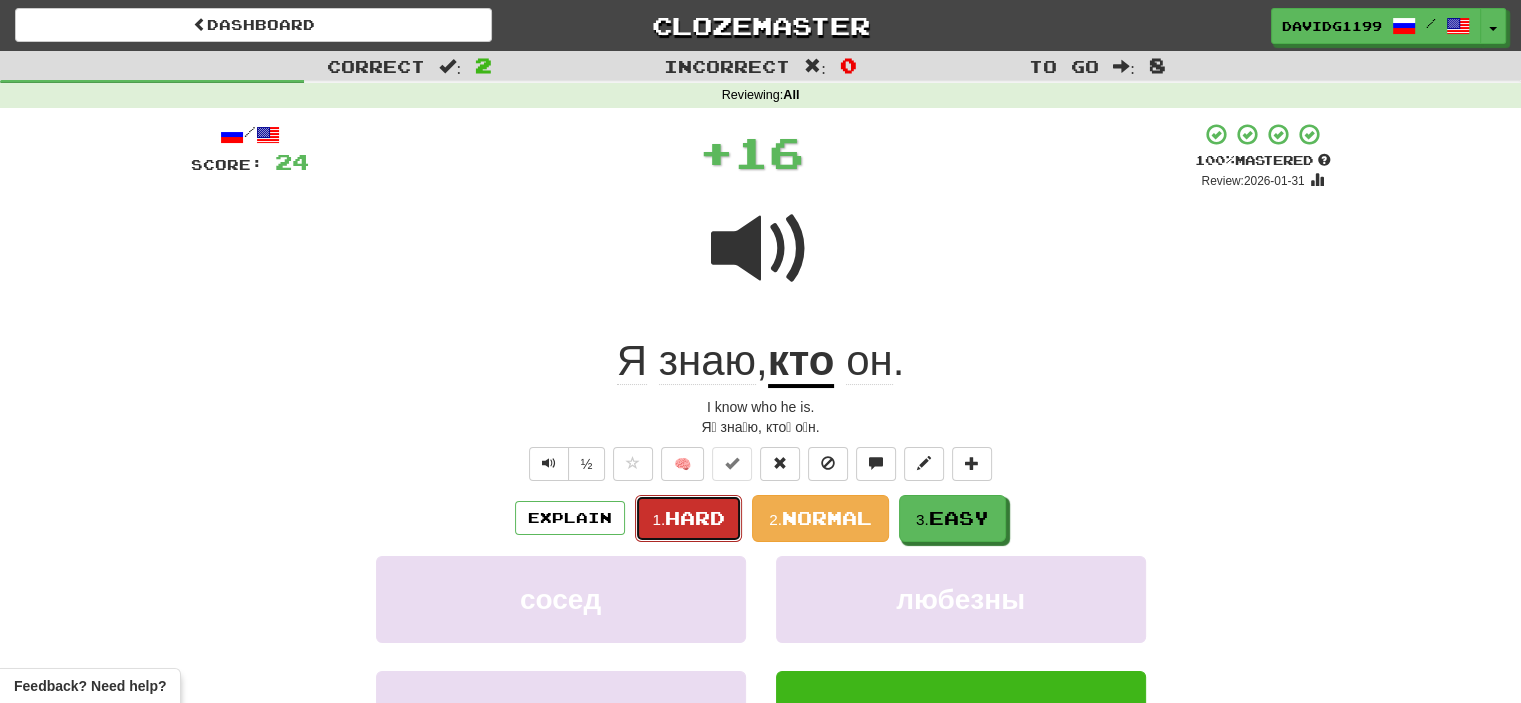 click on "Hard" at bounding box center [695, 518] 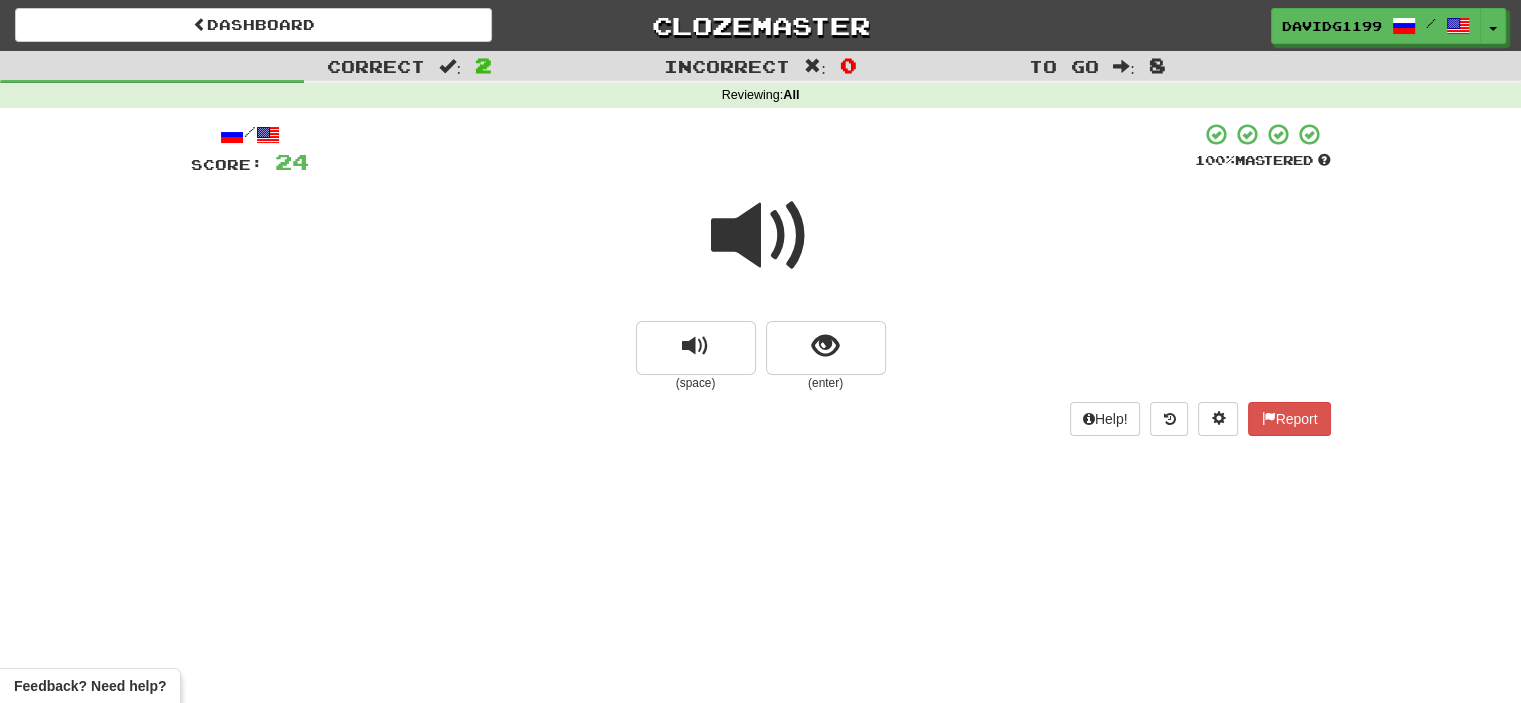 click at bounding box center (761, 236) 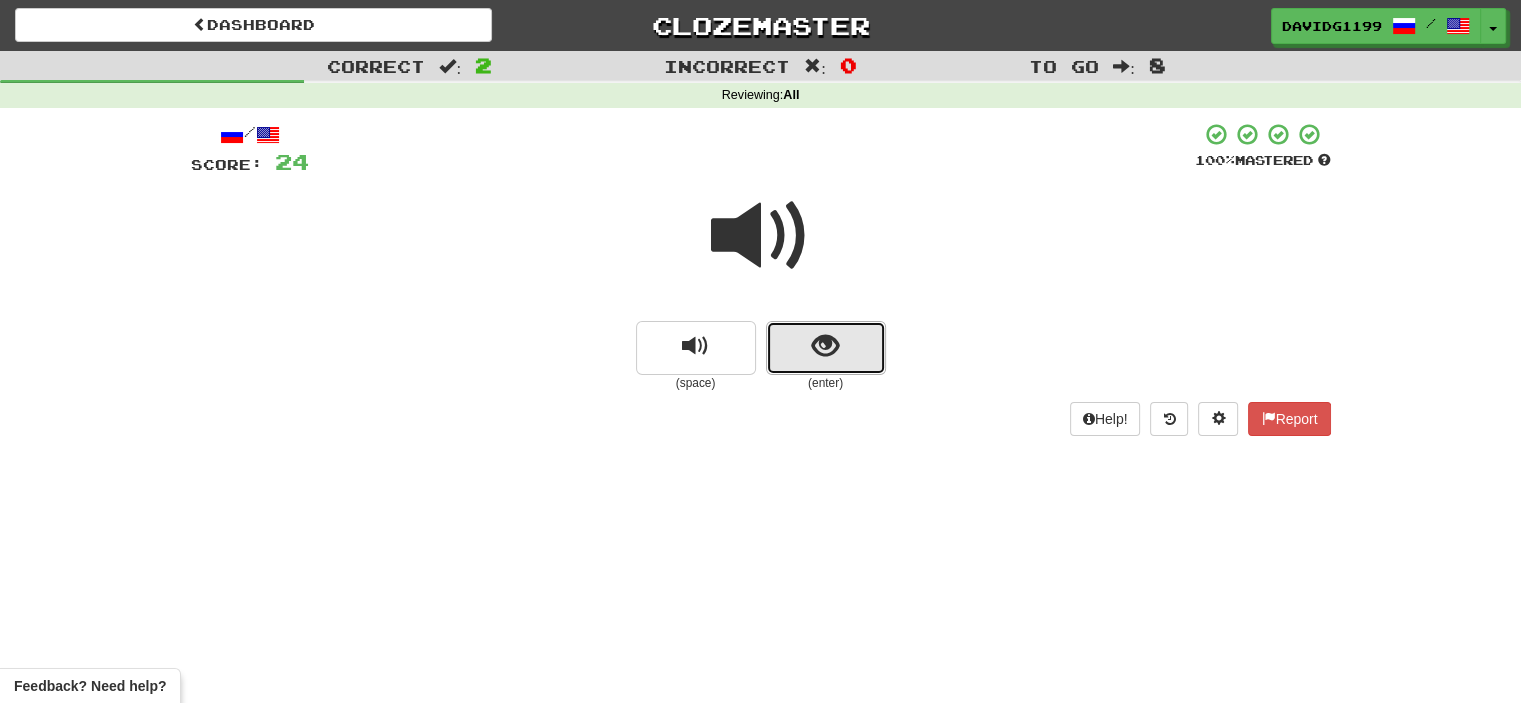 click at bounding box center [826, 348] 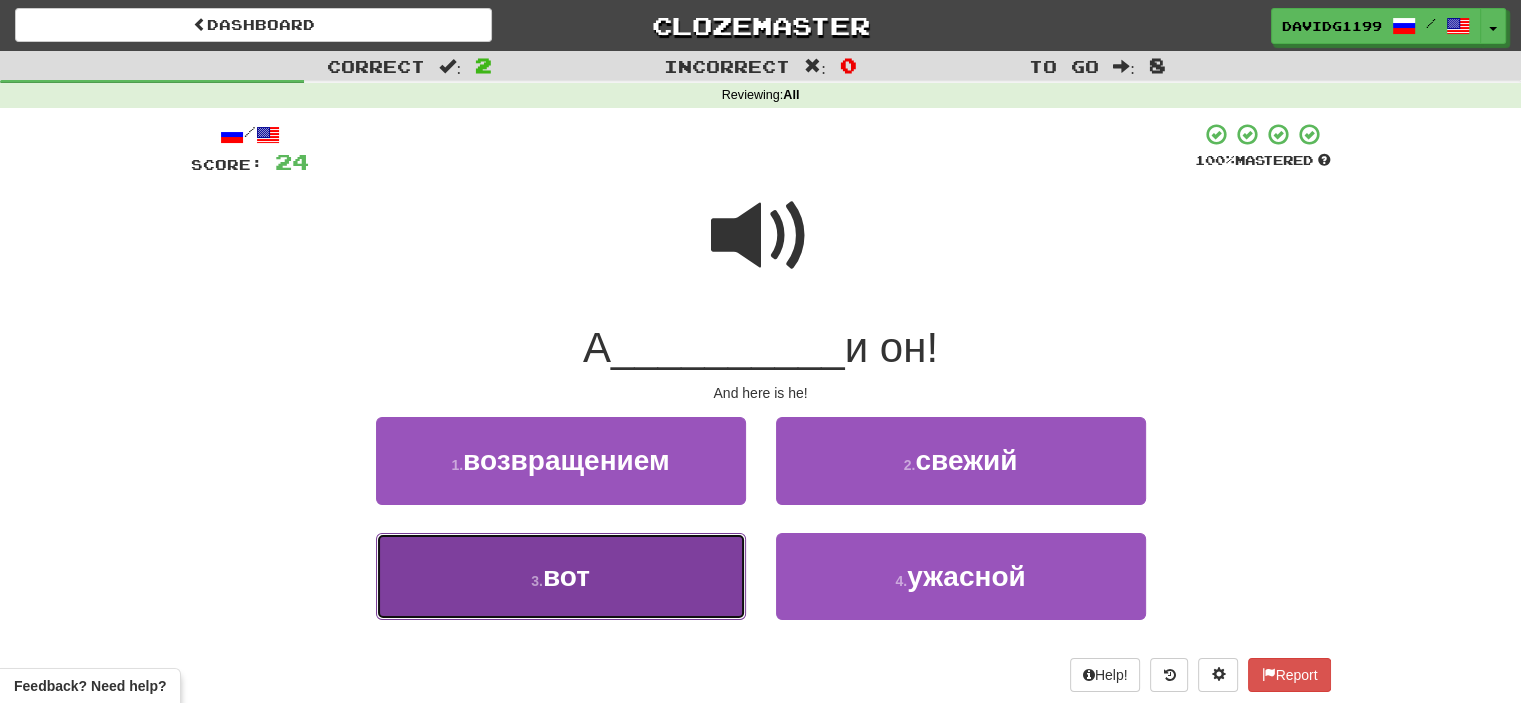 click on "3 .  вот" at bounding box center (561, 576) 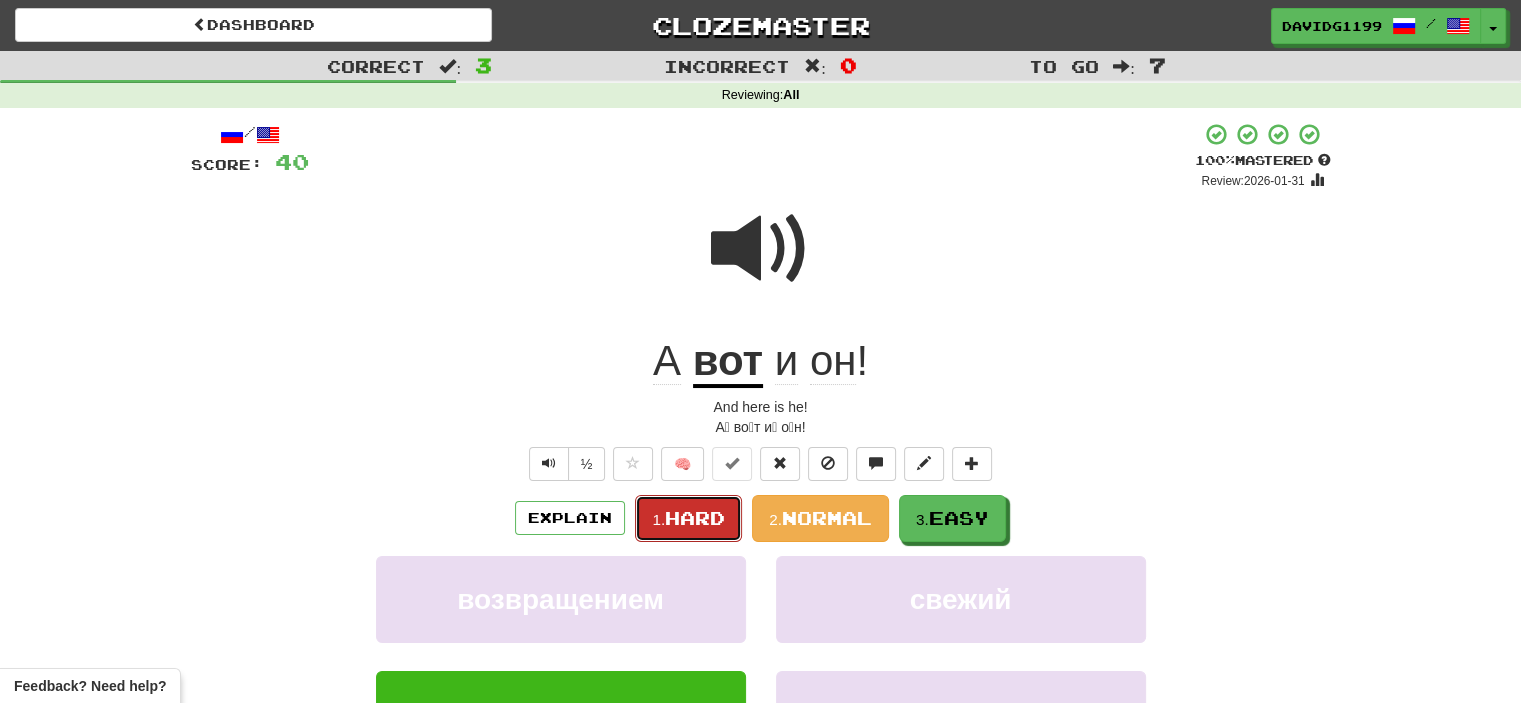 click on "Hard" at bounding box center [695, 518] 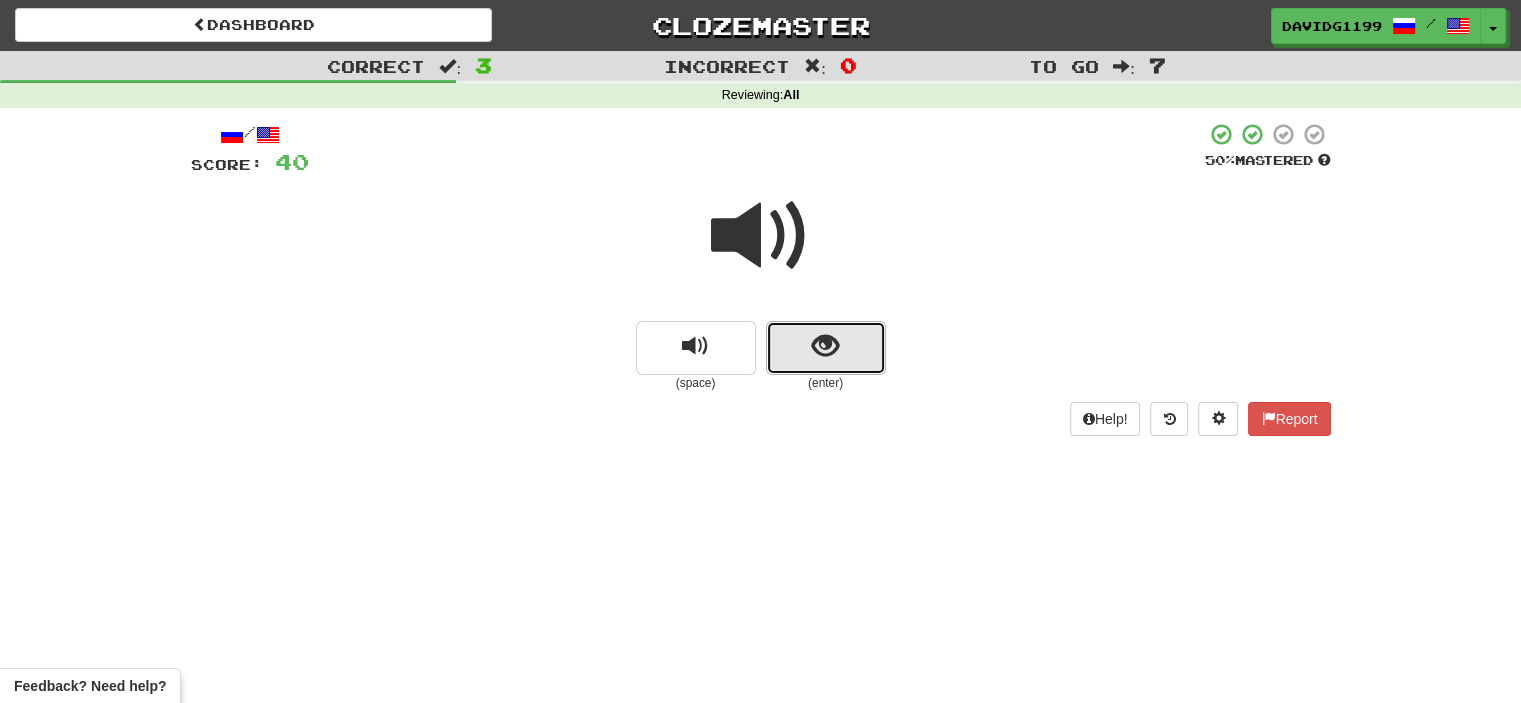 click at bounding box center (826, 348) 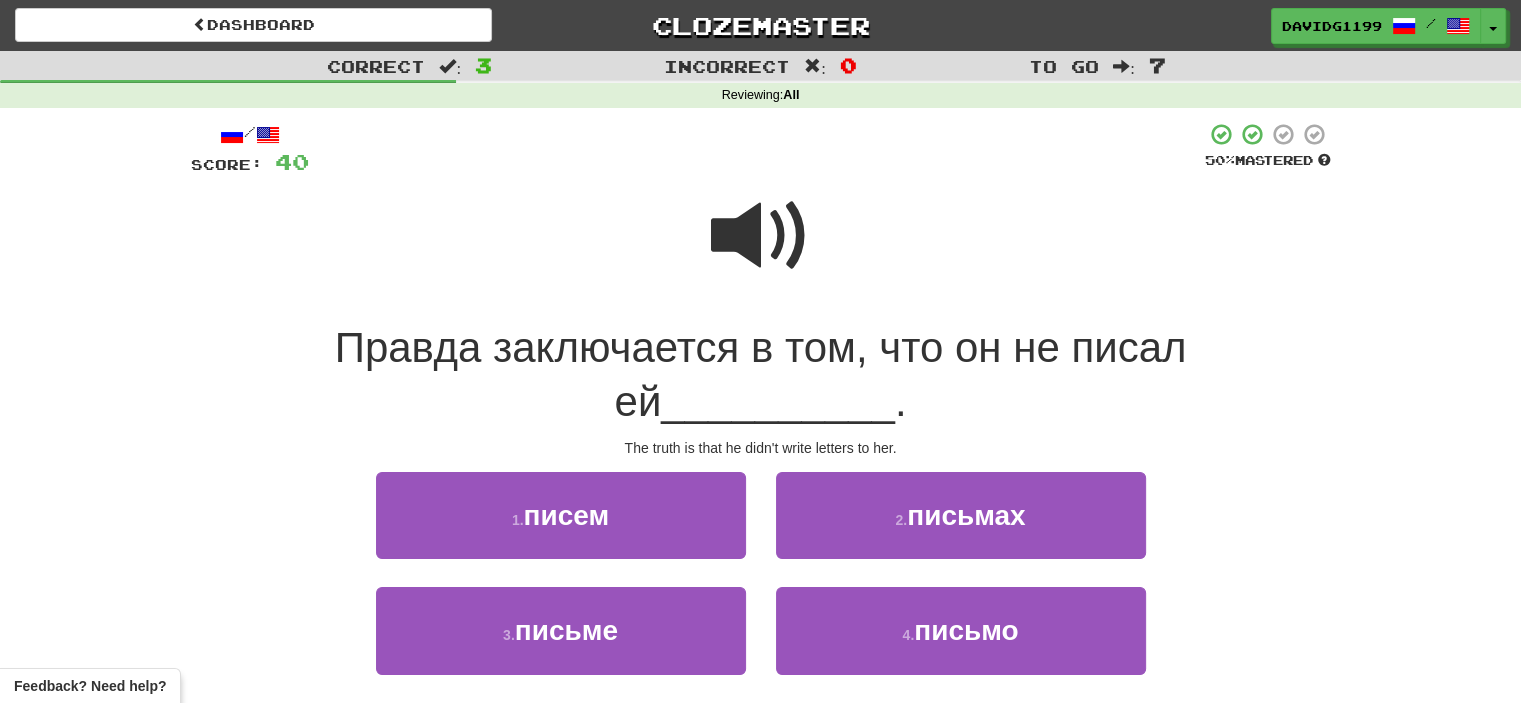 click at bounding box center [761, 236] 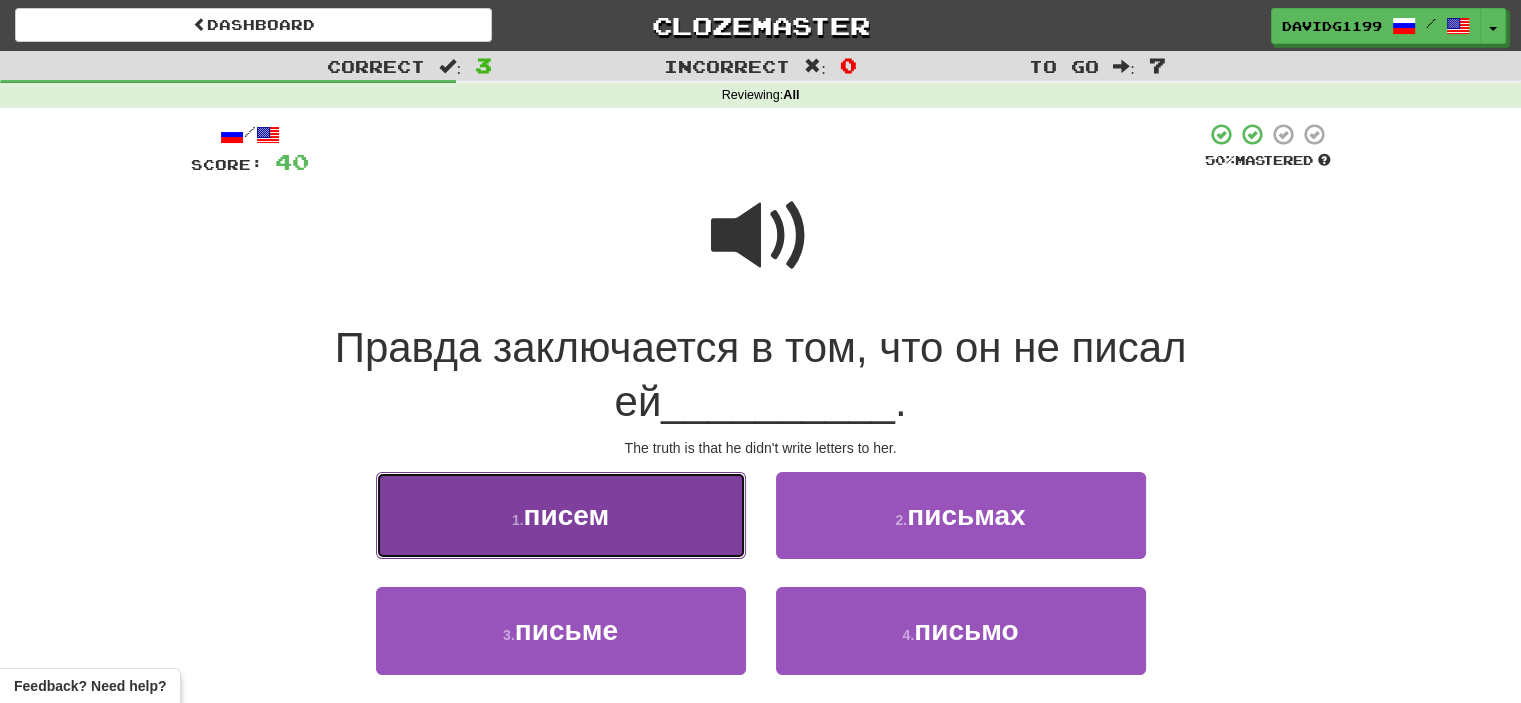 click on "1 .  писем" at bounding box center (561, 515) 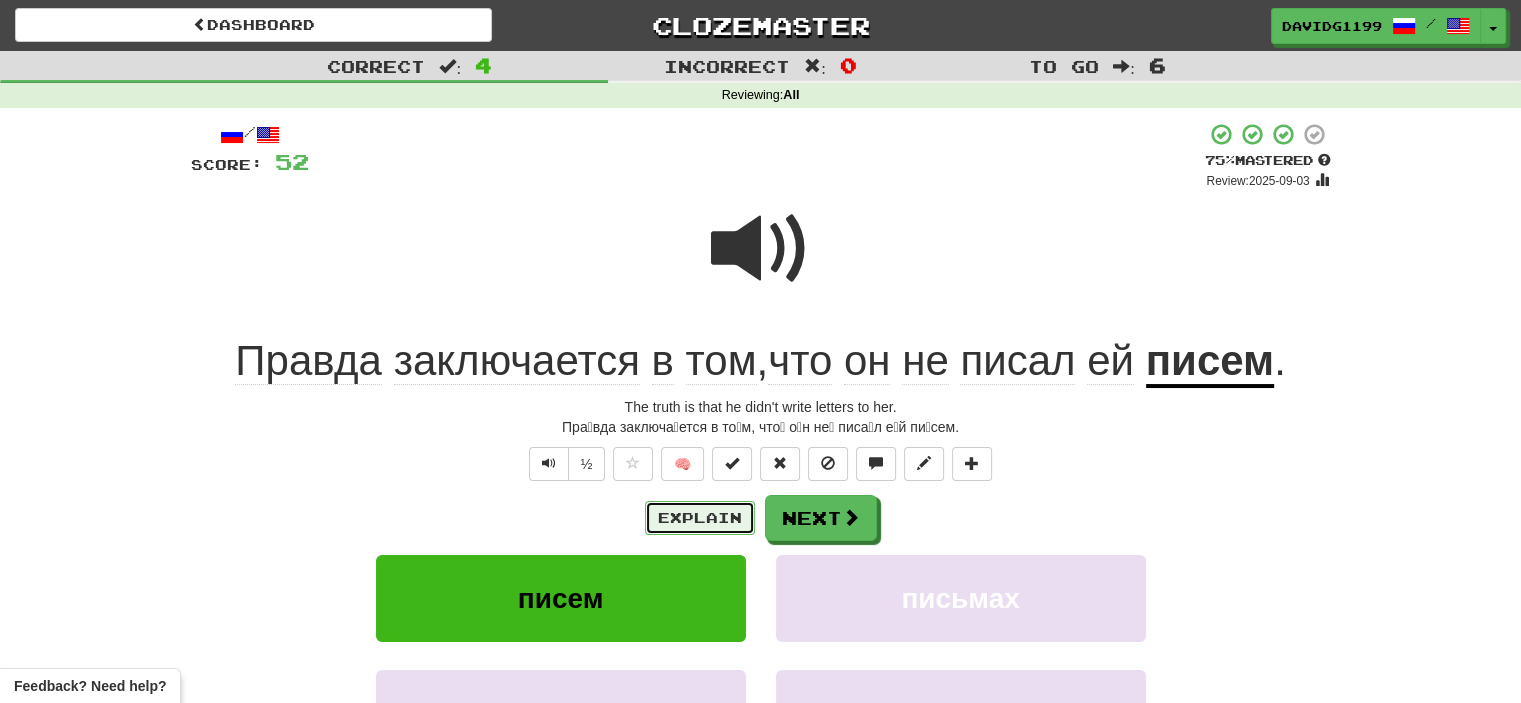 click on "Explain" at bounding box center [700, 518] 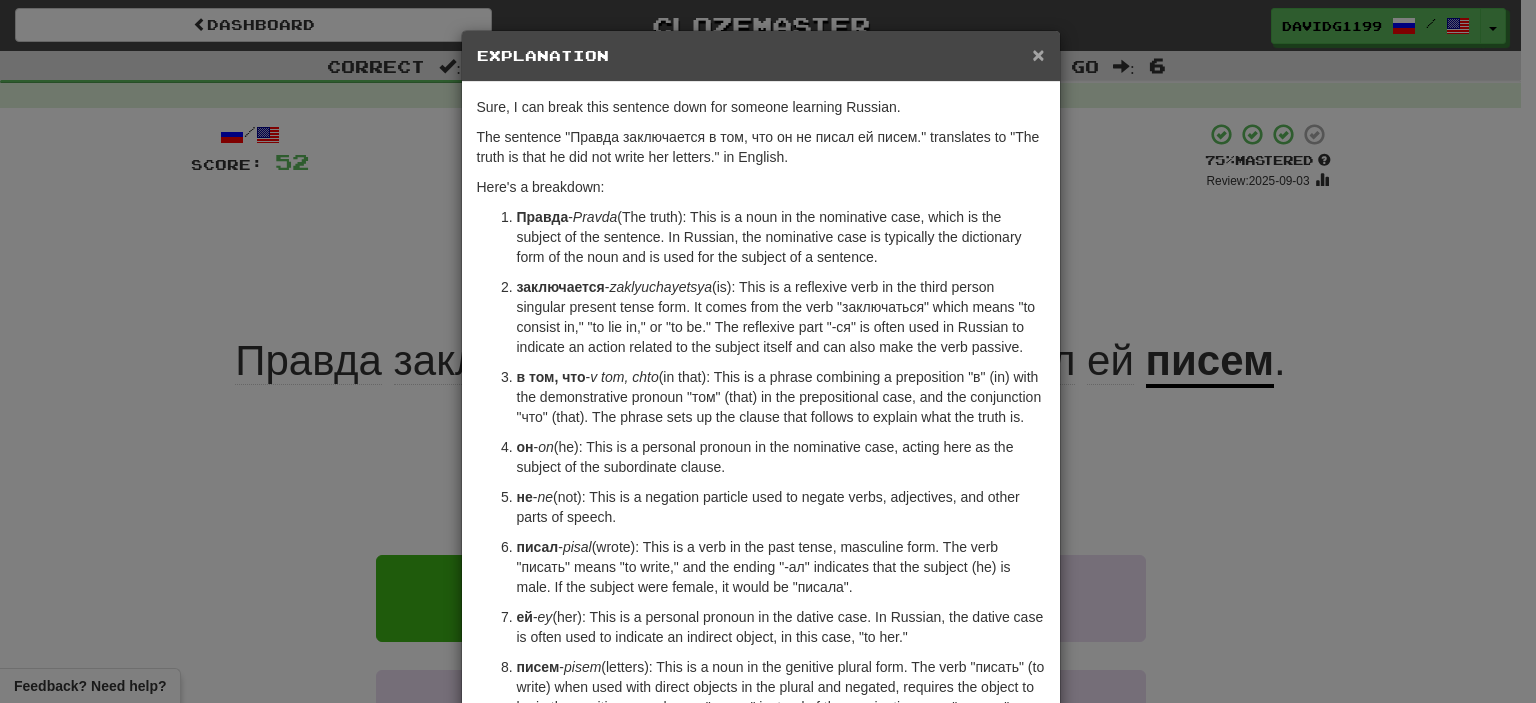 click on "×" at bounding box center [1038, 54] 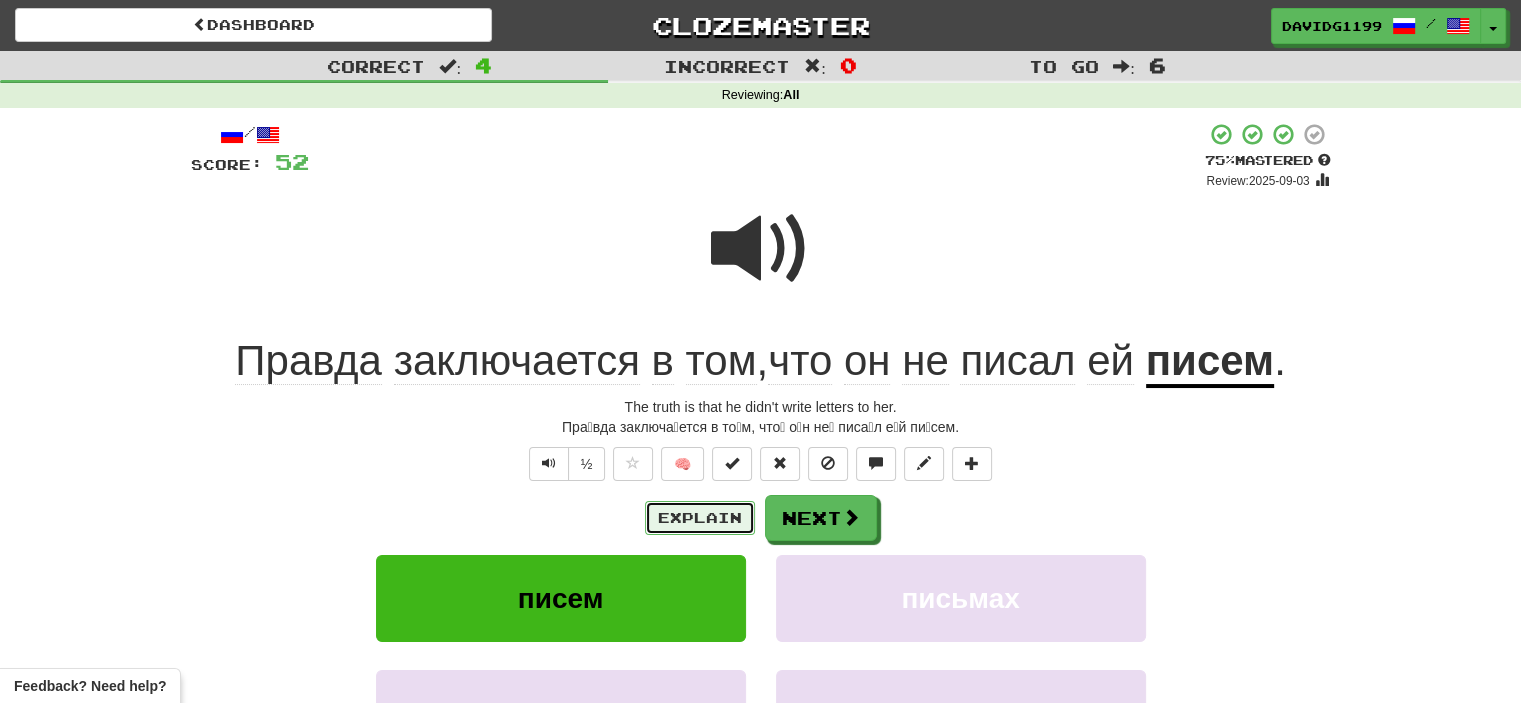 click on "Explain" at bounding box center [700, 518] 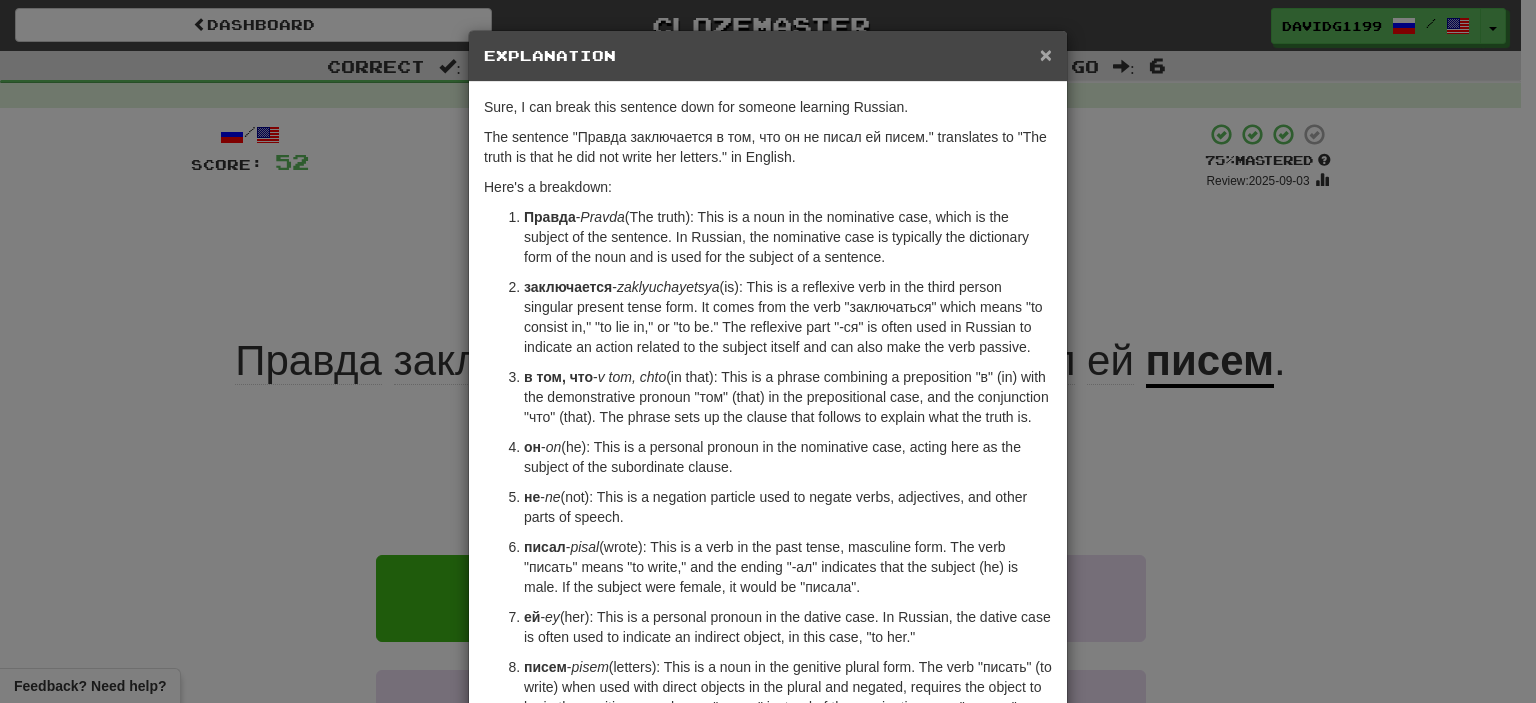 click on "×" at bounding box center [1046, 54] 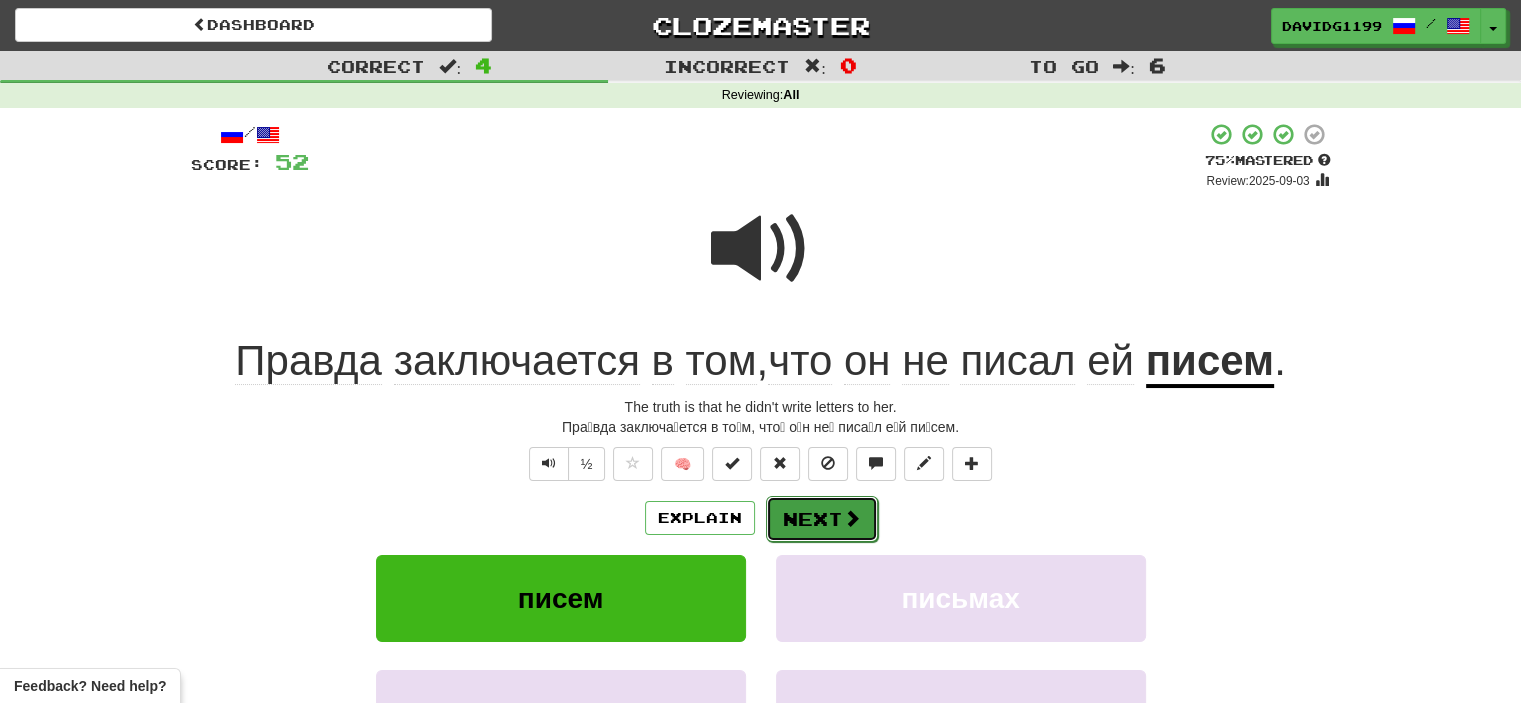 click on "Next" at bounding box center (822, 519) 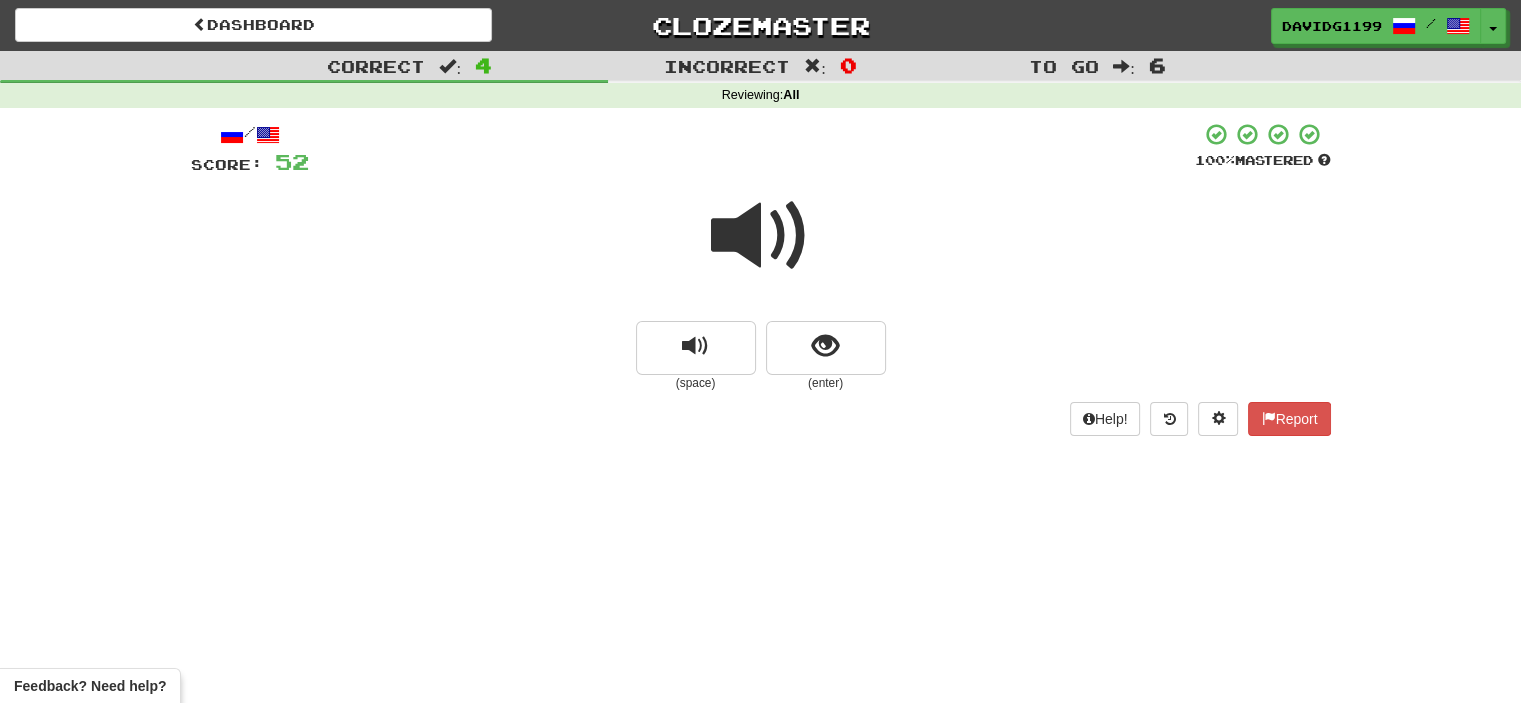 click at bounding box center [761, 236] 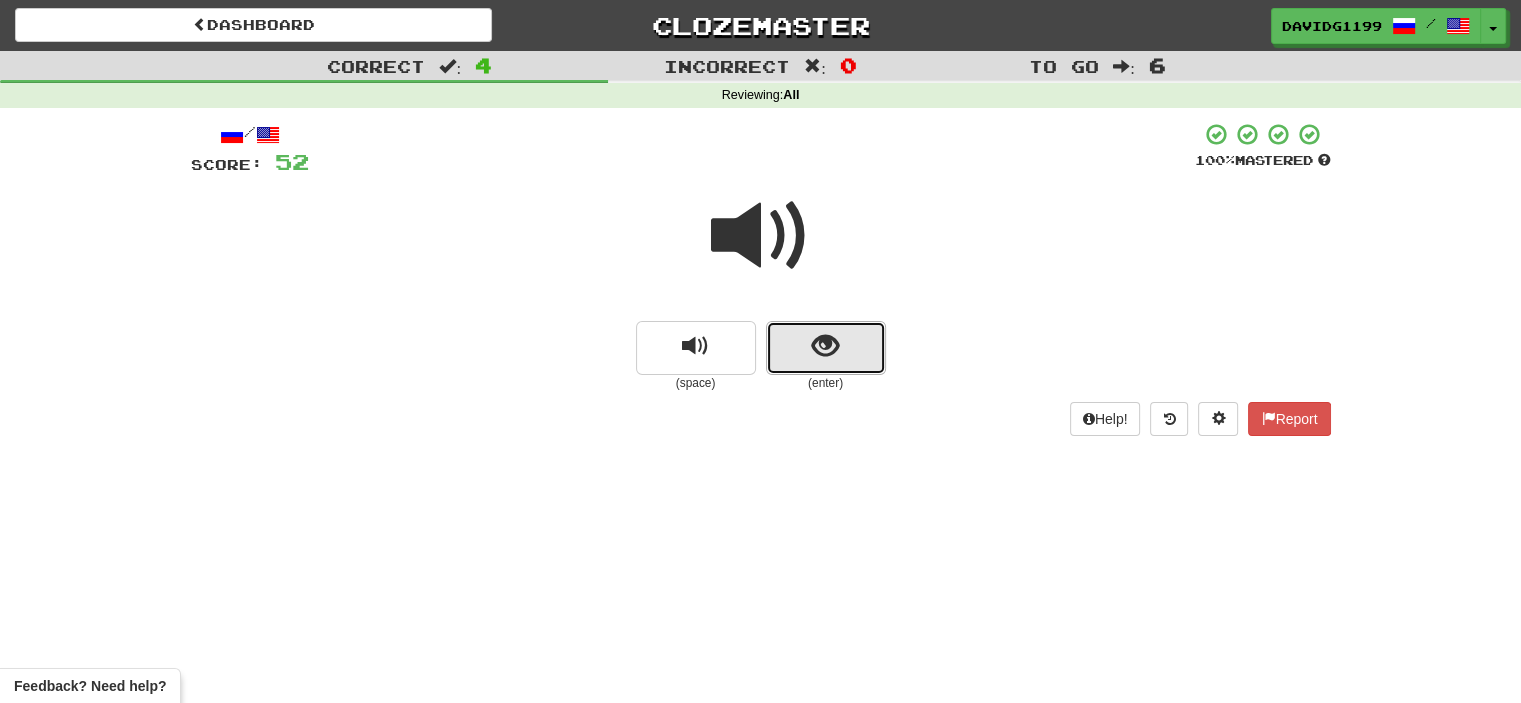click at bounding box center [826, 348] 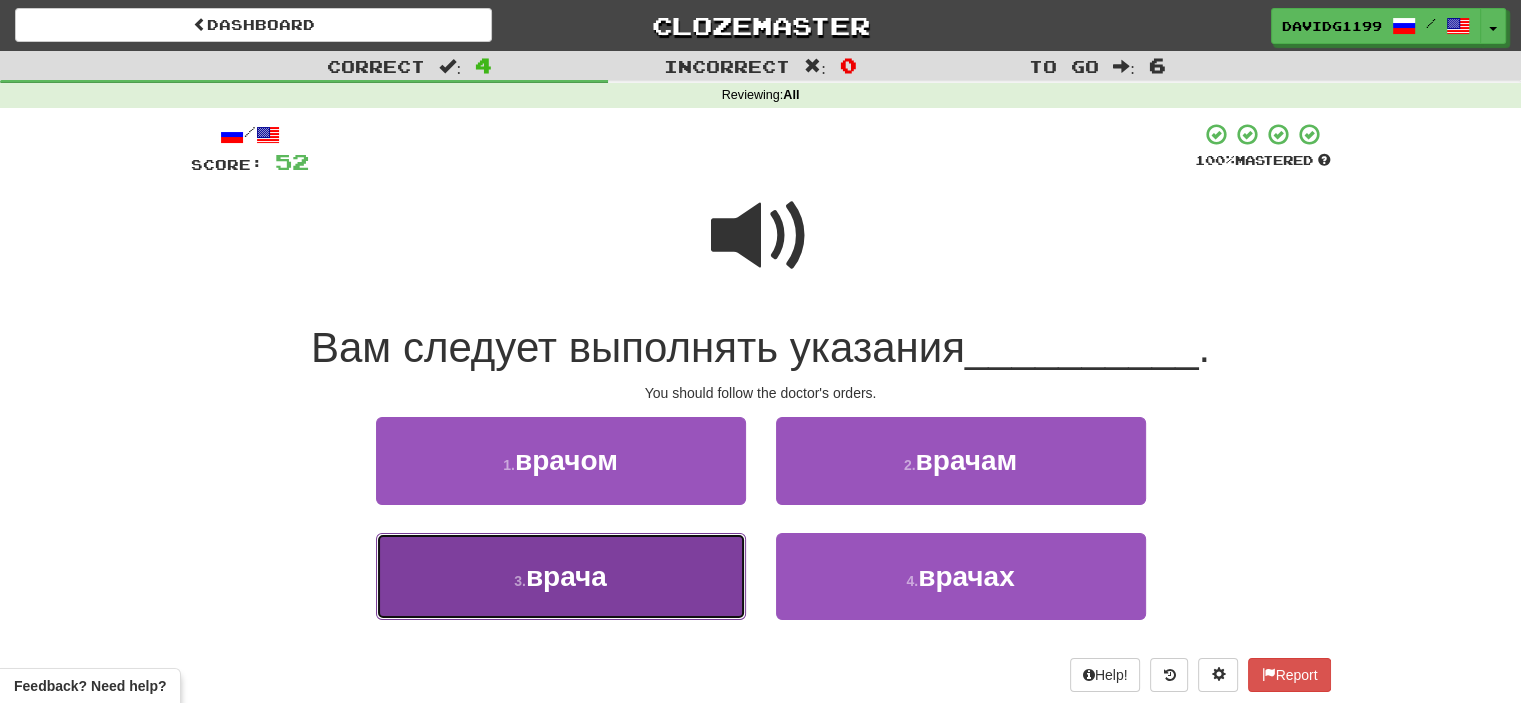 click on "3 .  врача" at bounding box center (561, 576) 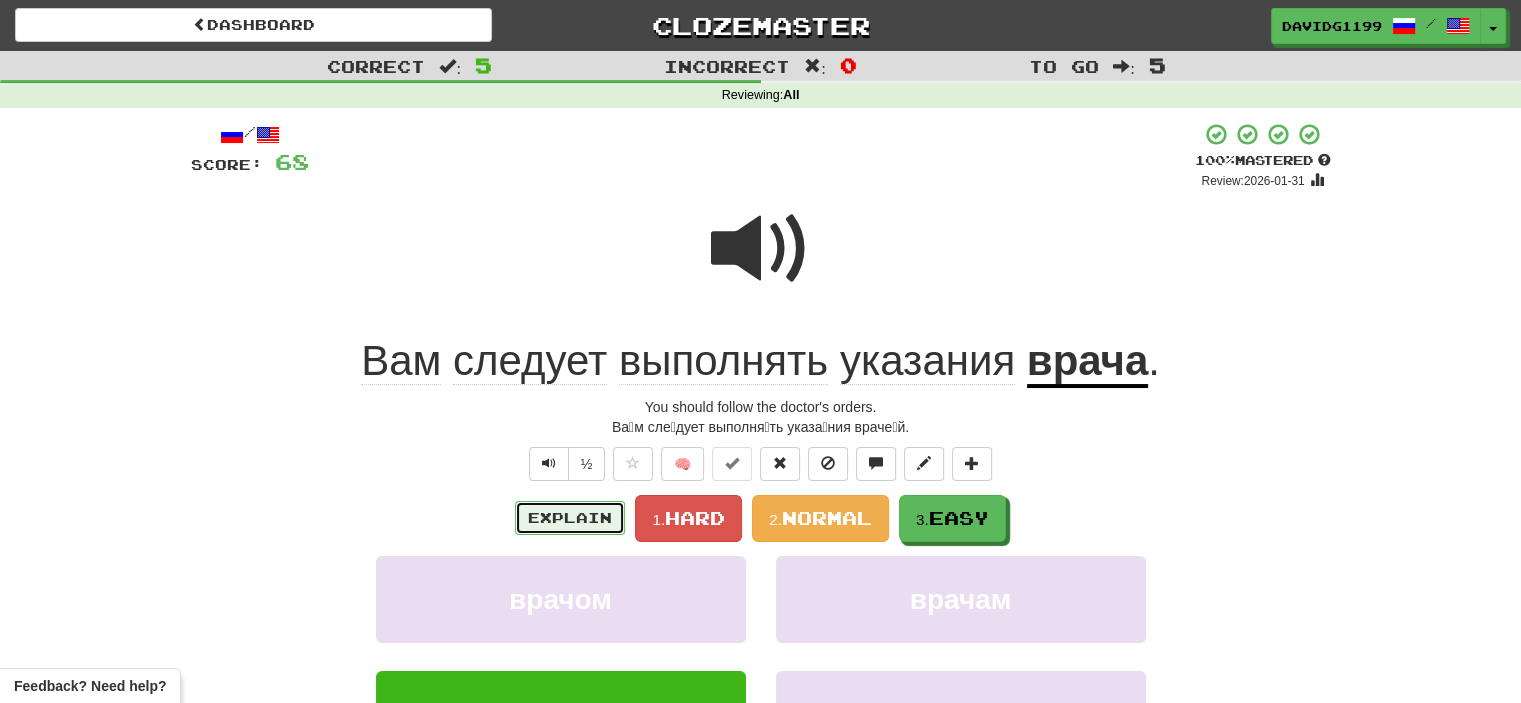 click on "Explain" at bounding box center (570, 518) 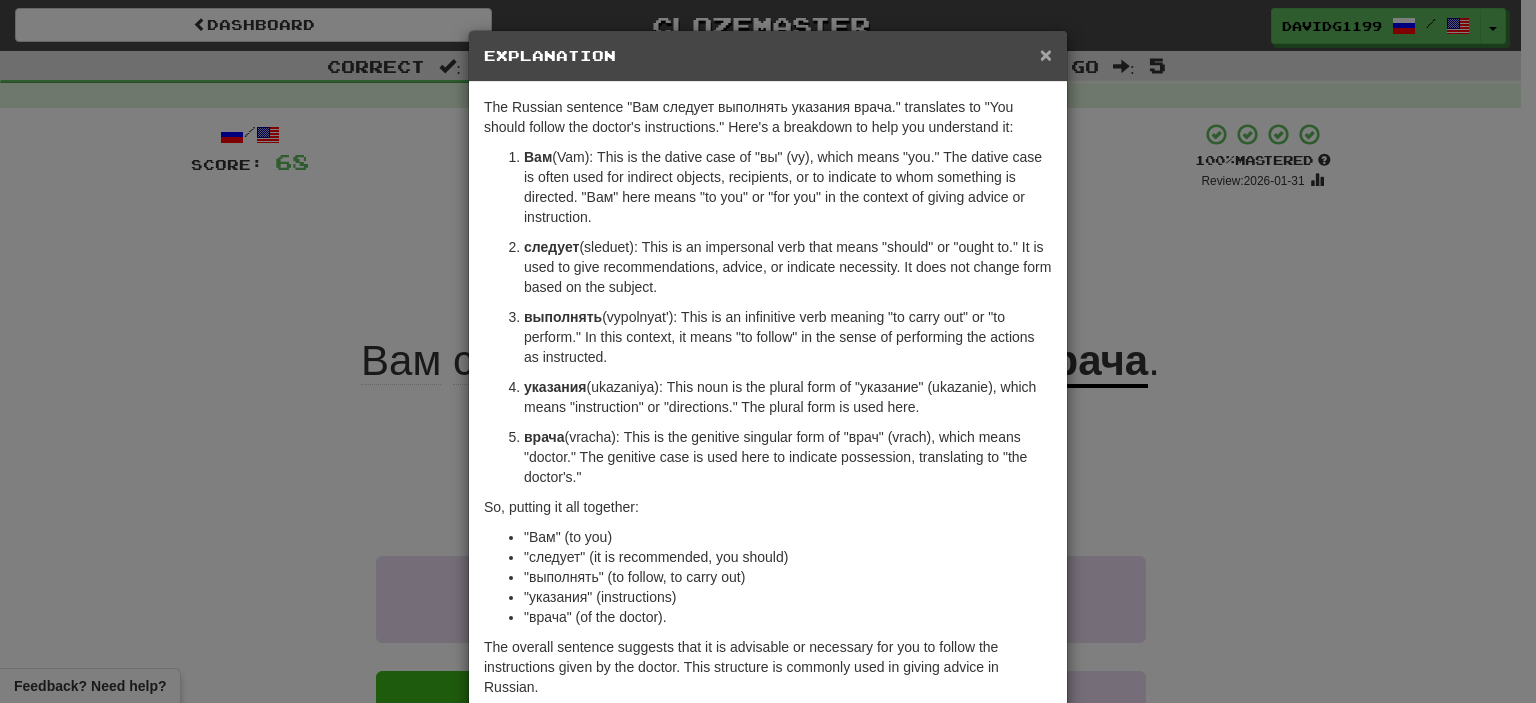 click on "×" at bounding box center (1046, 54) 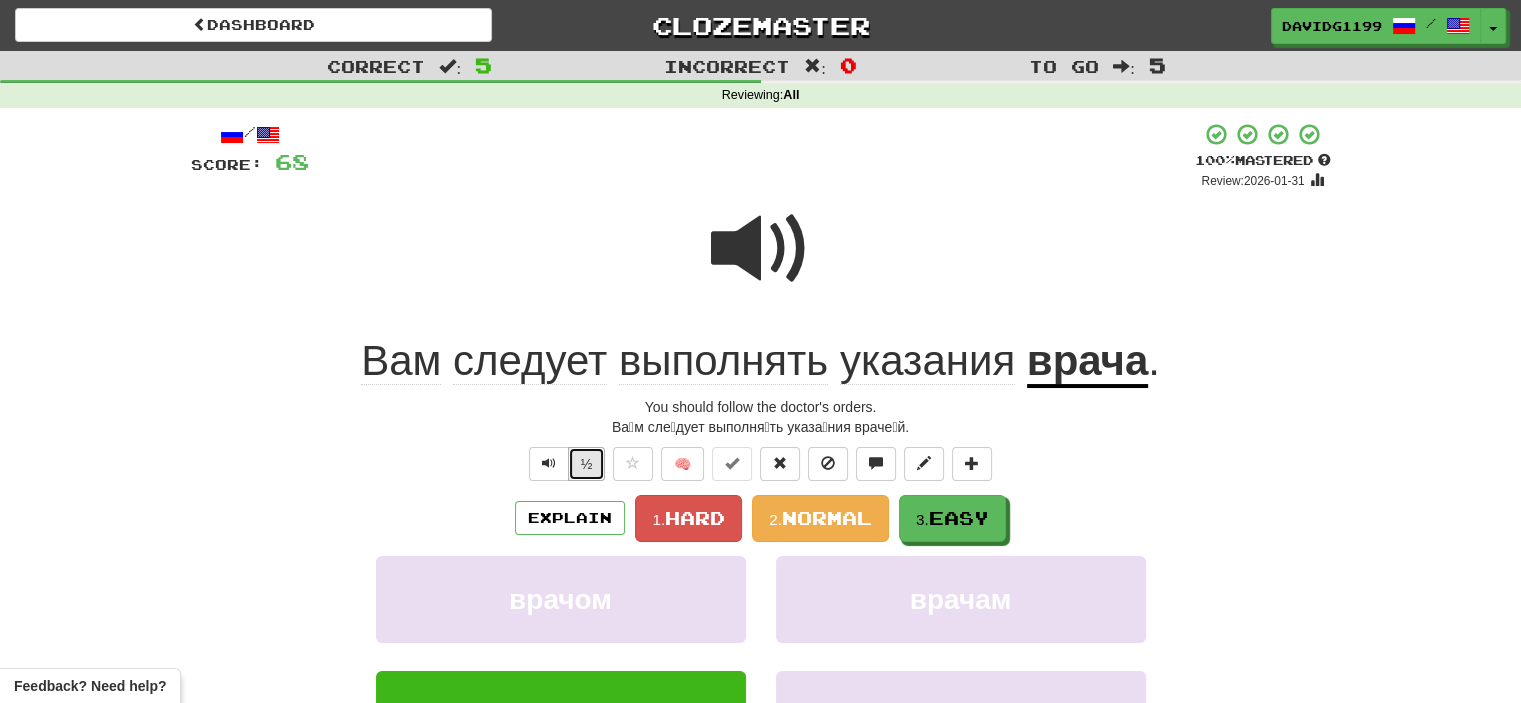 click on "½" at bounding box center (587, 464) 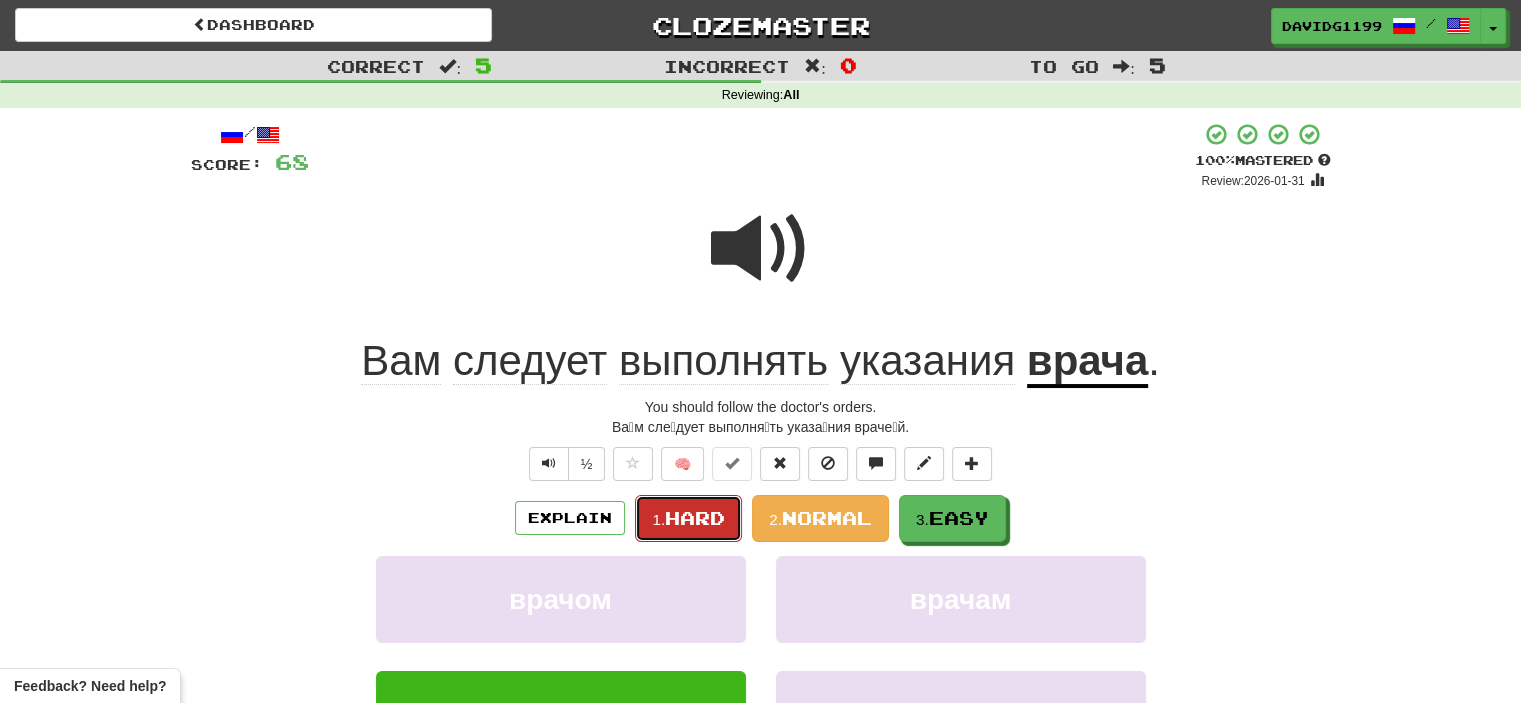 click on "Hard" at bounding box center [695, 518] 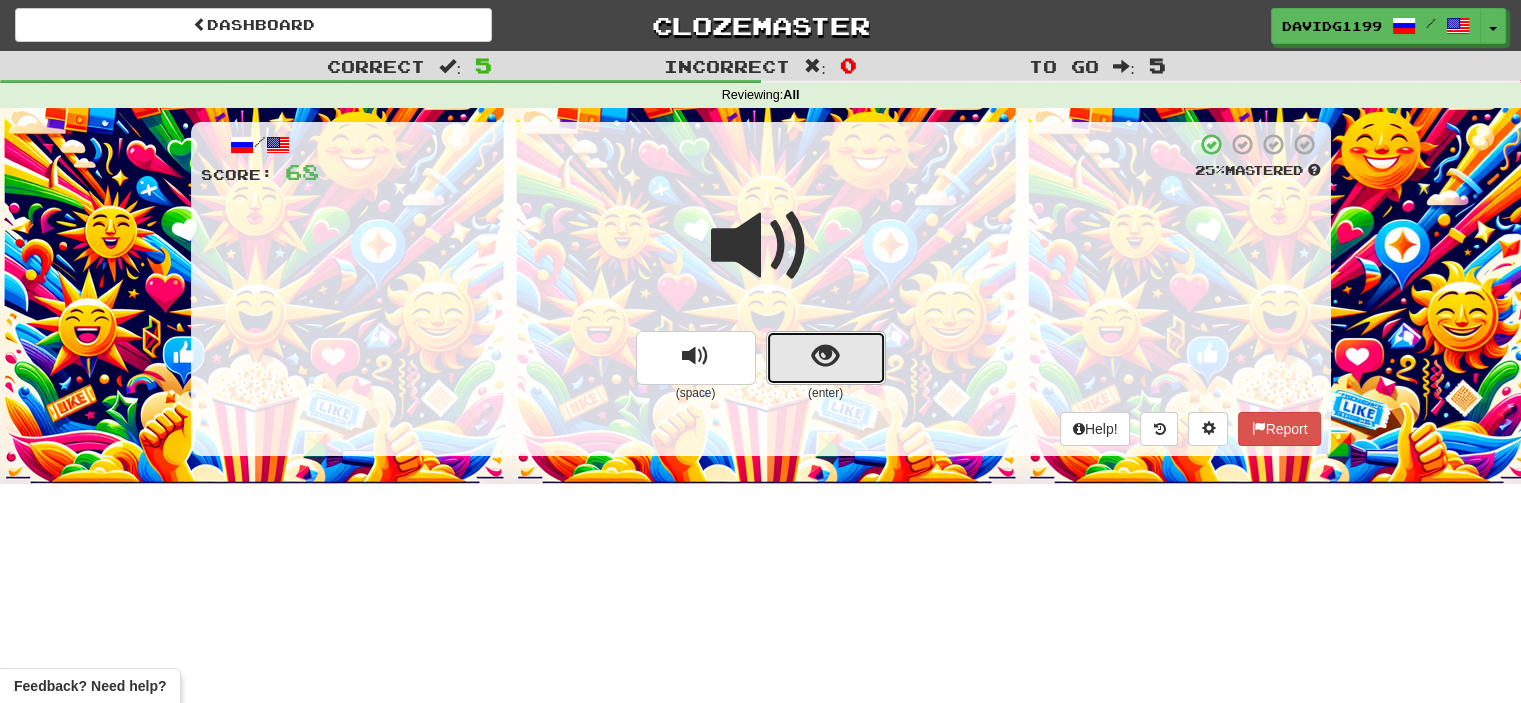 click at bounding box center (826, 358) 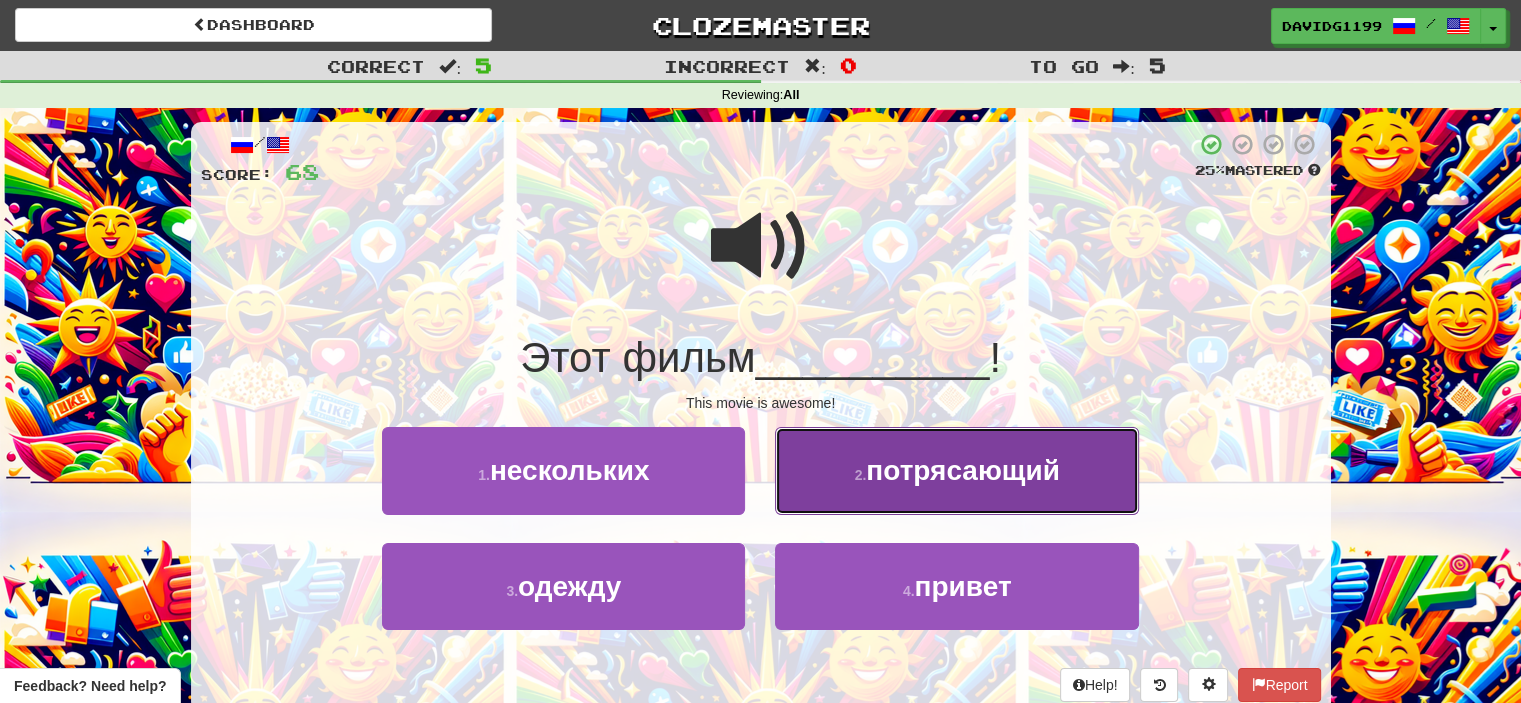 click on "потрясающий" at bounding box center (963, 470) 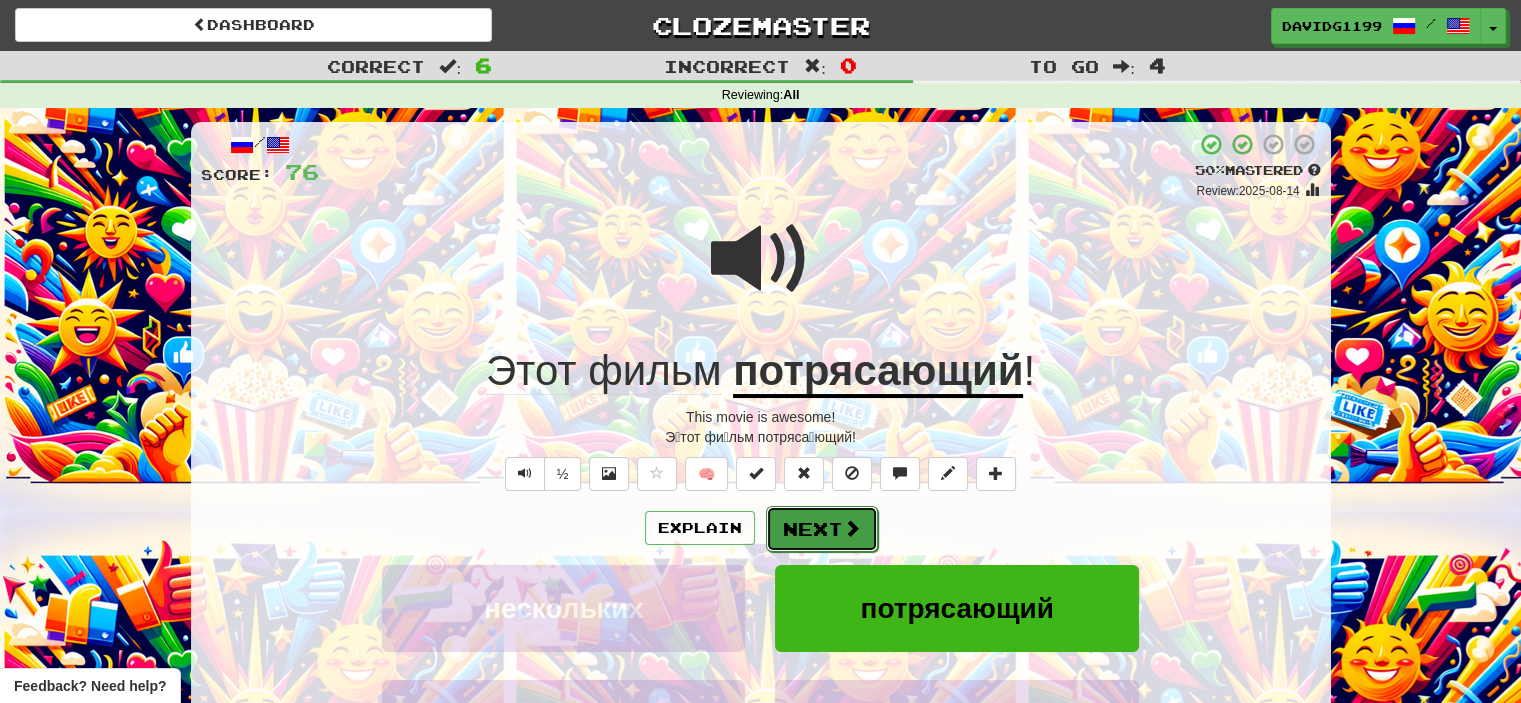 click on "Next" at bounding box center [822, 529] 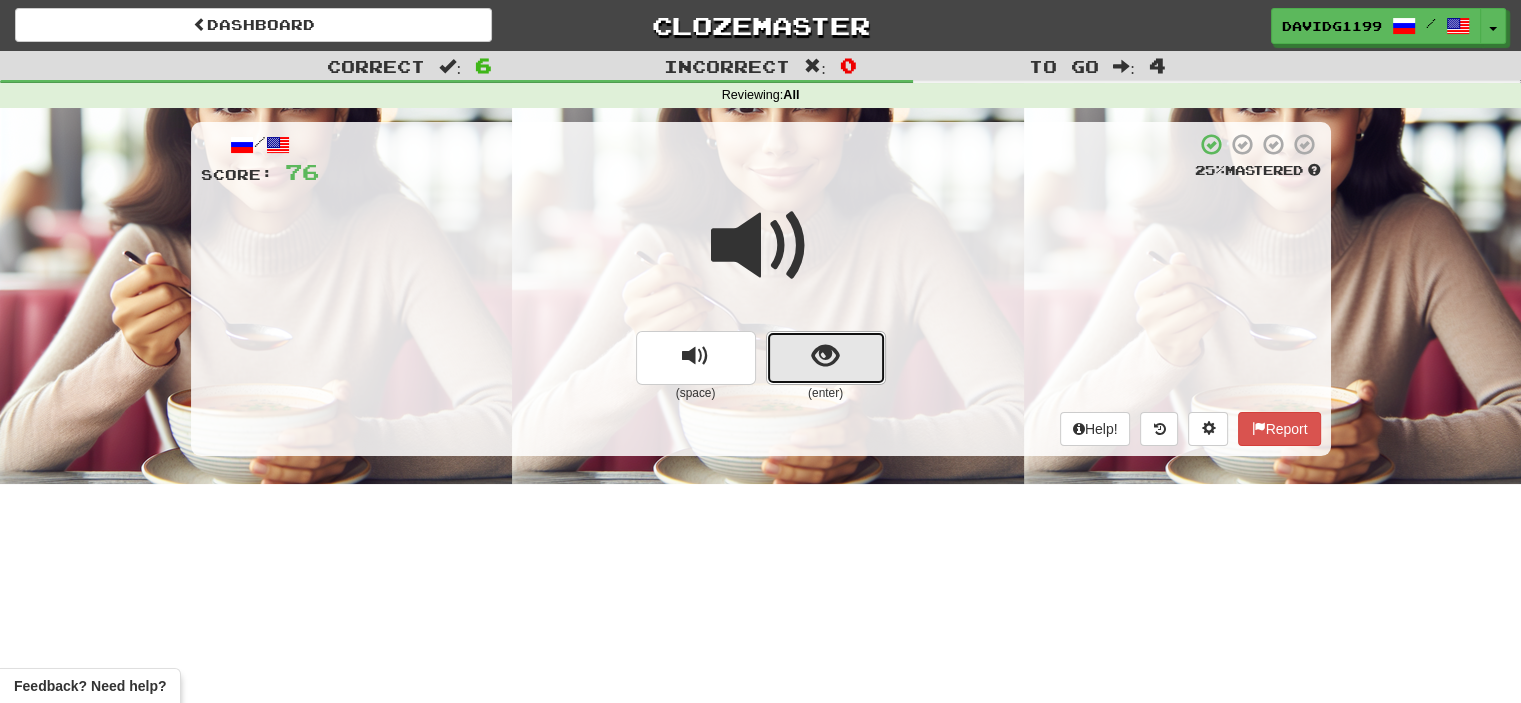 click at bounding box center (826, 358) 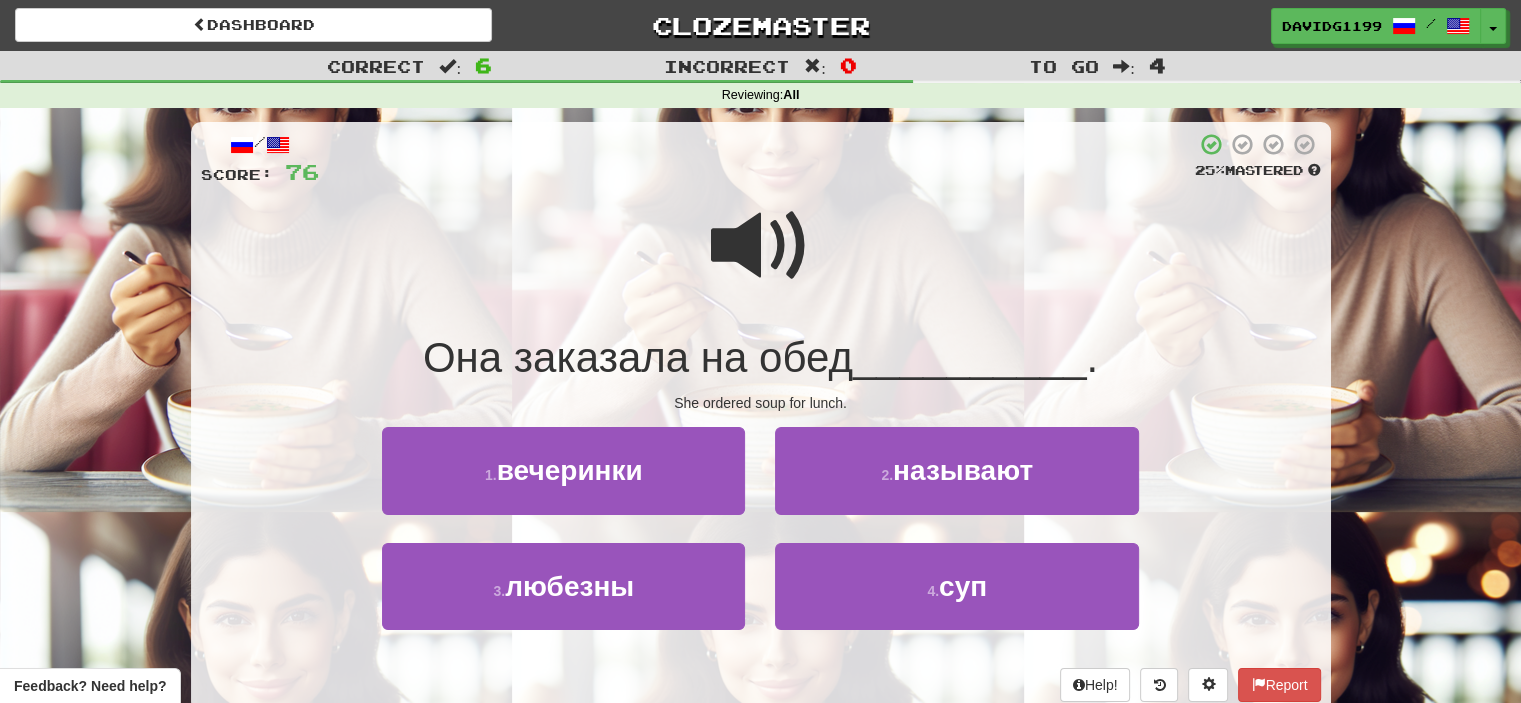 click at bounding box center (761, 246) 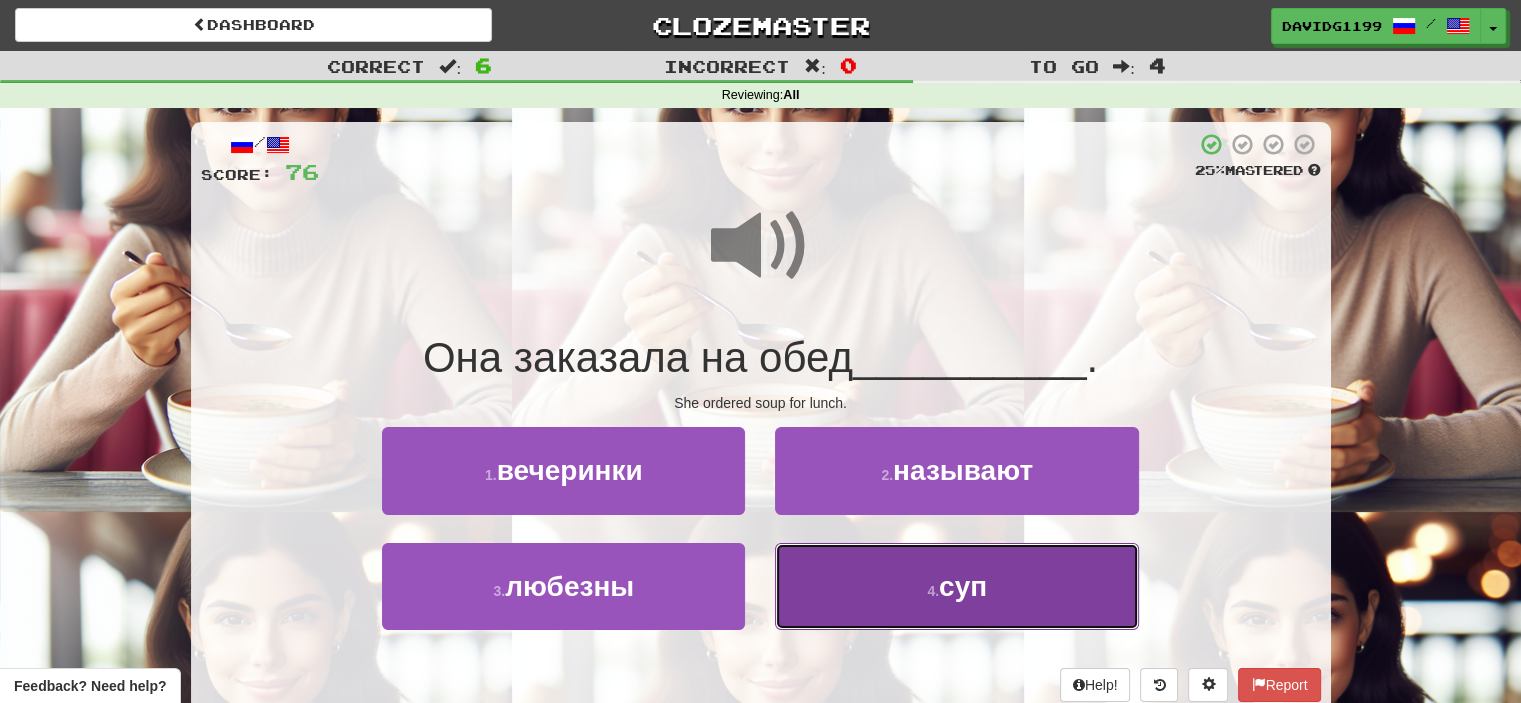 click on "4 .  суп" at bounding box center (956, 586) 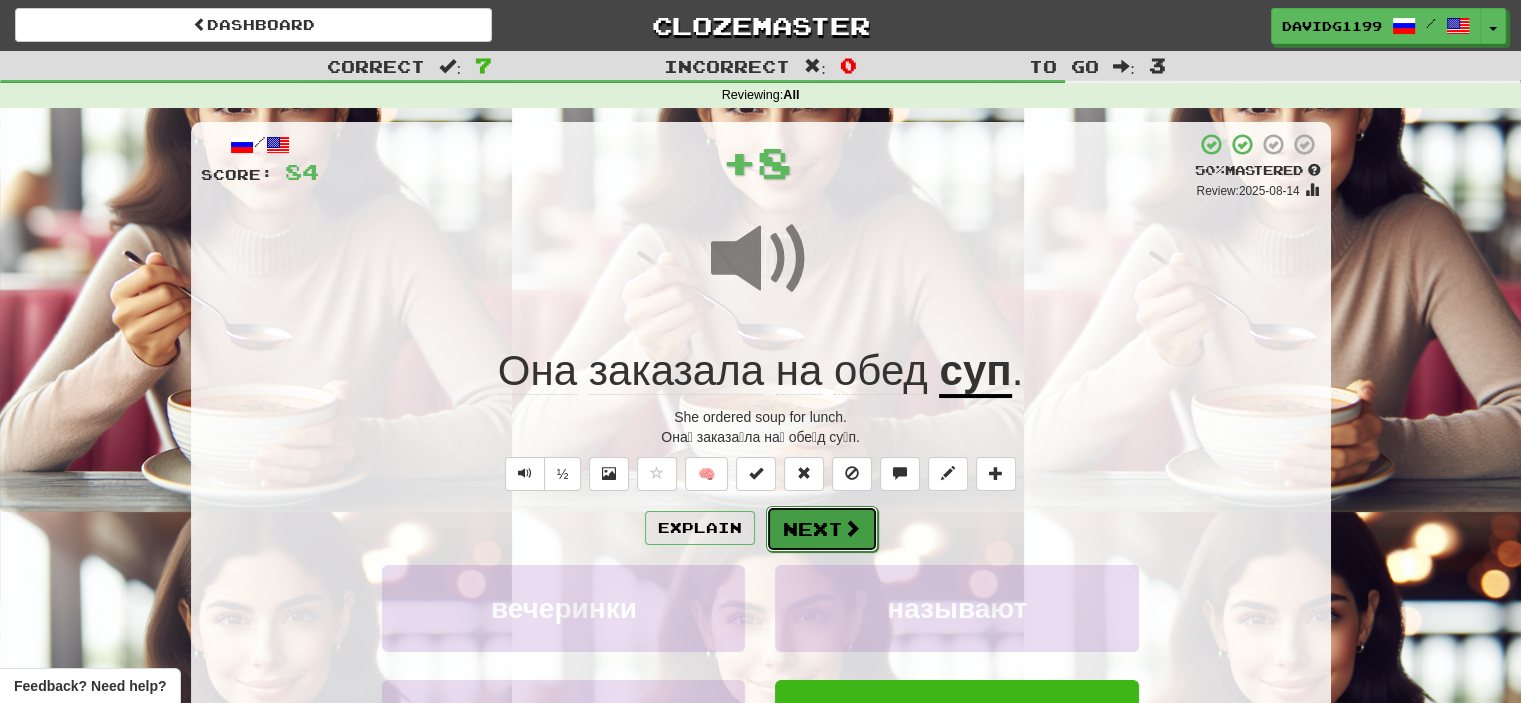 click on "Next" at bounding box center [822, 529] 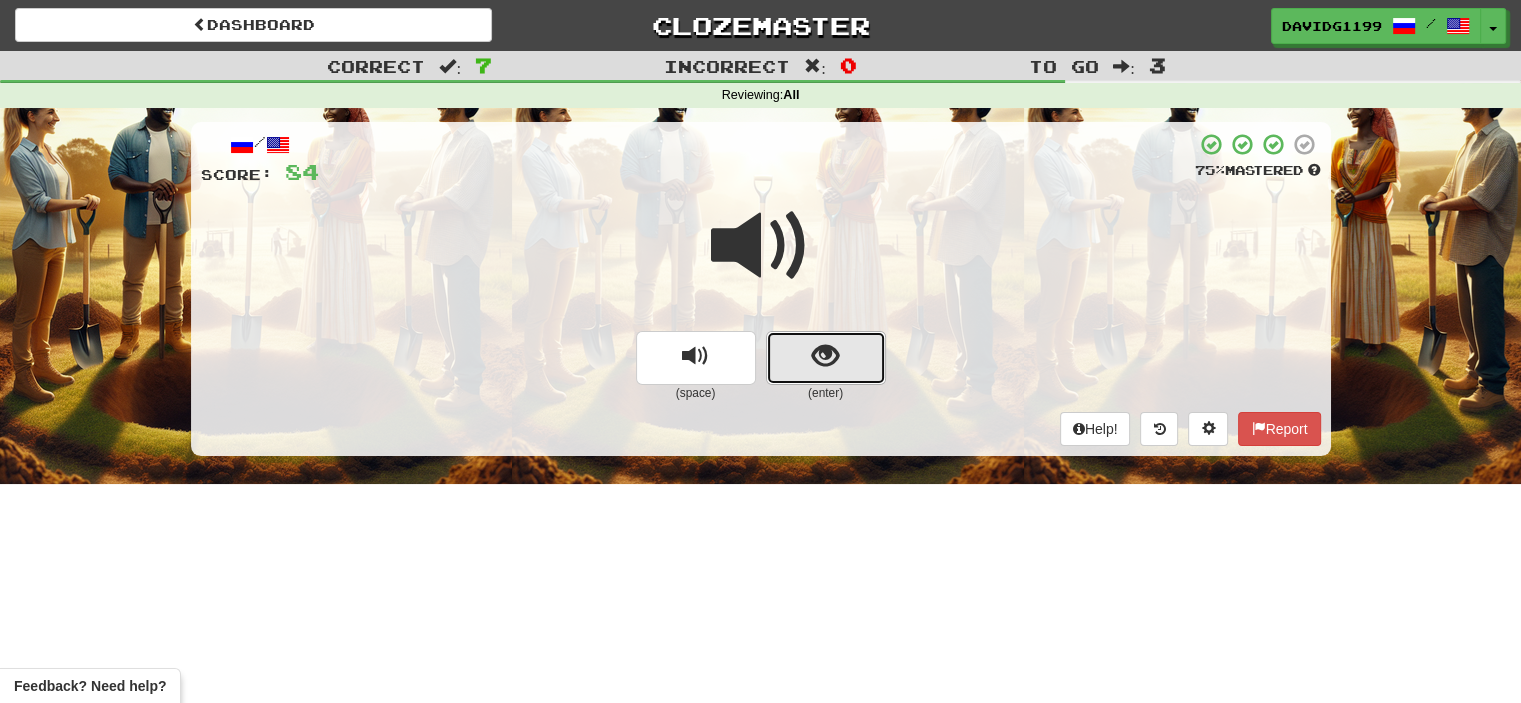 click at bounding box center (826, 358) 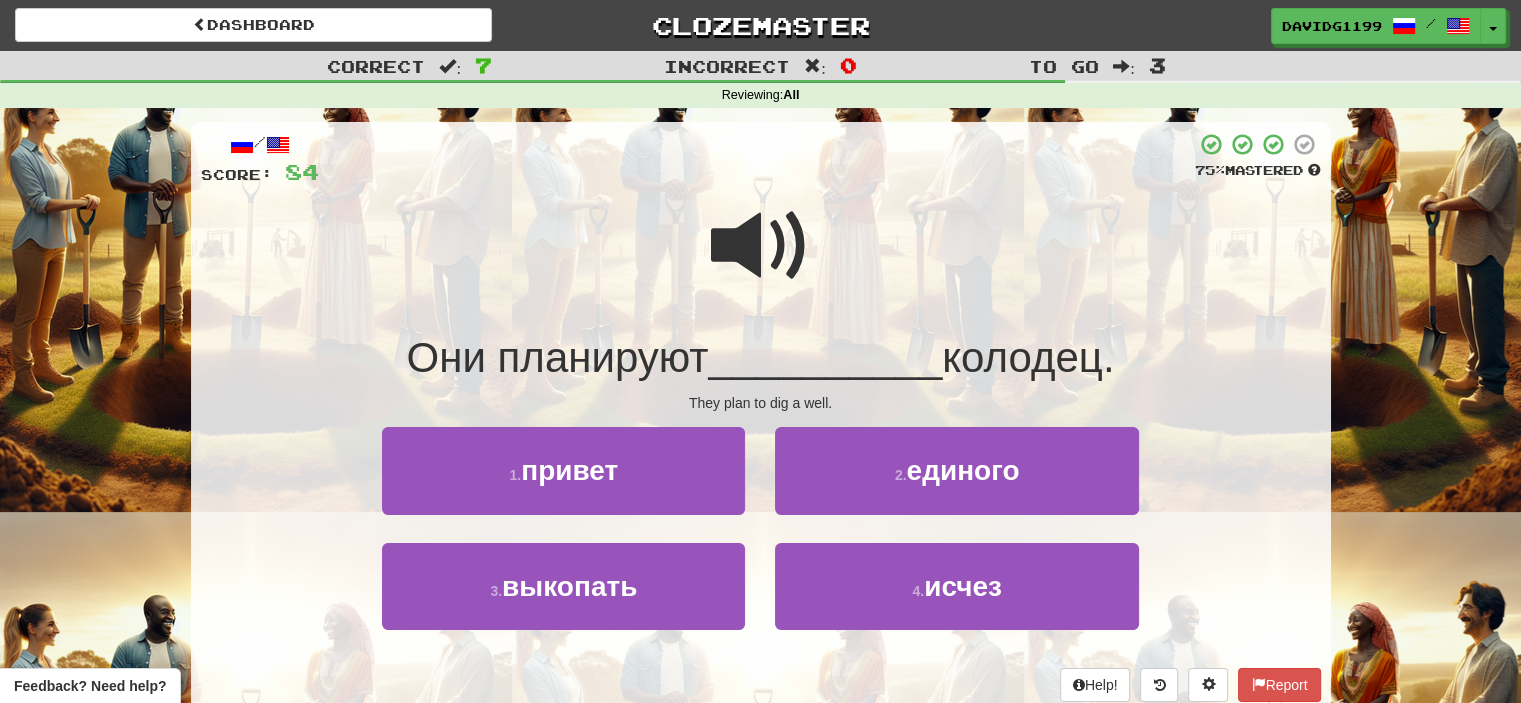 click at bounding box center (761, 246) 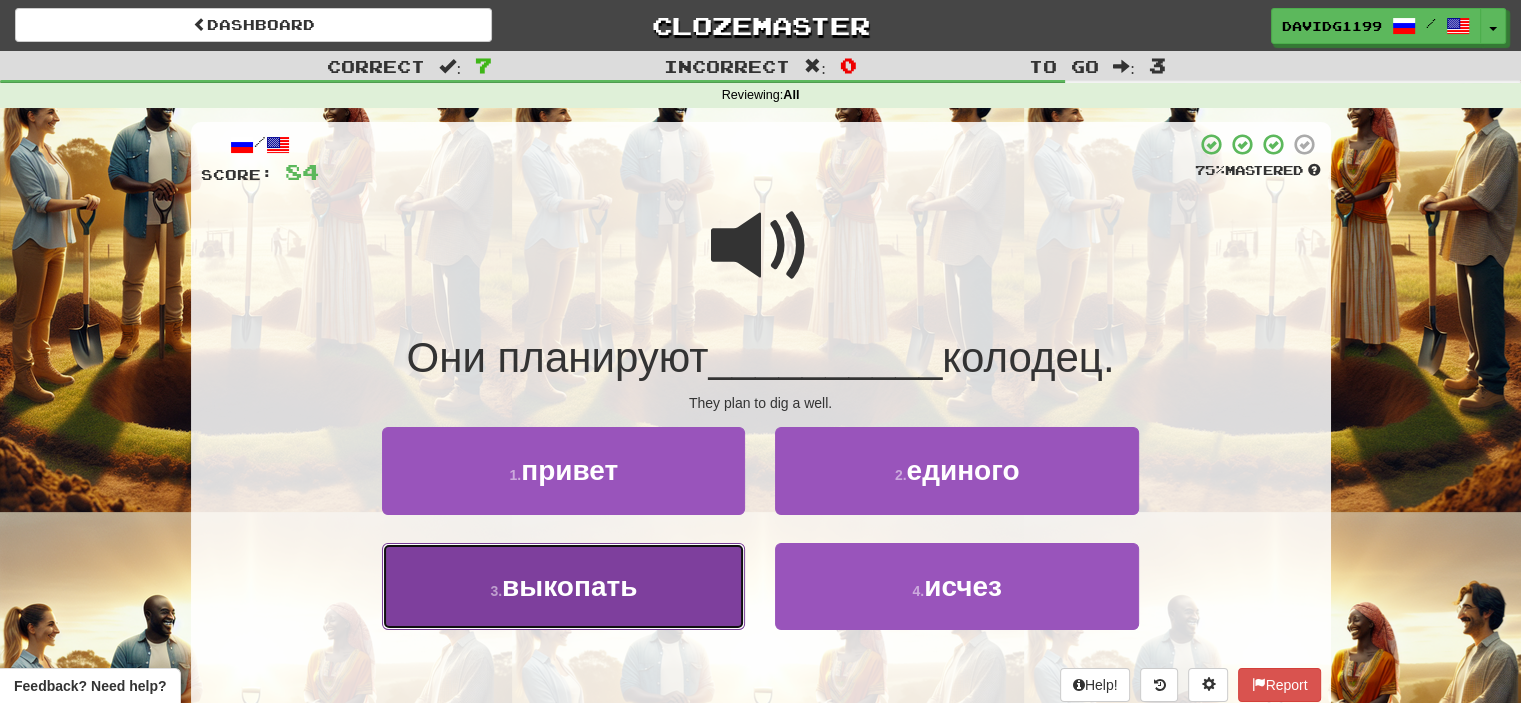 click on "3 .  выкопать" at bounding box center (563, 586) 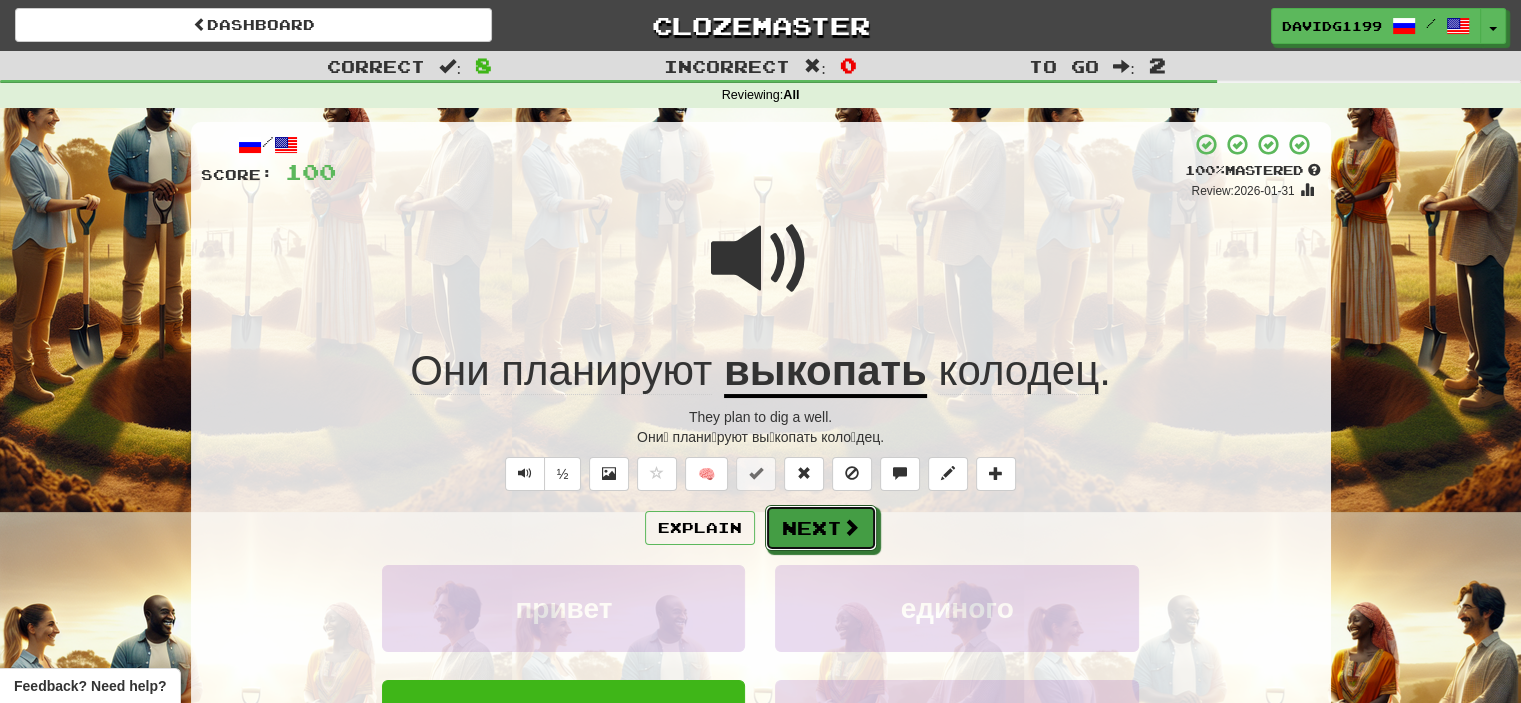 drag, startPoint x: 808, startPoint y: 521, endPoint x: 797, endPoint y: 523, distance: 11.18034 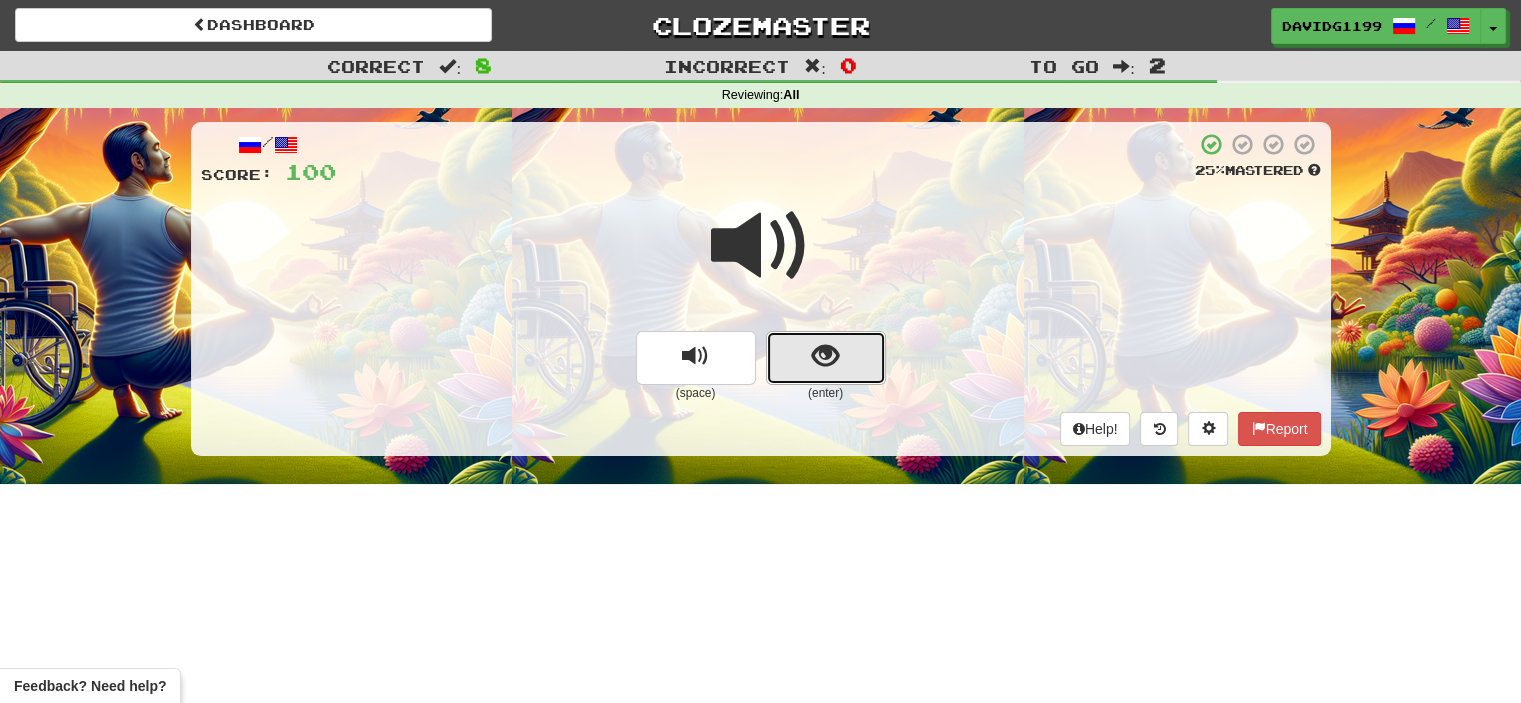 drag, startPoint x: 800, startPoint y: 367, endPoint x: 779, endPoint y: 369, distance: 21.095022 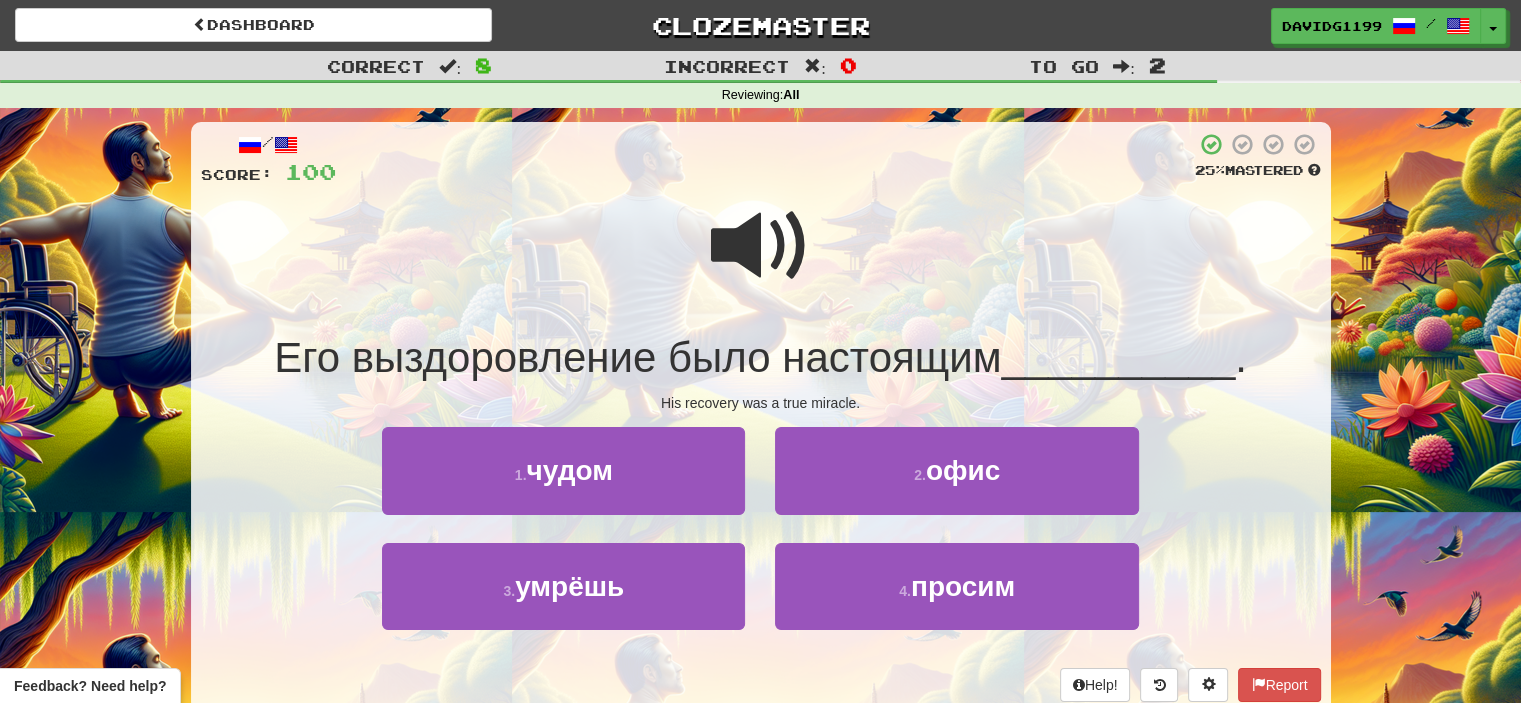 click at bounding box center (761, 246) 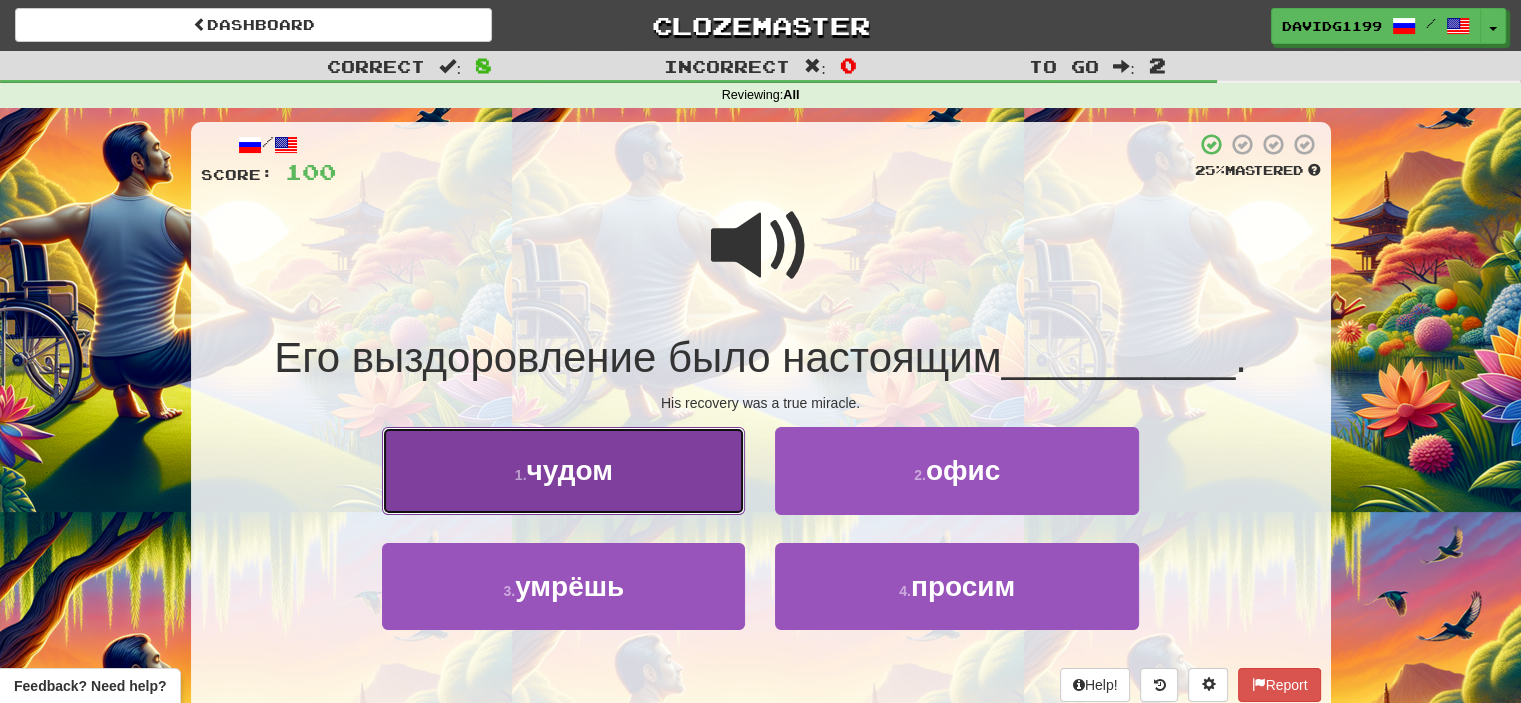 click on "1 .  чудом" at bounding box center [563, 470] 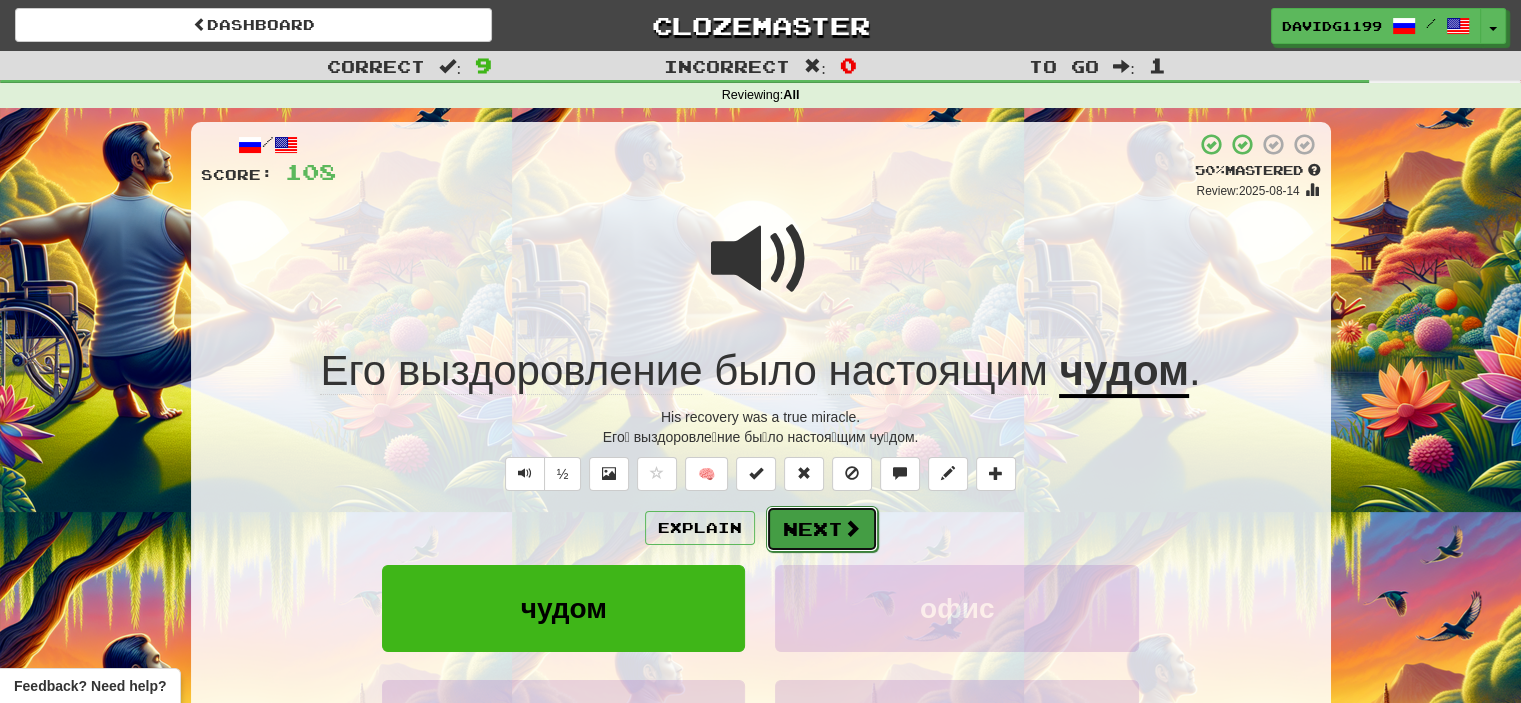 drag, startPoint x: 836, startPoint y: 521, endPoint x: 811, endPoint y: 526, distance: 25.495098 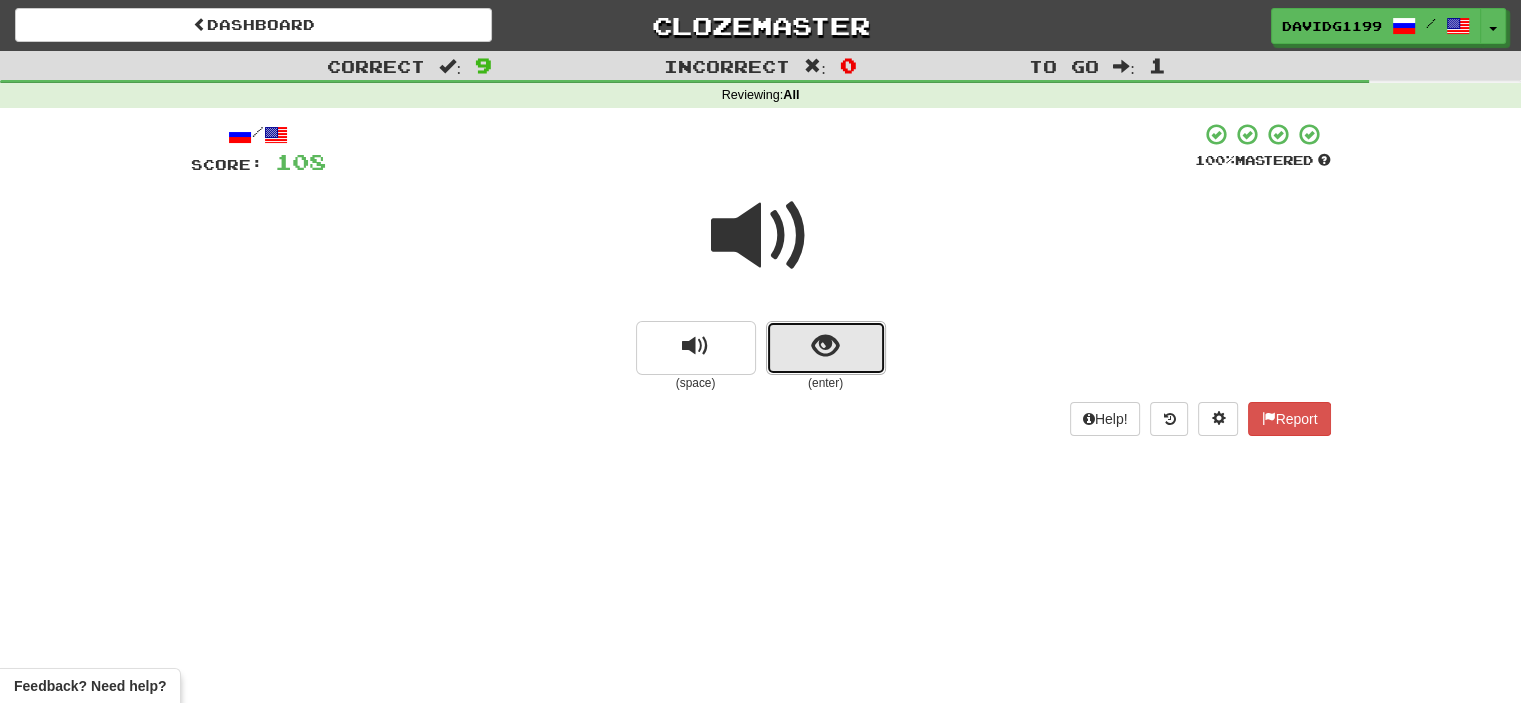 click at bounding box center (826, 348) 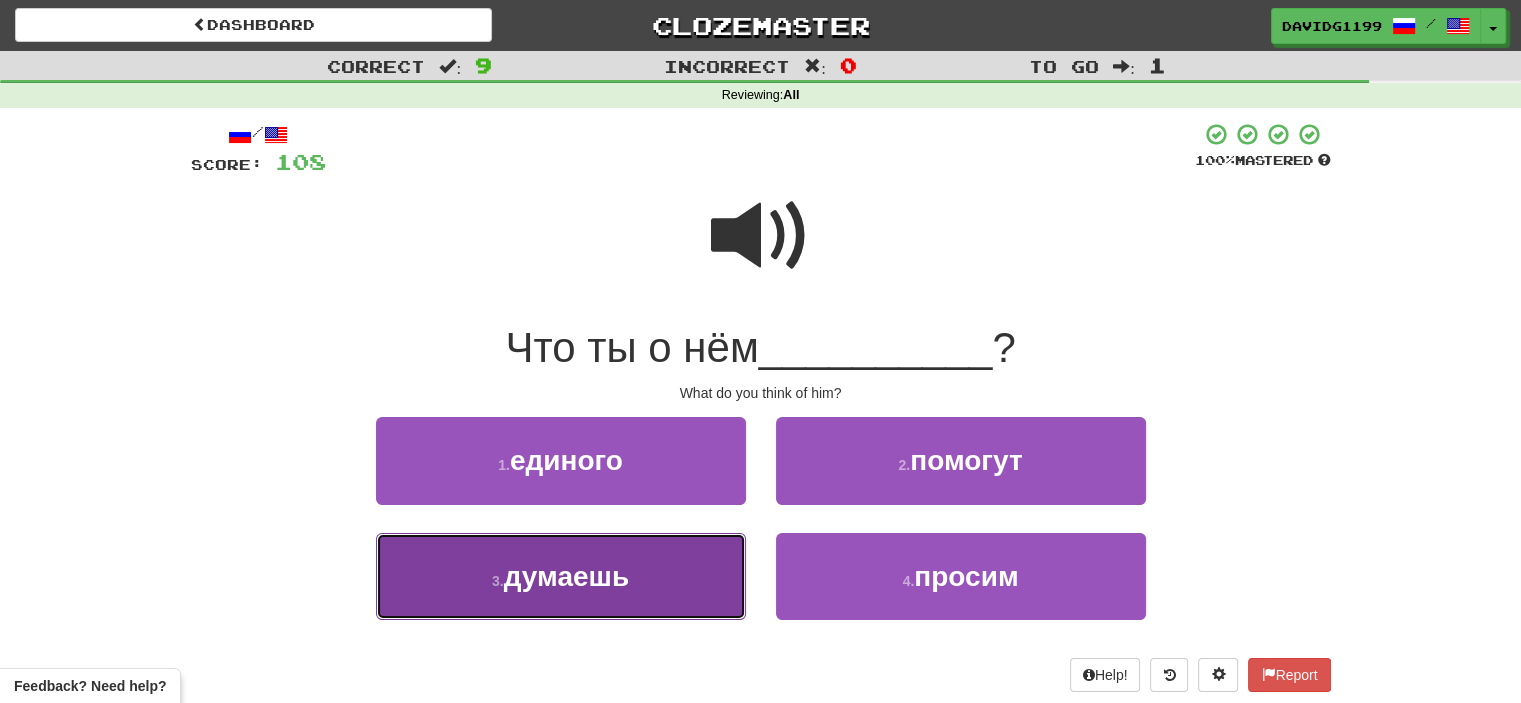 click on "3 .  думаешь" at bounding box center (561, 576) 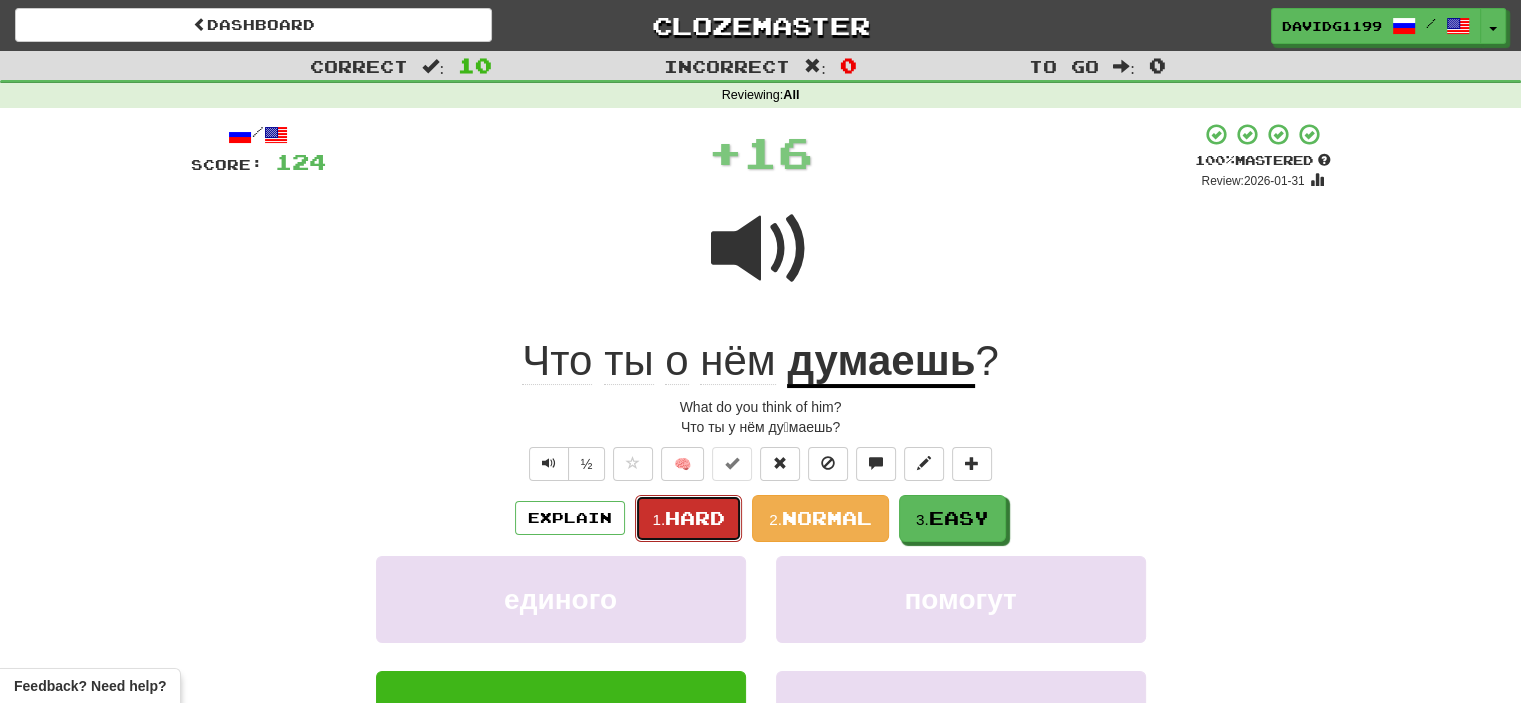 click on "Hard" at bounding box center [695, 518] 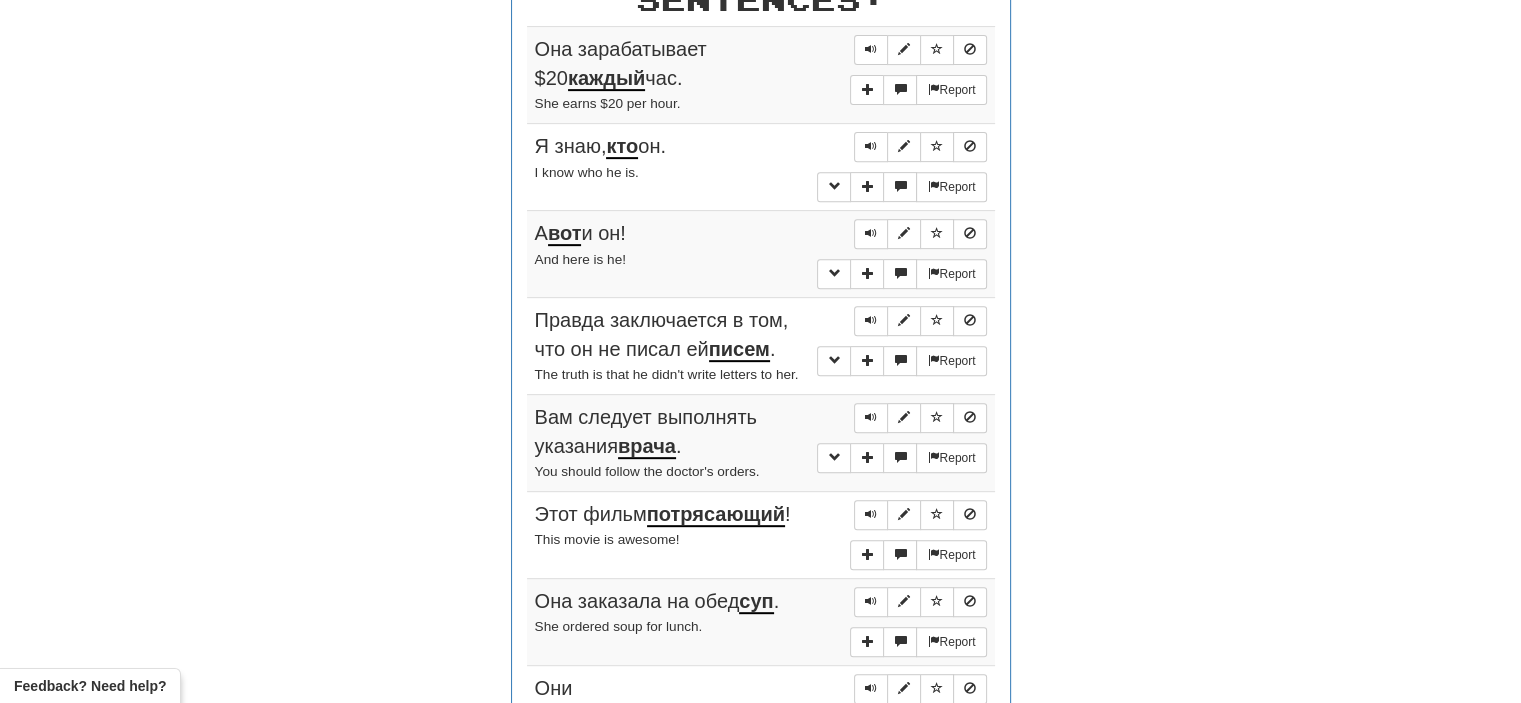 scroll, scrollTop: 804, scrollLeft: 0, axis: vertical 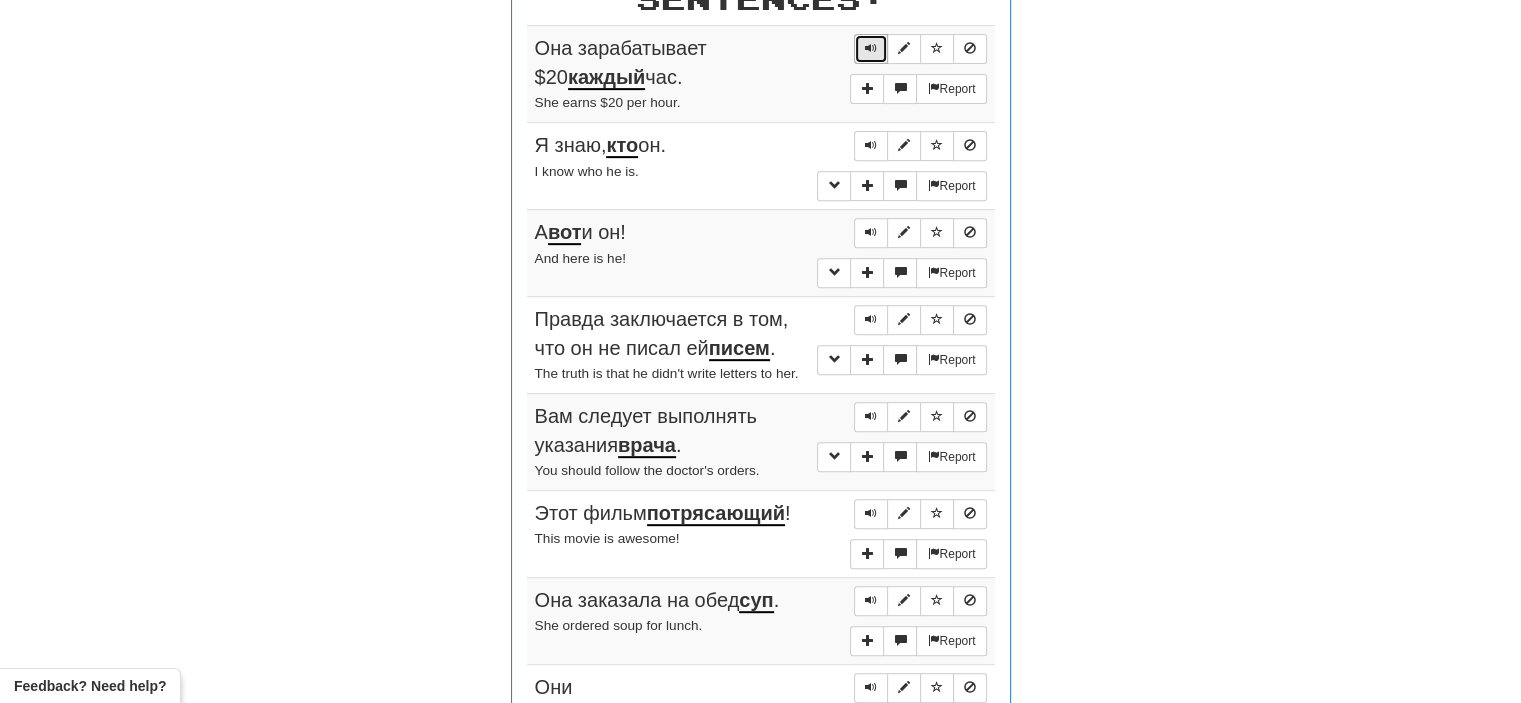 click at bounding box center [871, 48] 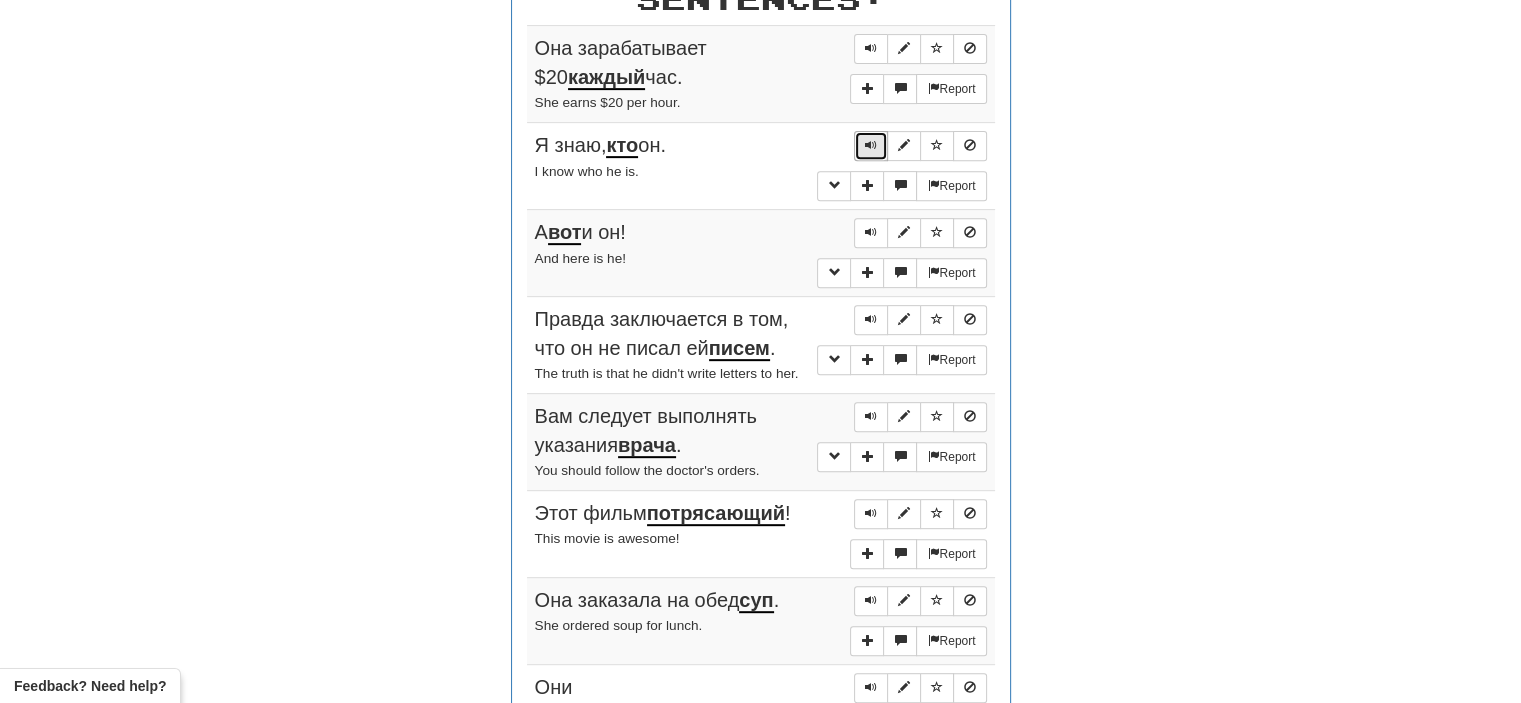 click at bounding box center [871, 145] 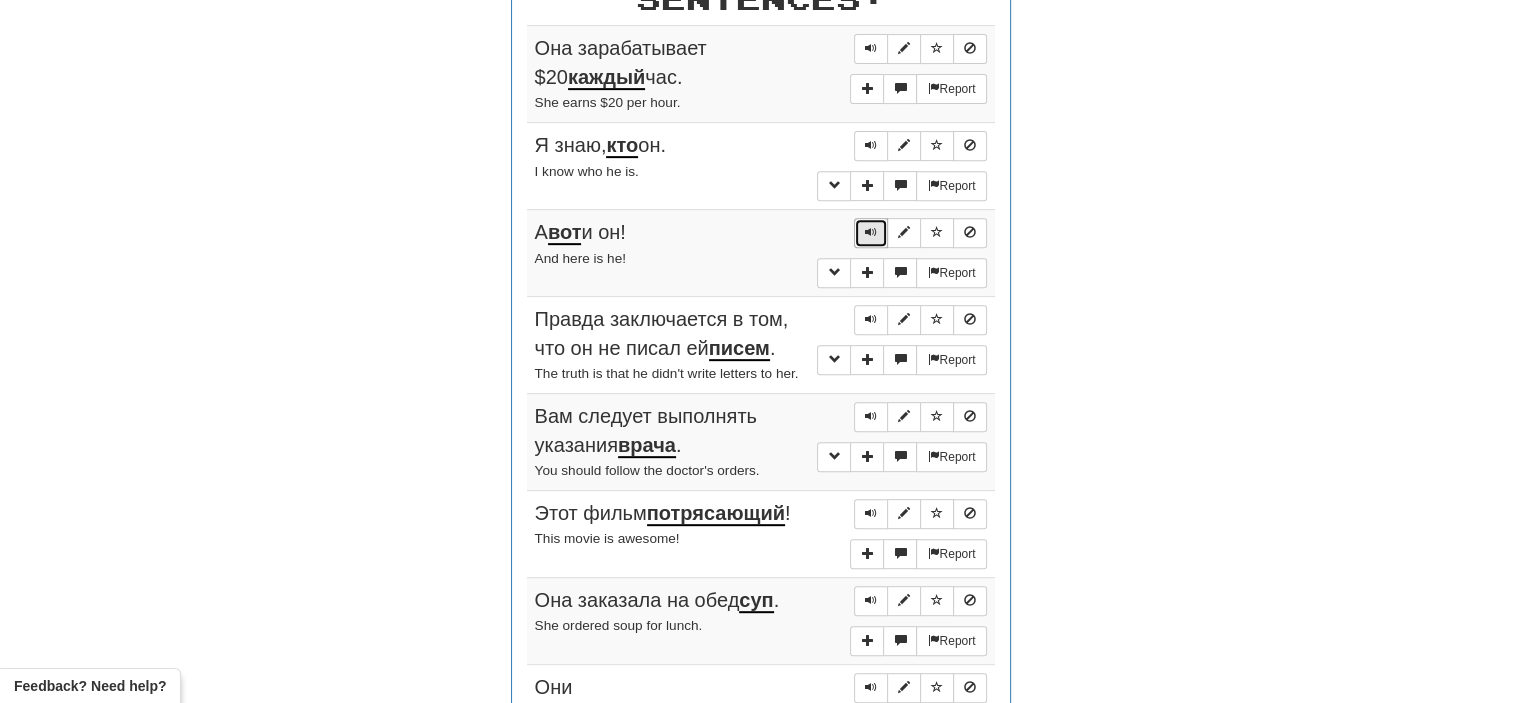 click at bounding box center (871, 232) 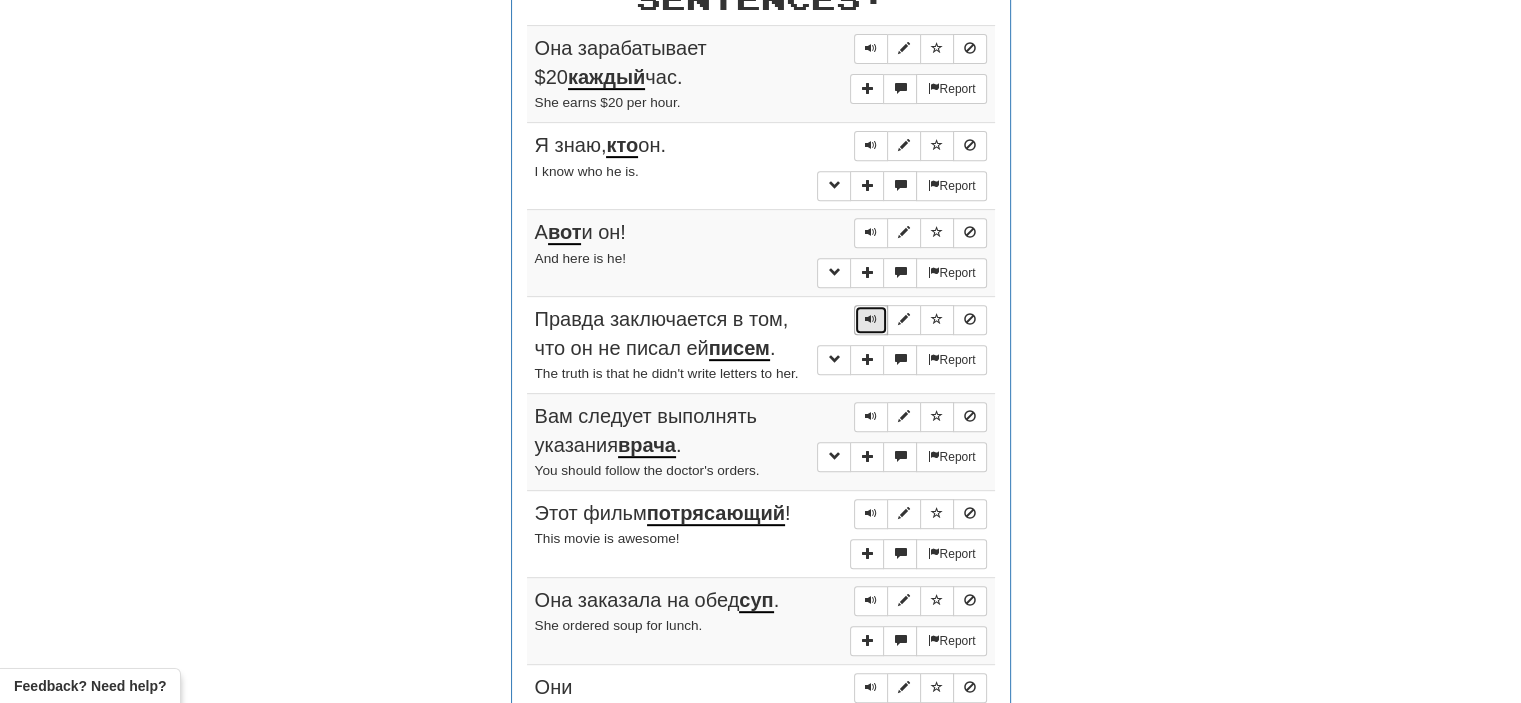 drag, startPoint x: 873, startPoint y: 310, endPoint x: 863, endPoint y: 314, distance: 10.770329 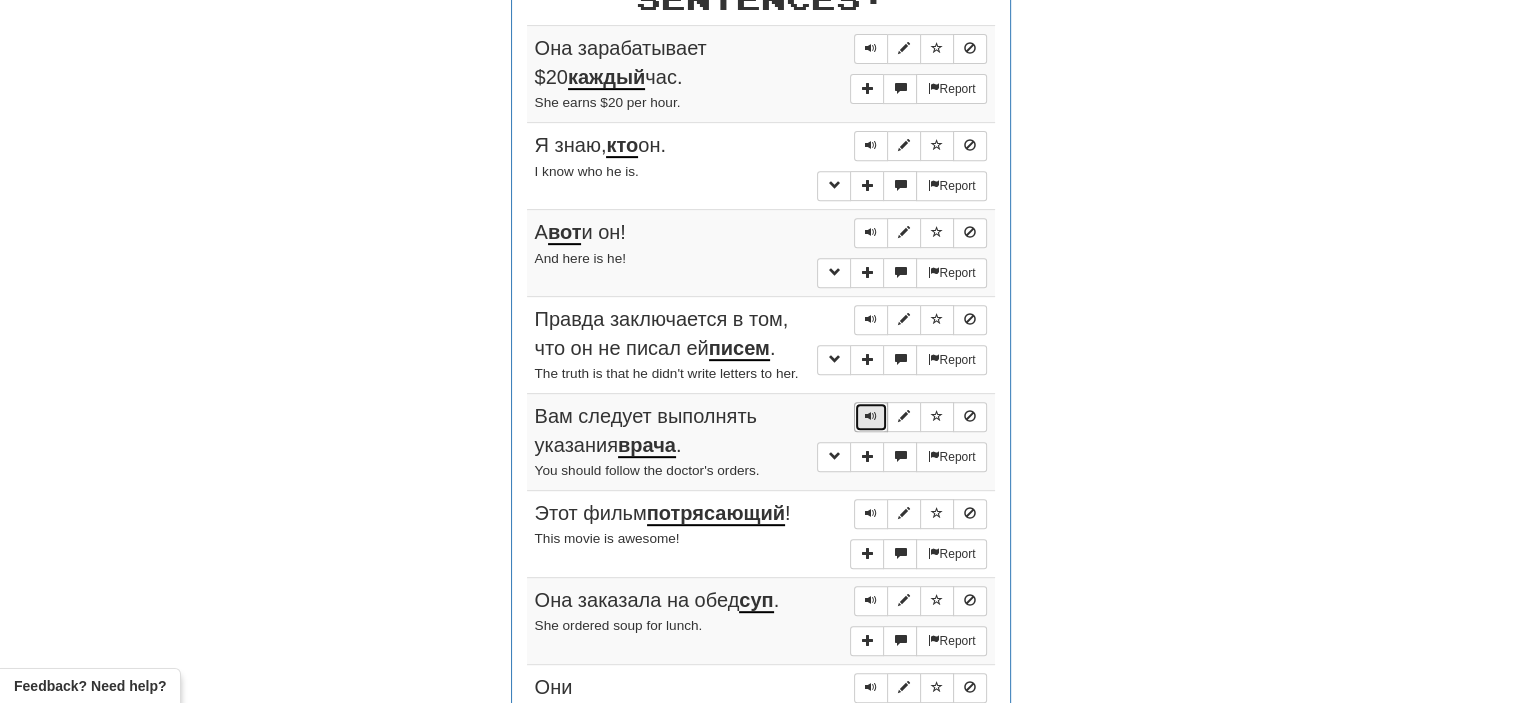 click at bounding box center [871, 416] 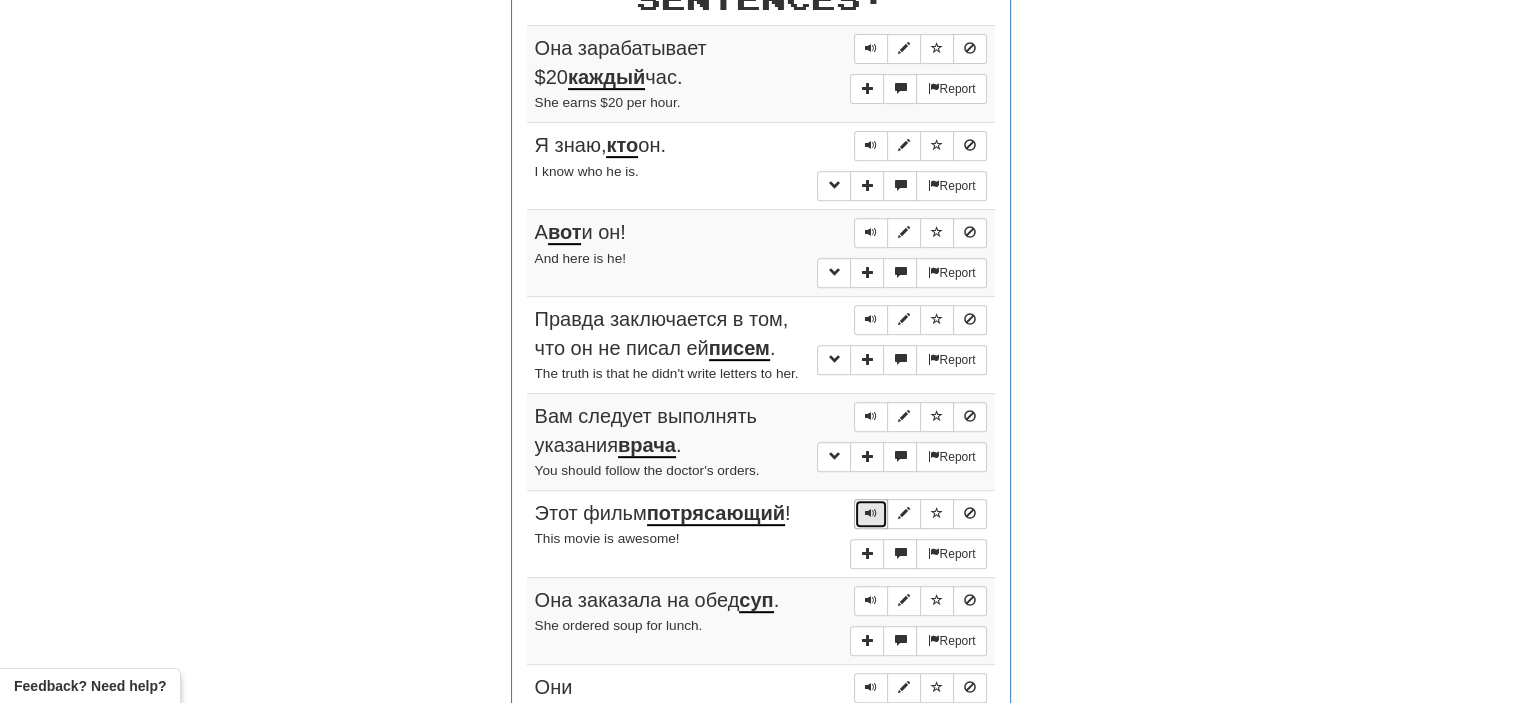 click at bounding box center (871, 514) 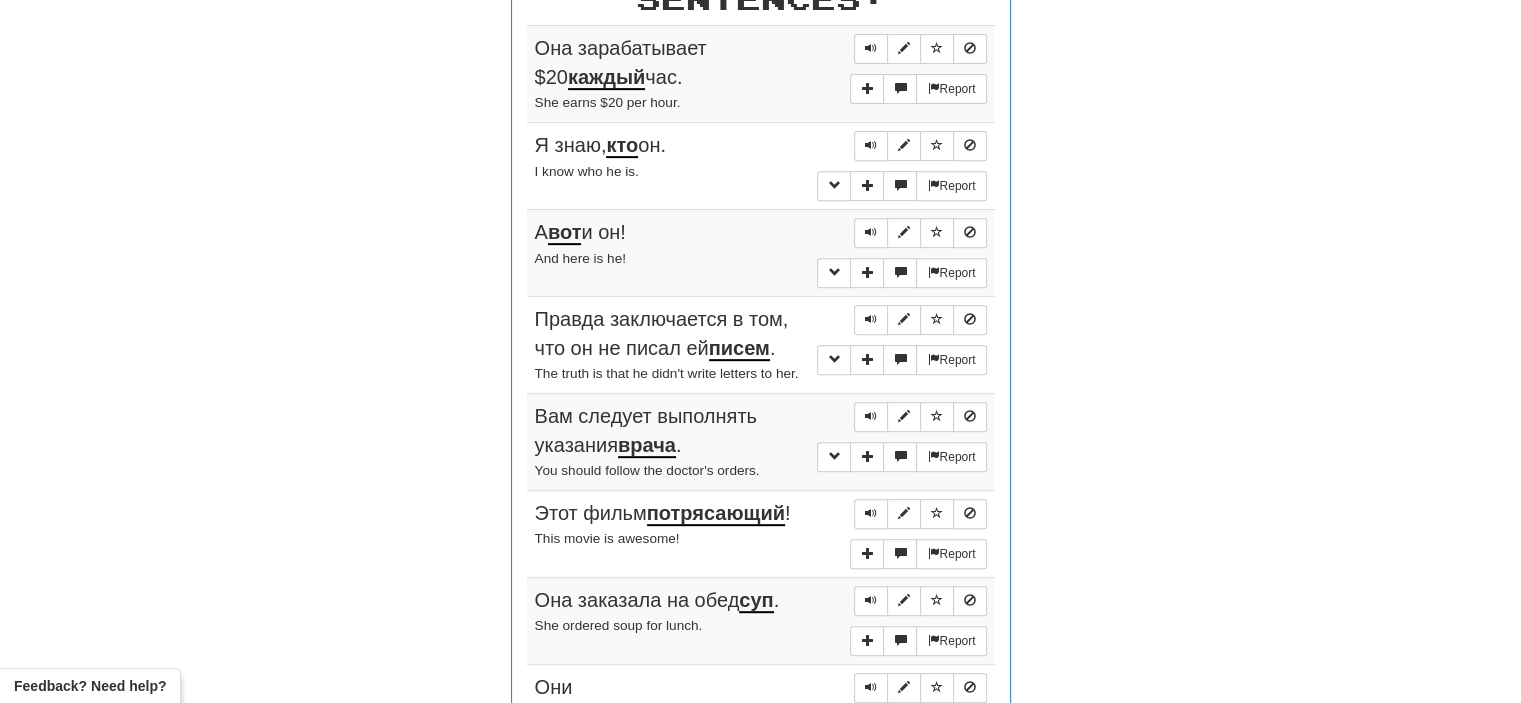 drag, startPoint x: 866, startPoint y: 599, endPoint x: 800, endPoint y: 601, distance: 66.0303 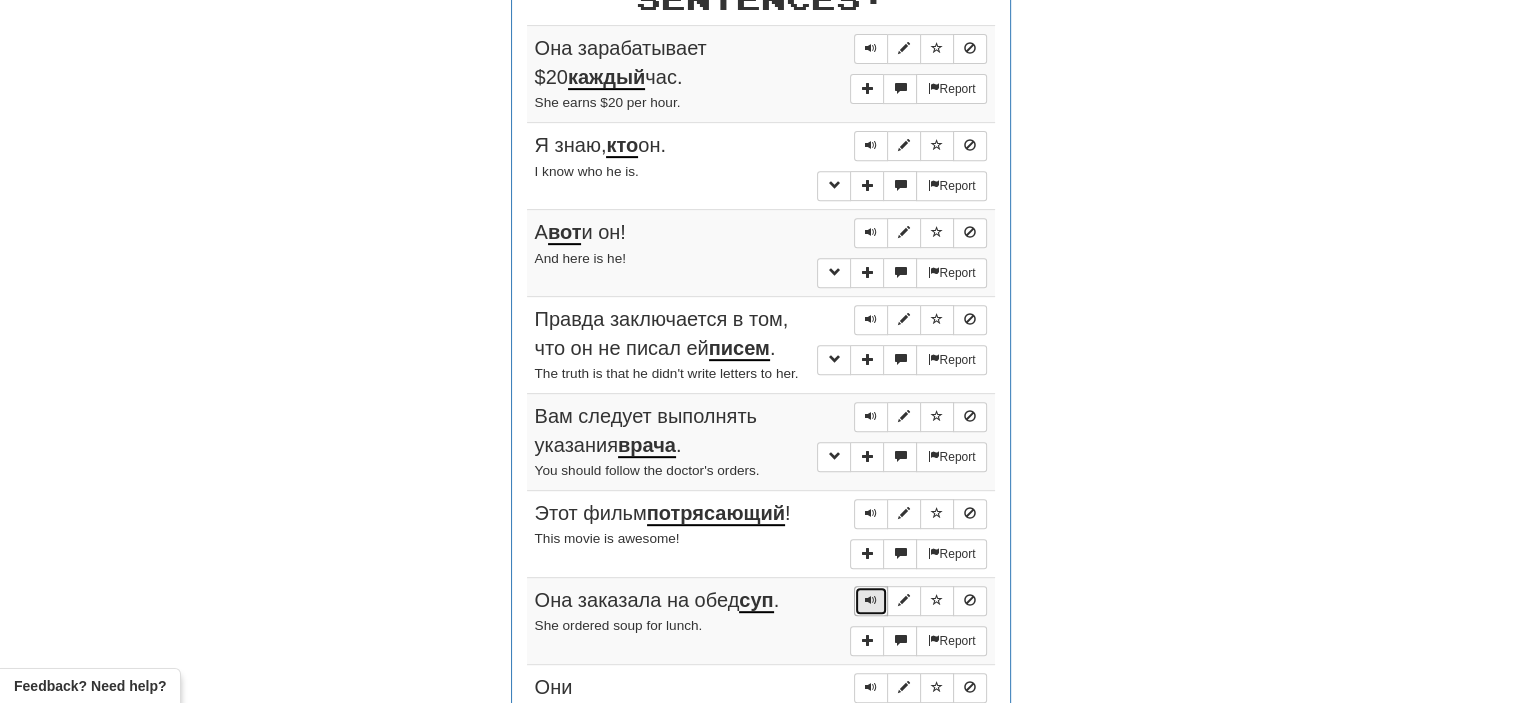 click at bounding box center (871, 600) 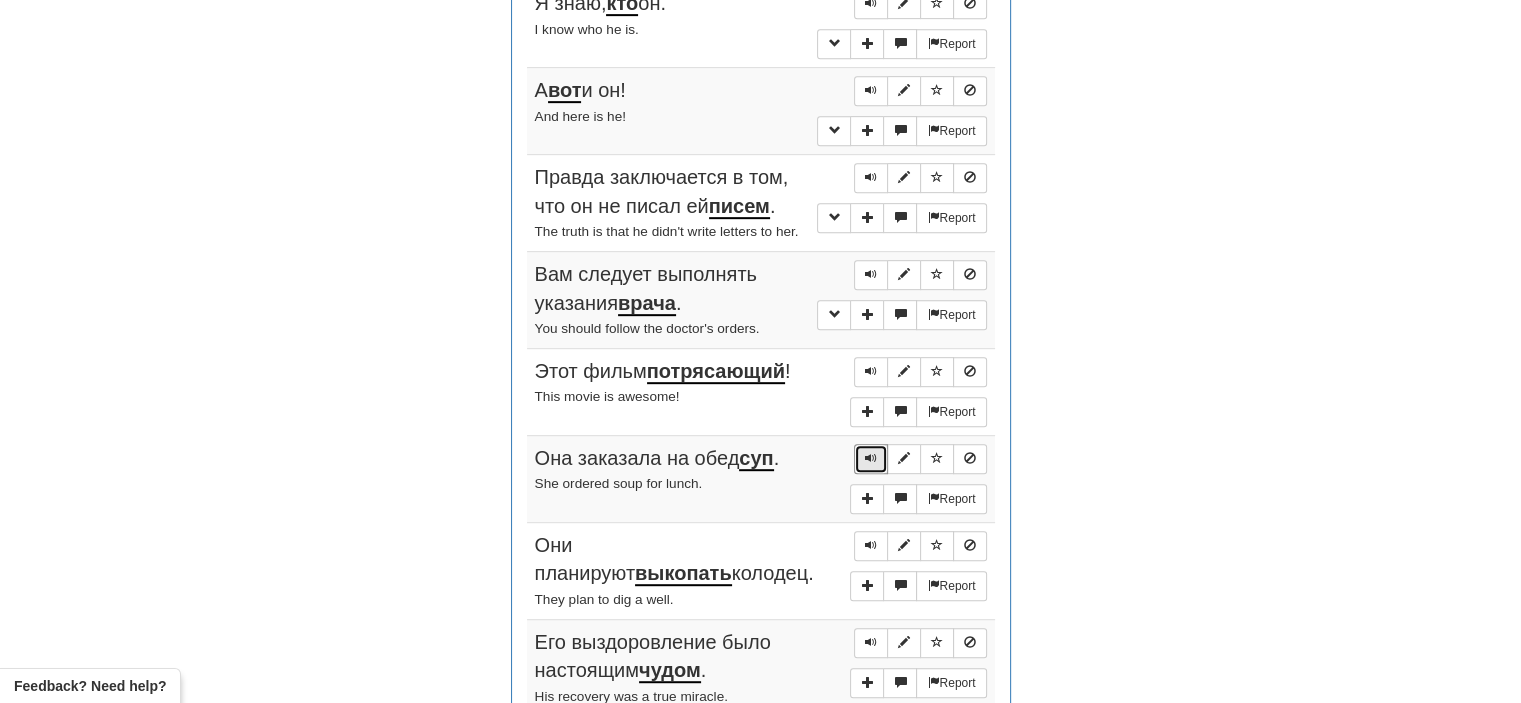 scroll, scrollTop: 1022, scrollLeft: 0, axis: vertical 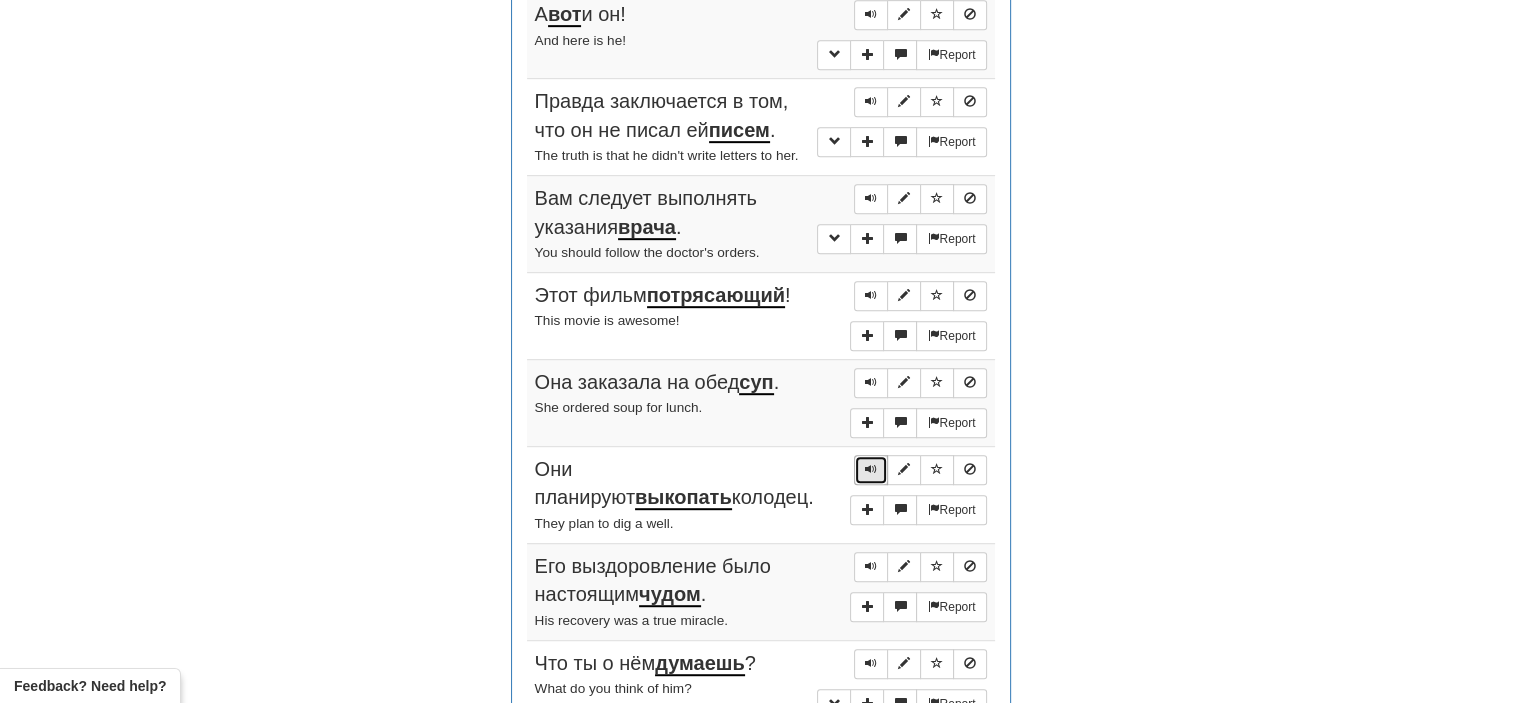 click at bounding box center [871, 469] 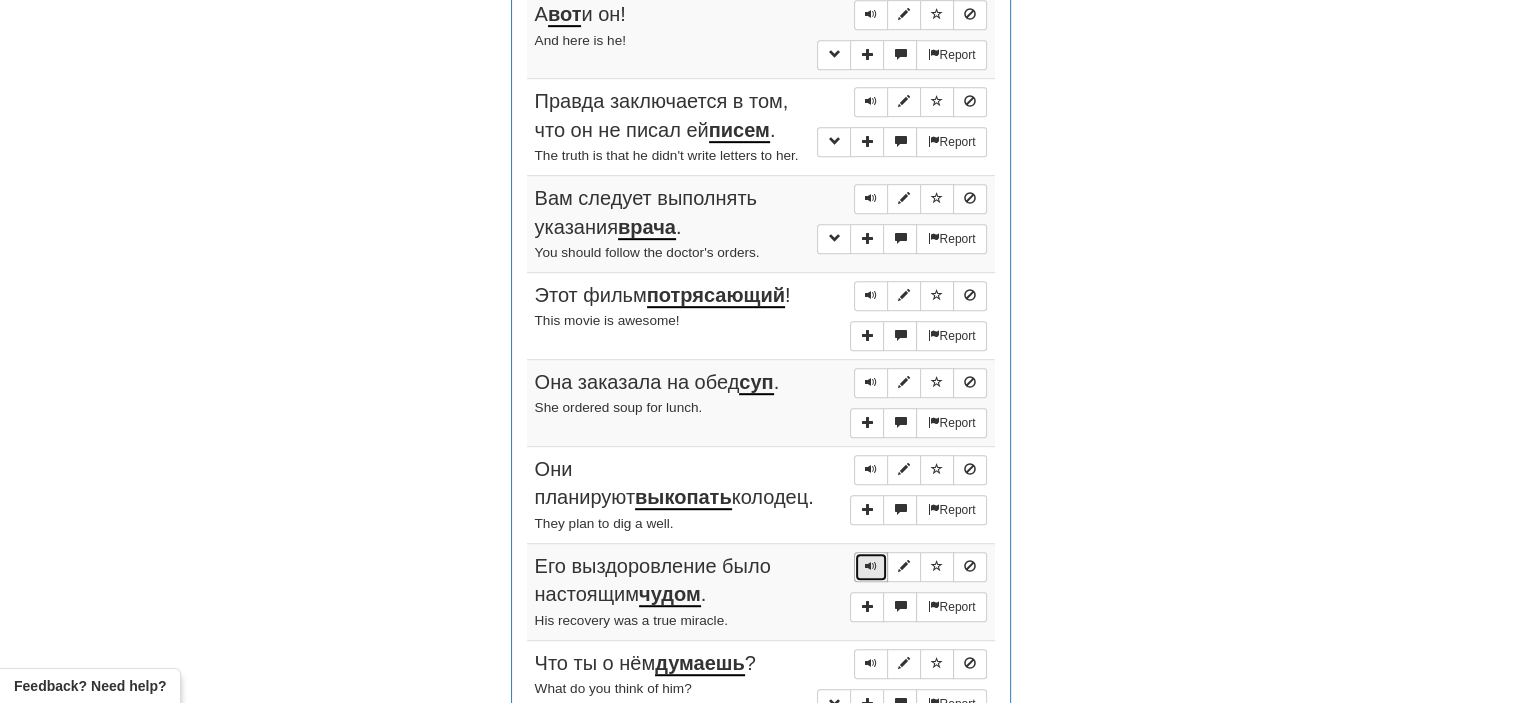 click at bounding box center [871, 566] 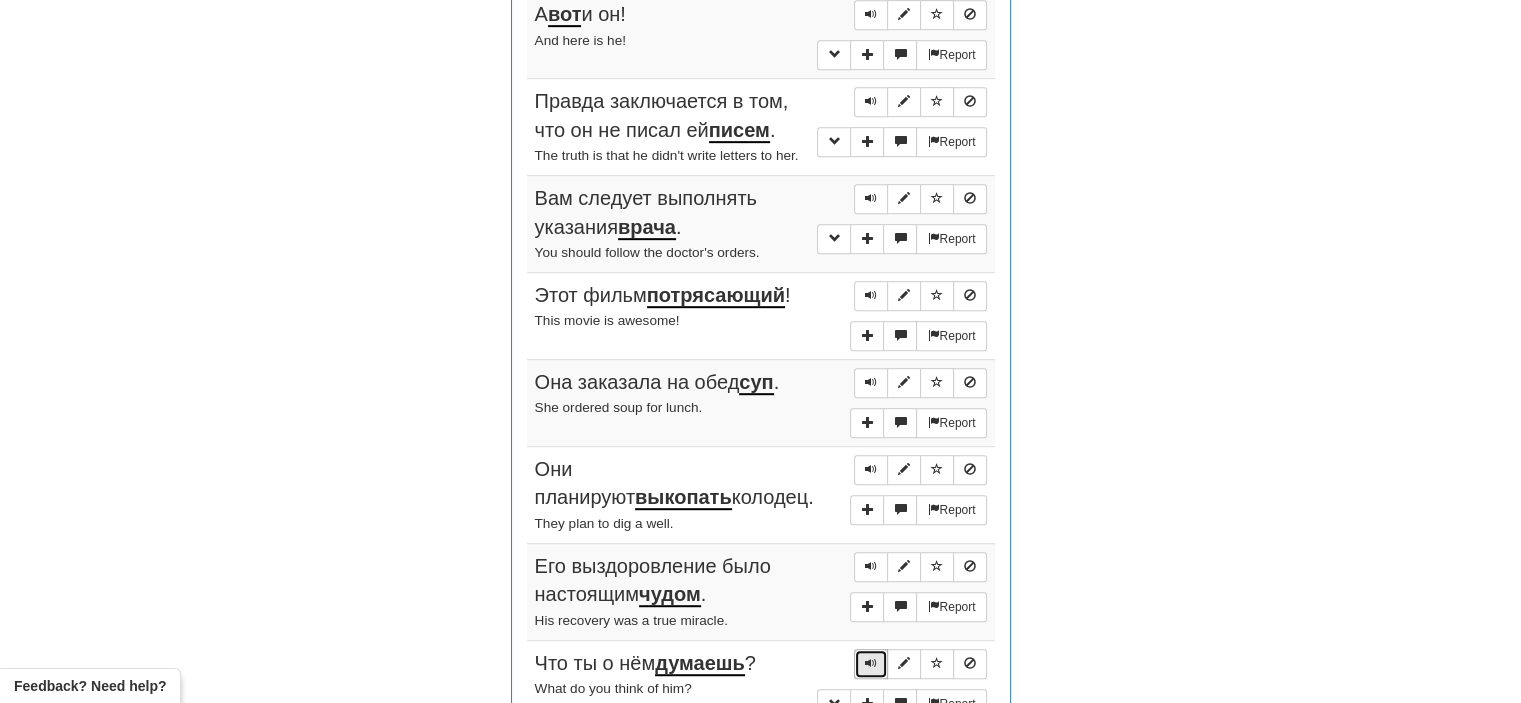 click at bounding box center [871, 663] 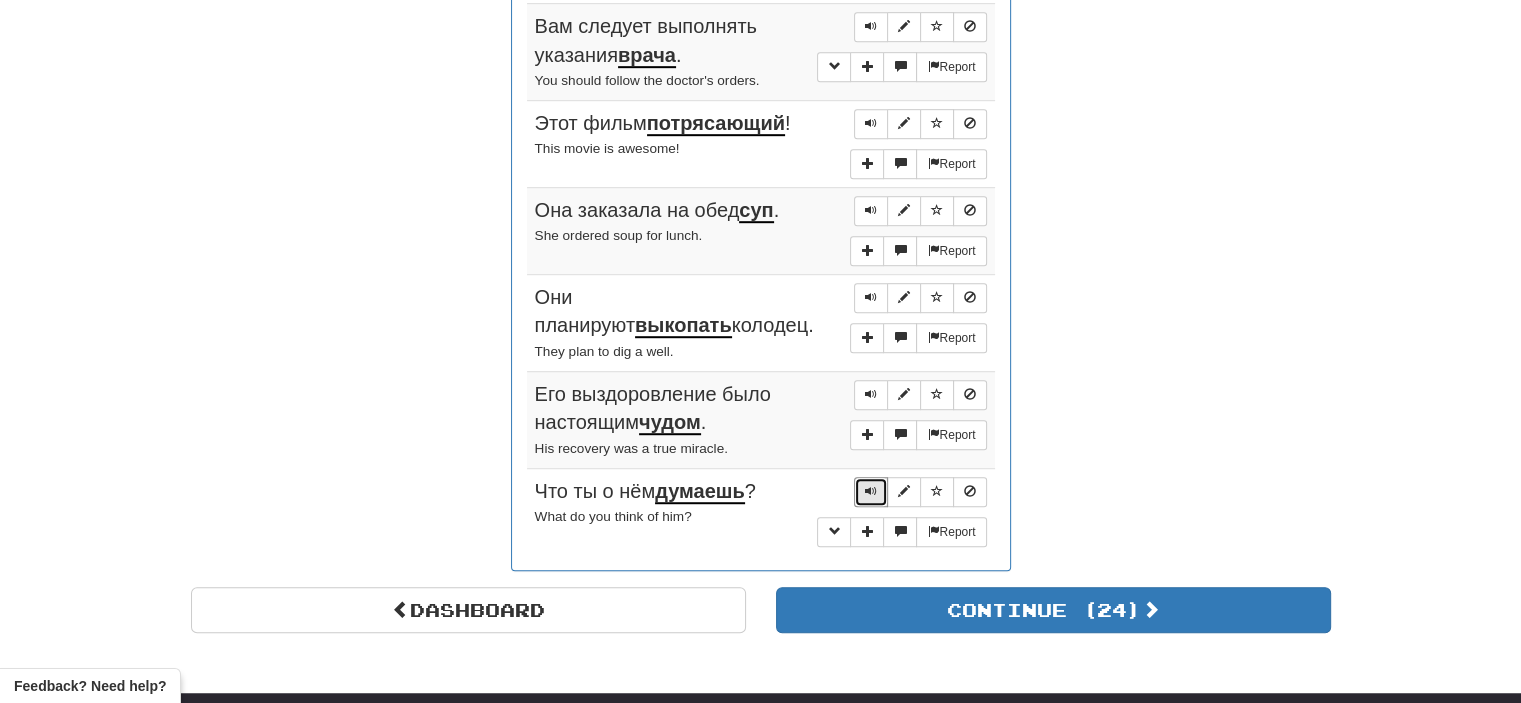 scroll, scrollTop: 1204, scrollLeft: 0, axis: vertical 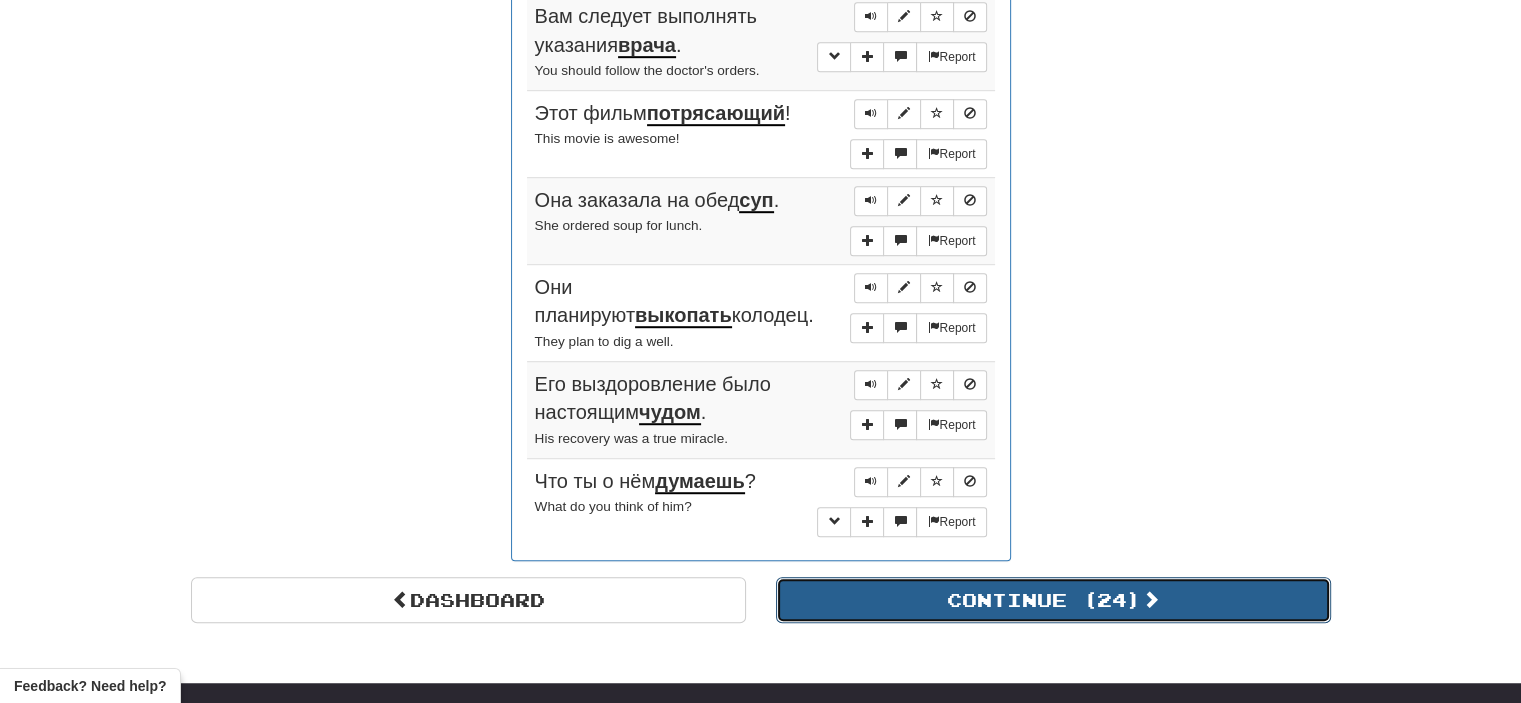 click on "Continue ( 24 )" at bounding box center [1053, 600] 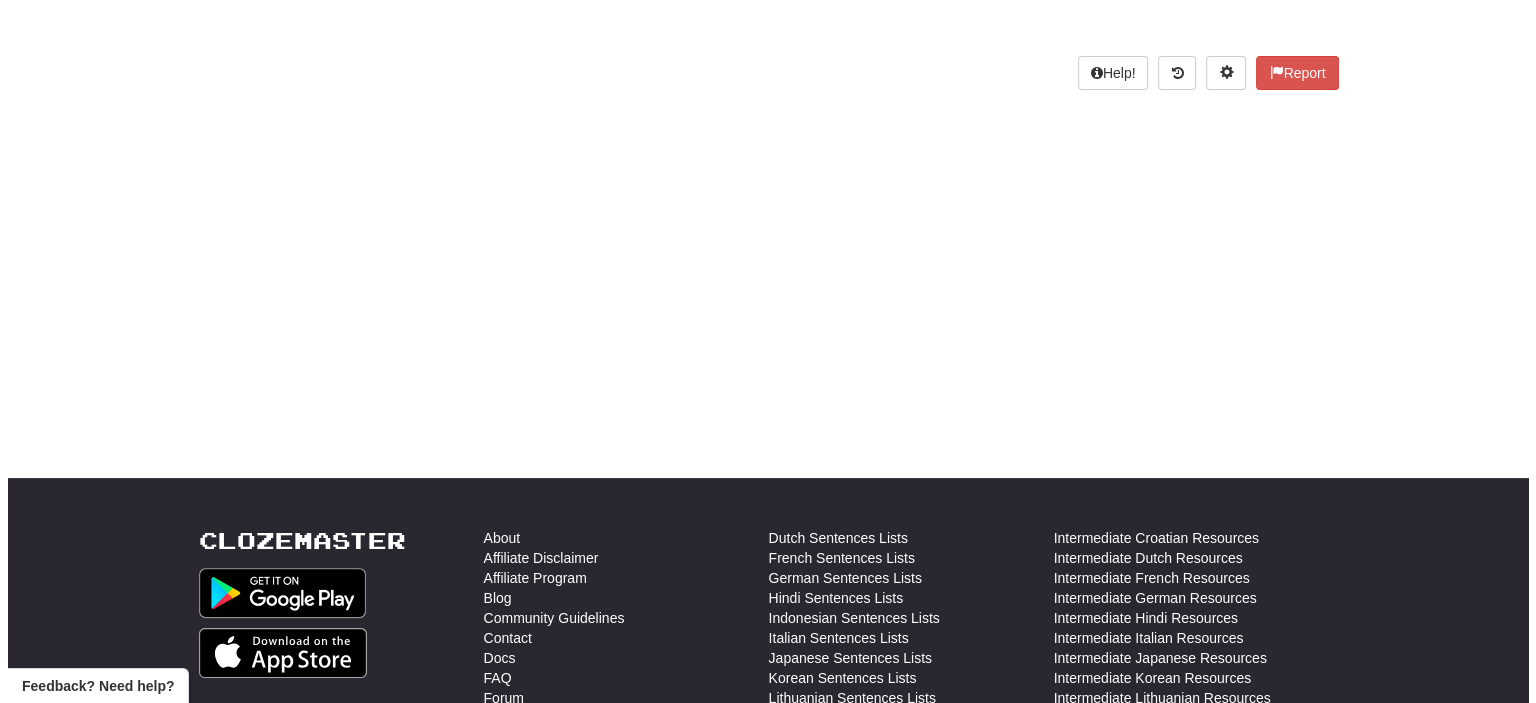 scroll, scrollTop: 0, scrollLeft: 0, axis: both 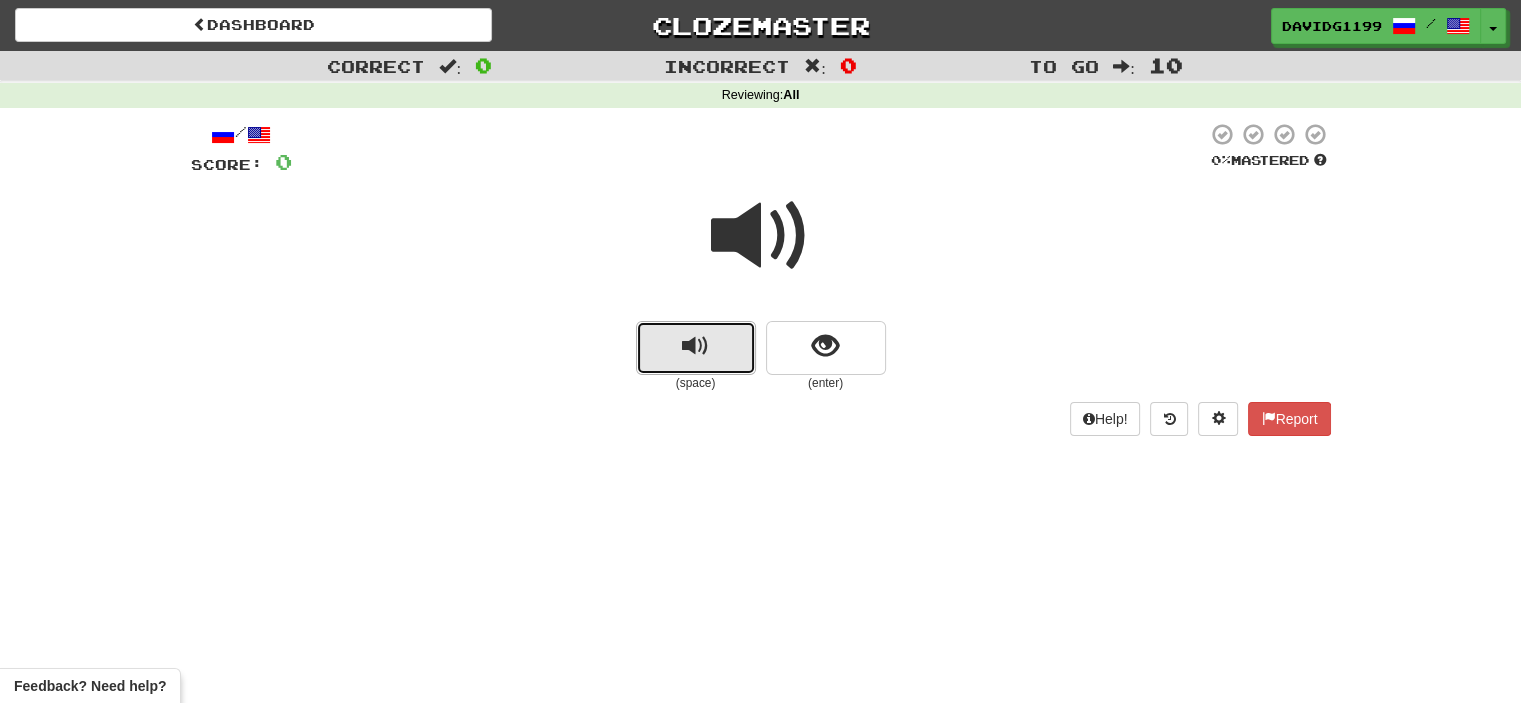 click at bounding box center [696, 348] 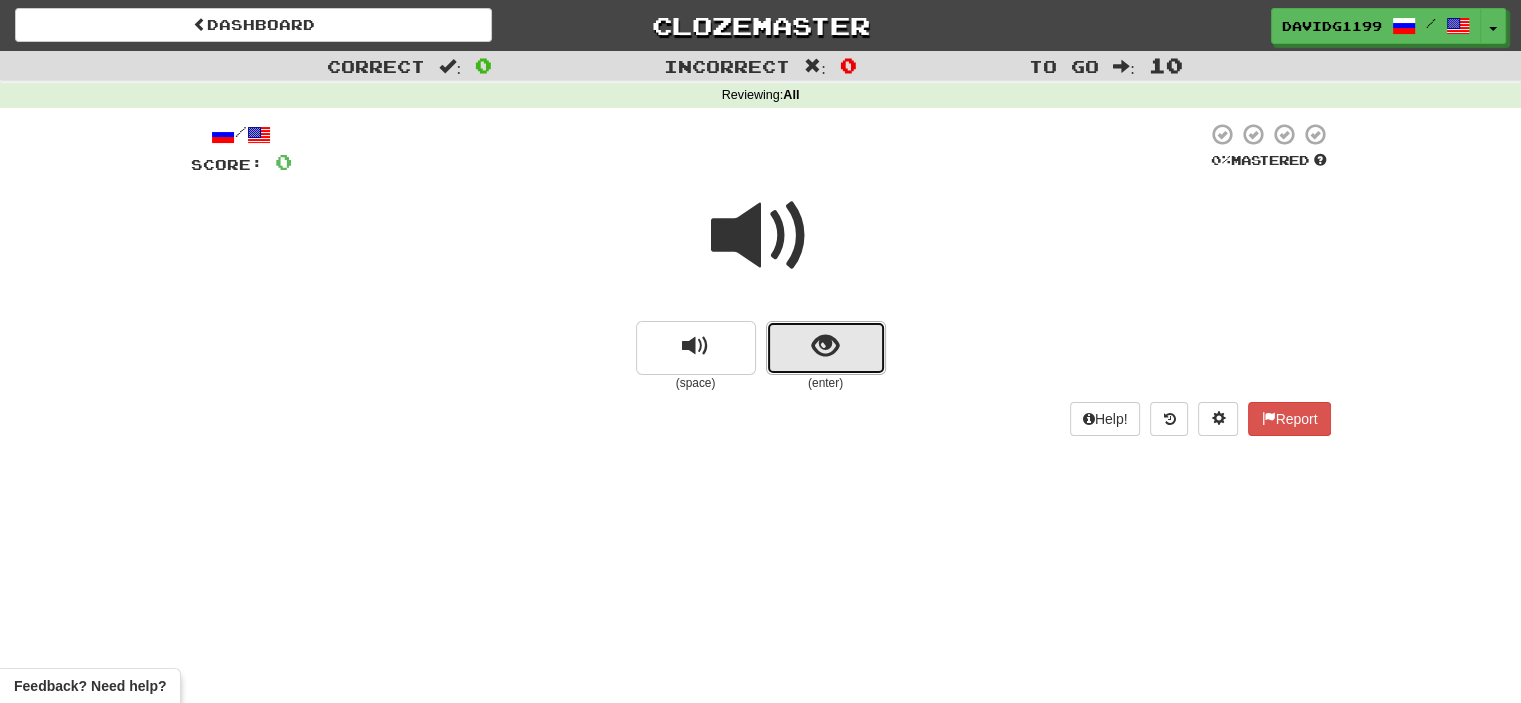 click at bounding box center (826, 348) 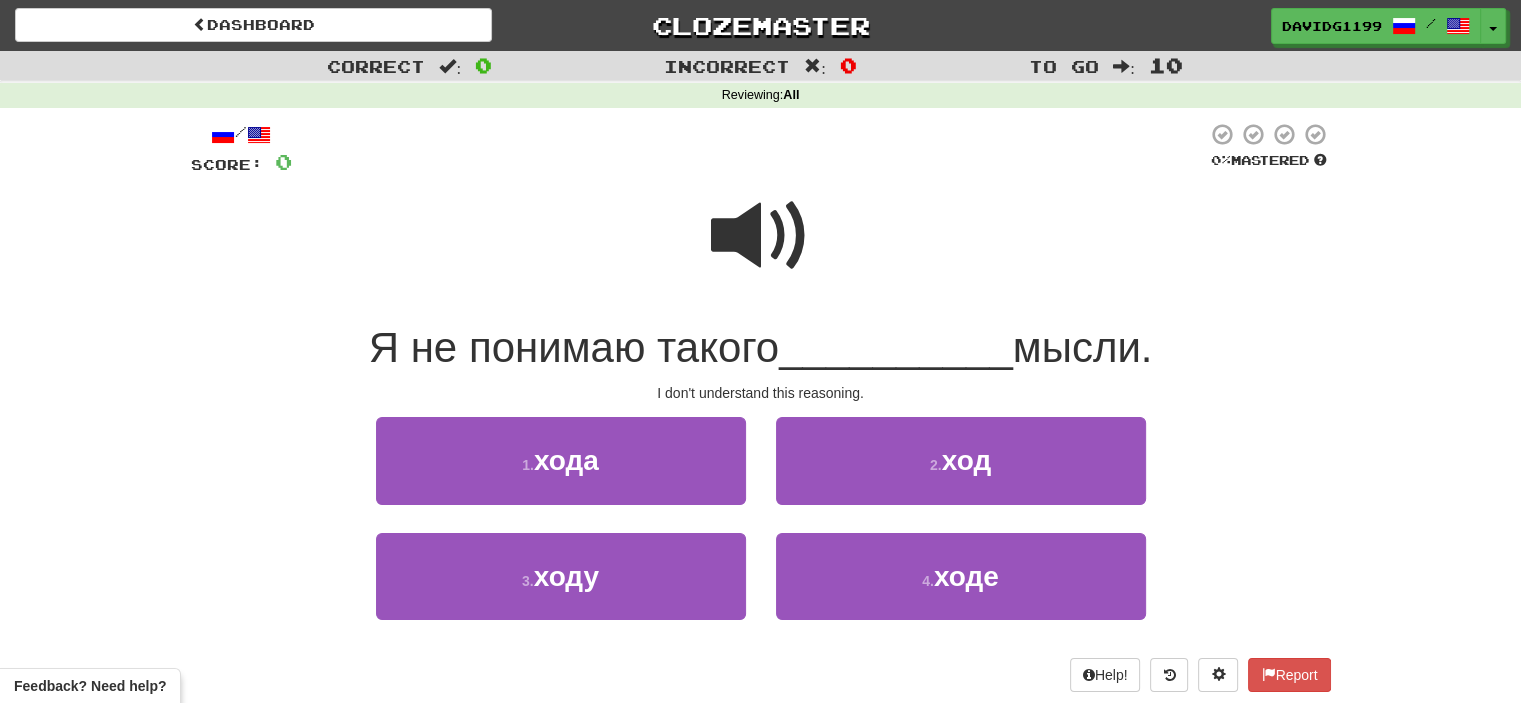 click at bounding box center [761, 236] 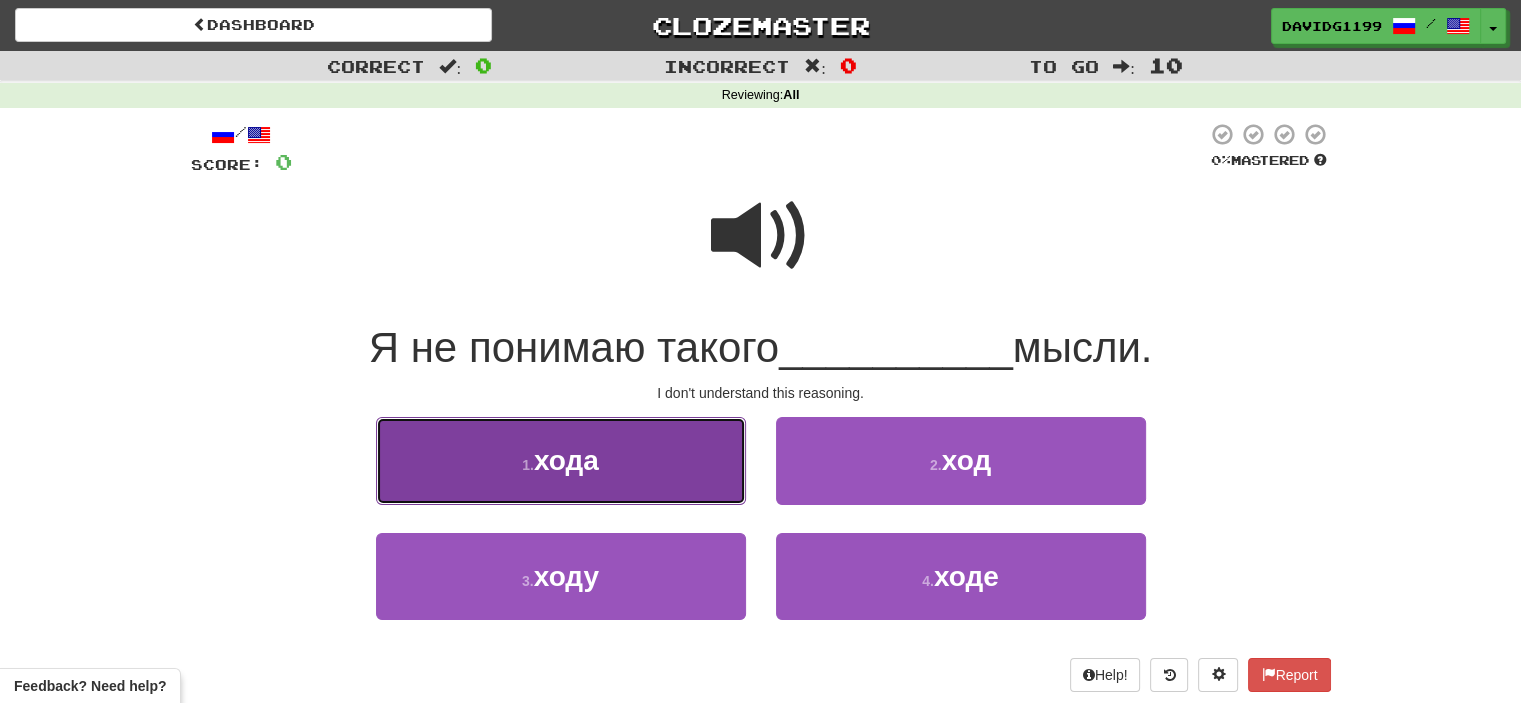 click on "1 .  хода" at bounding box center (561, 460) 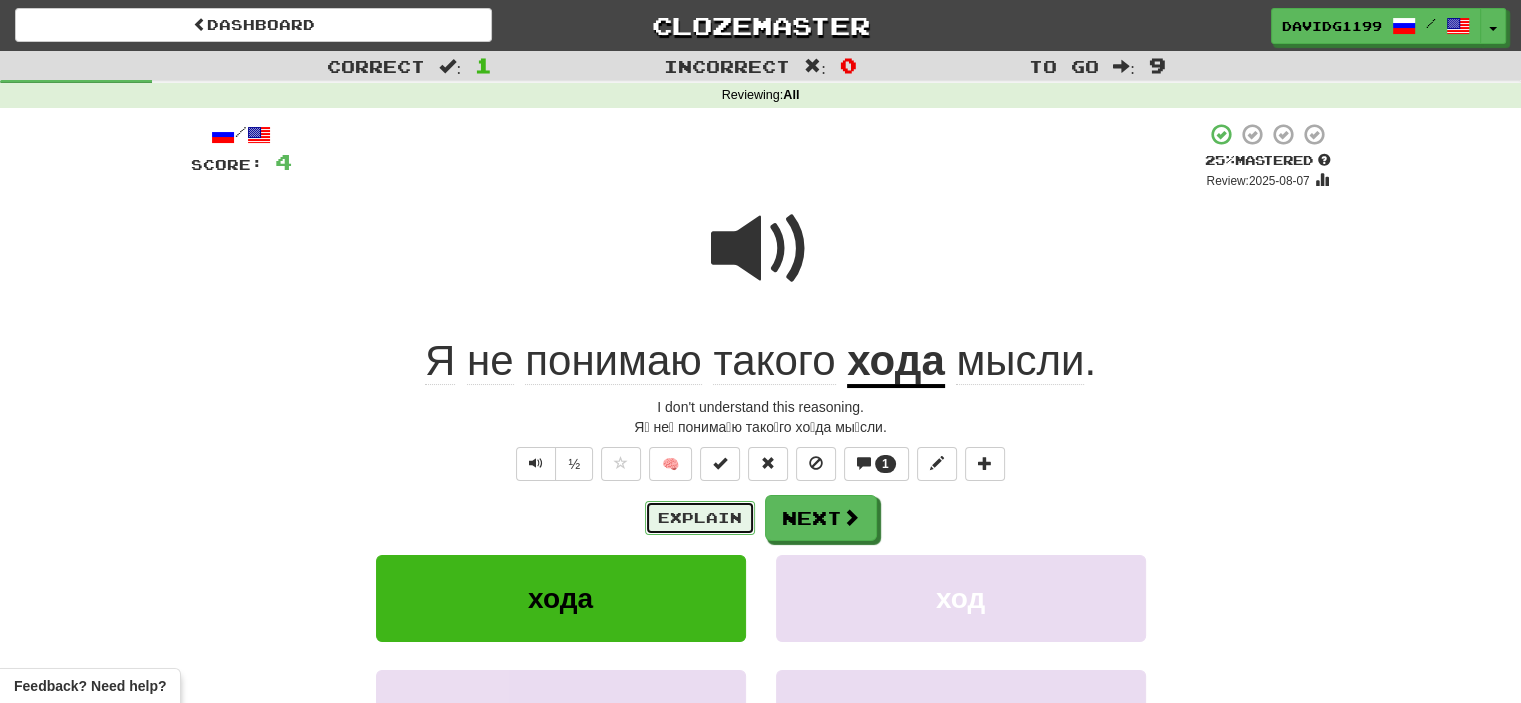 click on "Explain" at bounding box center [700, 518] 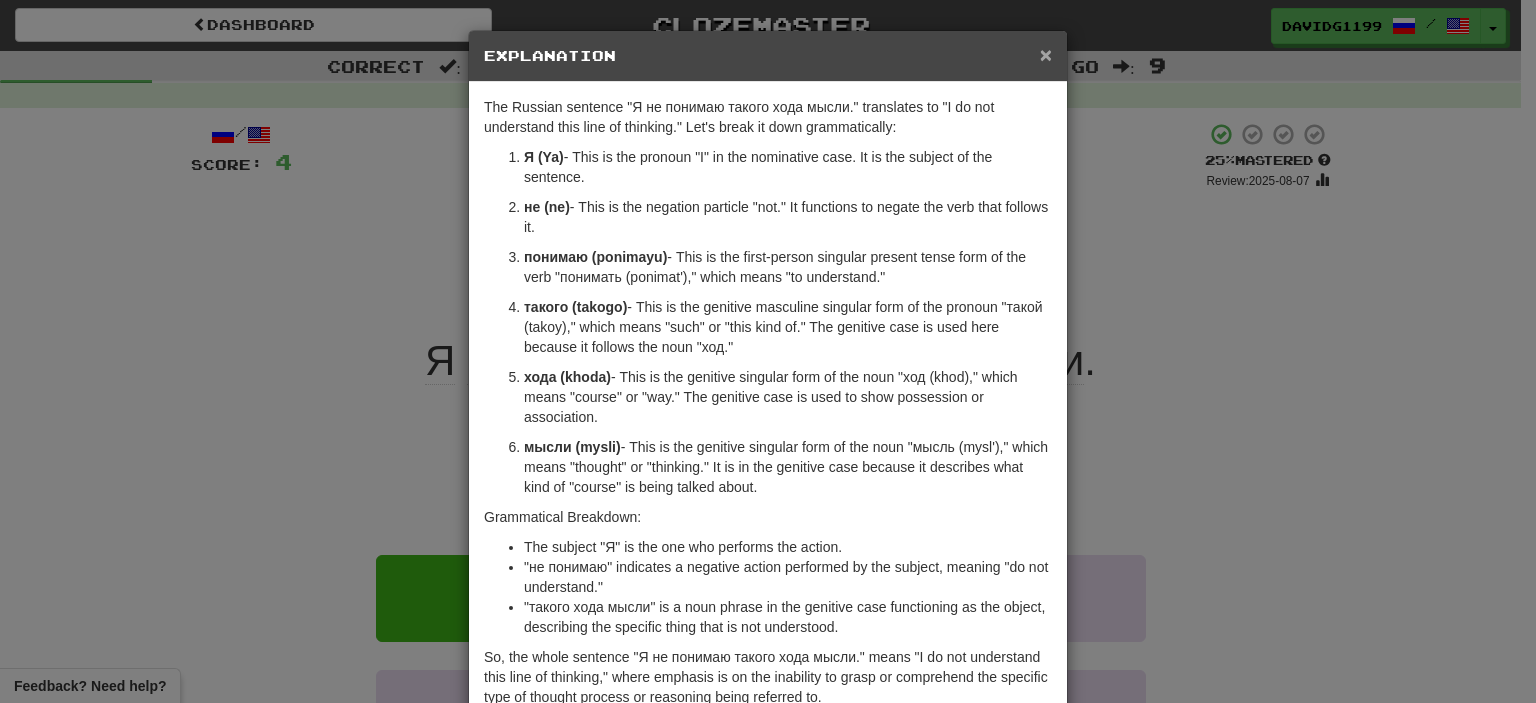 click on "×" at bounding box center [1046, 54] 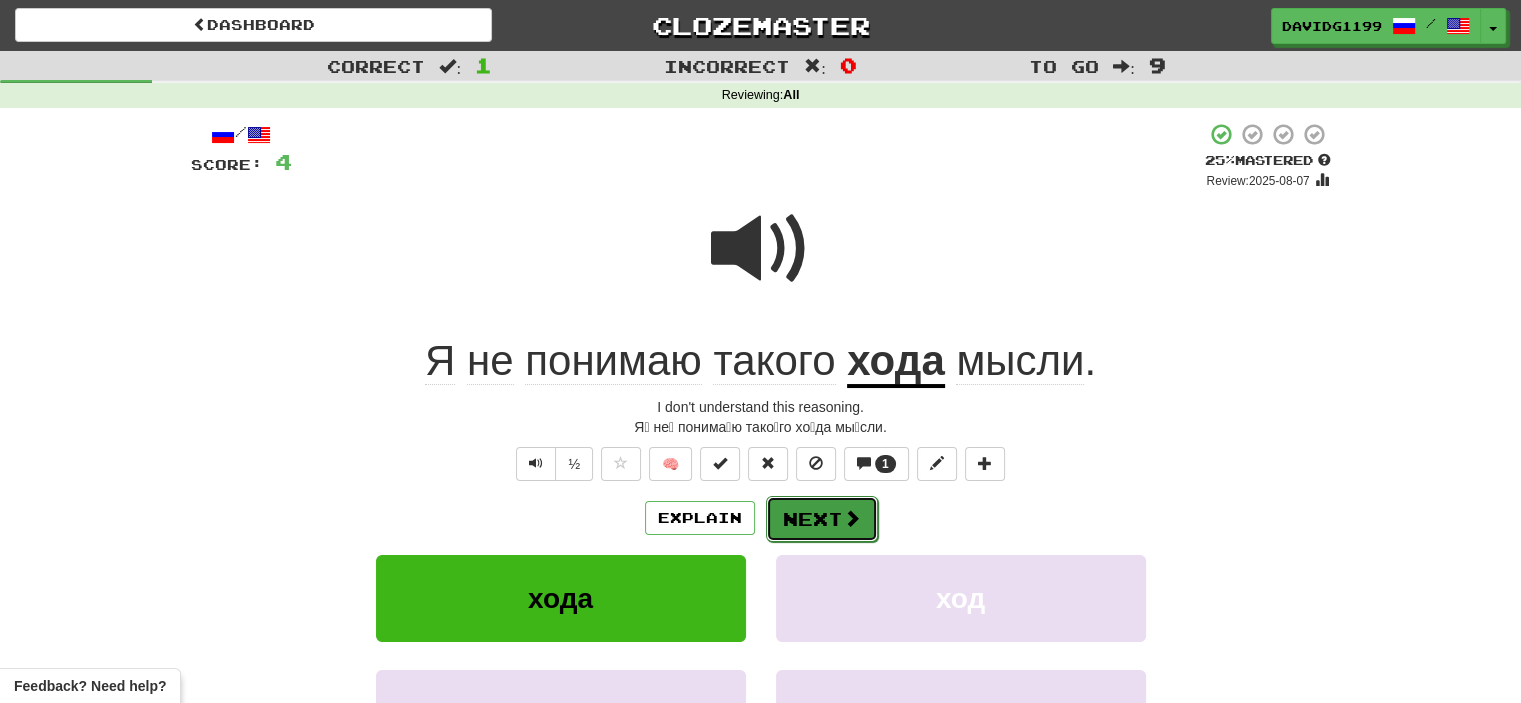 click on "Next" at bounding box center (822, 519) 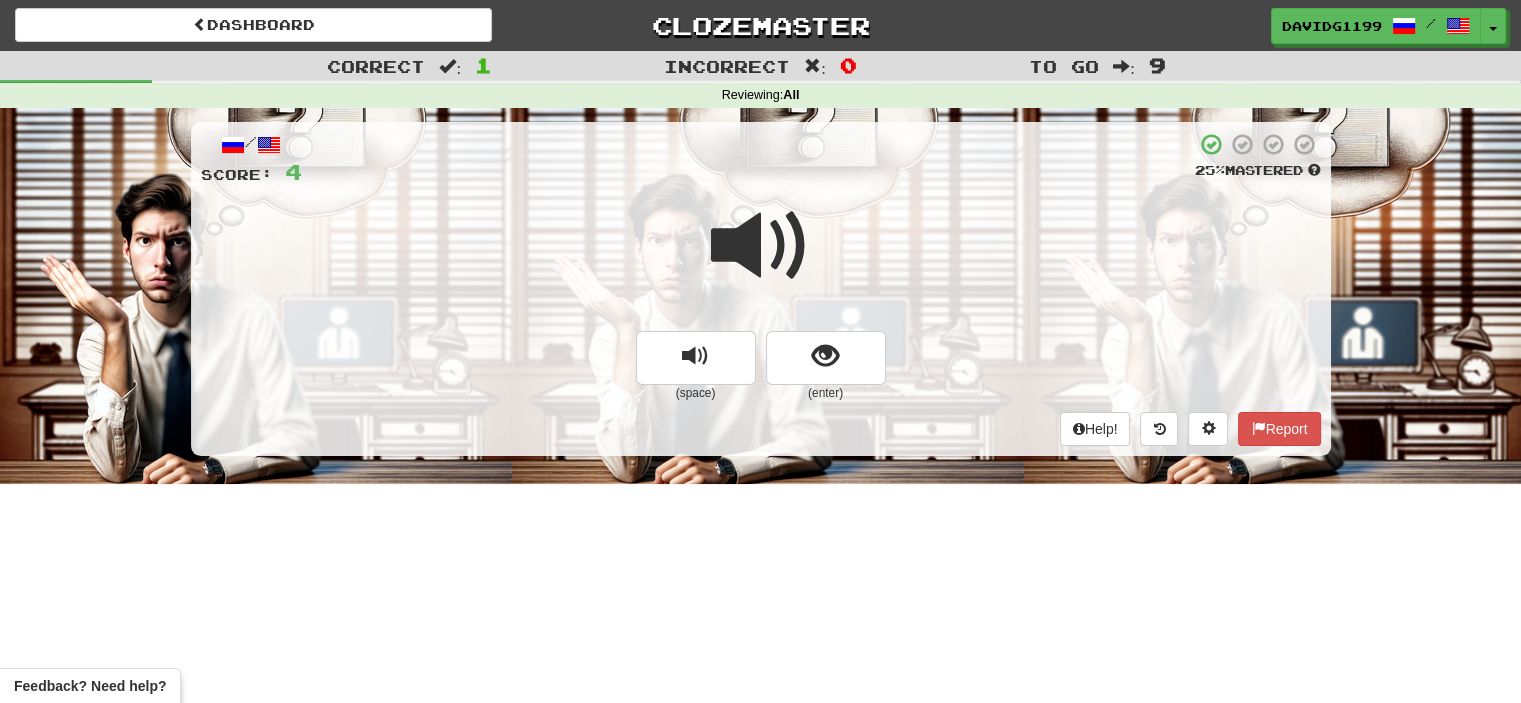 click at bounding box center (761, 246) 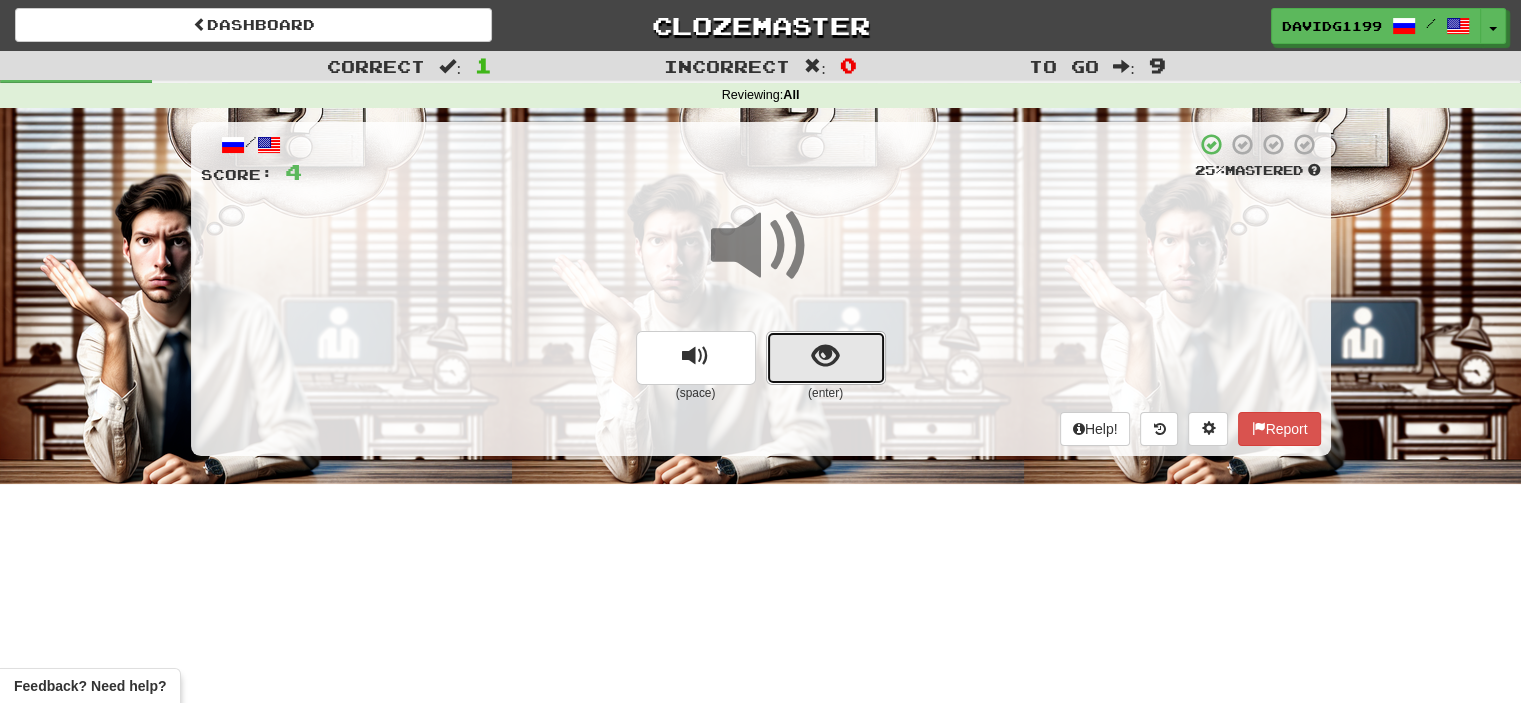 click at bounding box center [825, 356] 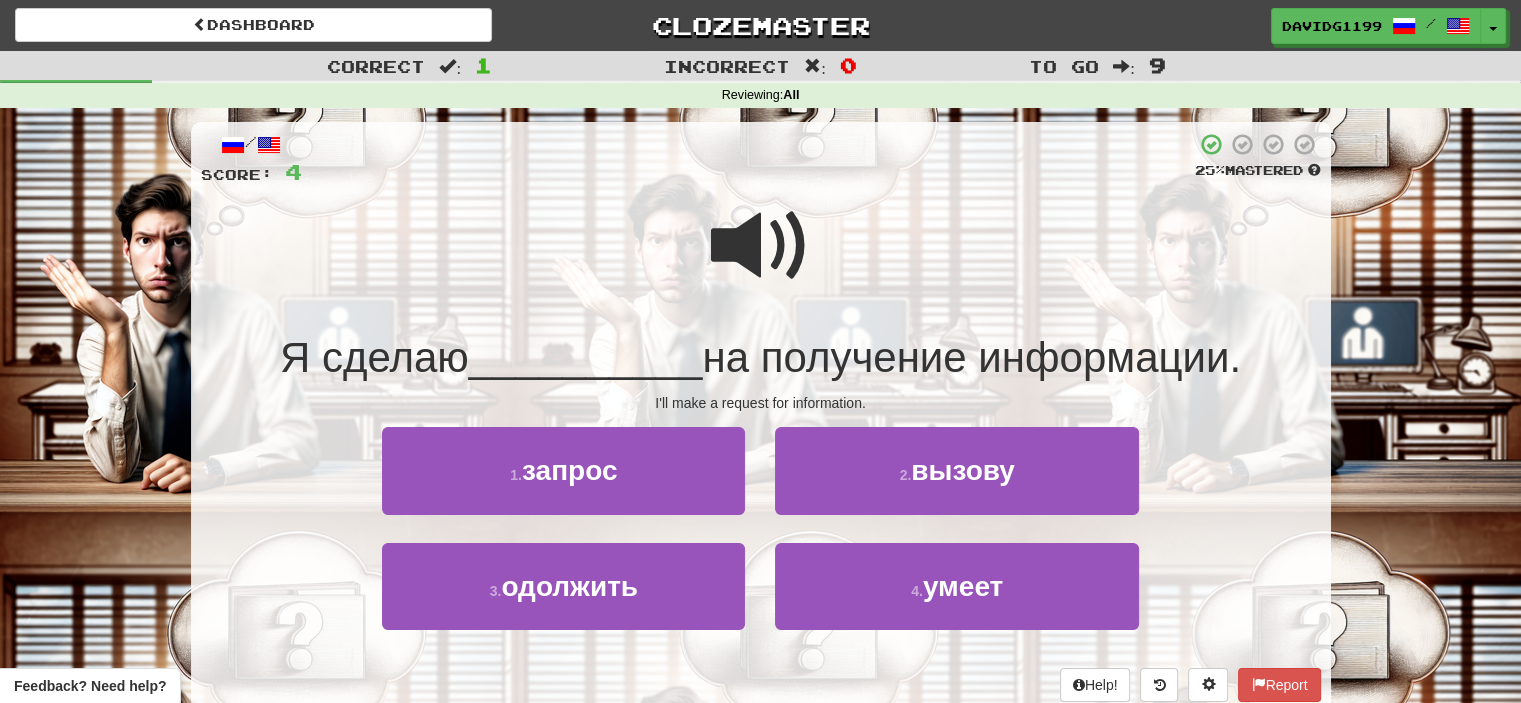 click at bounding box center (761, 246) 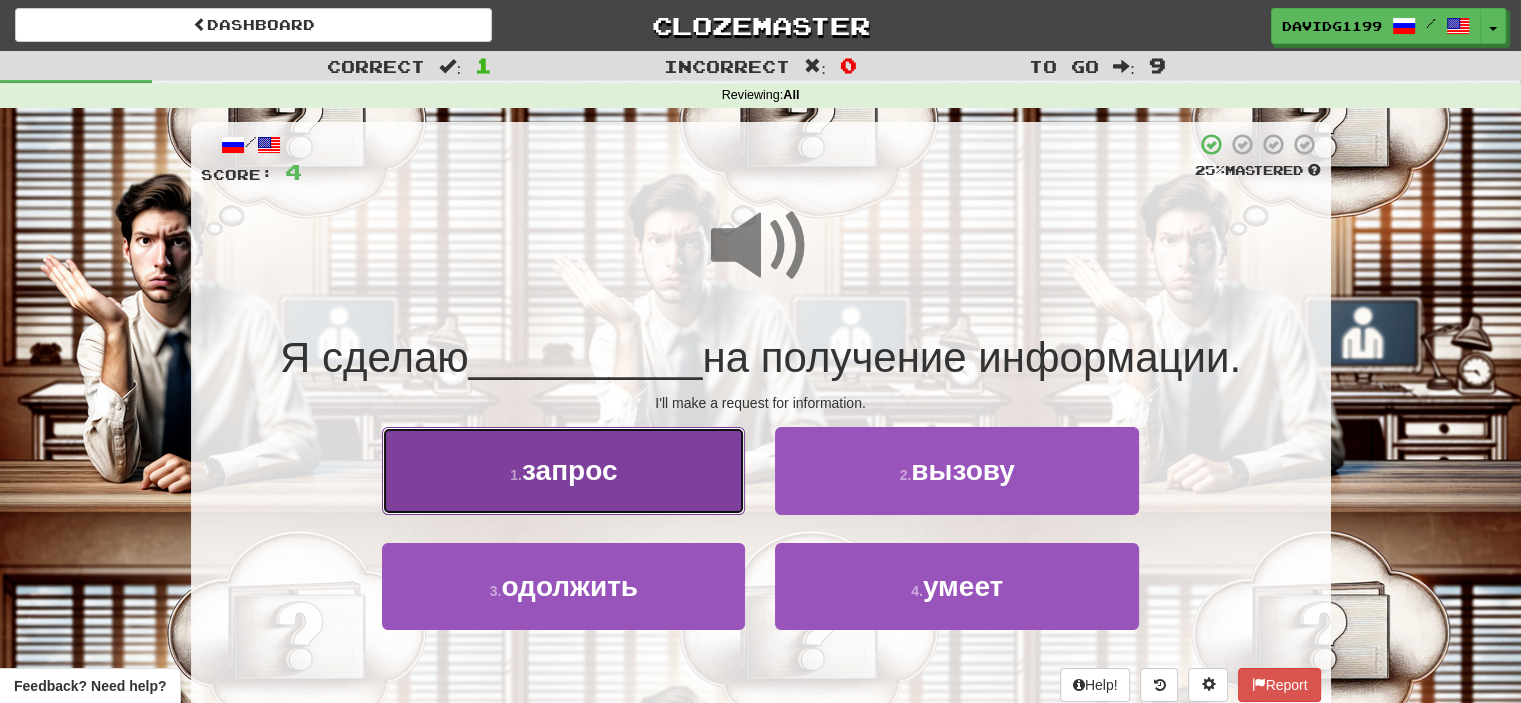 click on "1 .  запрос" at bounding box center (563, 470) 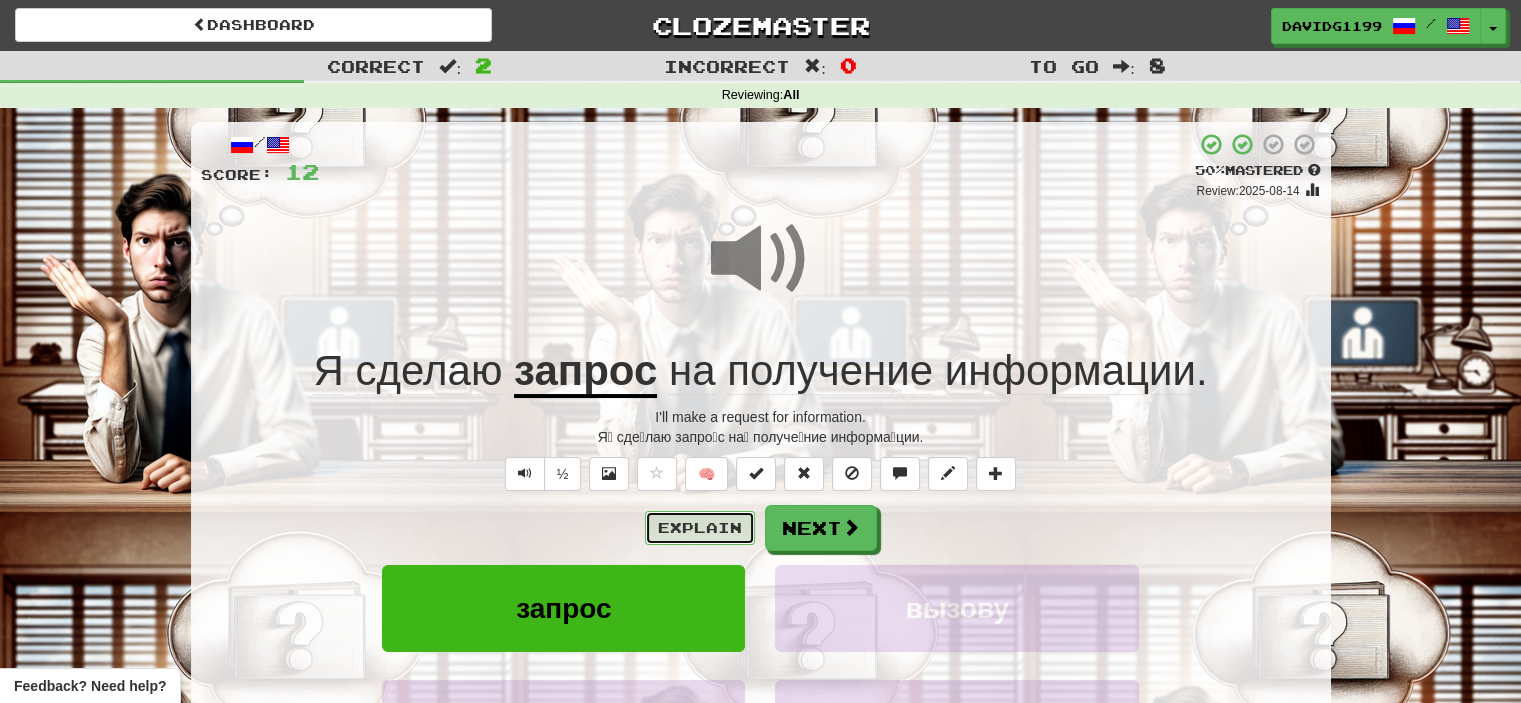 click on "Explain" at bounding box center [700, 528] 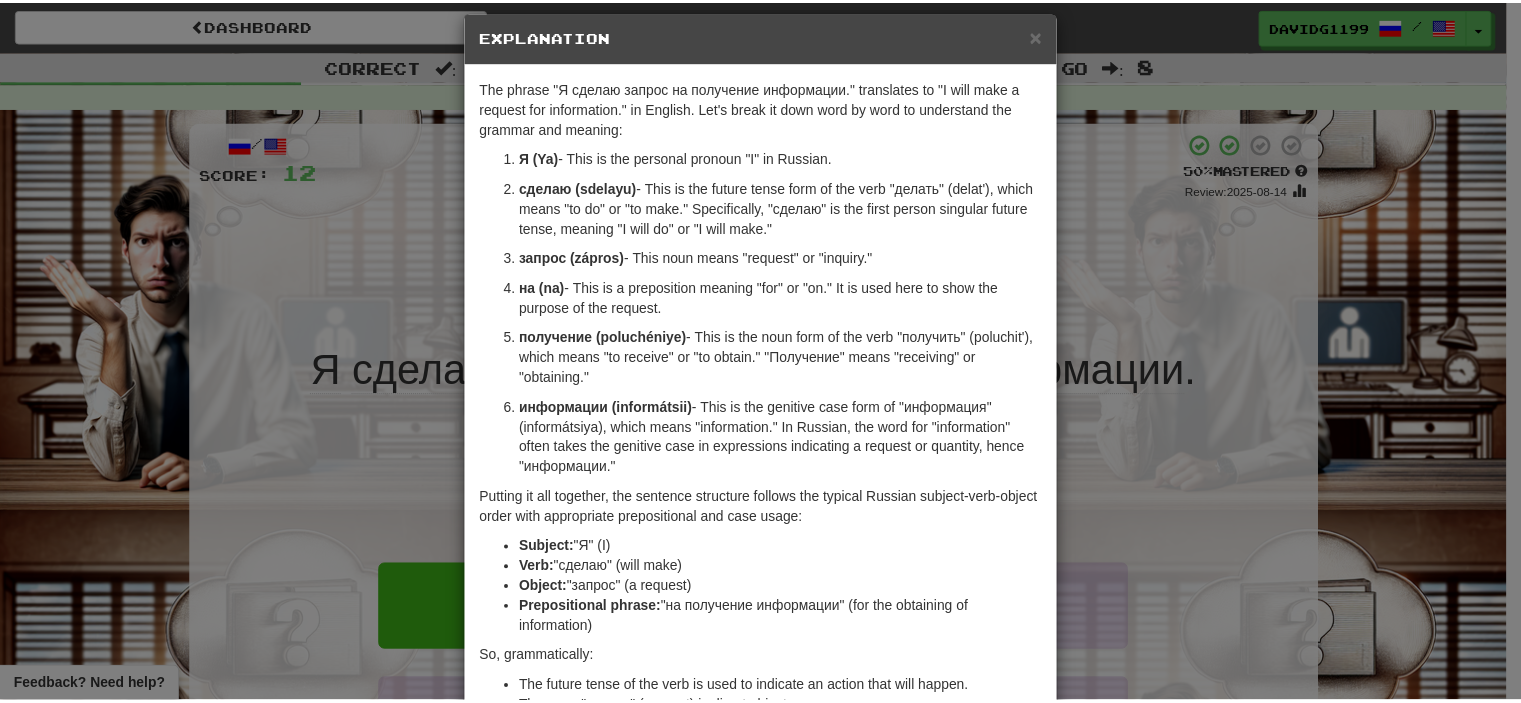 scroll, scrollTop: 0, scrollLeft: 0, axis: both 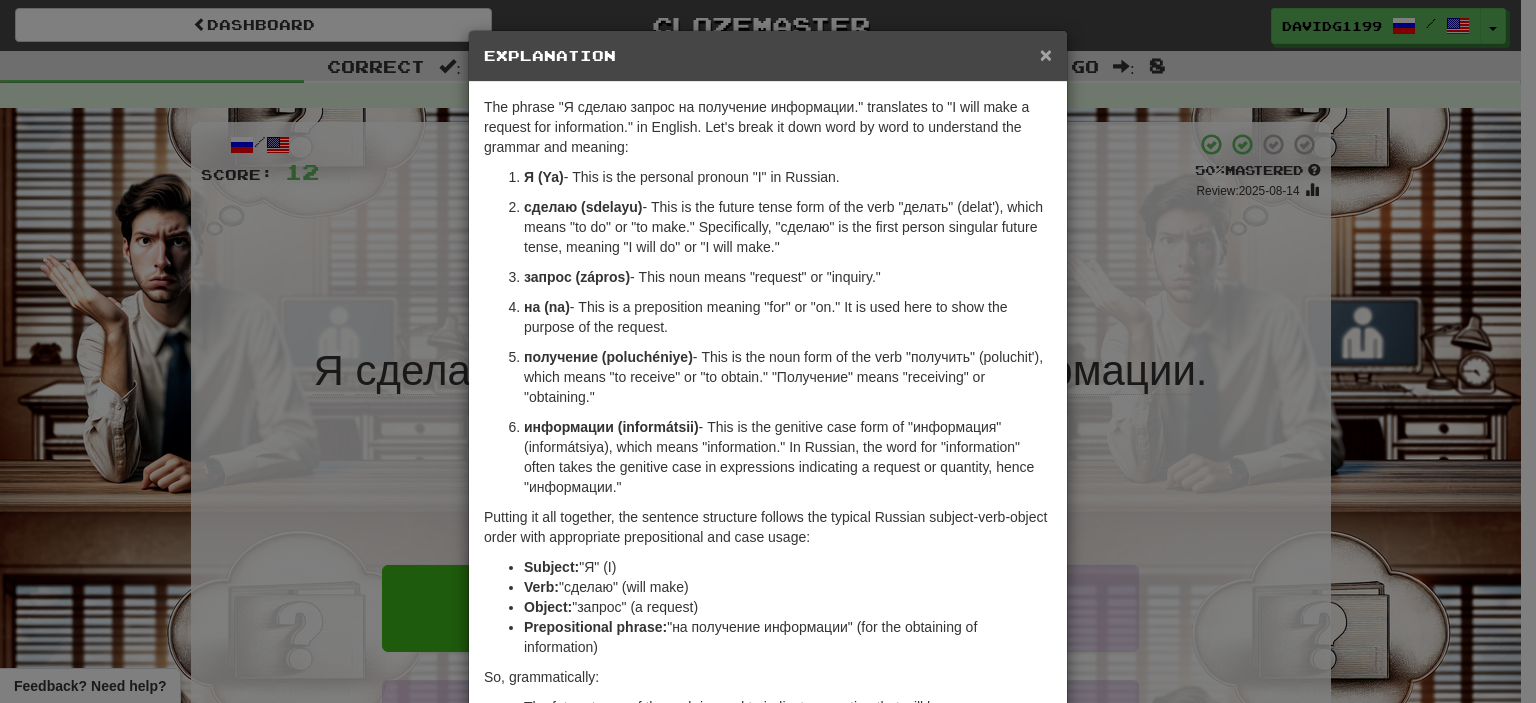 click on "×" at bounding box center [1046, 54] 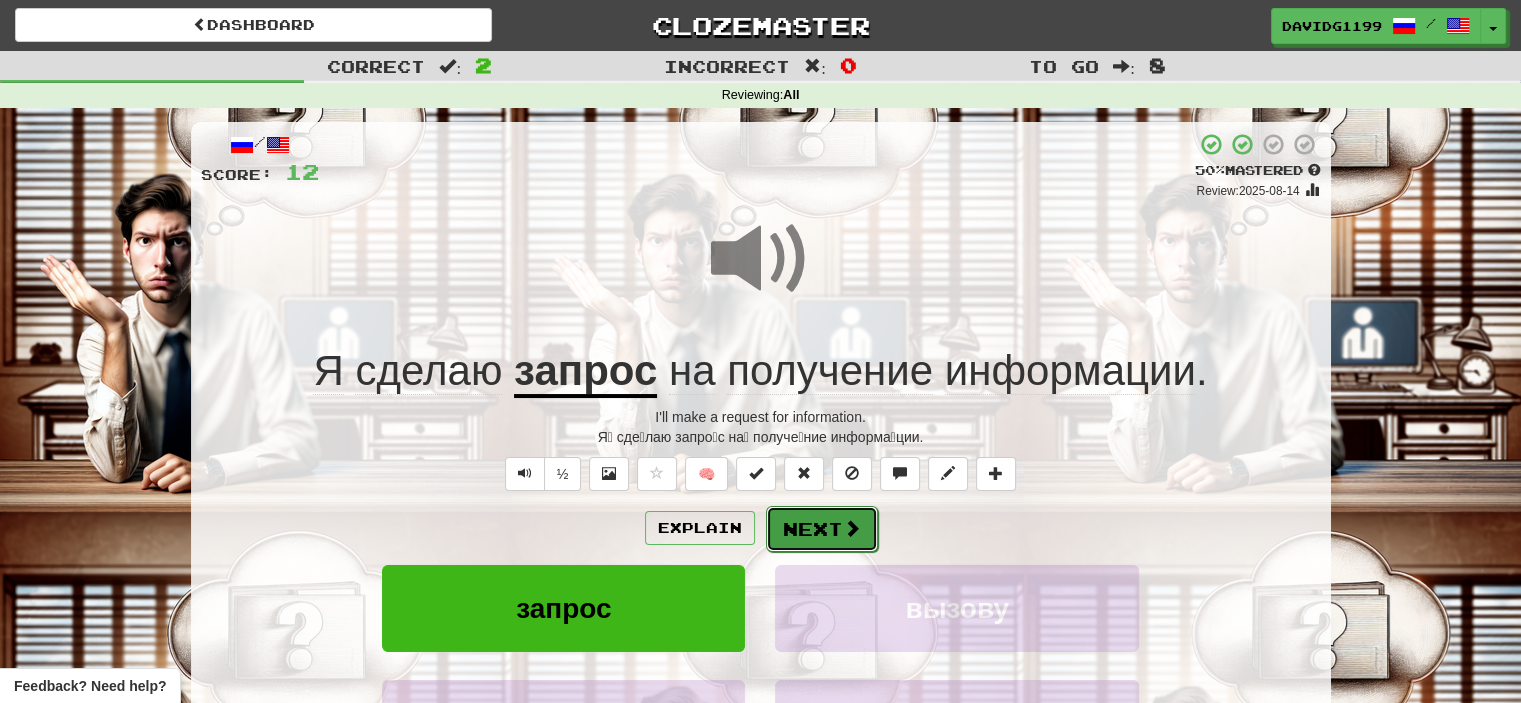 click on "Next" at bounding box center [822, 529] 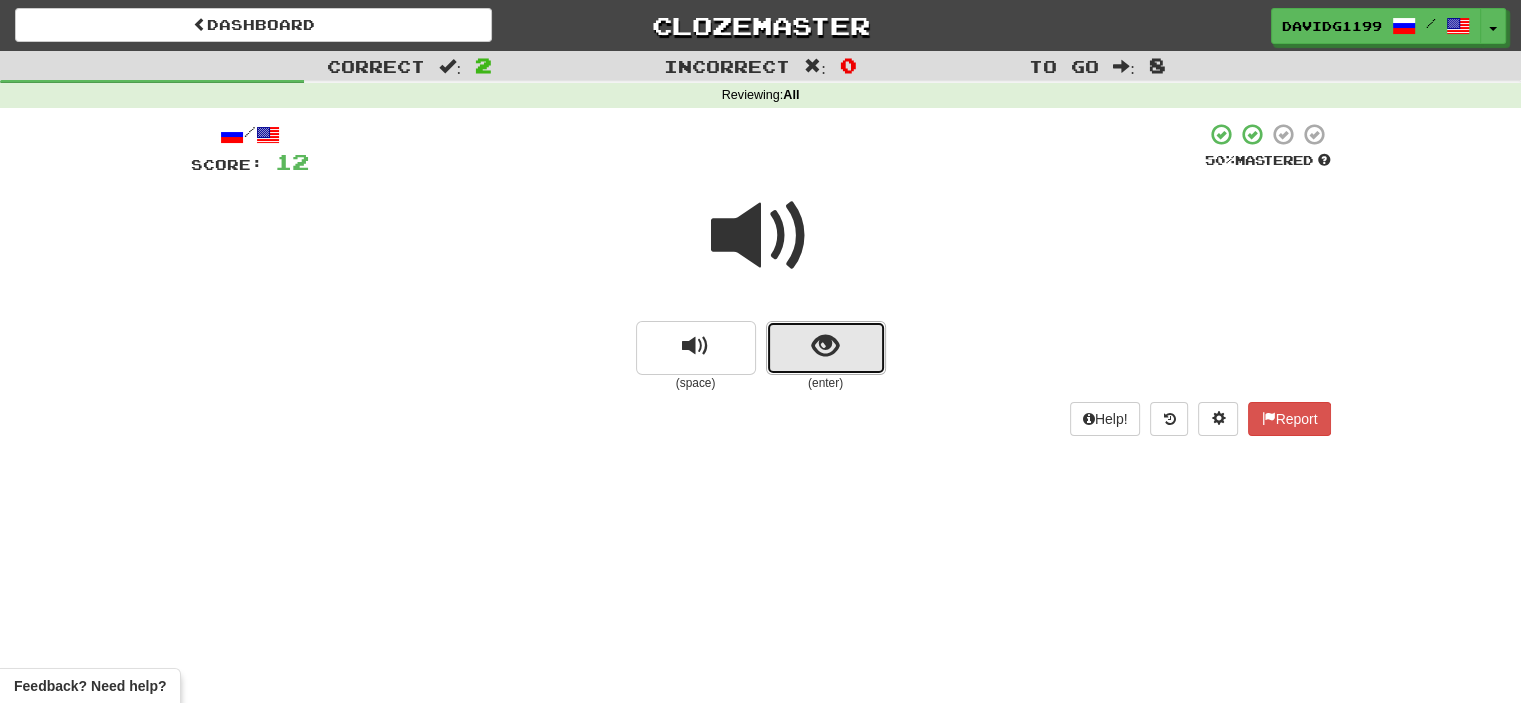 click at bounding box center (826, 348) 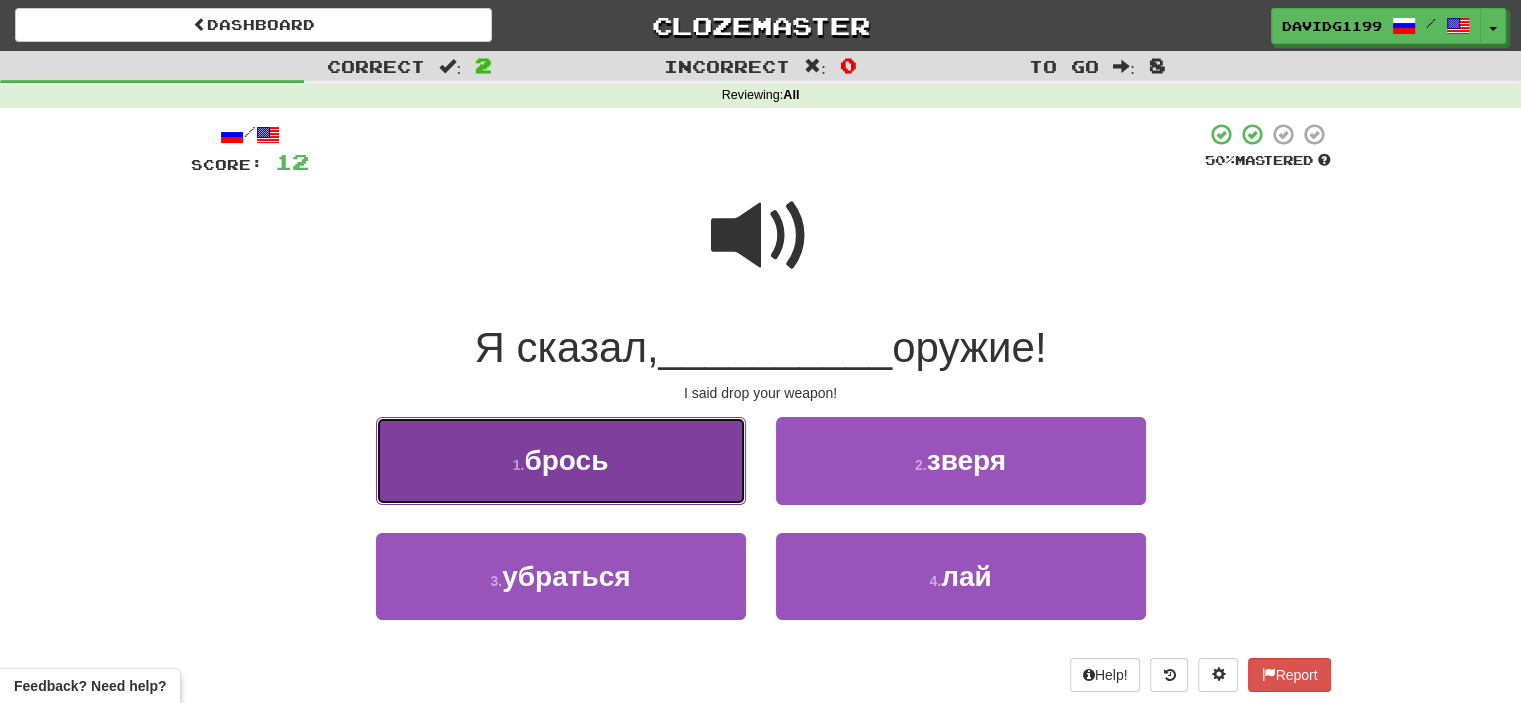 click on "1 .  брось" at bounding box center (561, 460) 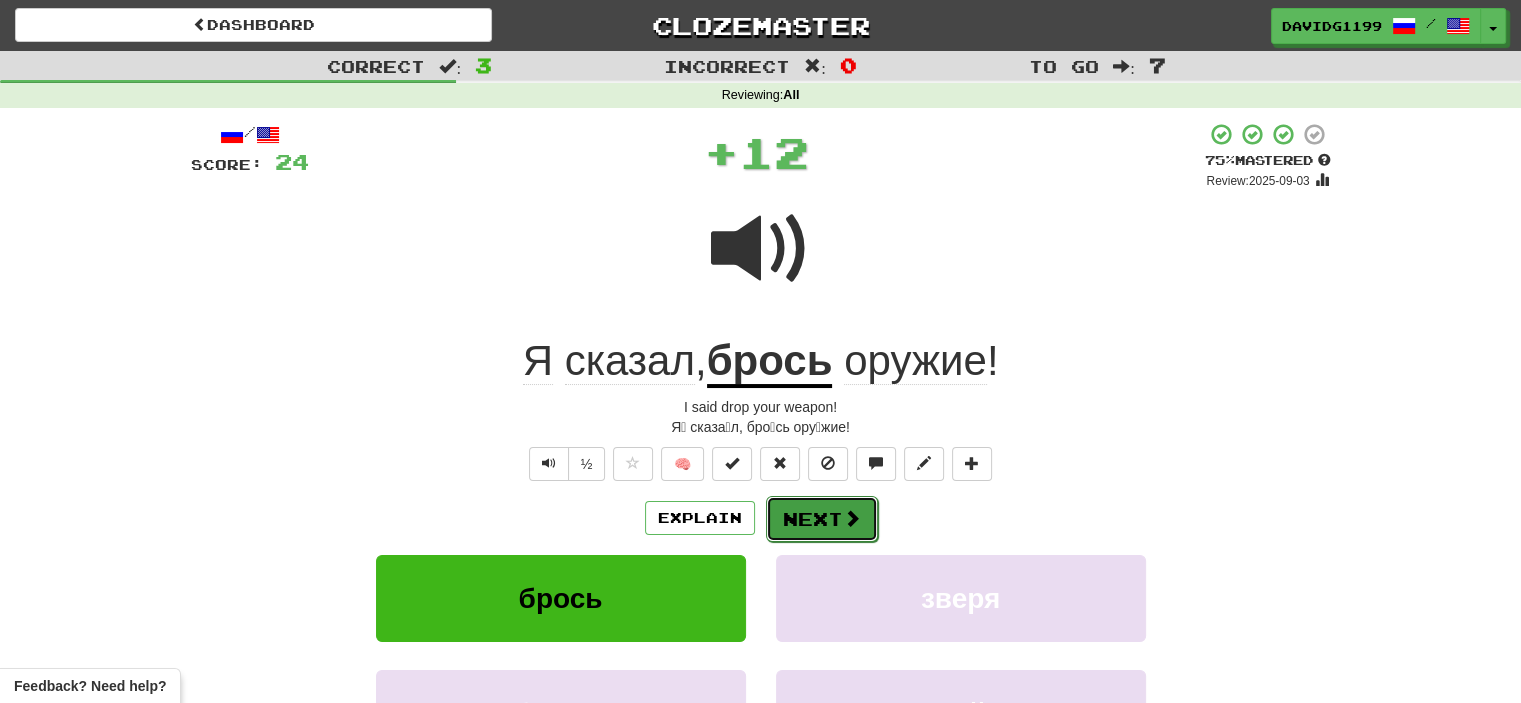click on "Next" at bounding box center (822, 519) 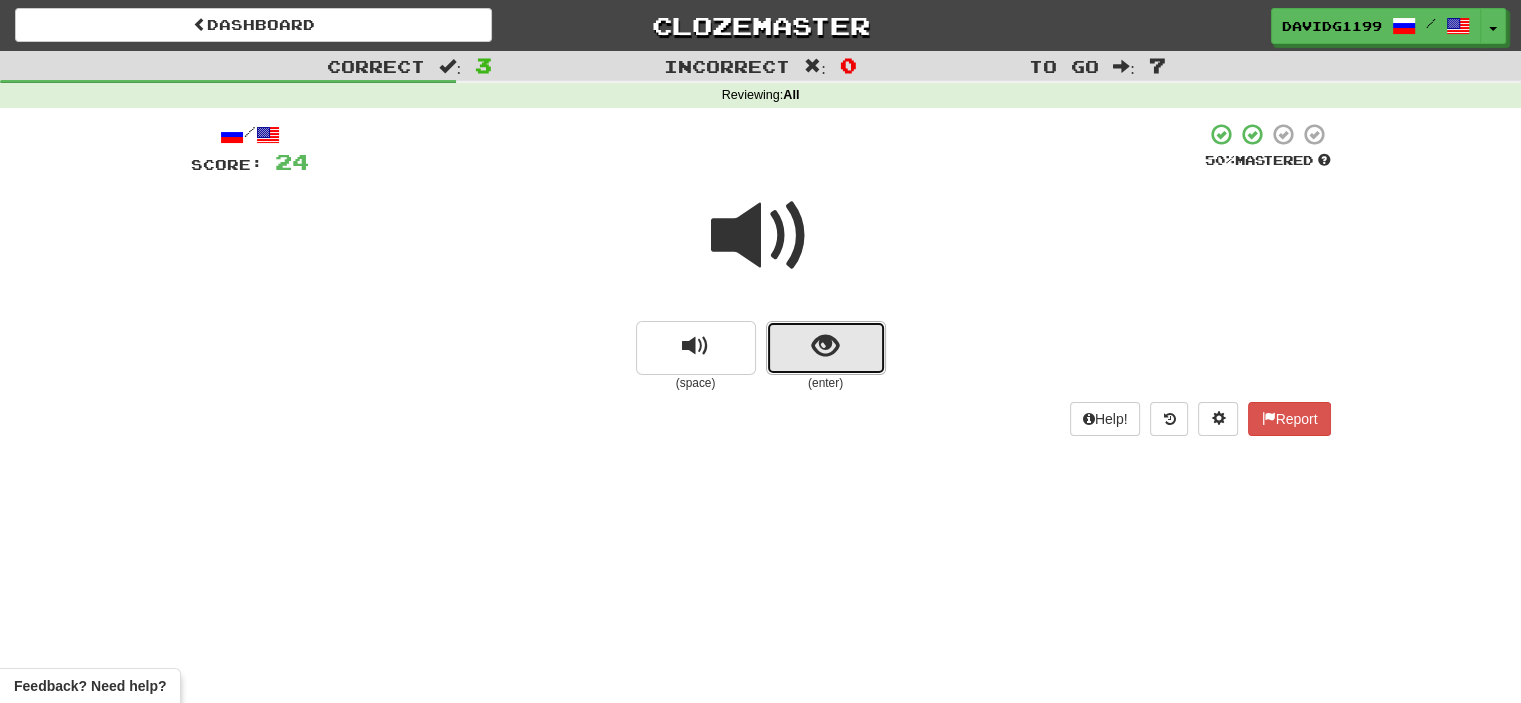 click at bounding box center [826, 348] 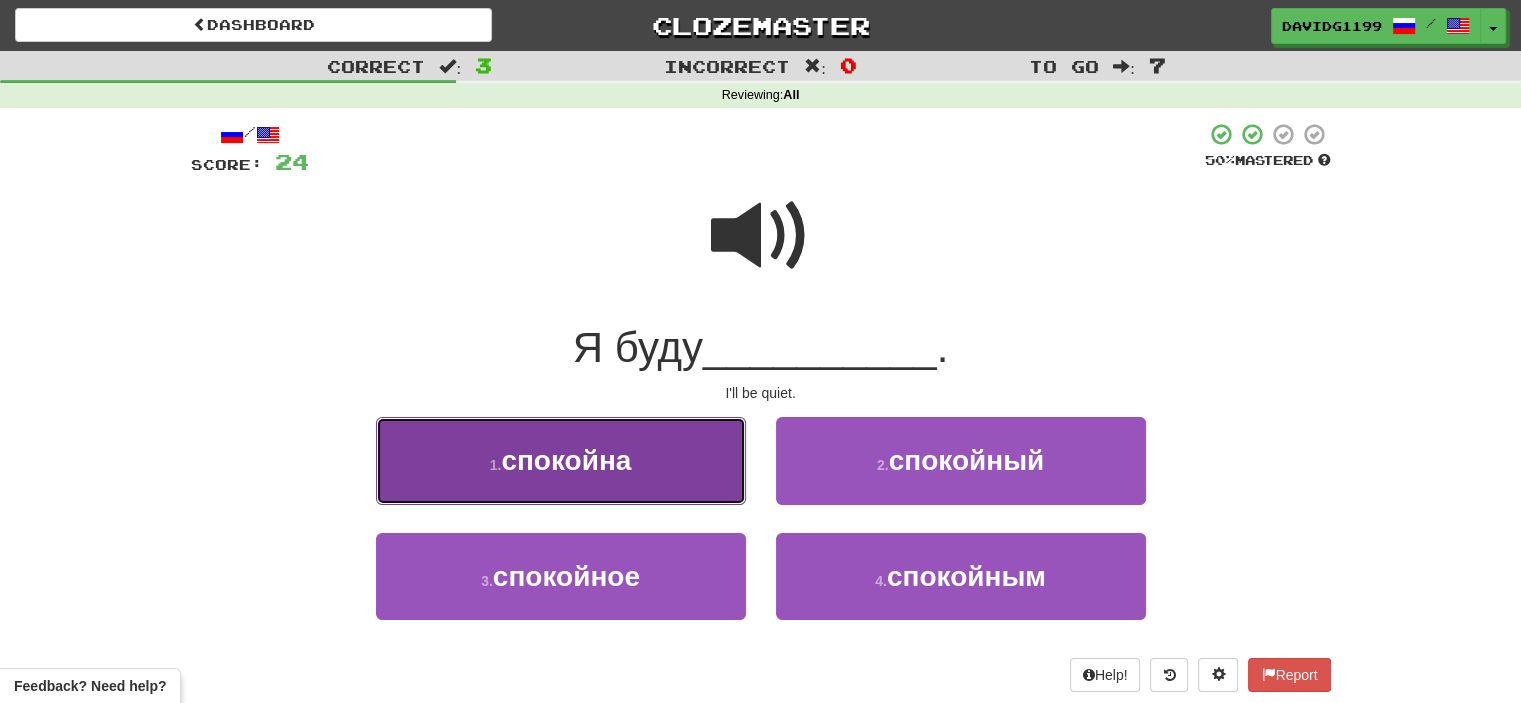 click on "1 .  спокойна" at bounding box center (561, 460) 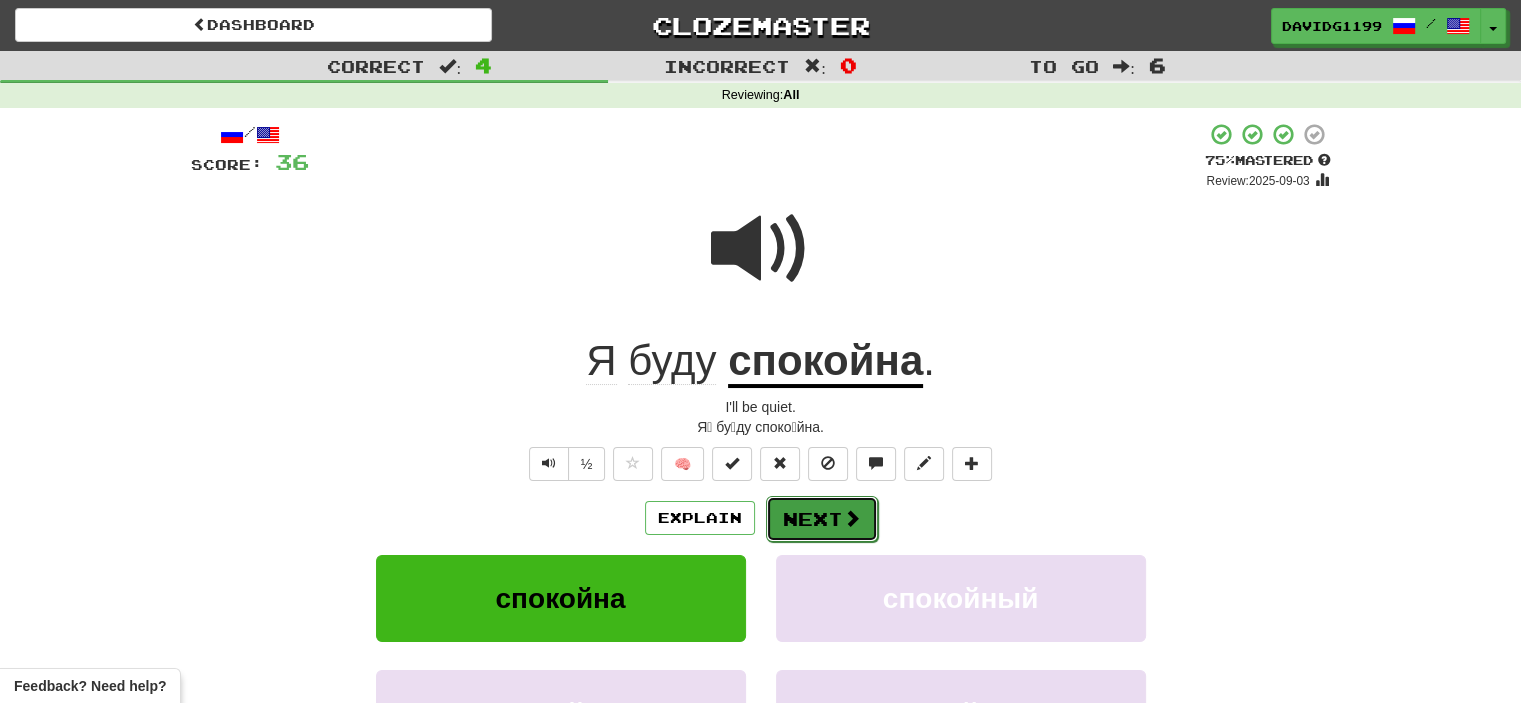 click on "Next" at bounding box center [822, 519] 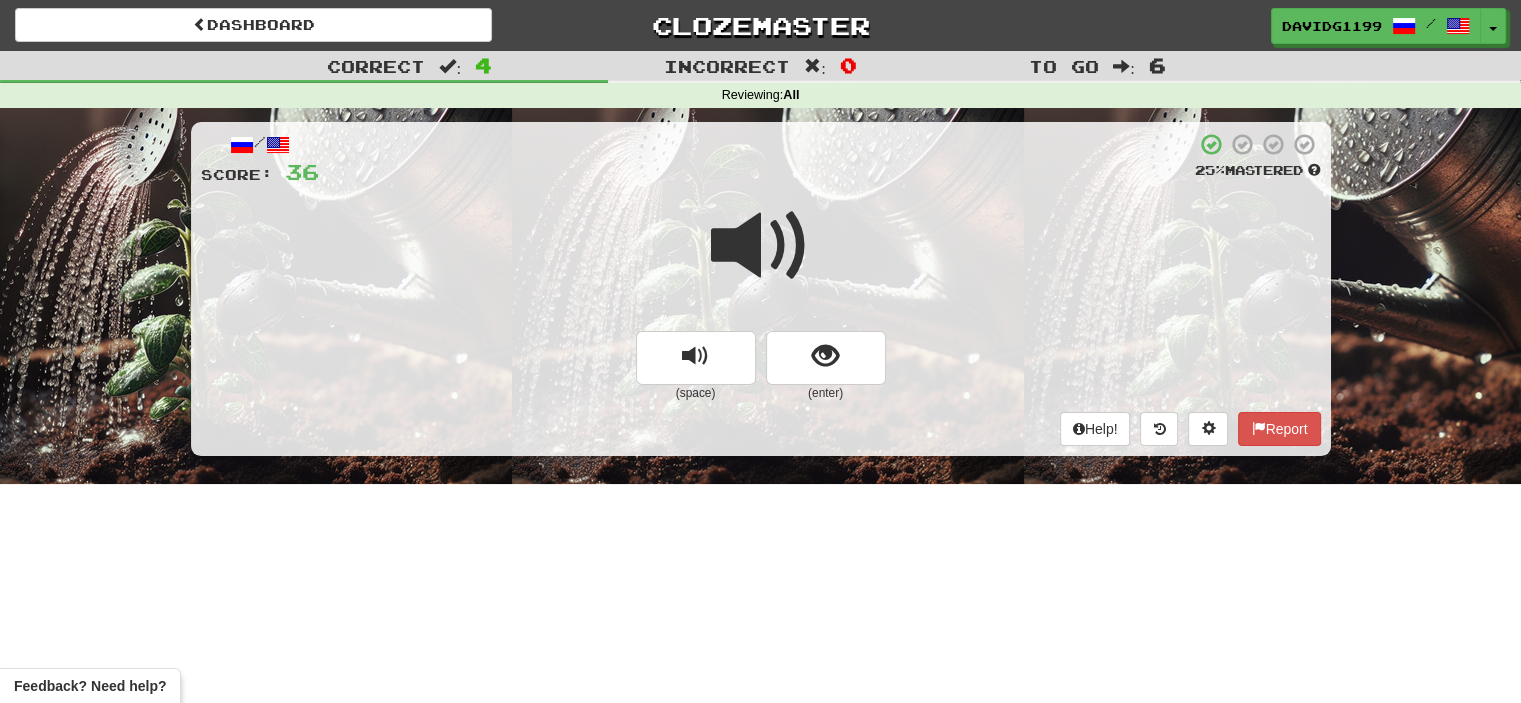 click at bounding box center [761, 246] 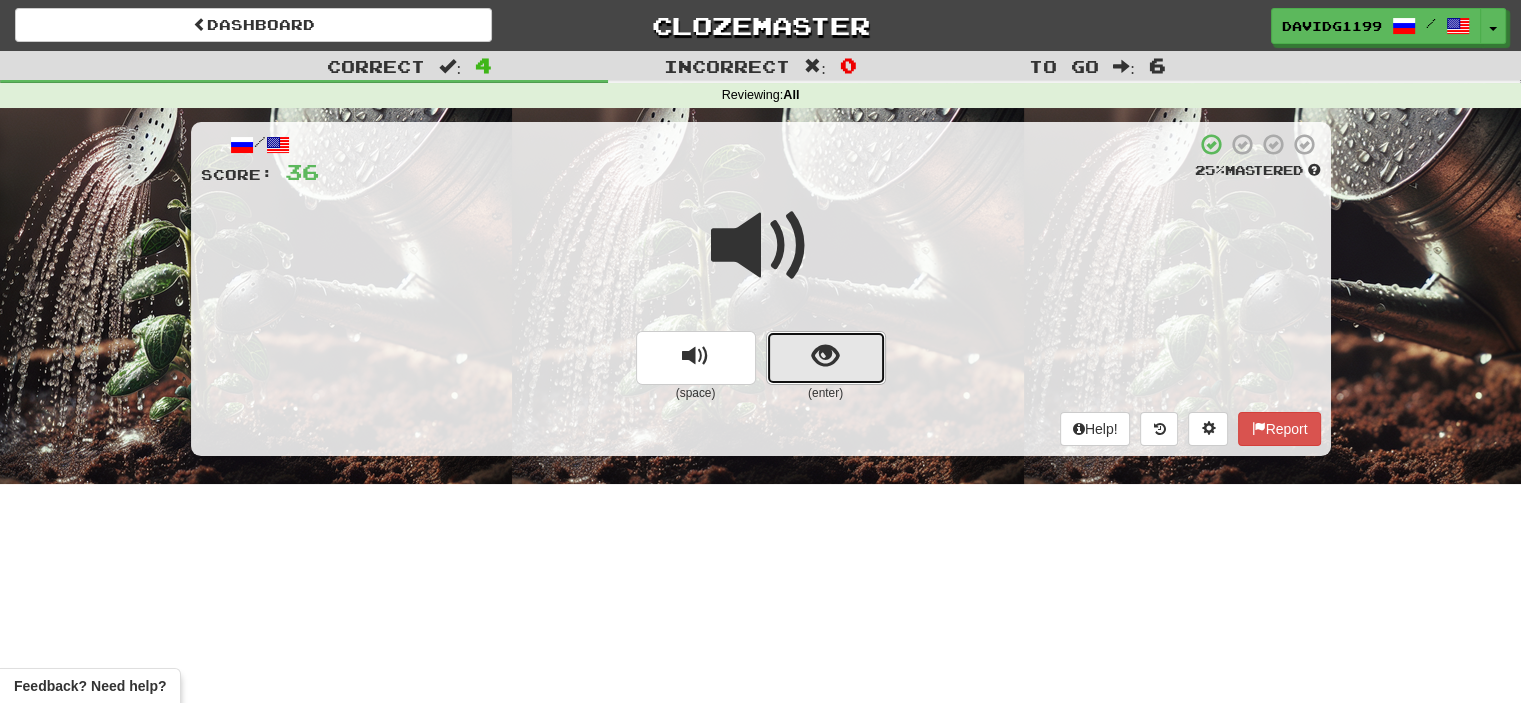 click at bounding box center [826, 358] 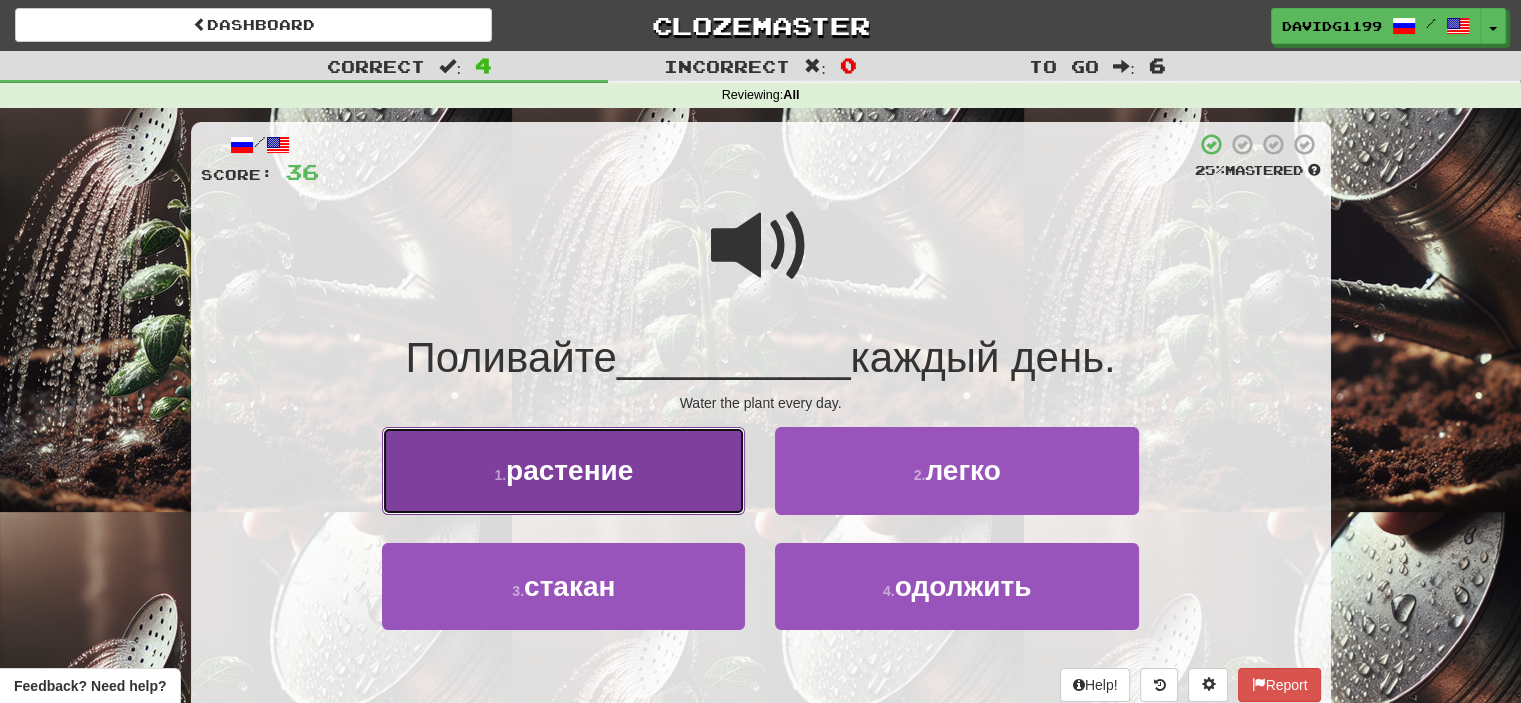 click on "1 .  растение" at bounding box center [563, 470] 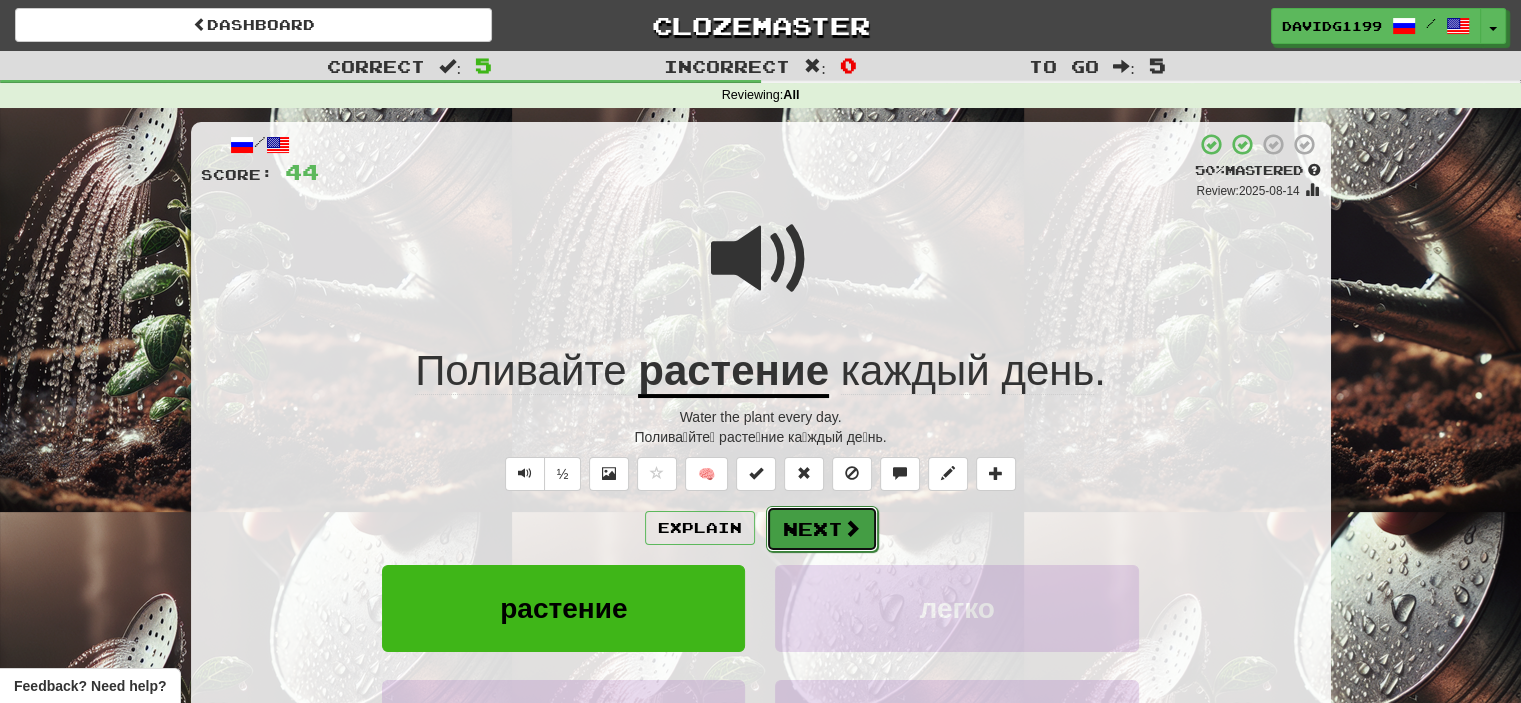 click on "Next" at bounding box center [822, 529] 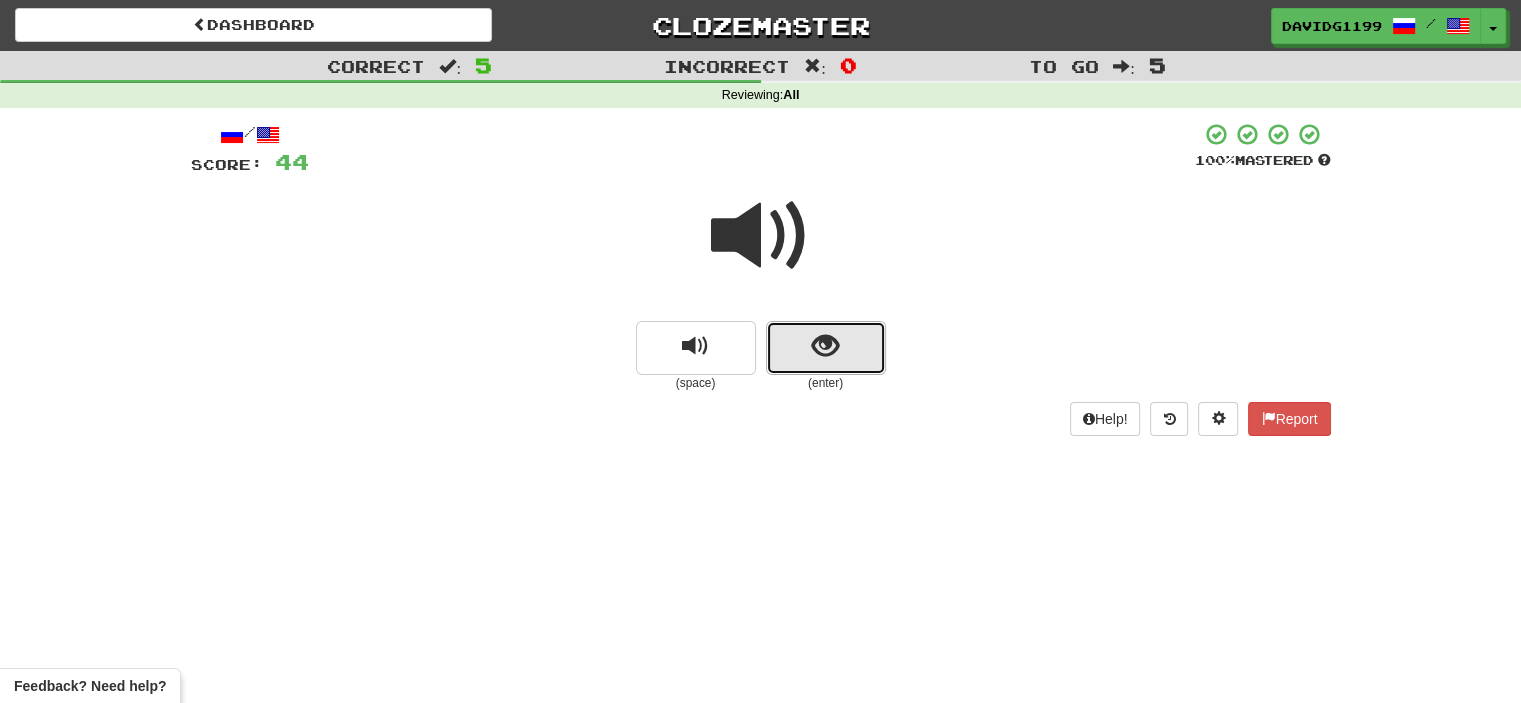 click at bounding box center (826, 348) 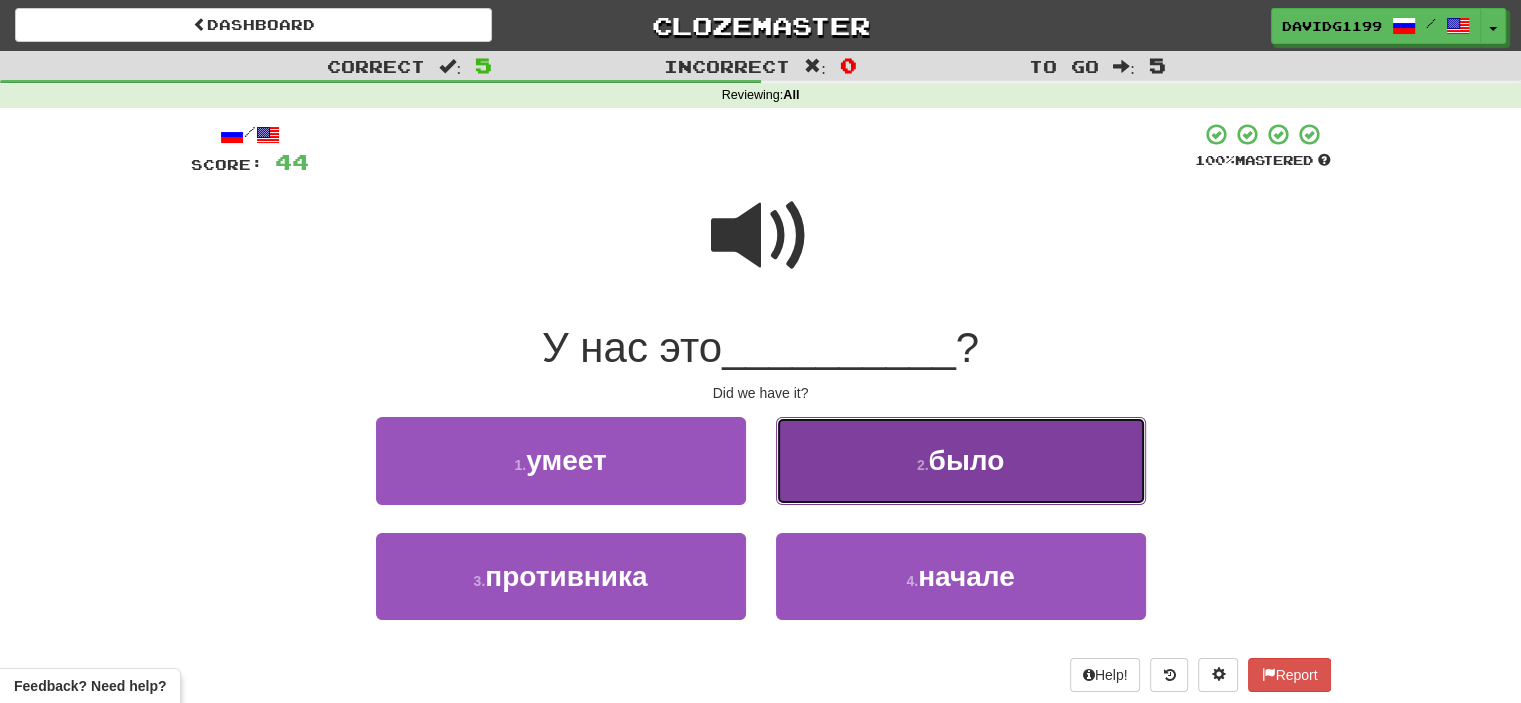 click on "2 .  было" at bounding box center (961, 460) 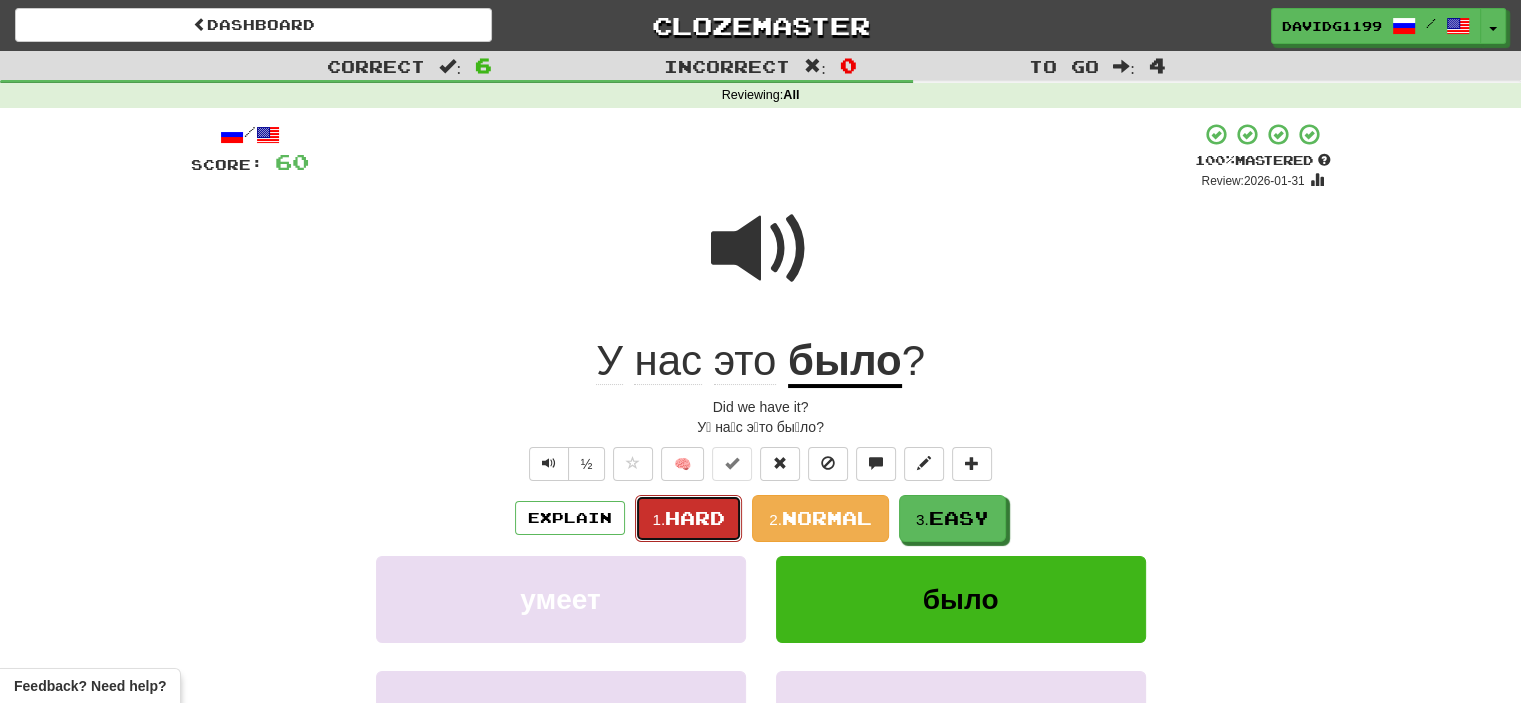 click on "Hard" at bounding box center (695, 518) 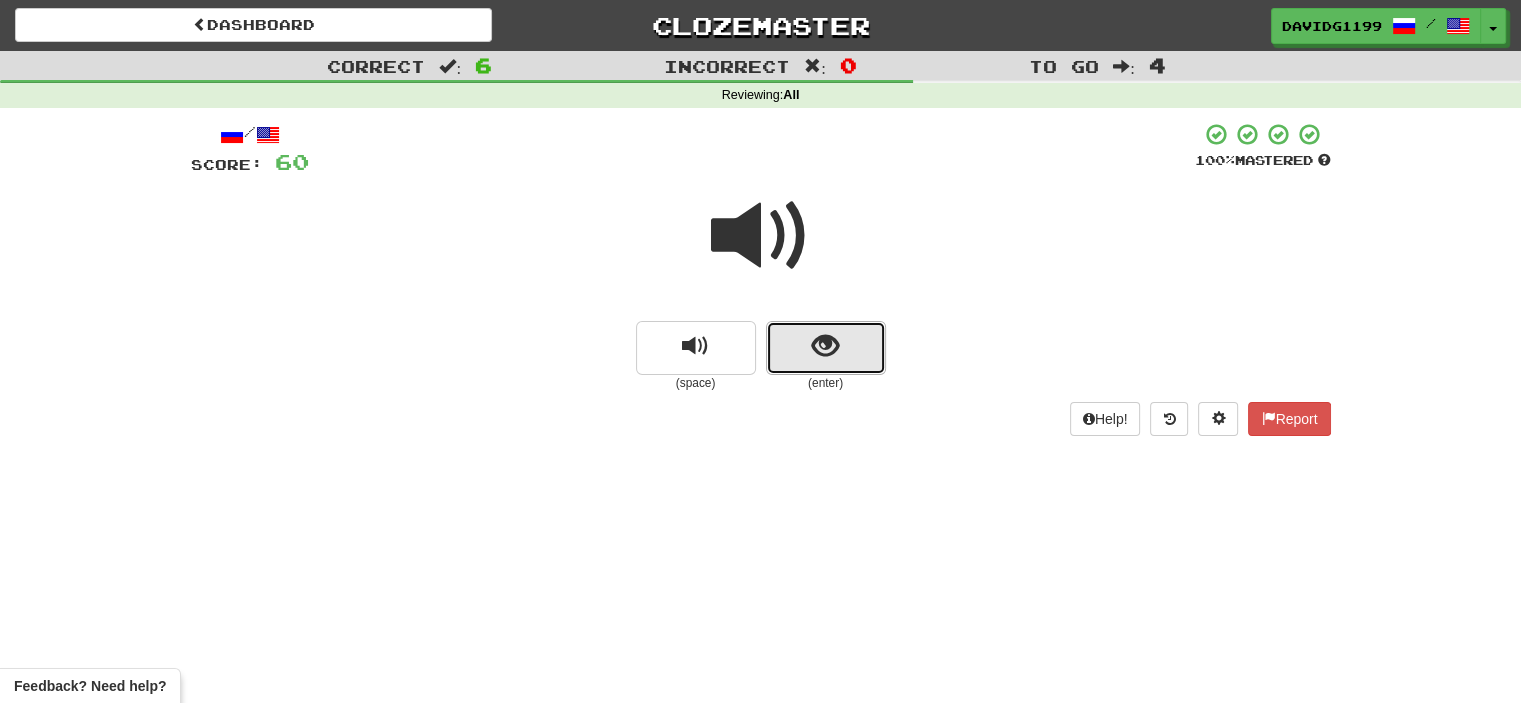 click at bounding box center (825, 346) 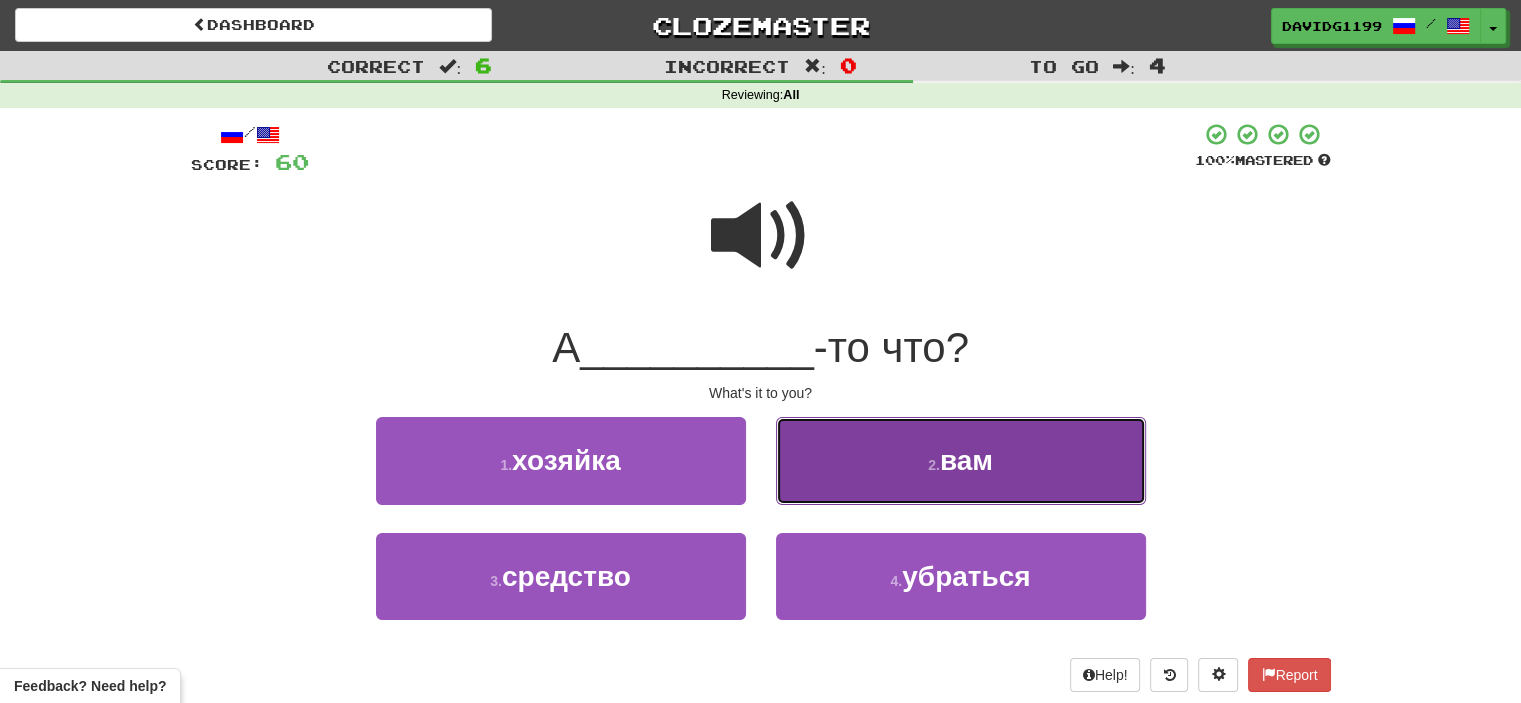 click on "2 .  вам" at bounding box center [961, 460] 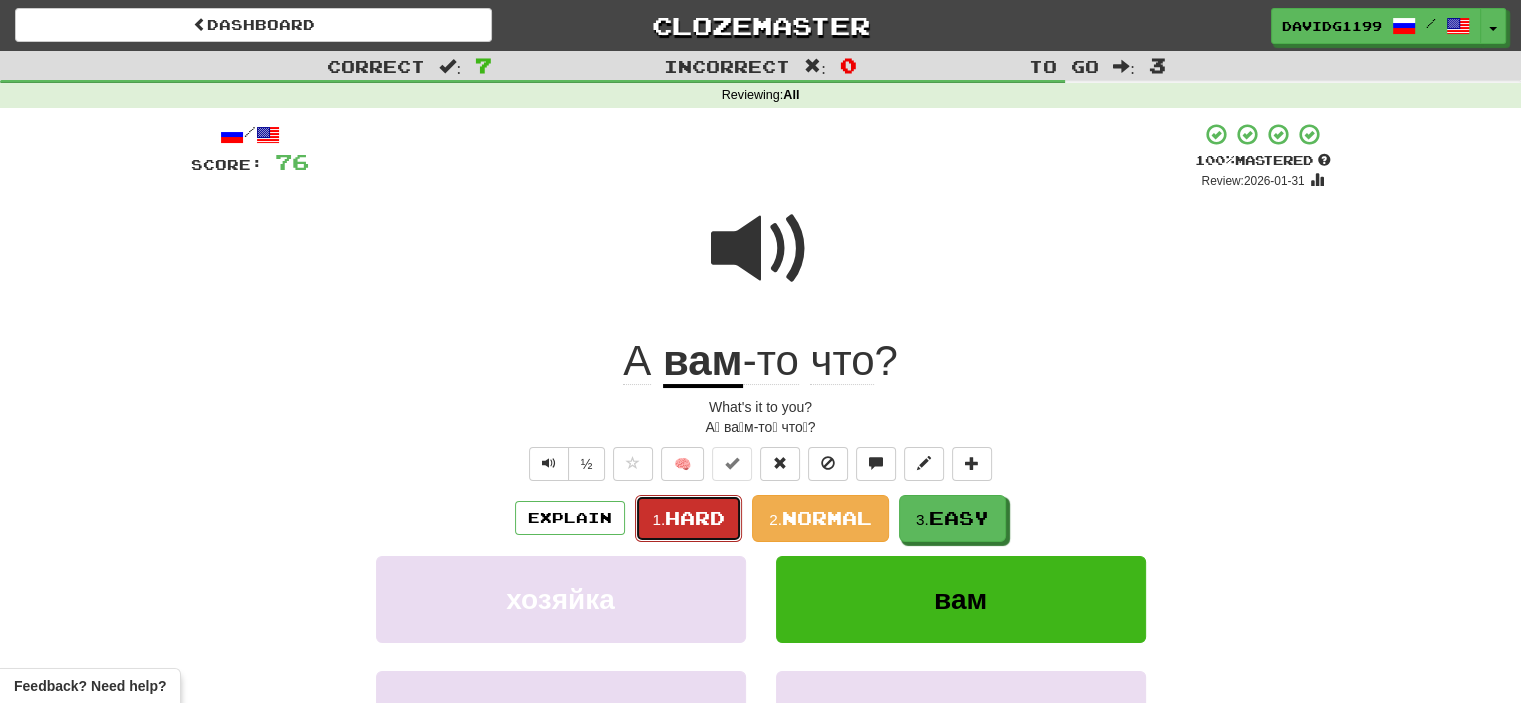 click on "Hard" at bounding box center [695, 518] 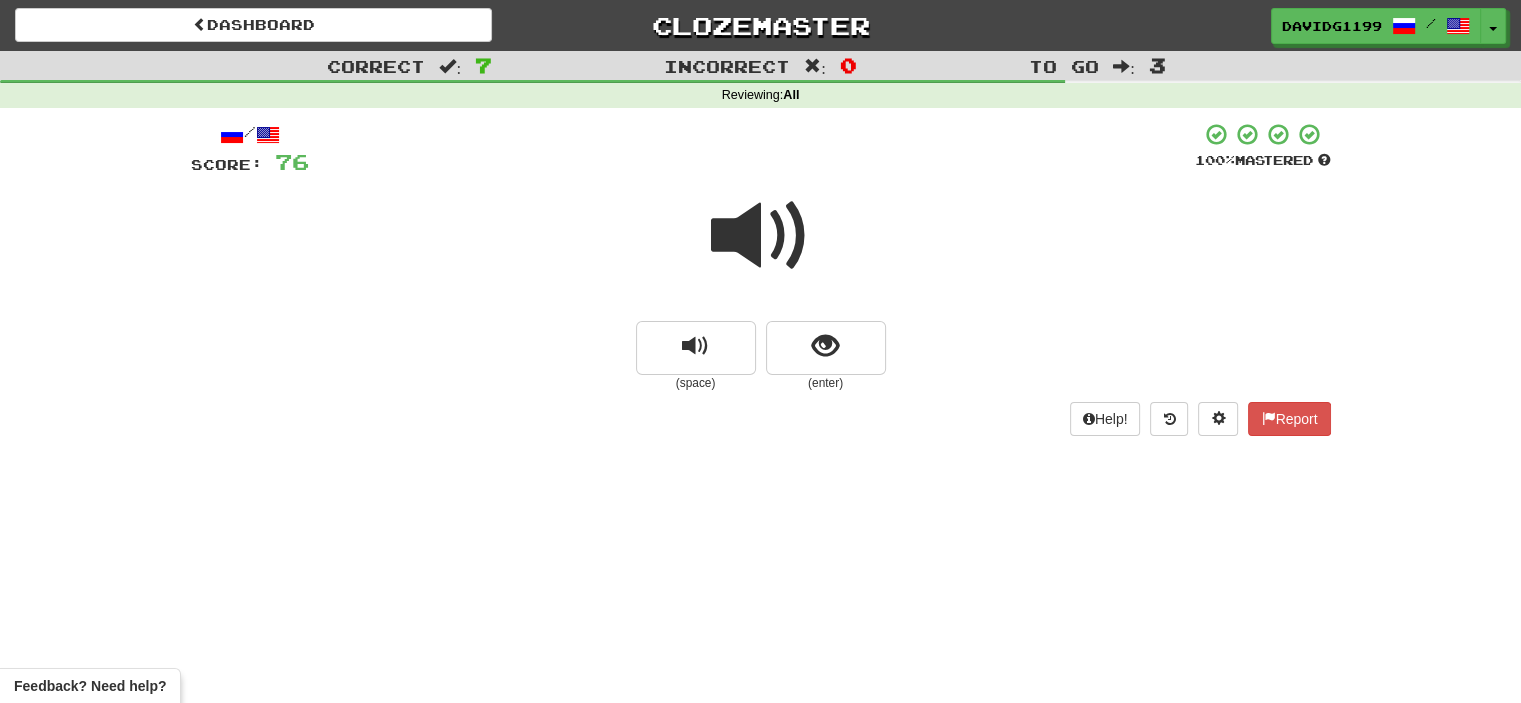 click at bounding box center [761, 236] 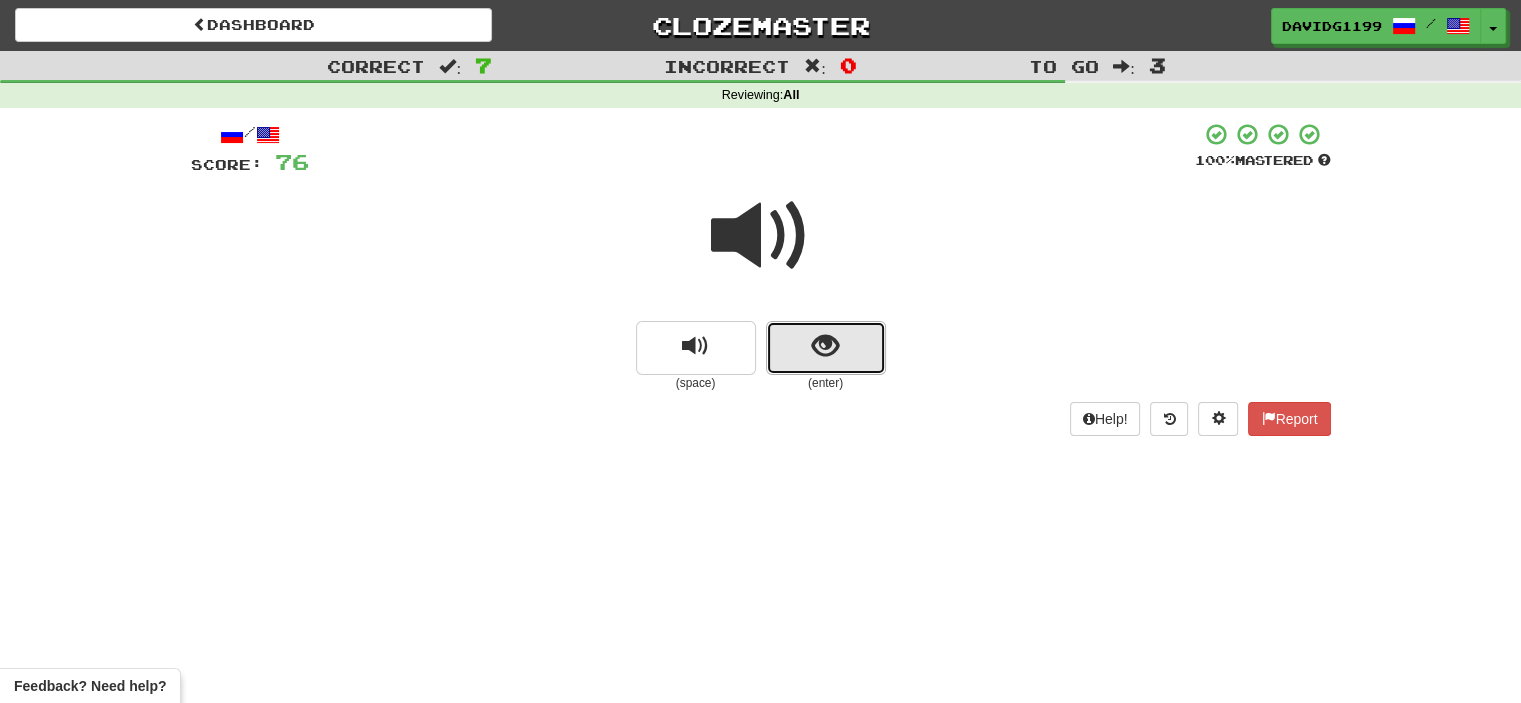 click at bounding box center [826, 348] 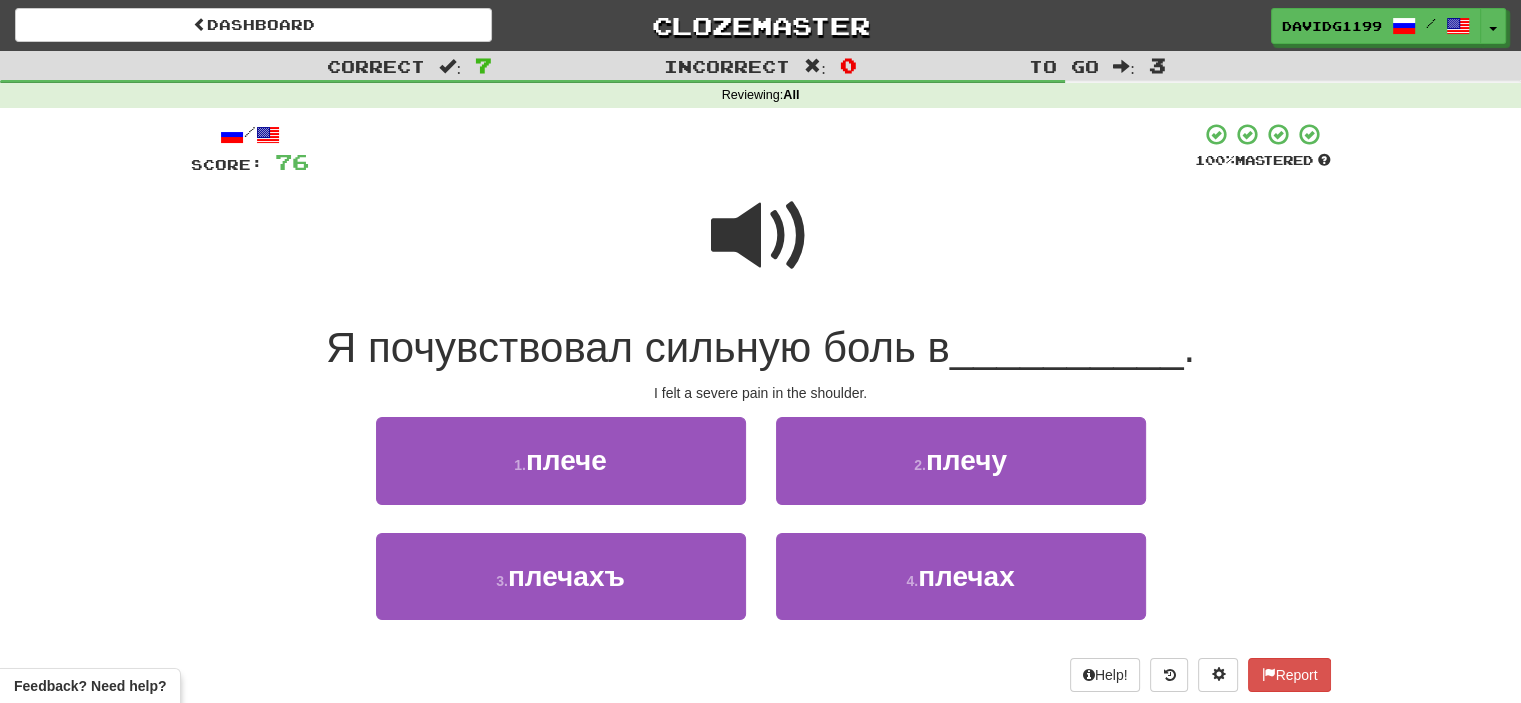 click at bounding box center (761, 236) 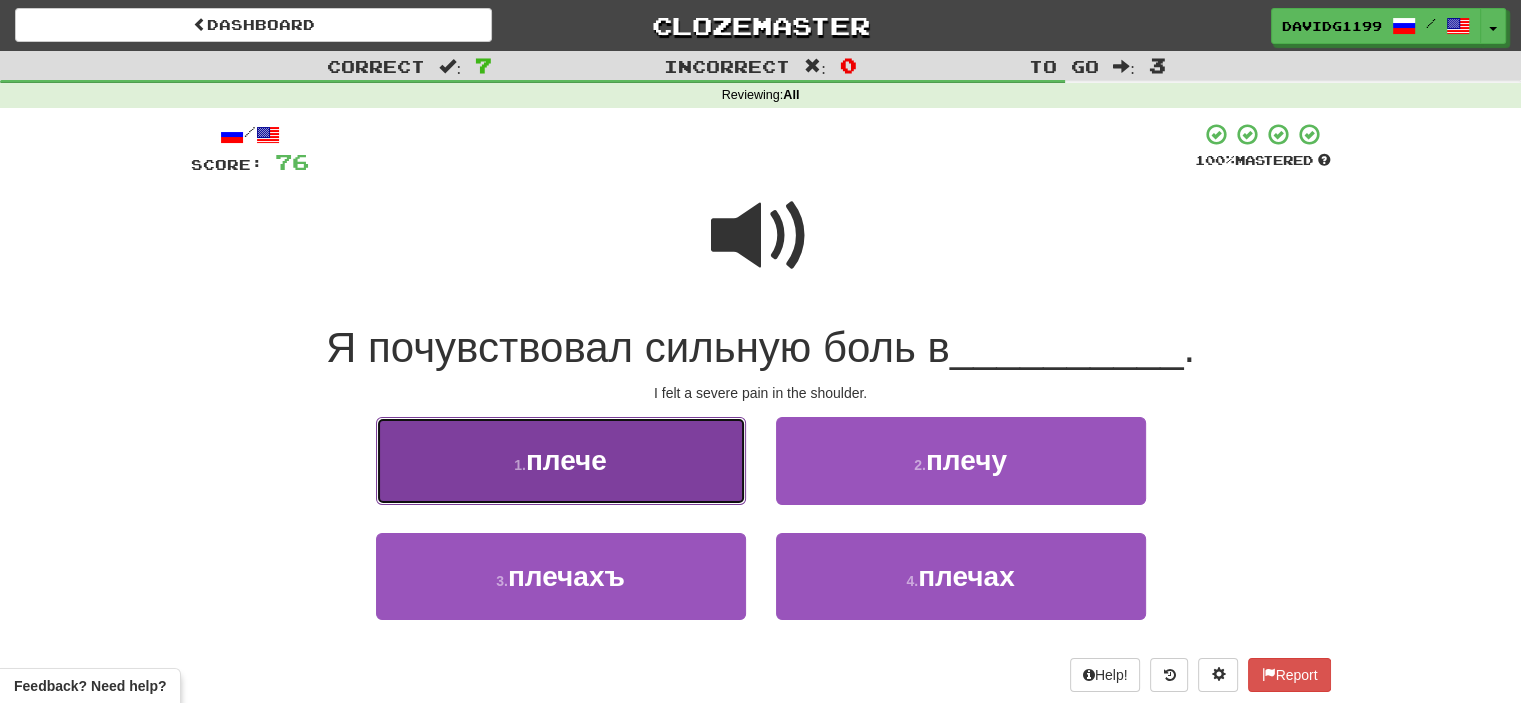 click on "1 . плече" at bounding box center [561, 460] 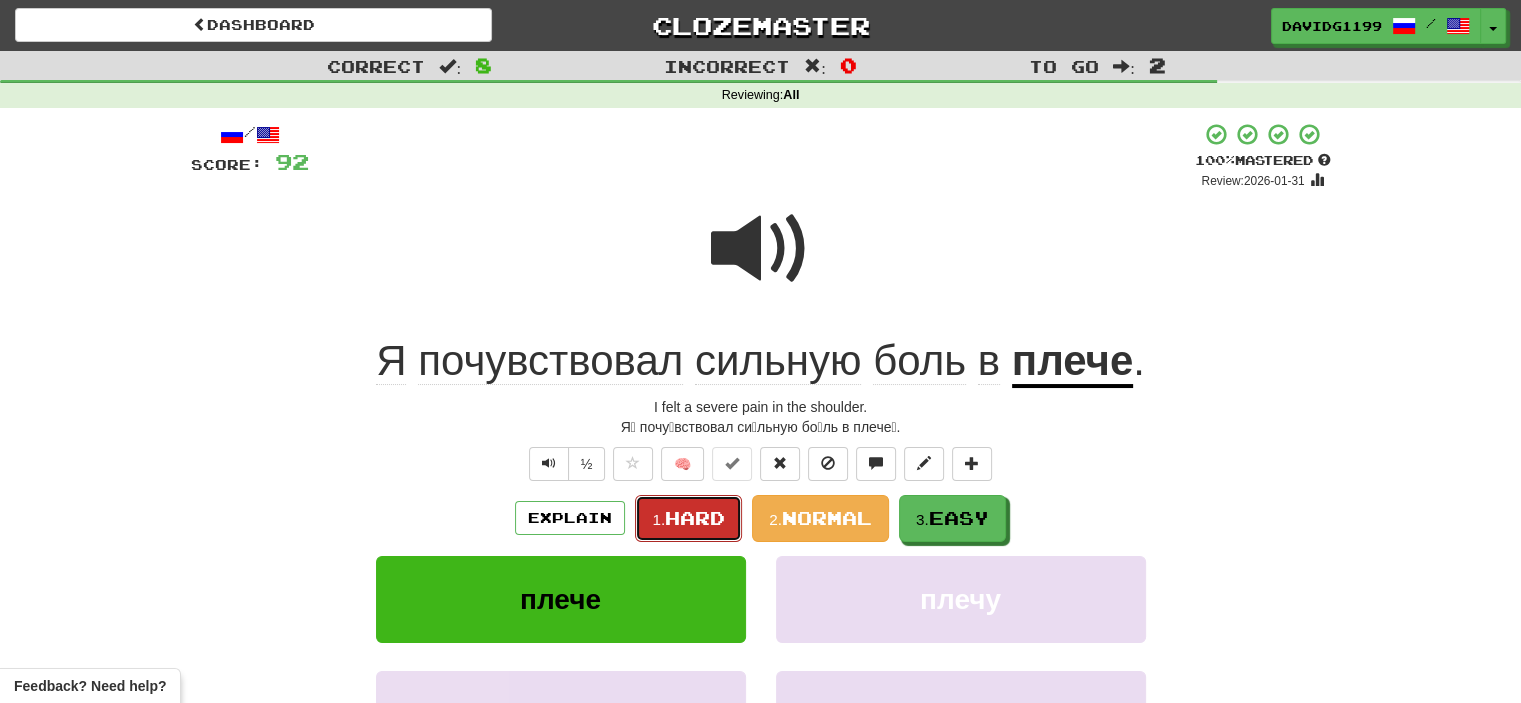 click on "Hard" at bounding box center [695, 518] 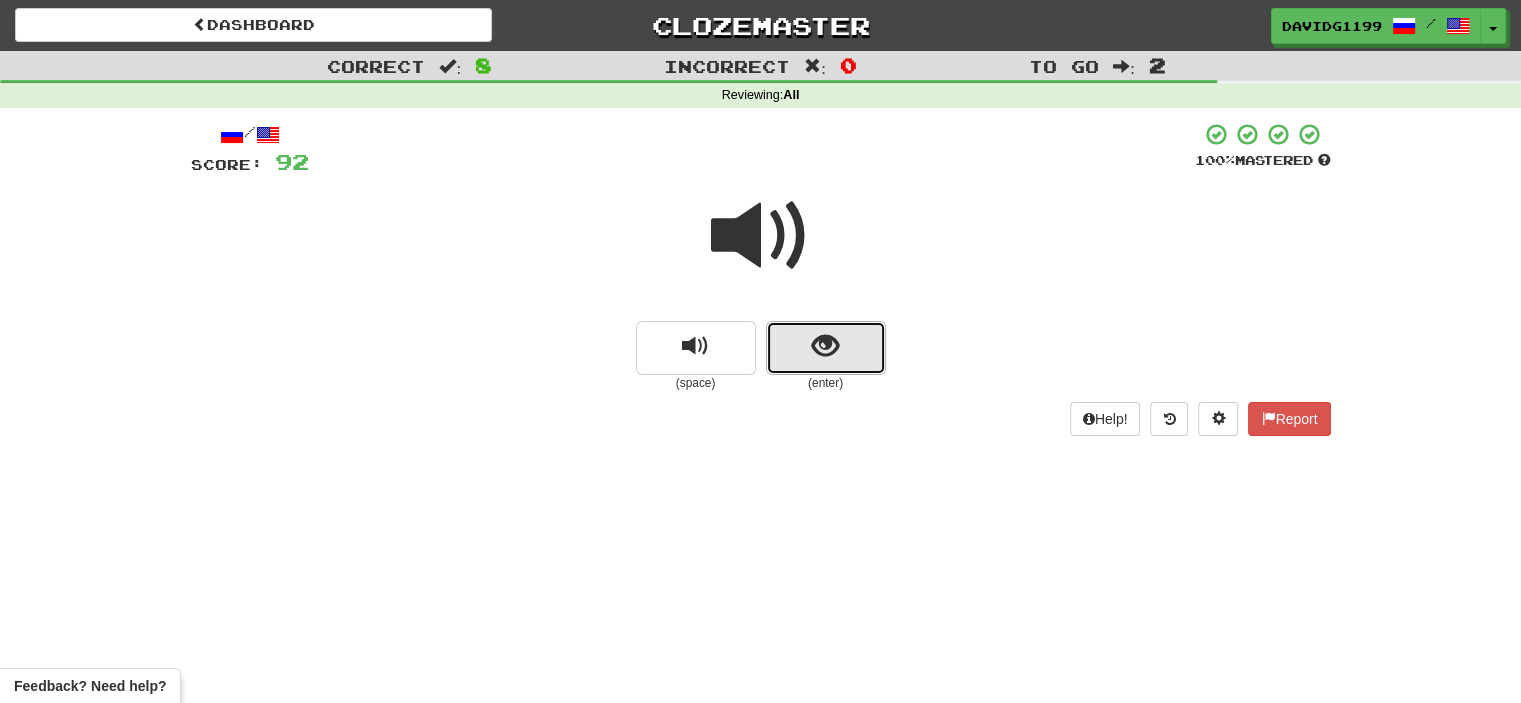 click at bounding box center [826, 348] 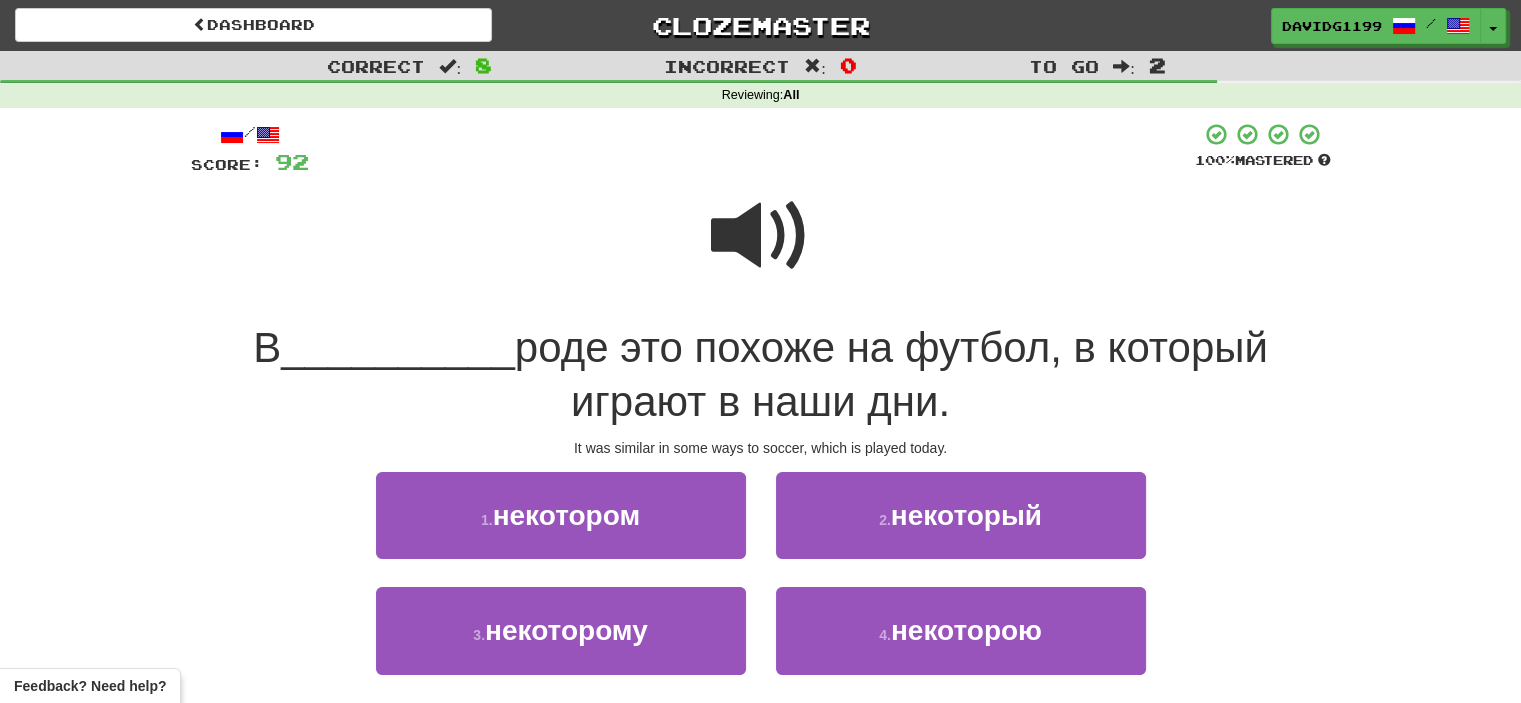 click at bounding box center [761, 236] 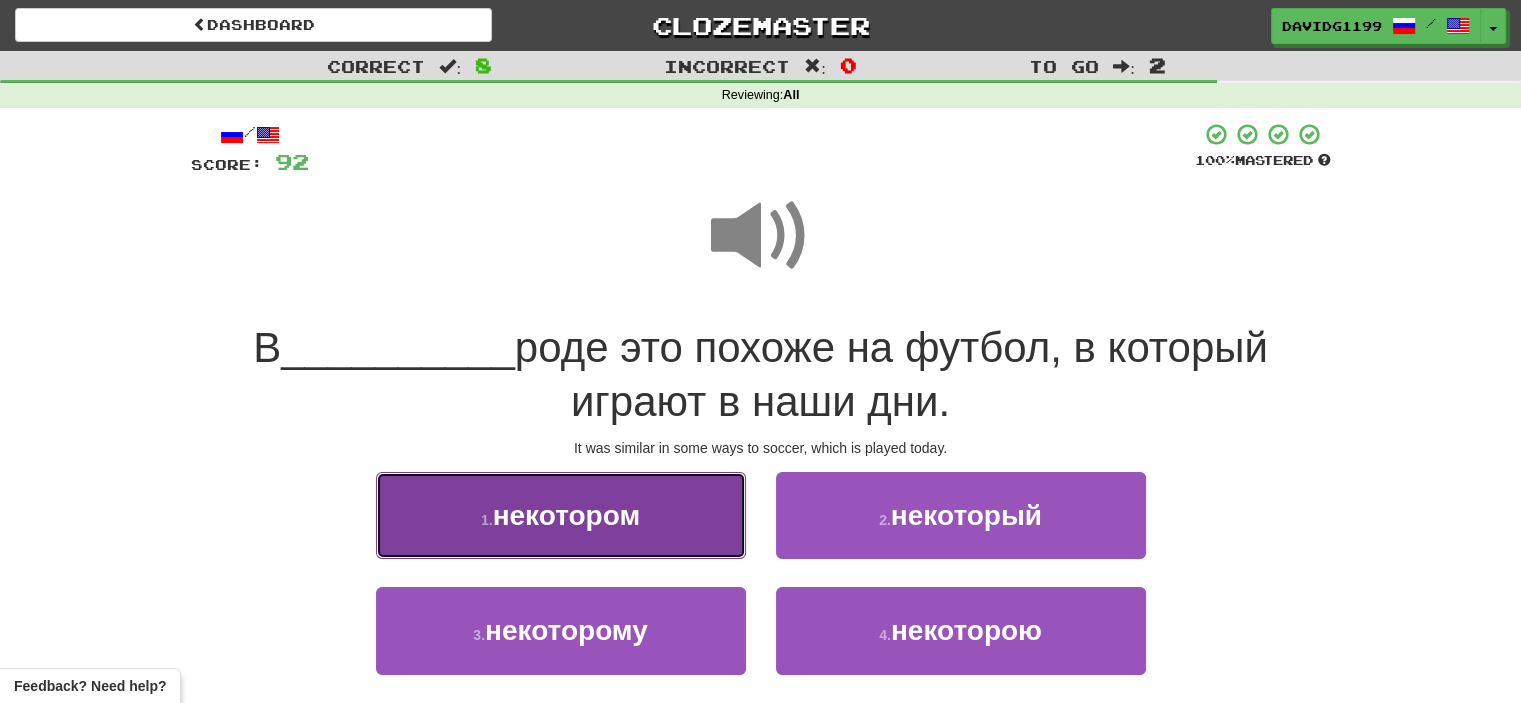 click on "некотором" at bounding box center [567, 515] 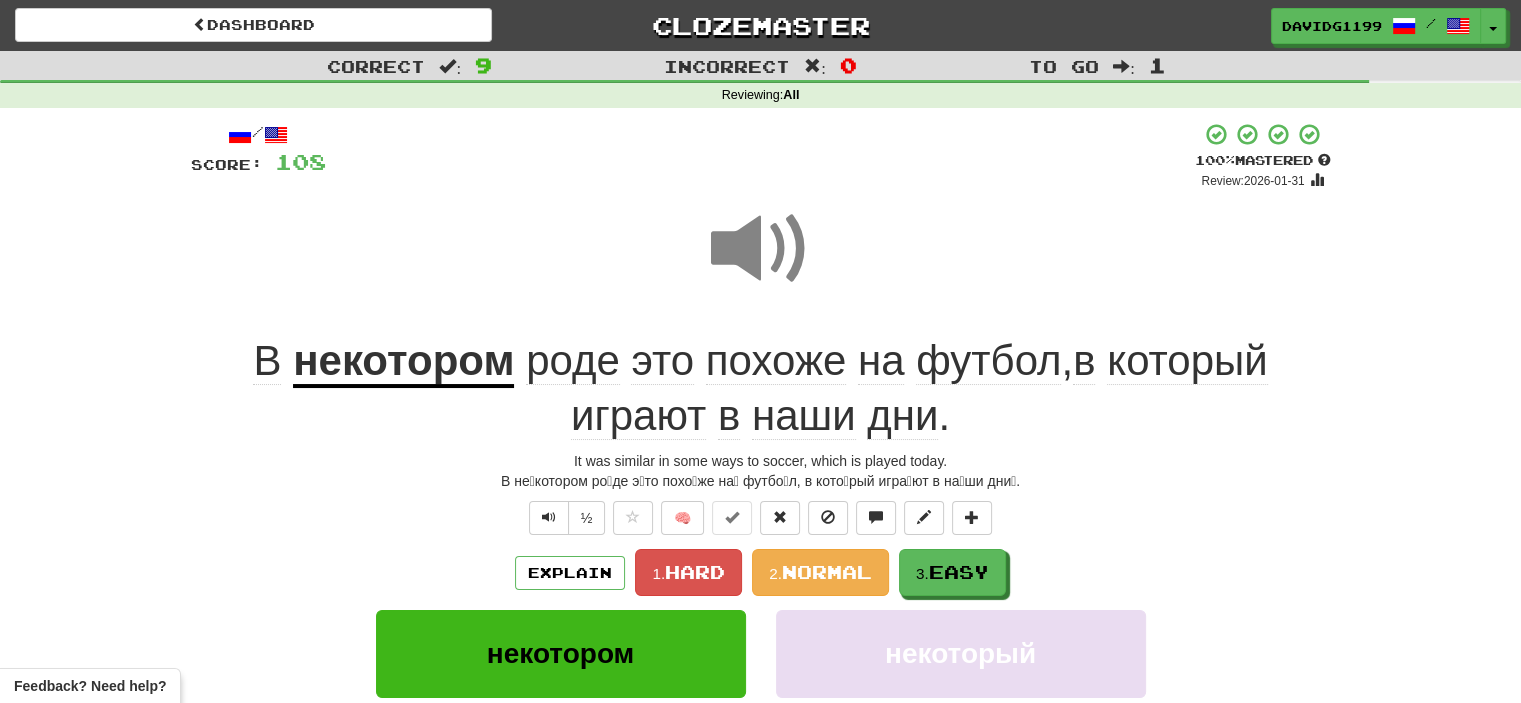click at bounding box center (761, 249) 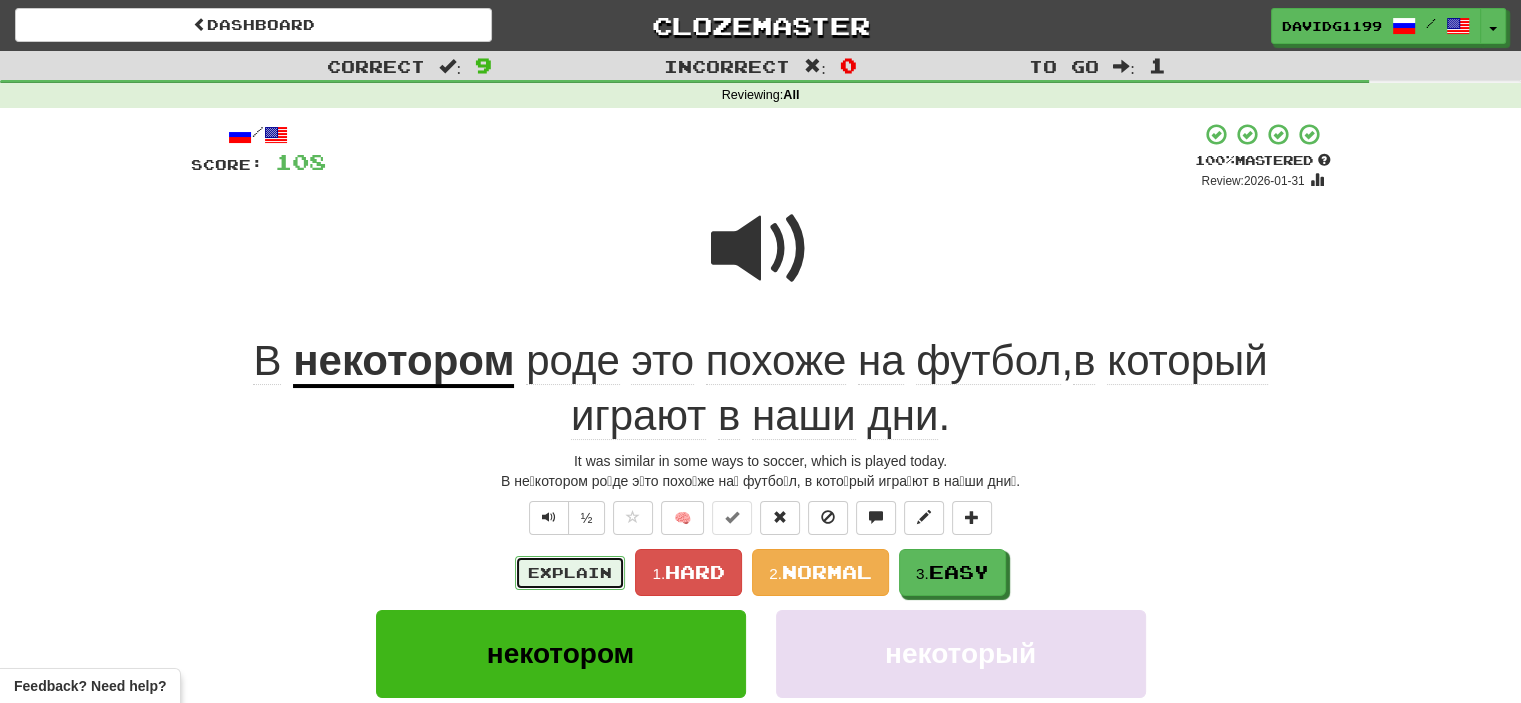 click on "Explain" at bounding box center [570, 573] 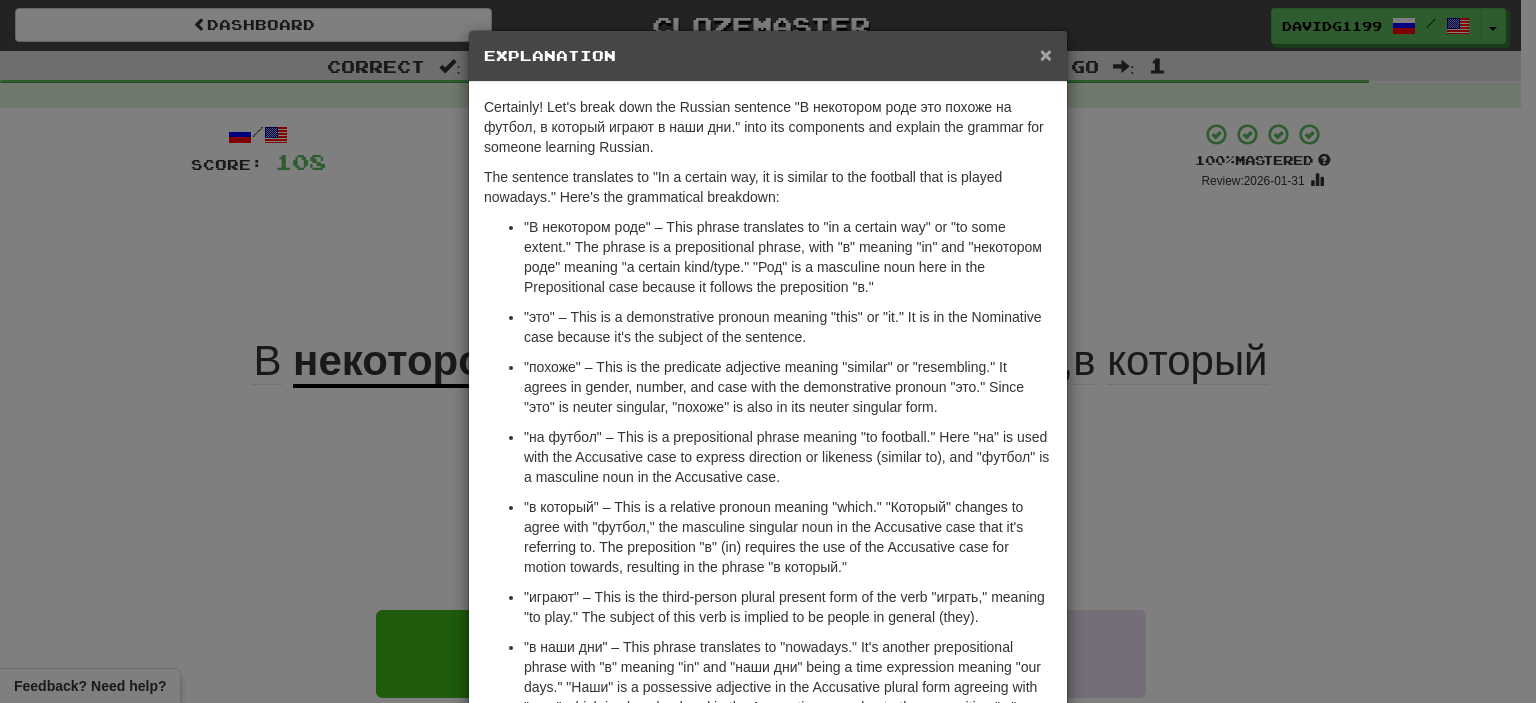 click on "×" at bounding box center [1046, 54] 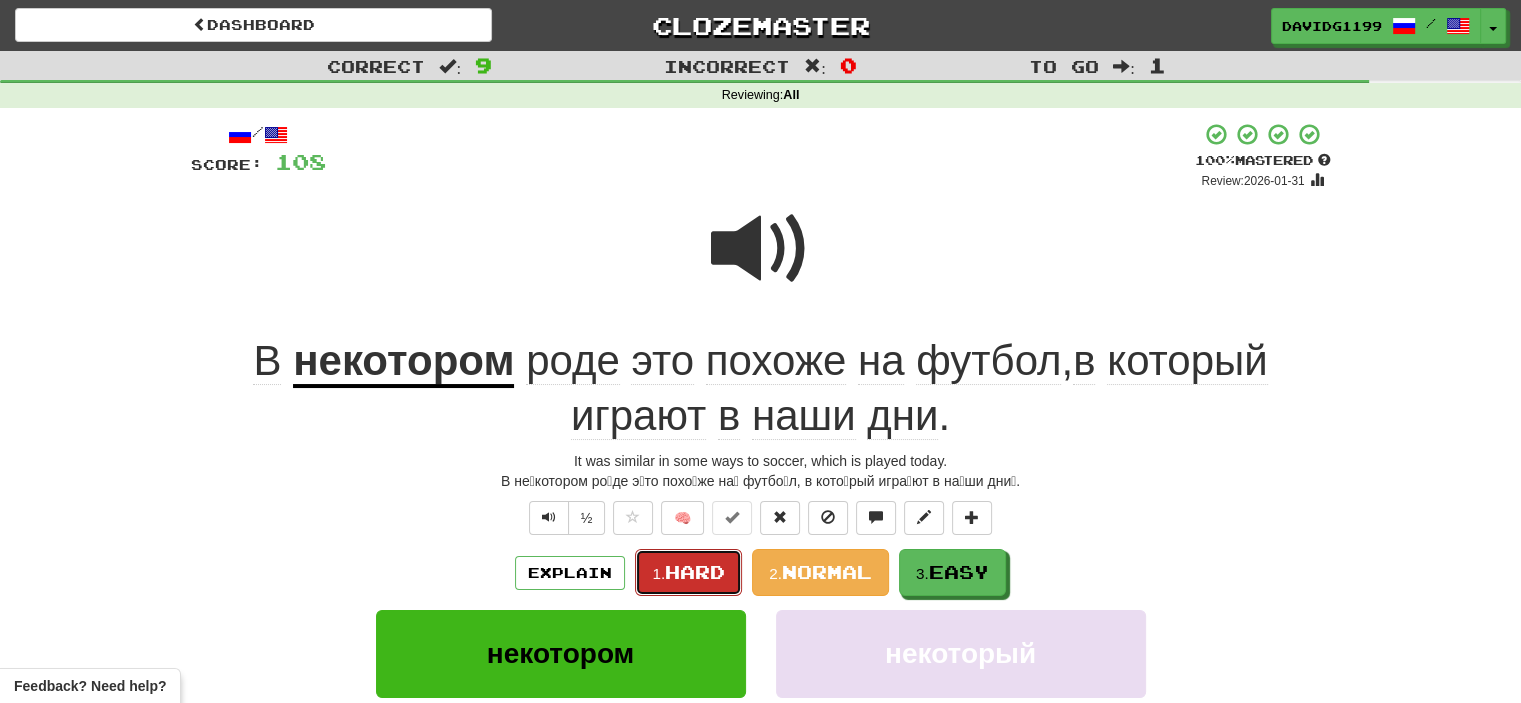 click on "Hard" at bounding box center [695, 572] 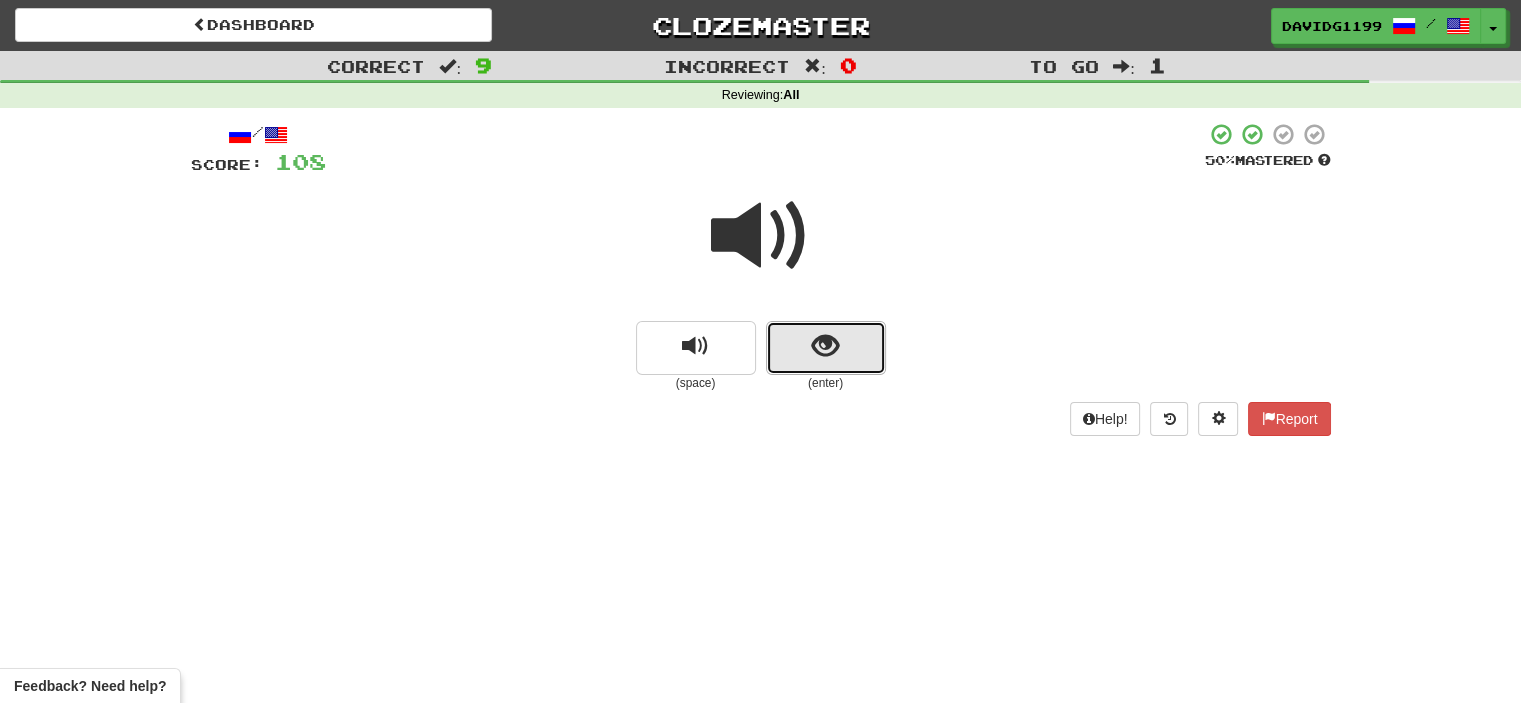 click at bounding box center [826, 348] 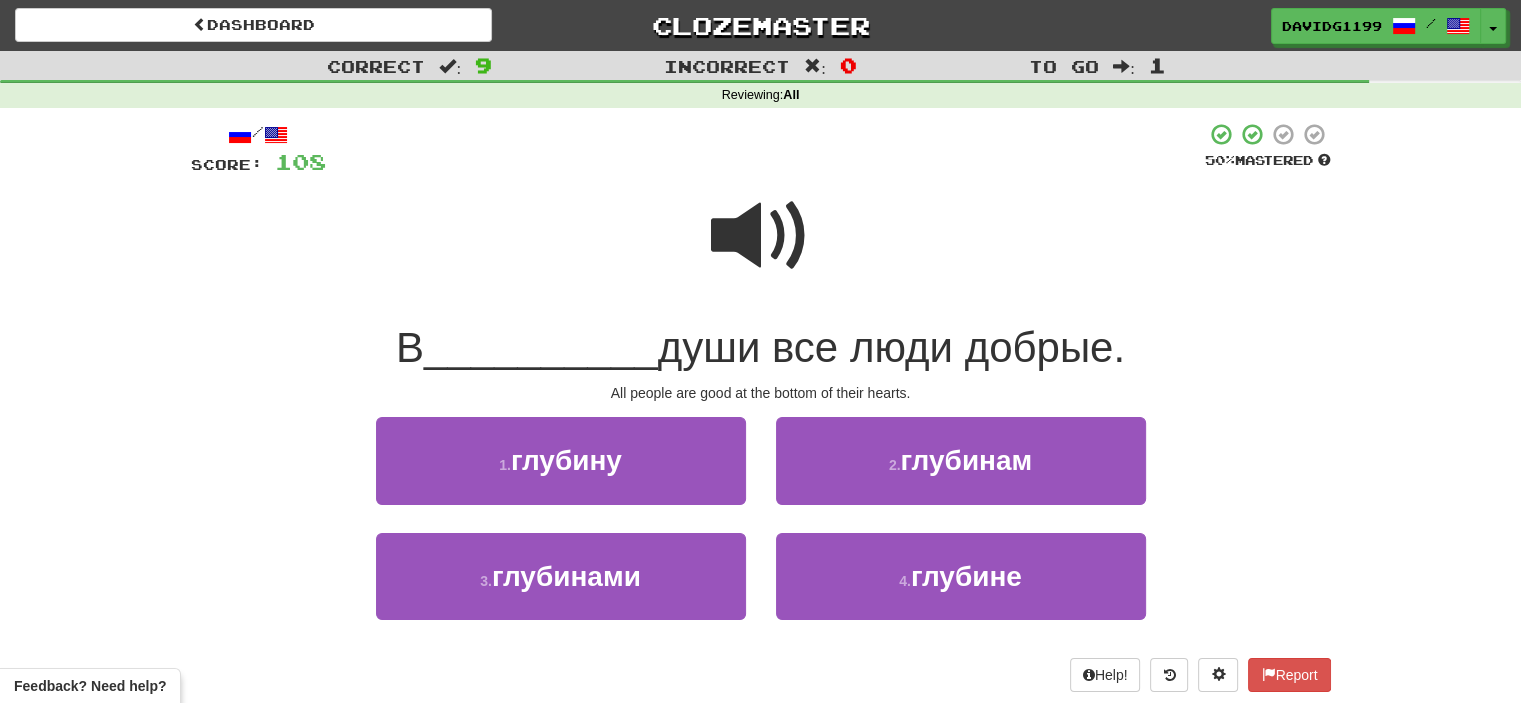 click at bounding box center [761, 236] 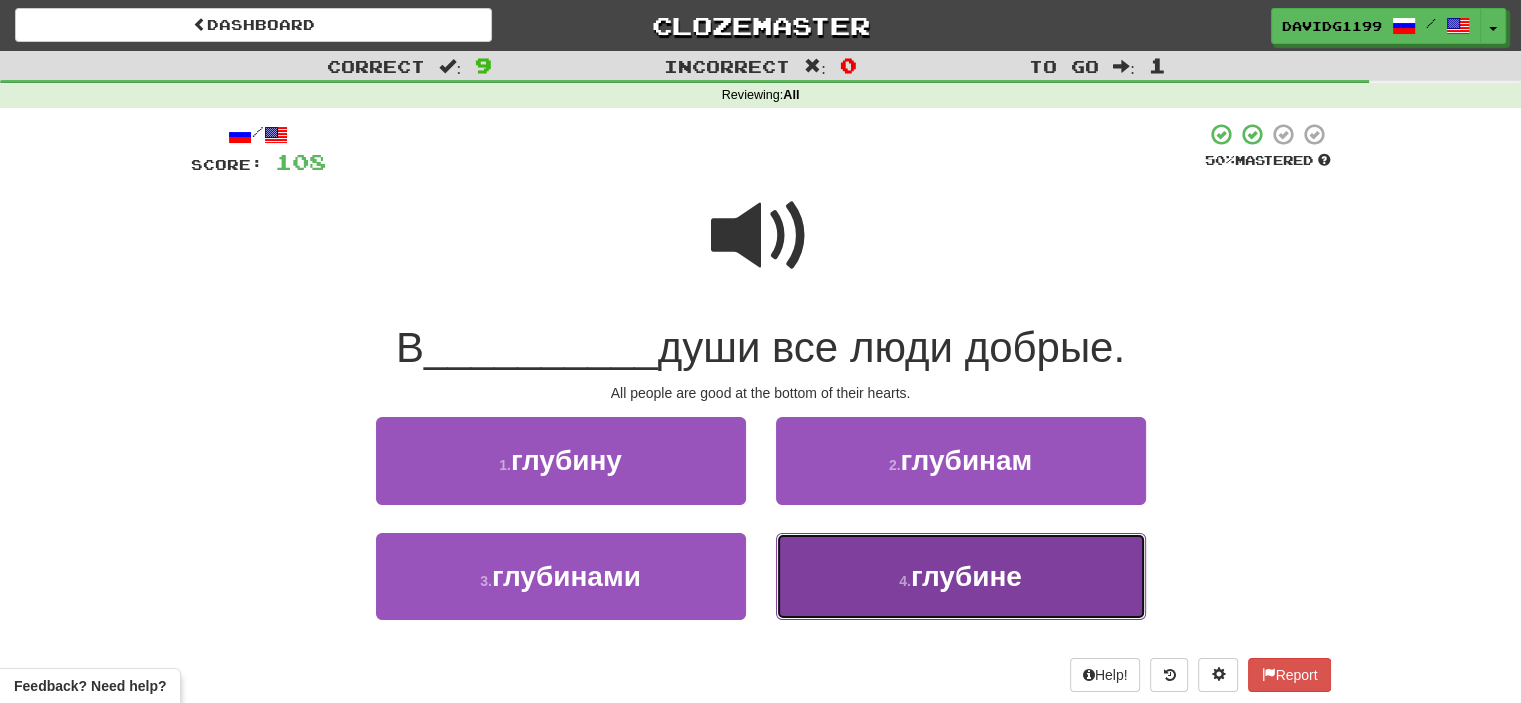 click on "глубине" at bounding box center (966, 576) 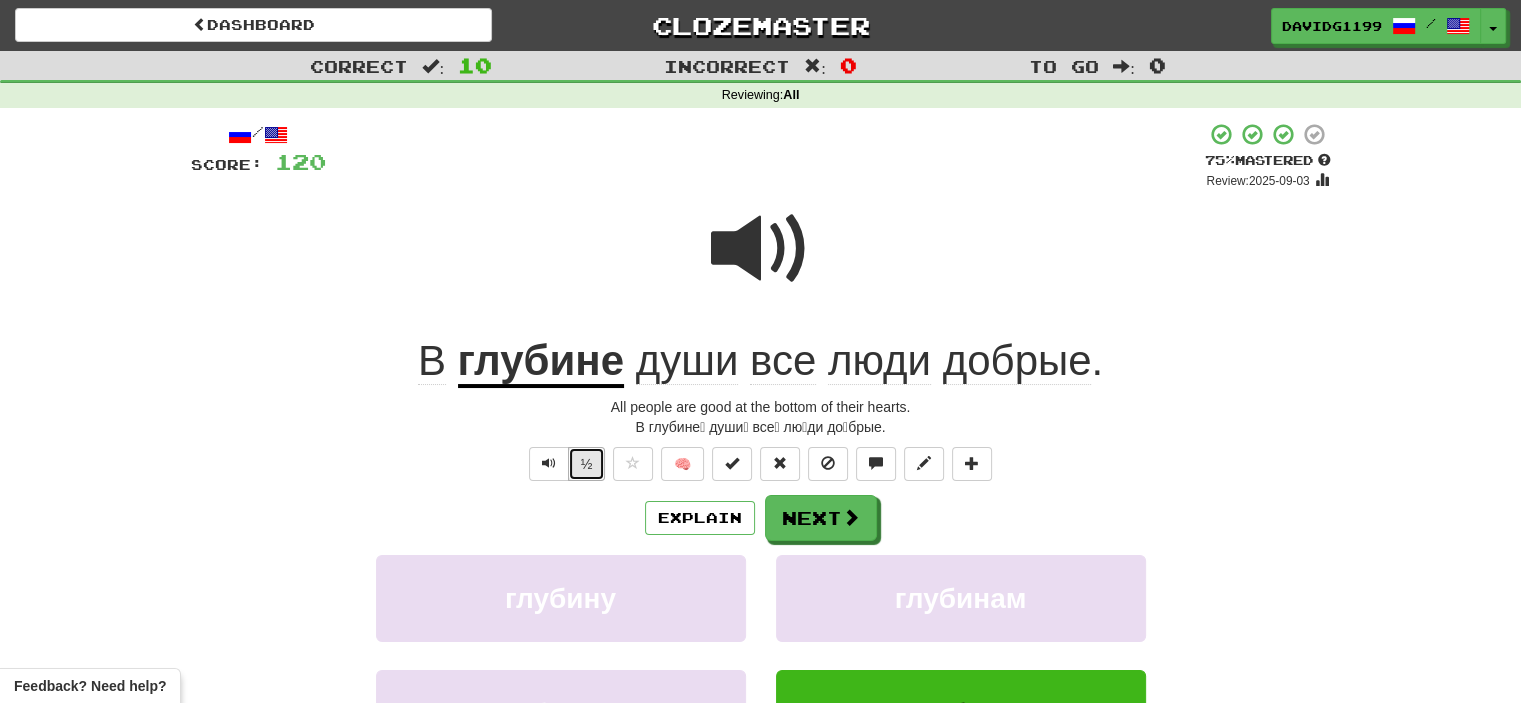 click on "½" at bounding box center (587, 464) 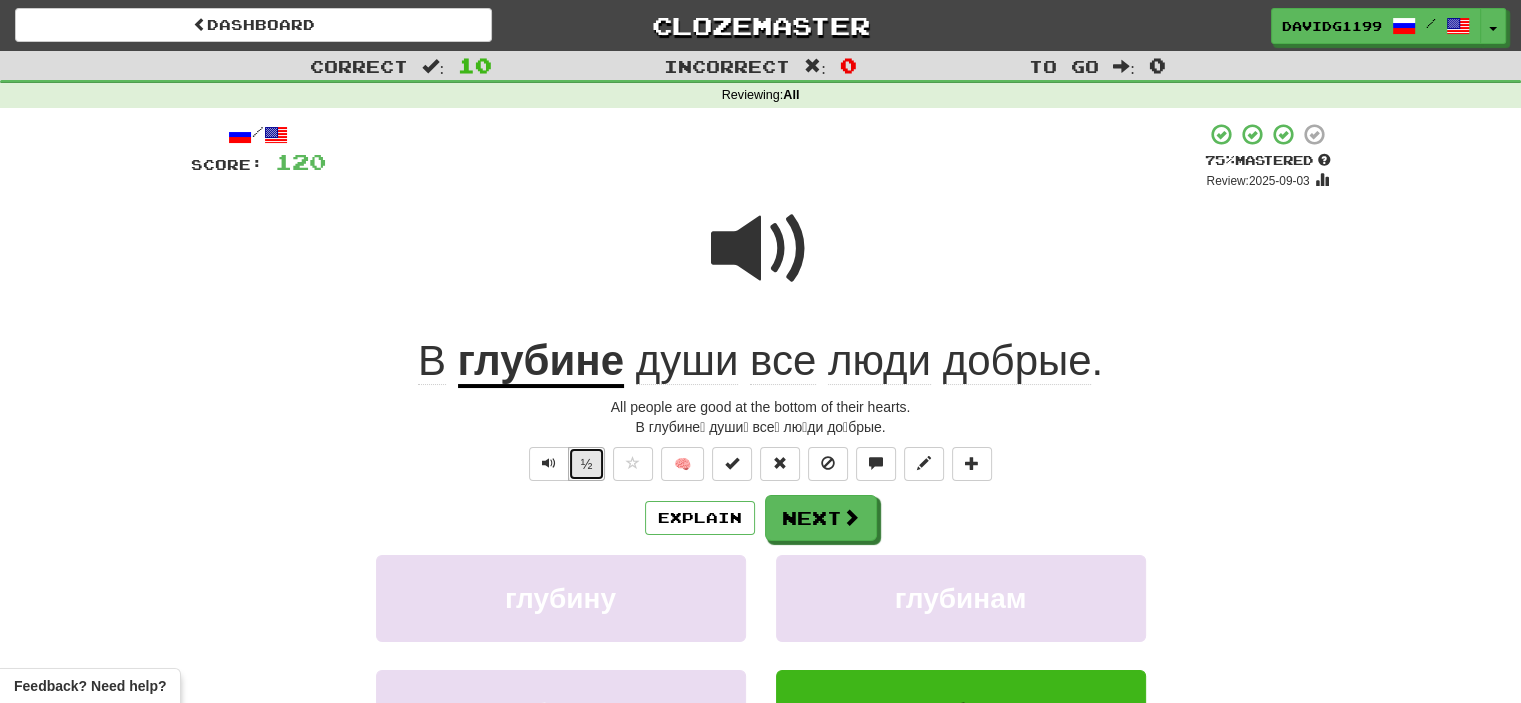 click on "½" at bounding box center (587, 464) 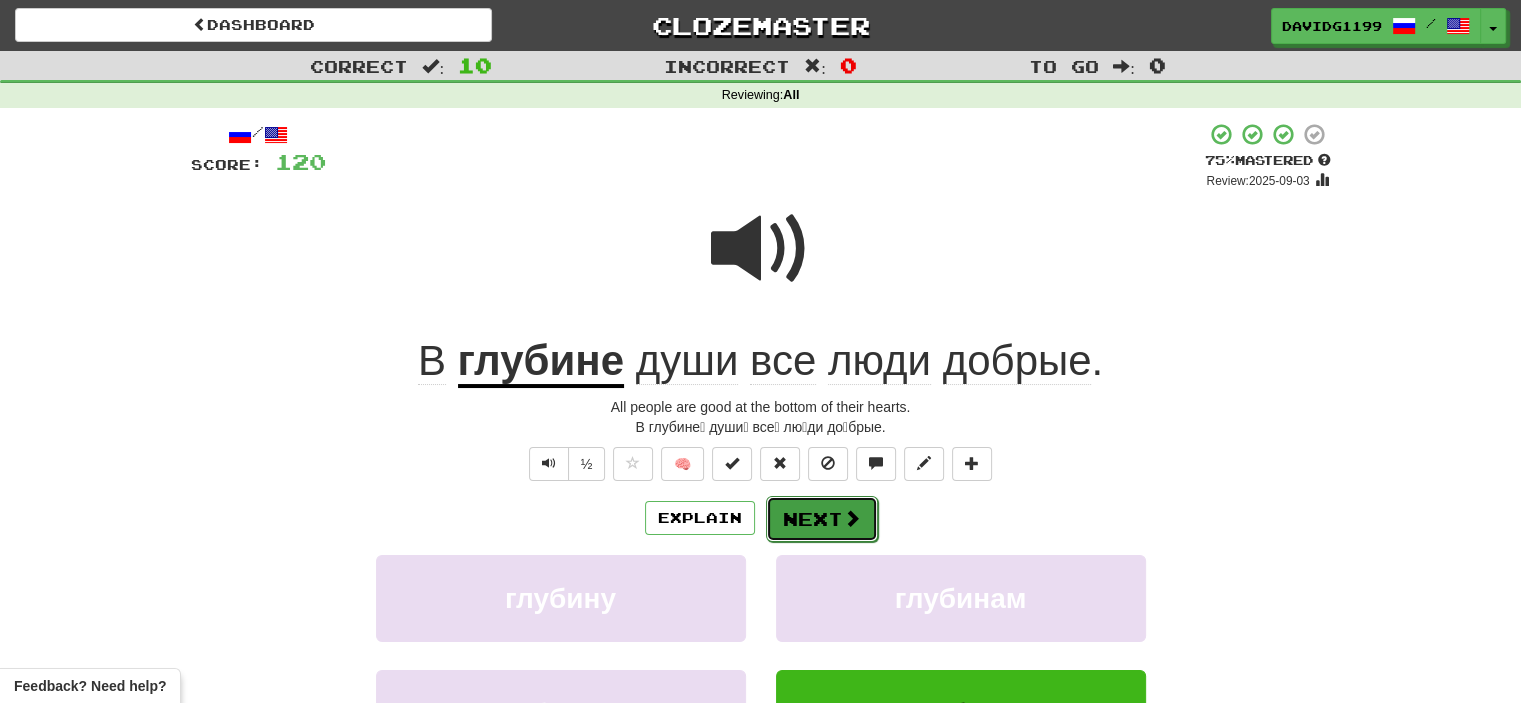 click on "Next" at bounding box center [822, 519] 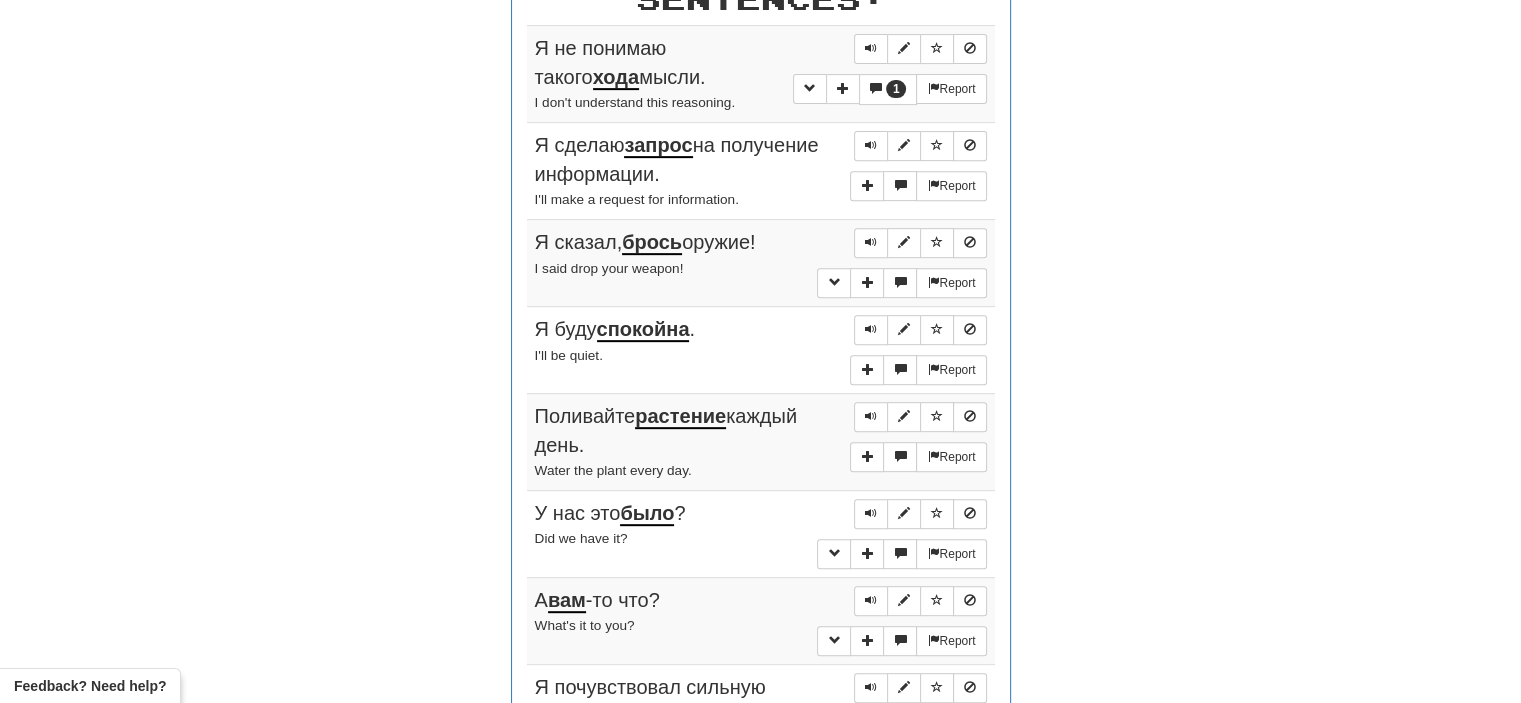 scroll, scrollTop: 804, scrollLeft: 0, axis: vertical 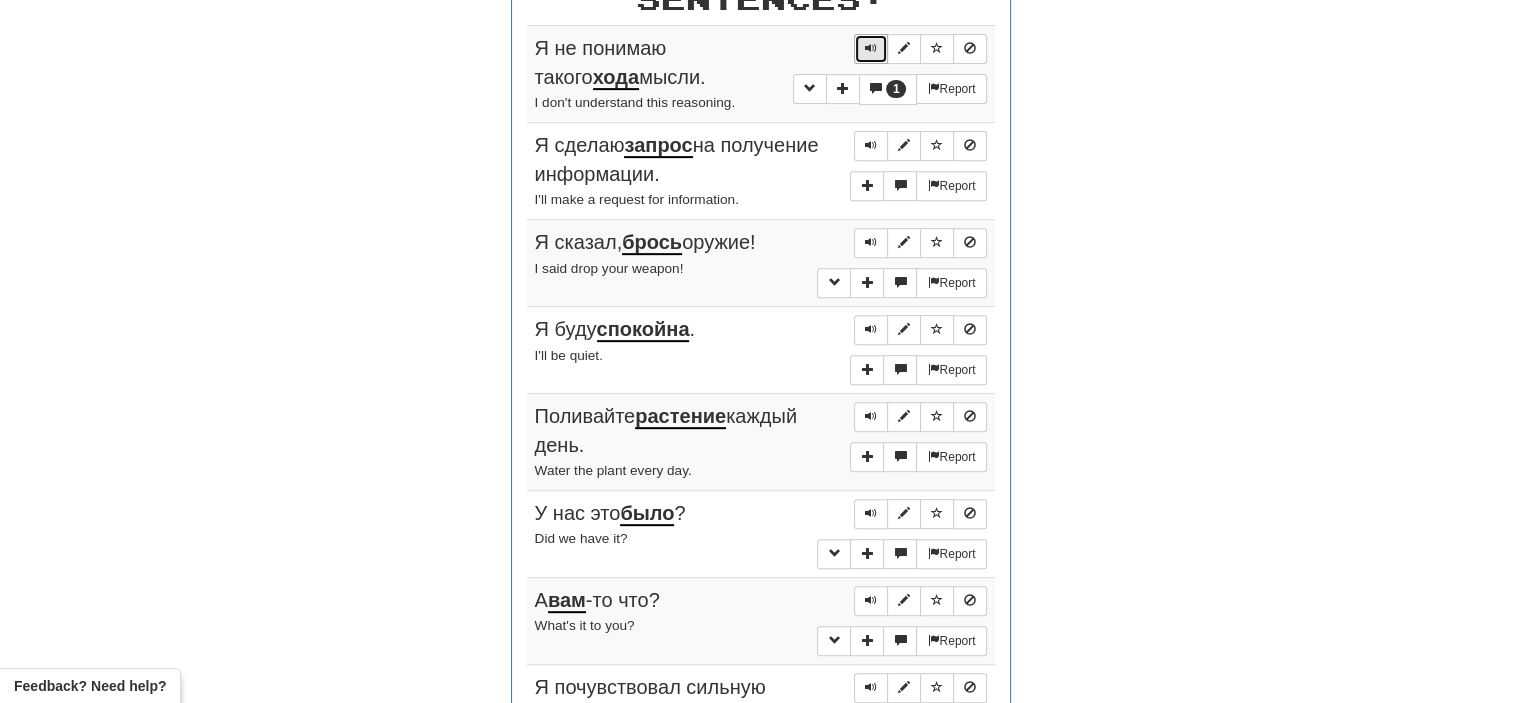 click at bounding box center (871, 48) 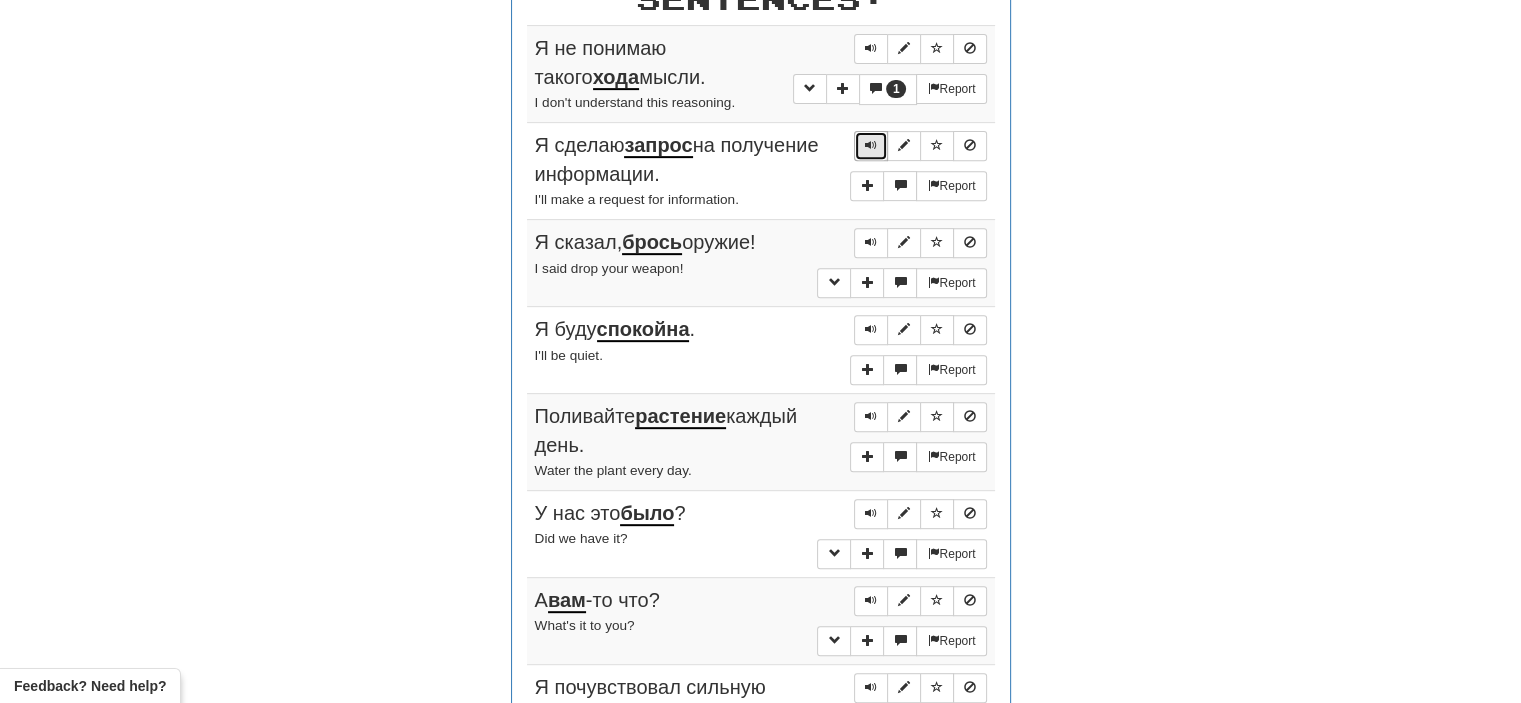 drag, startPoint x: 875, startPoint y: 146, endPoint x: 868, endPoint y: 132, distance: 15.652476 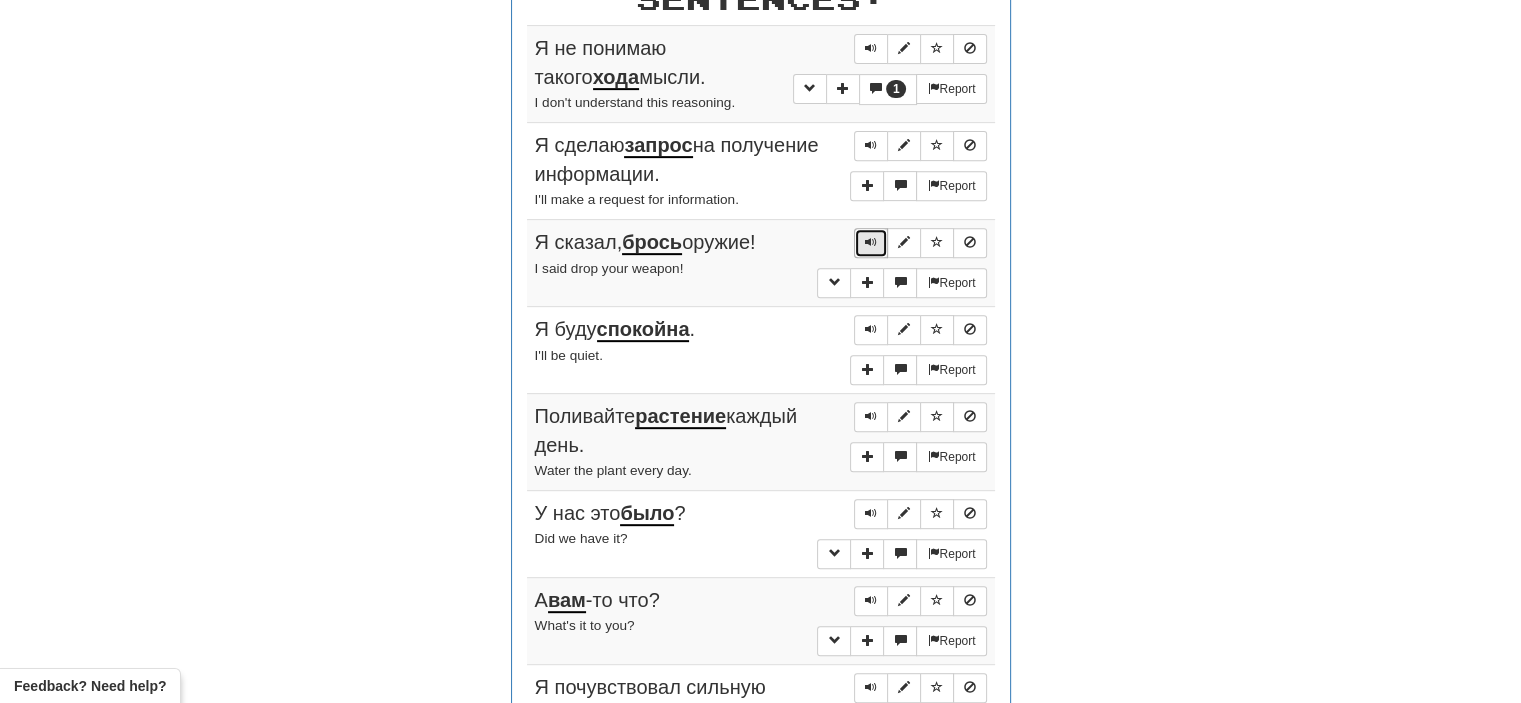 click at bounding box center (871, 242) 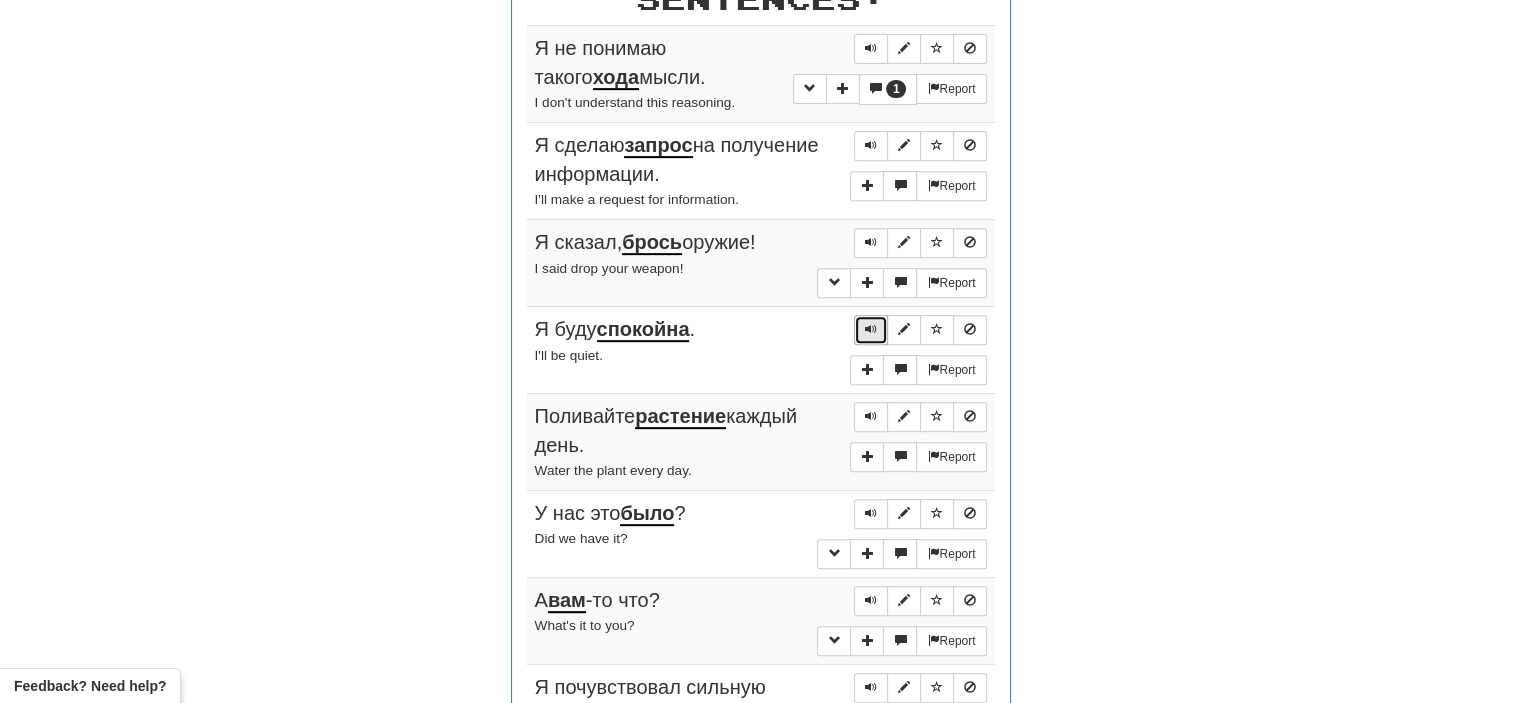 click at bounding box center (871, 329) 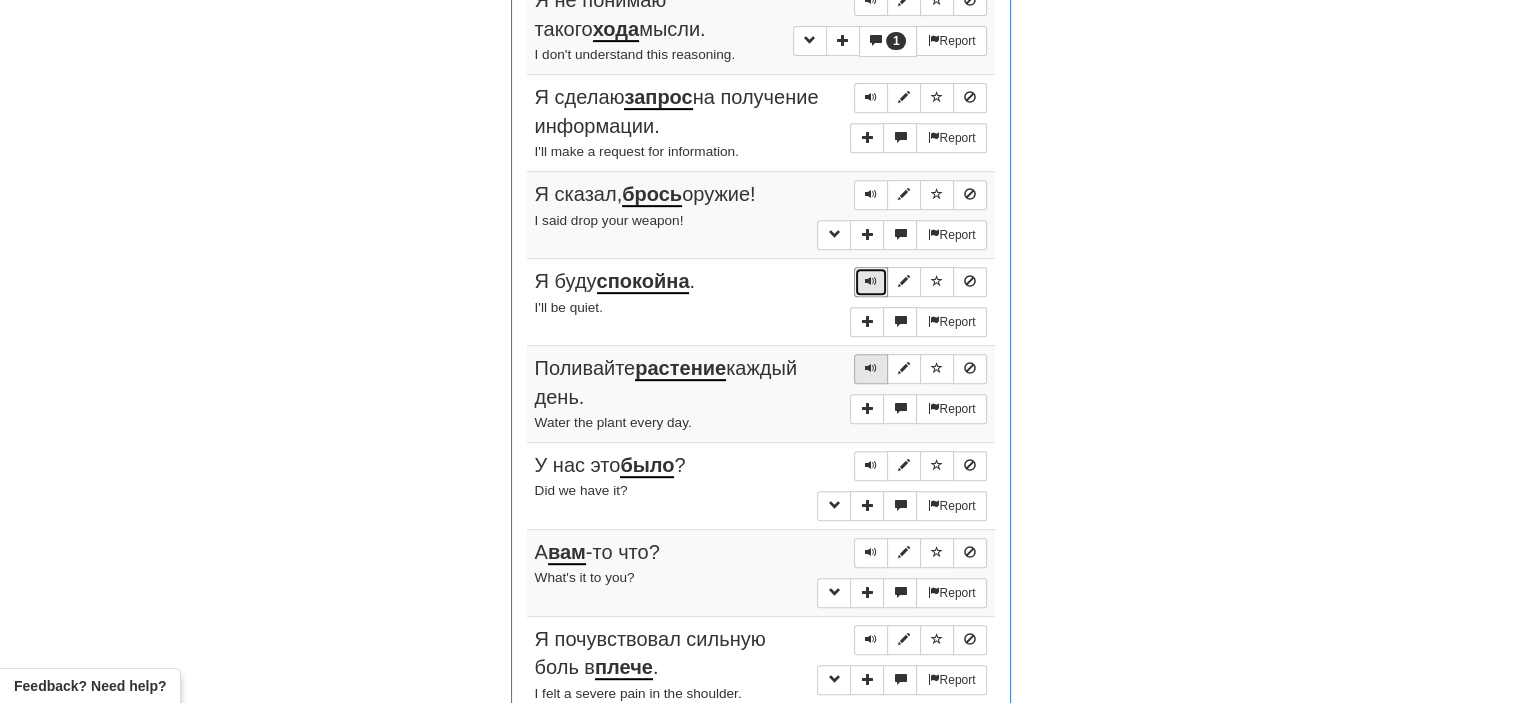 scroll, scrollTop: 856, scrollLeft: 0, axis: vertical 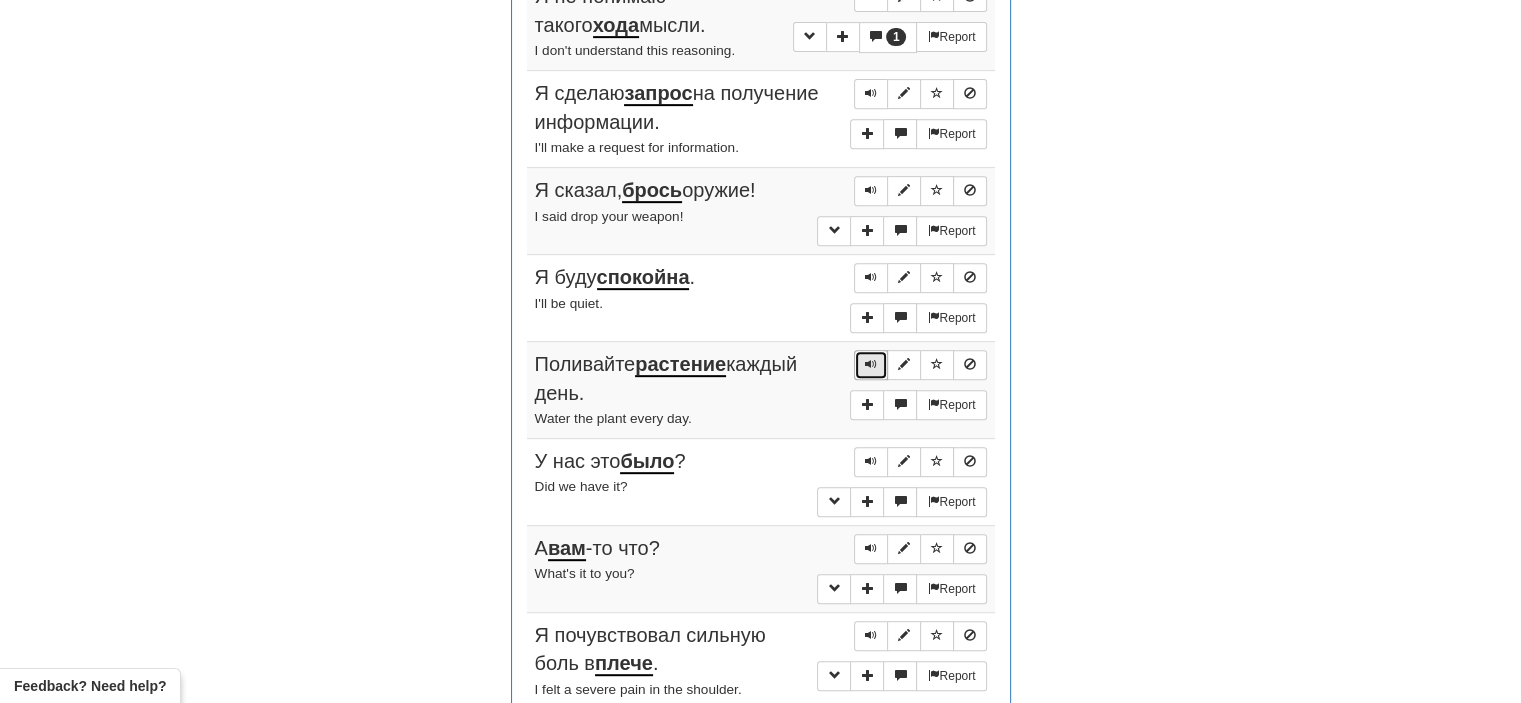 click at bounding box center [871, 364] 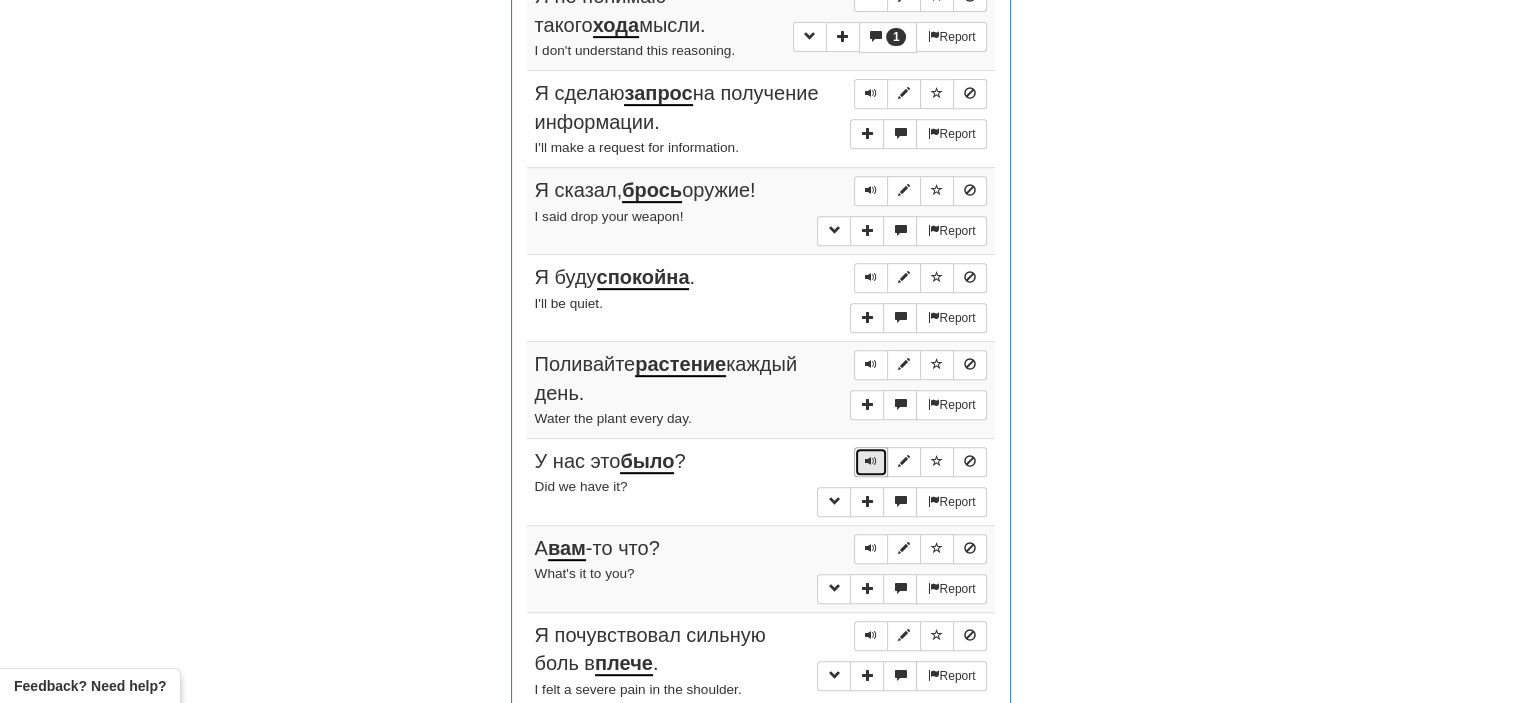 click at bounding box center (871, 461) 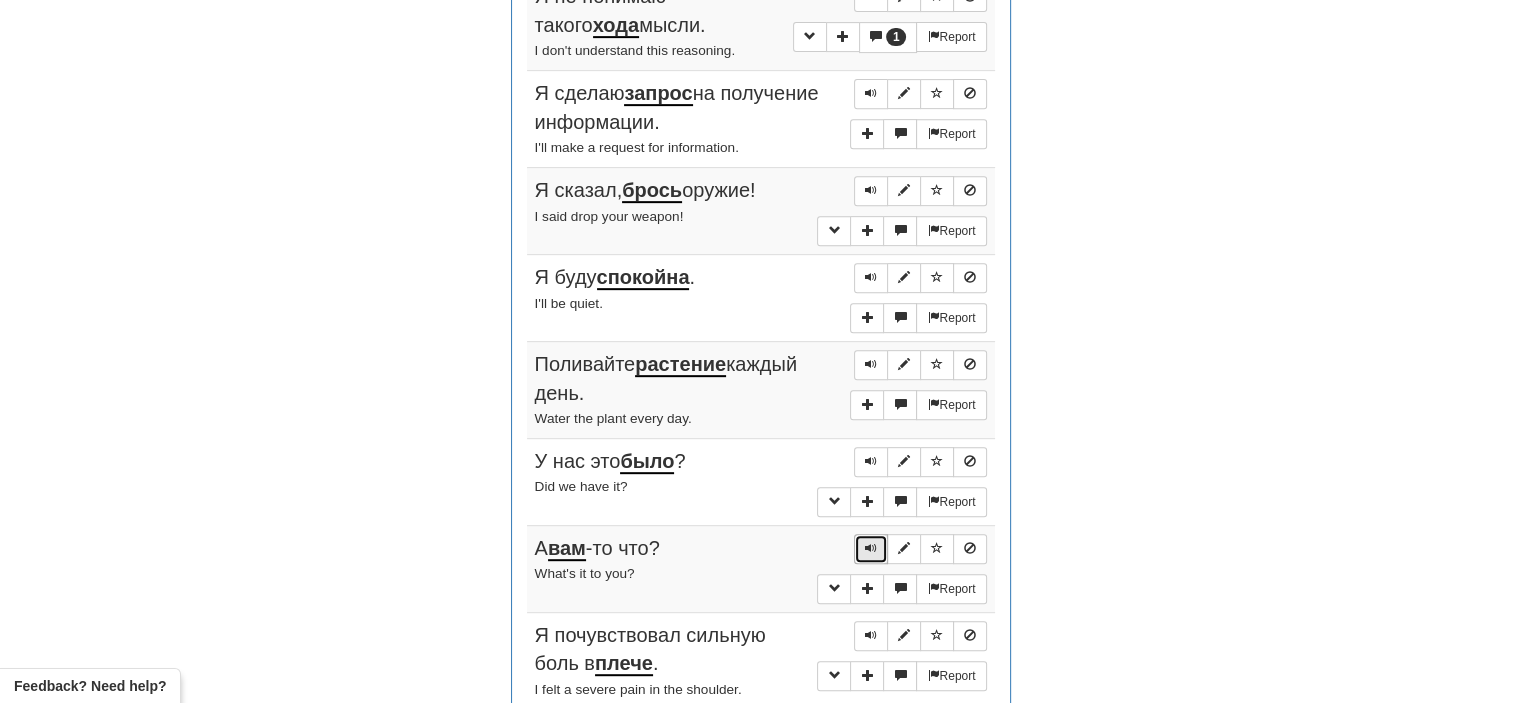 click at bounding box center (871, 548) 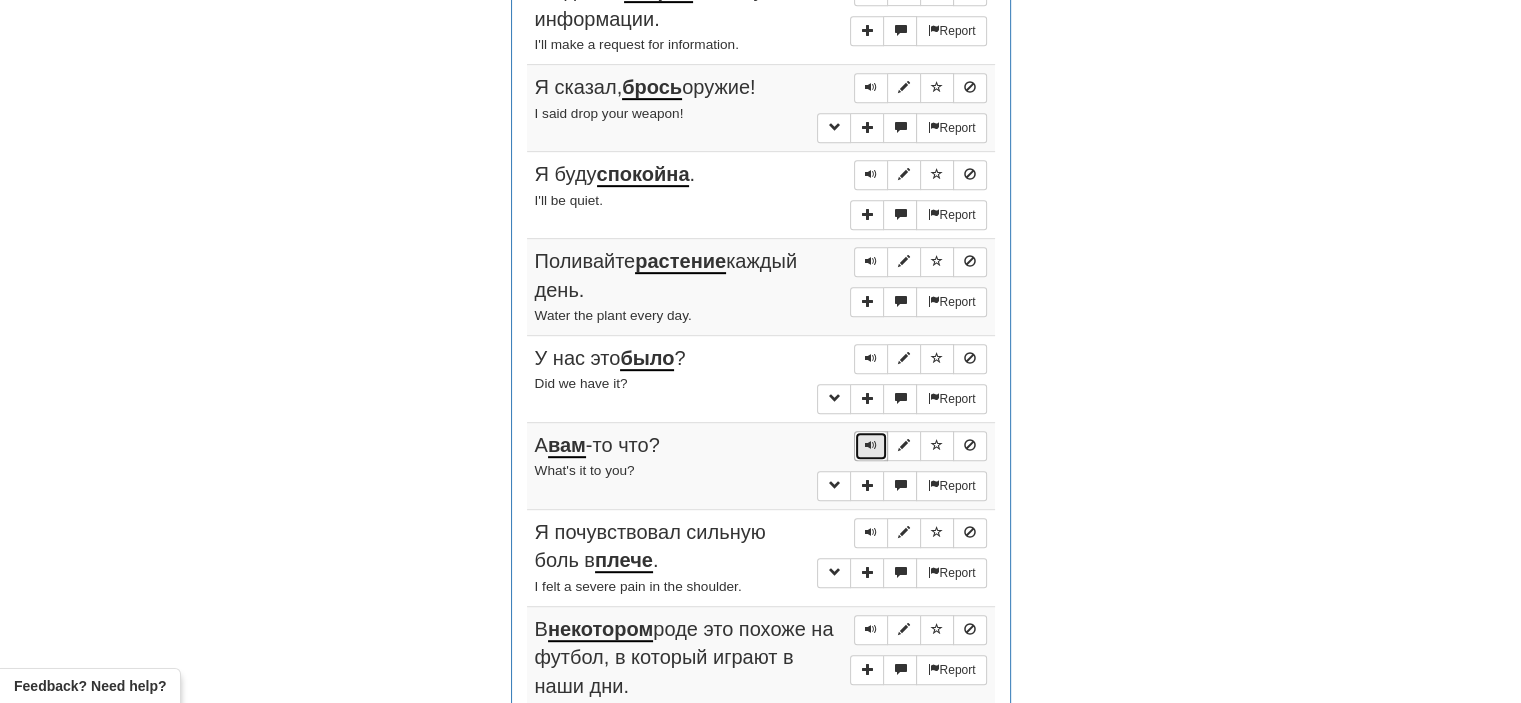 scroll, scrollTop: 960, scrollLeft: 0, axis: vertical 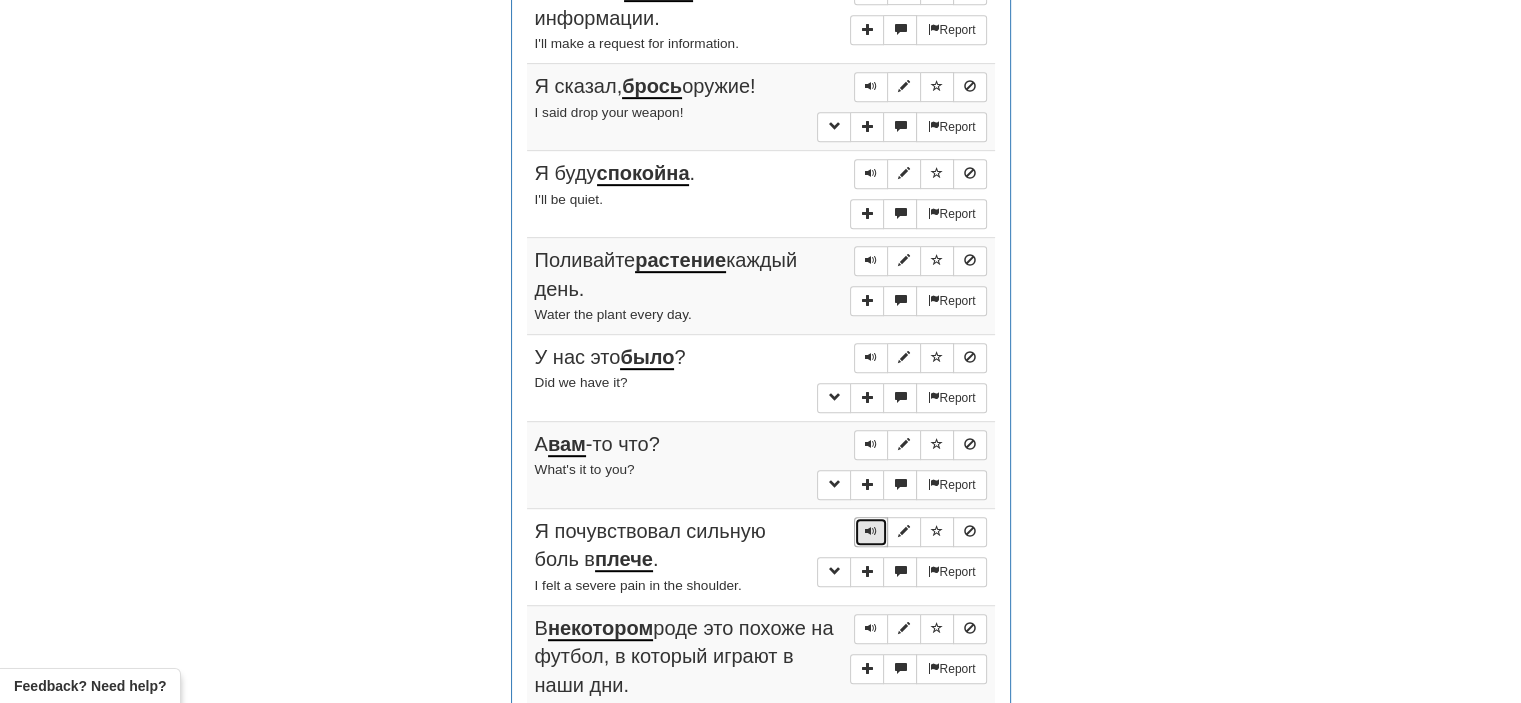 click at bounding box center [871, 531] 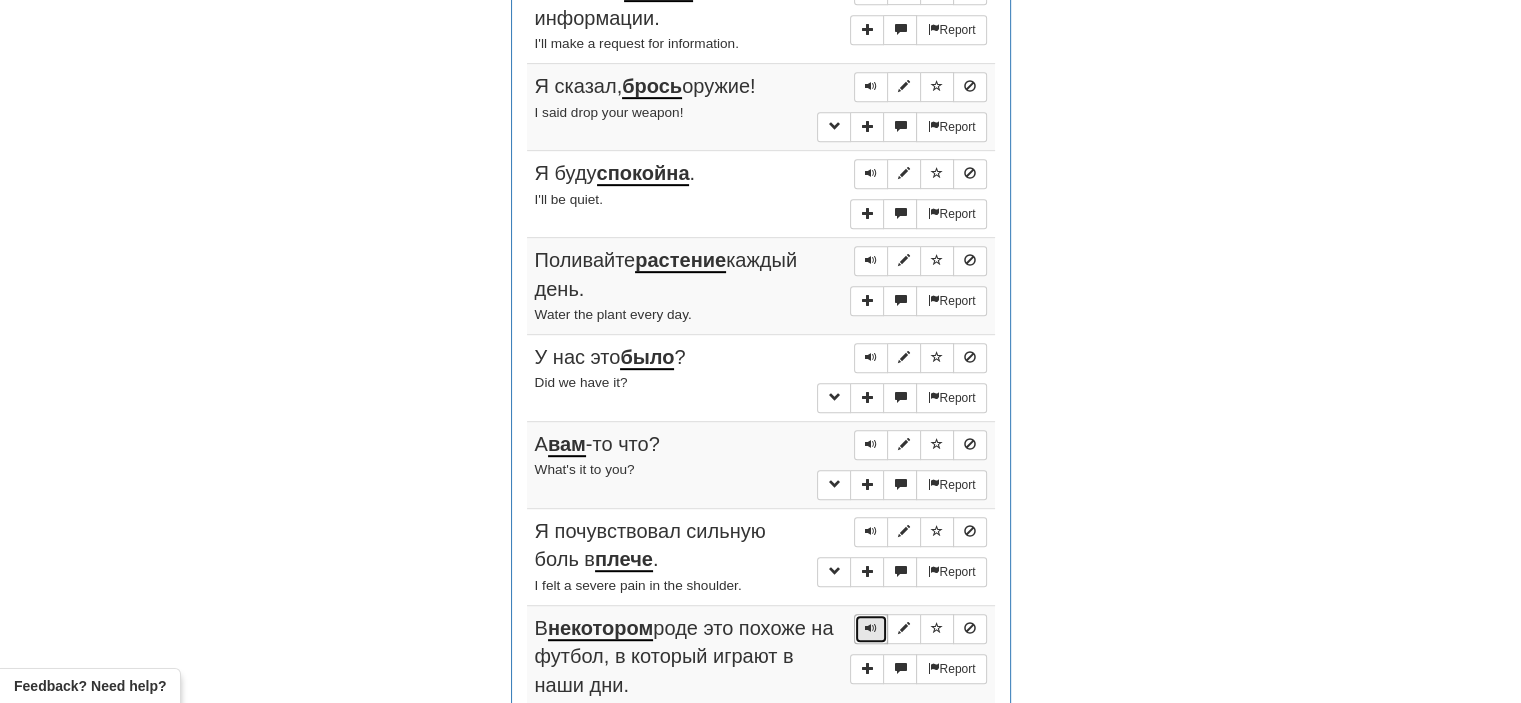 click at bounding box center [871, 628] 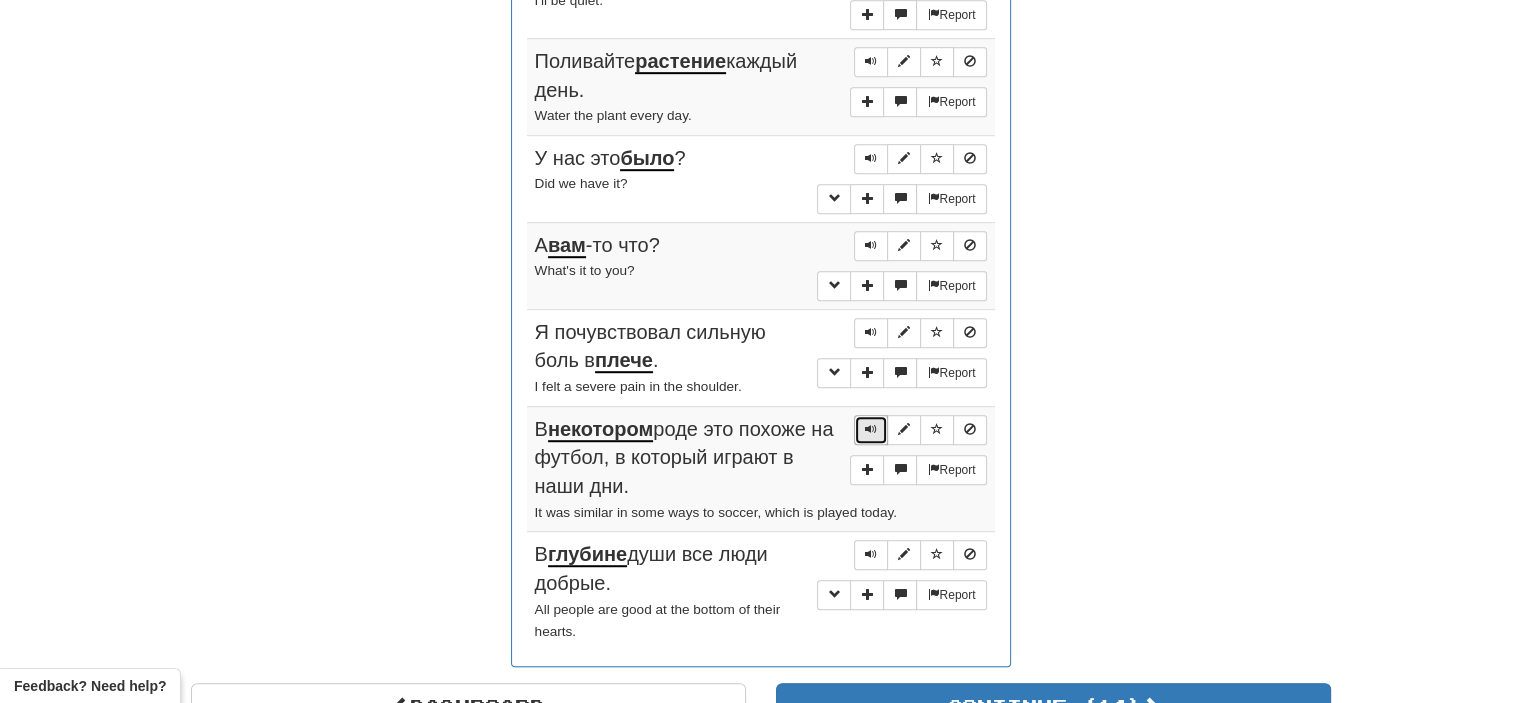 scroll, scrollTop: 1160, scrollLeft: 0, axis: vertical 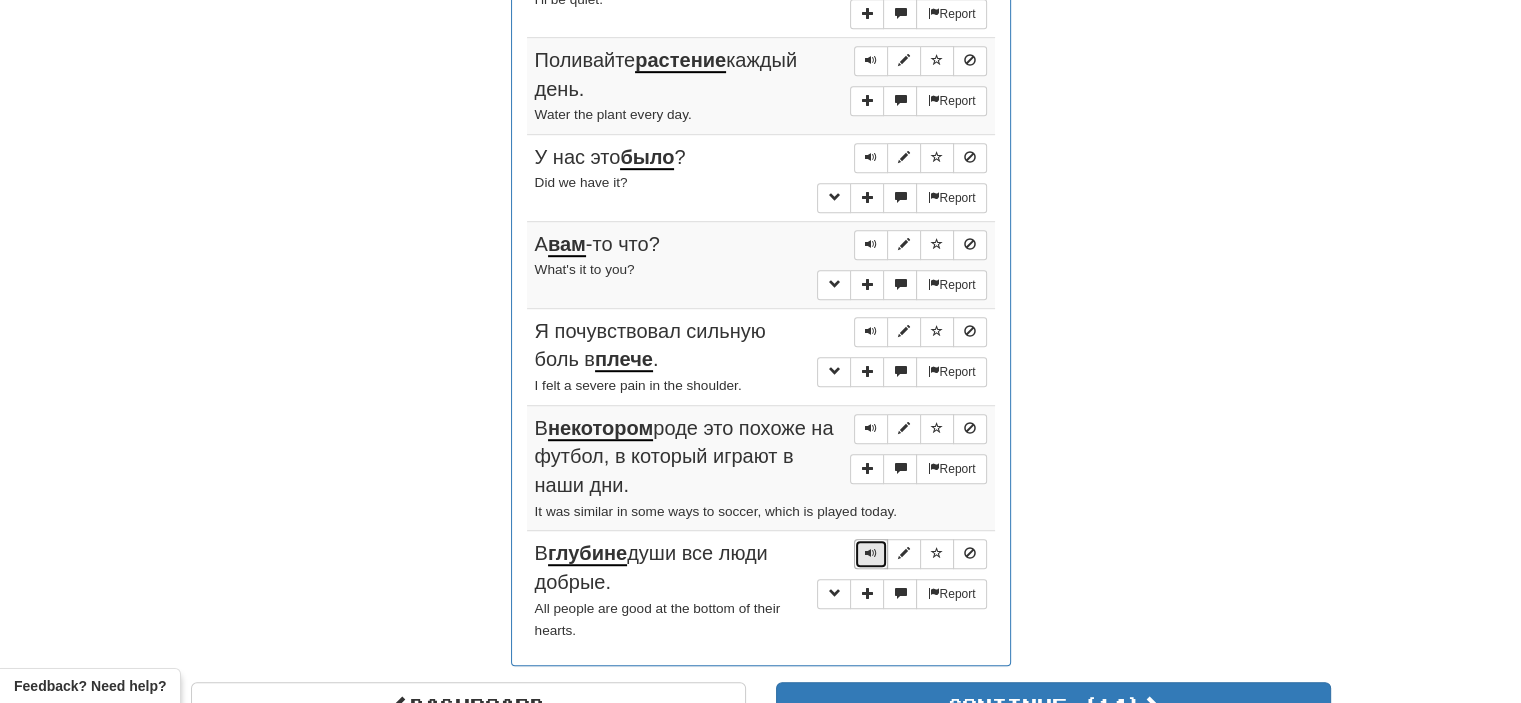 click at bounding box center (871, 553) 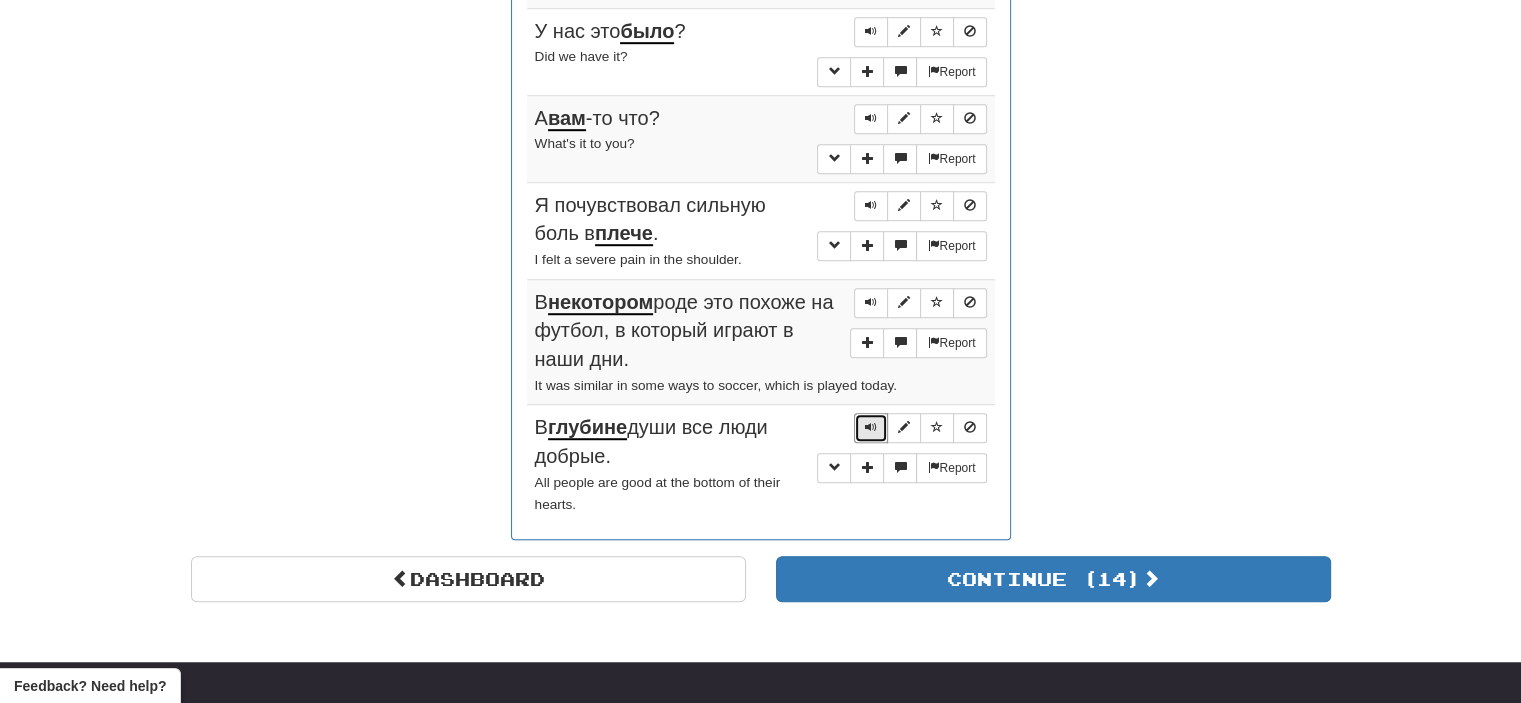 scroll, scrollTop: 1291, scrollLeft: 0, axis: vertical 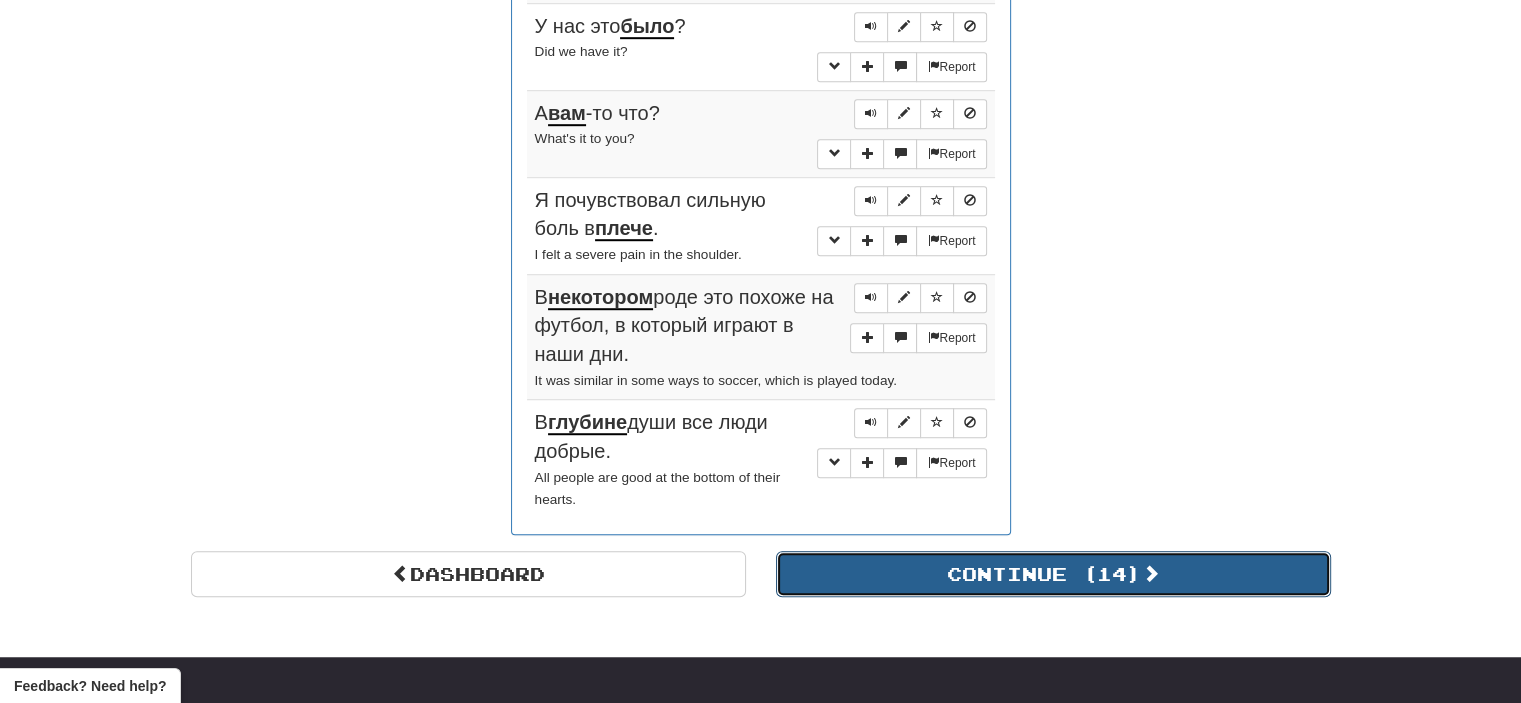 click on "Continue ( 14 )" at bounding box center [1053, 574] 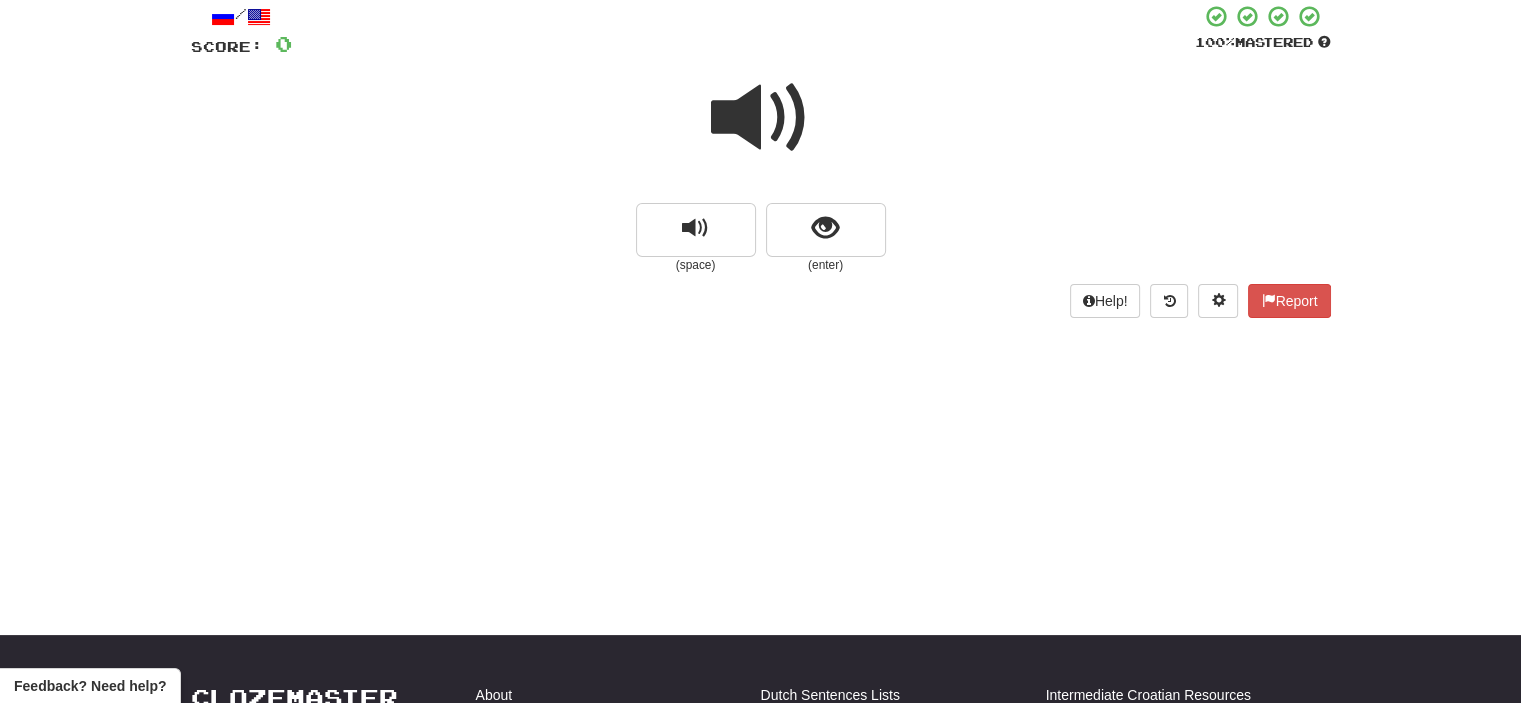 scroll, scrollTop: 103, scrollLeft: 0, axis: vertical 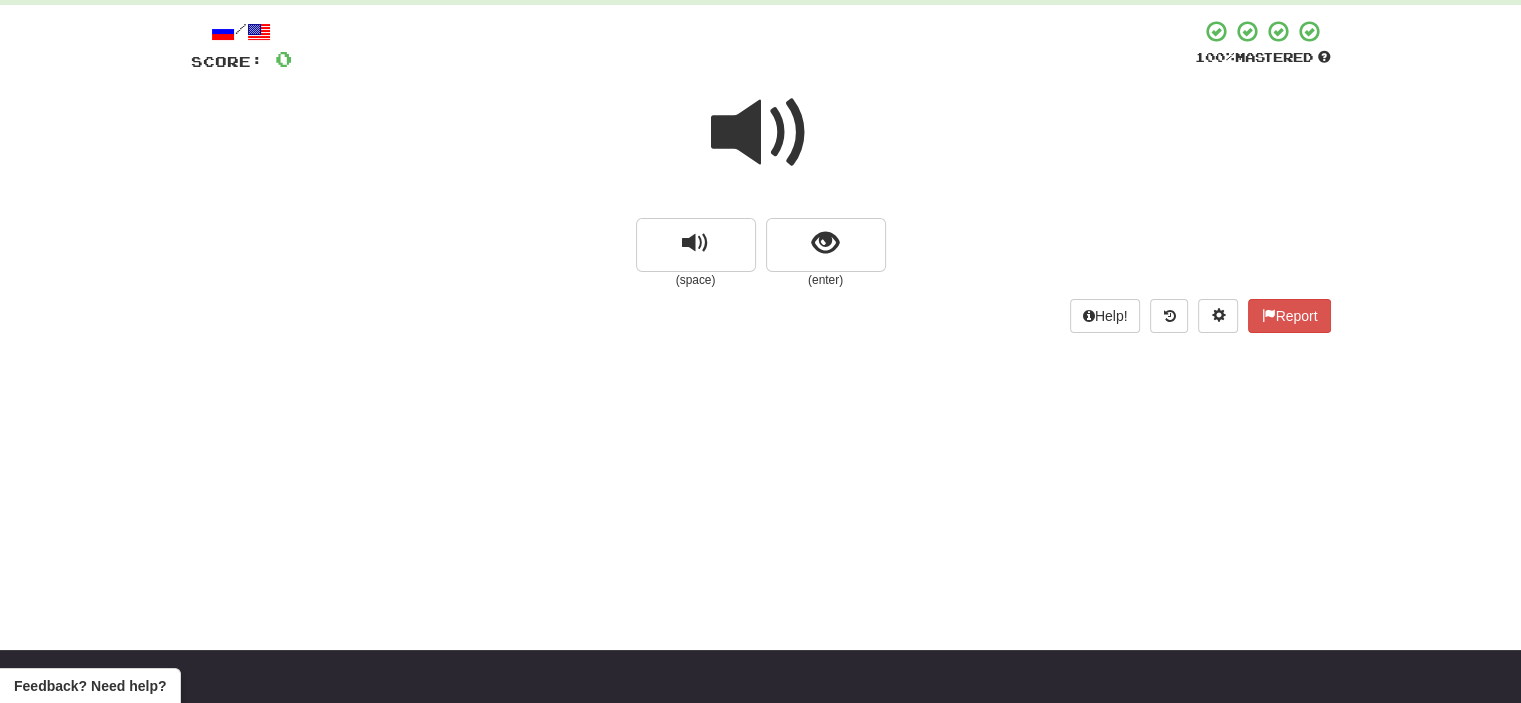 click at bounding box center (761, 133) 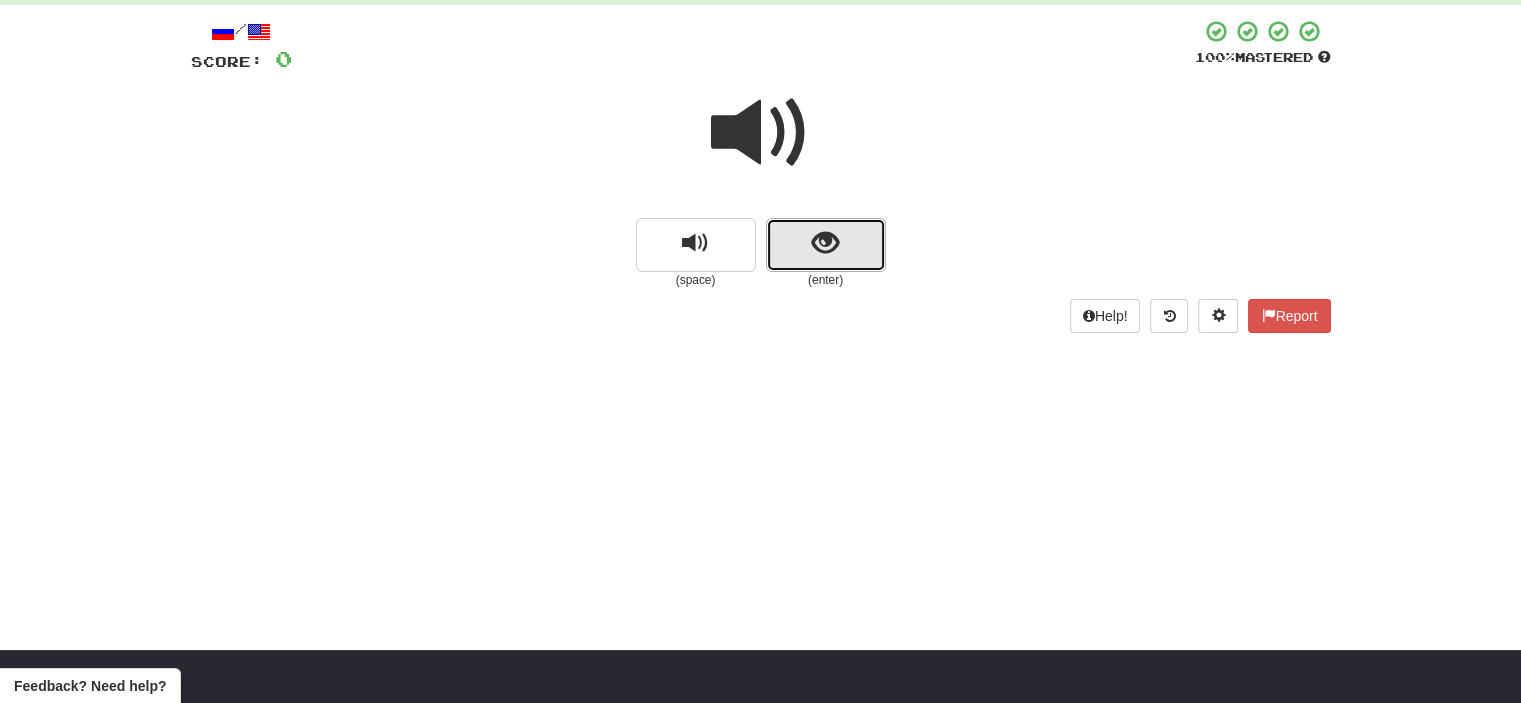 click at bounding box center (826, 245) 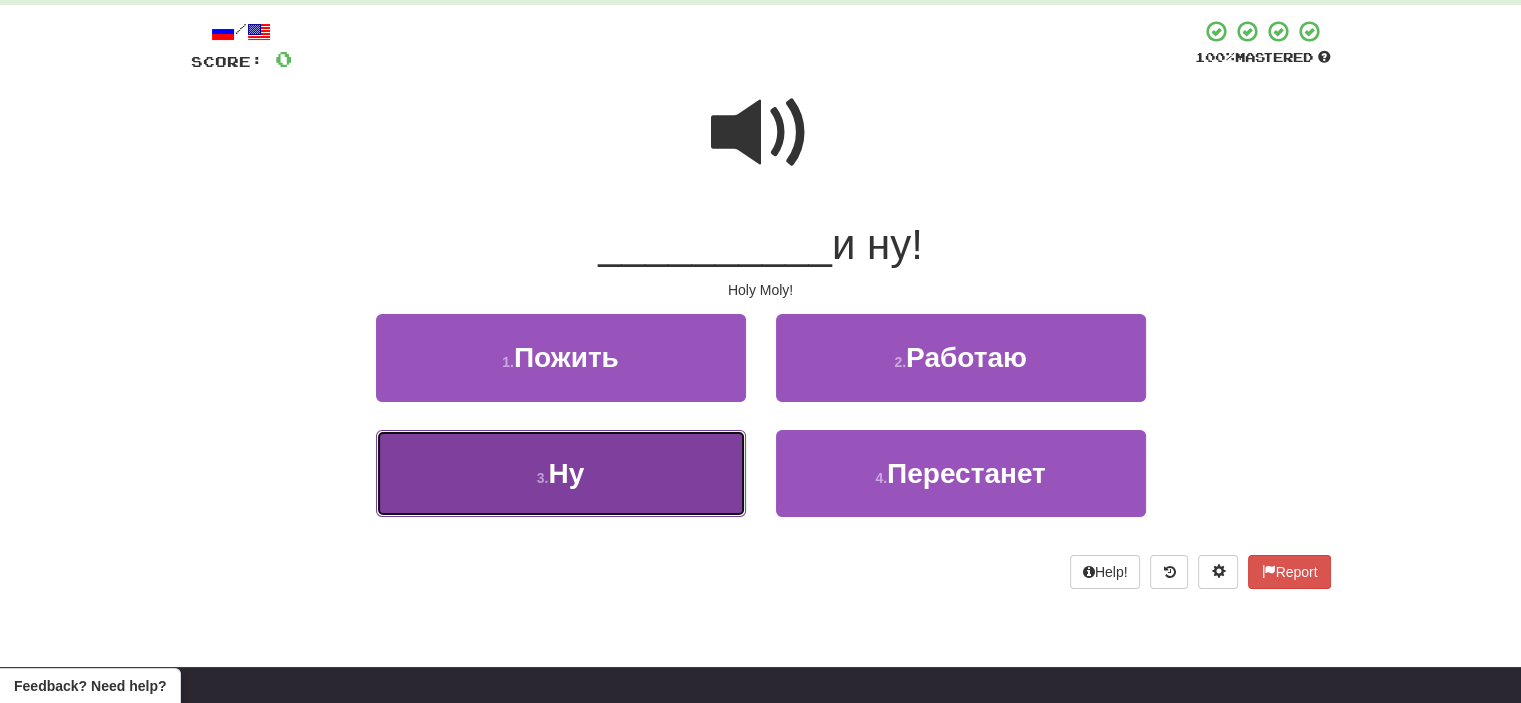 click on "3 .  Ну" at bounding box center (561, 473) 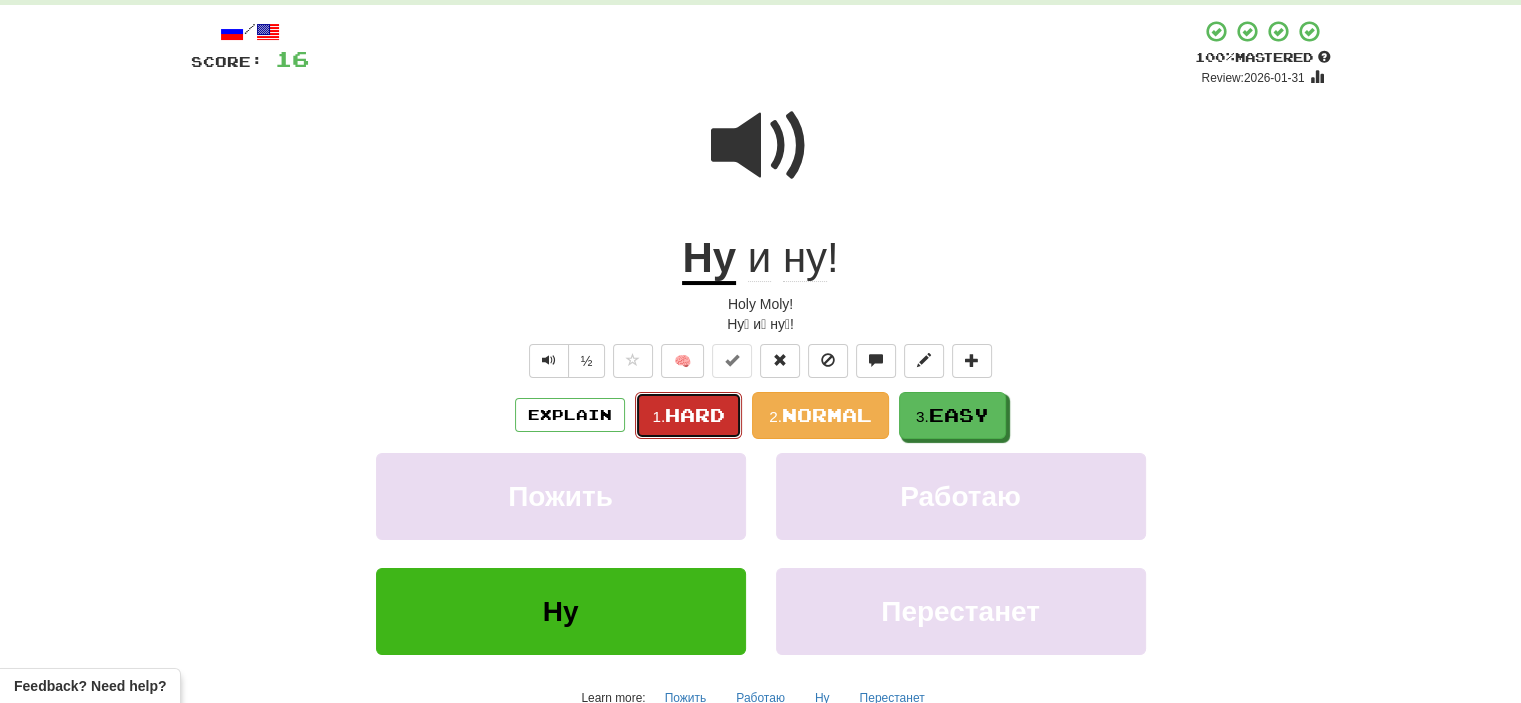 click on "Hard" at bounding box center [695, 415] 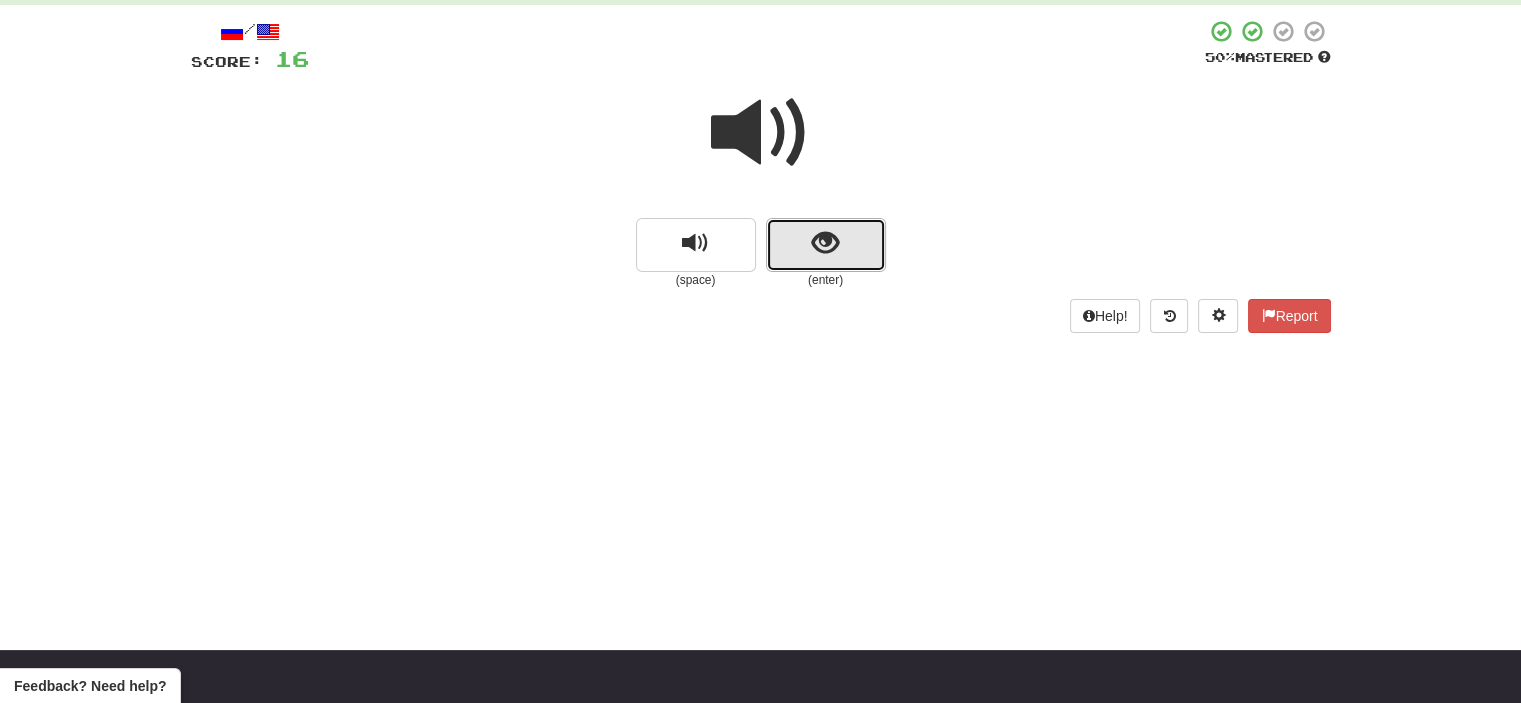 click at bounding box center [826, 245] 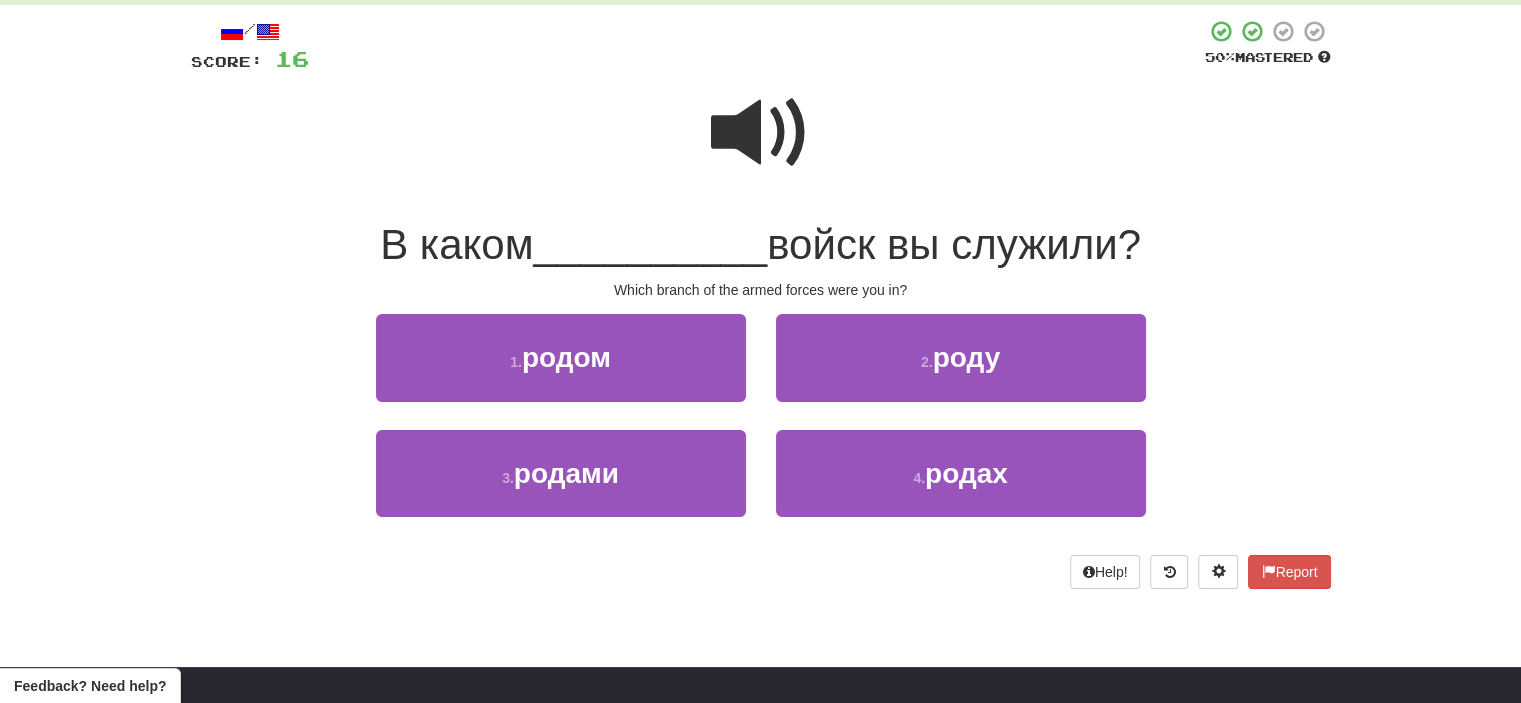 click at bounding box center (761, 133) 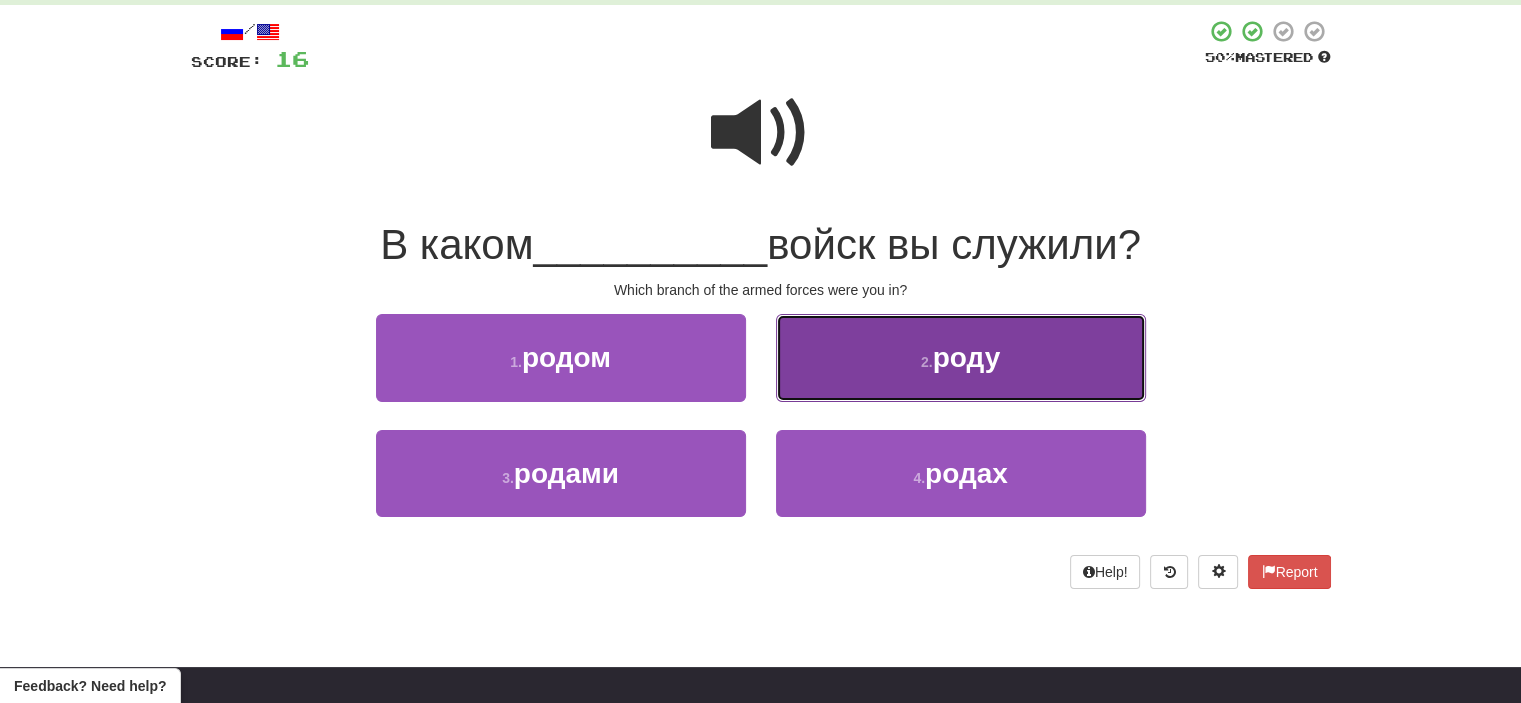 click on "2 .  роду" at bounding box center (961, 357) 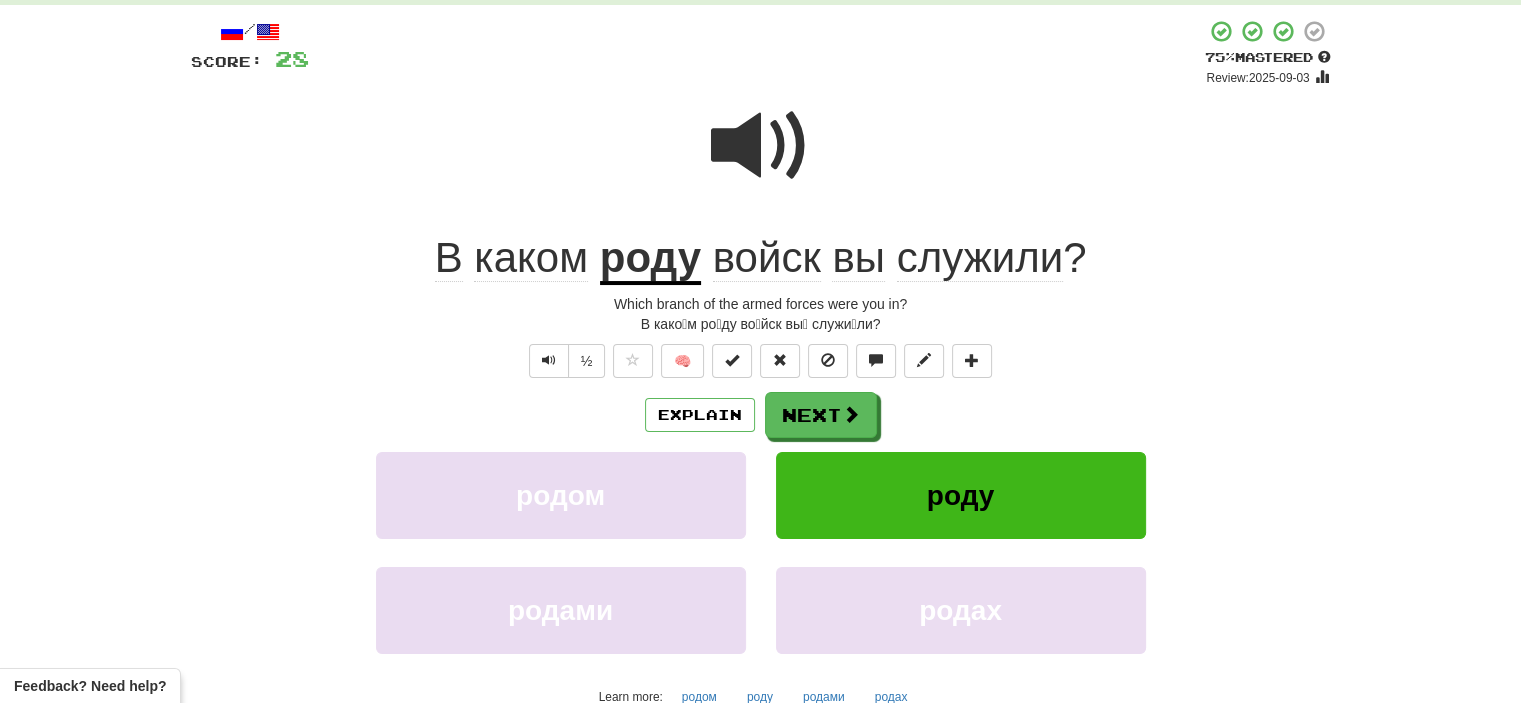click at bounding box center (761, 146) 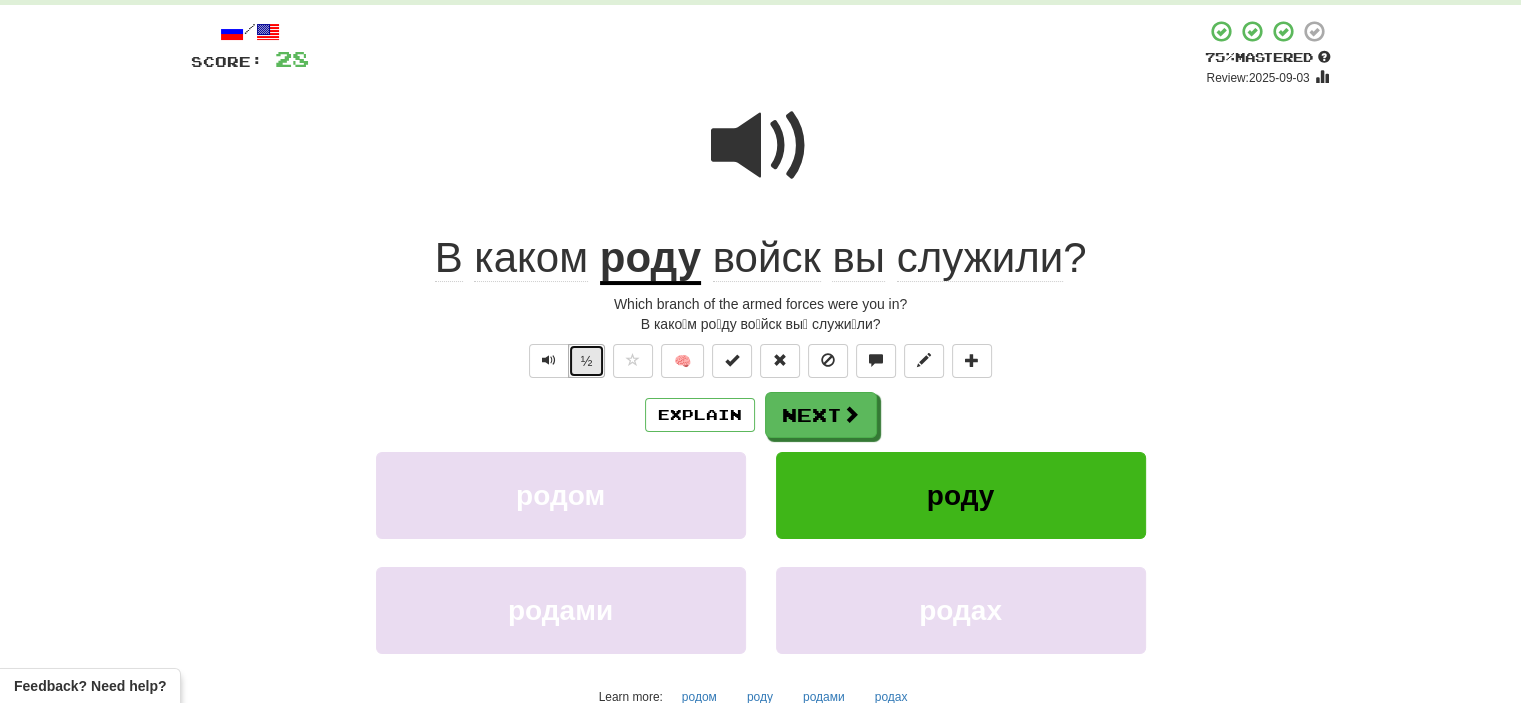 click on "½" at bounding box center [587, 361] 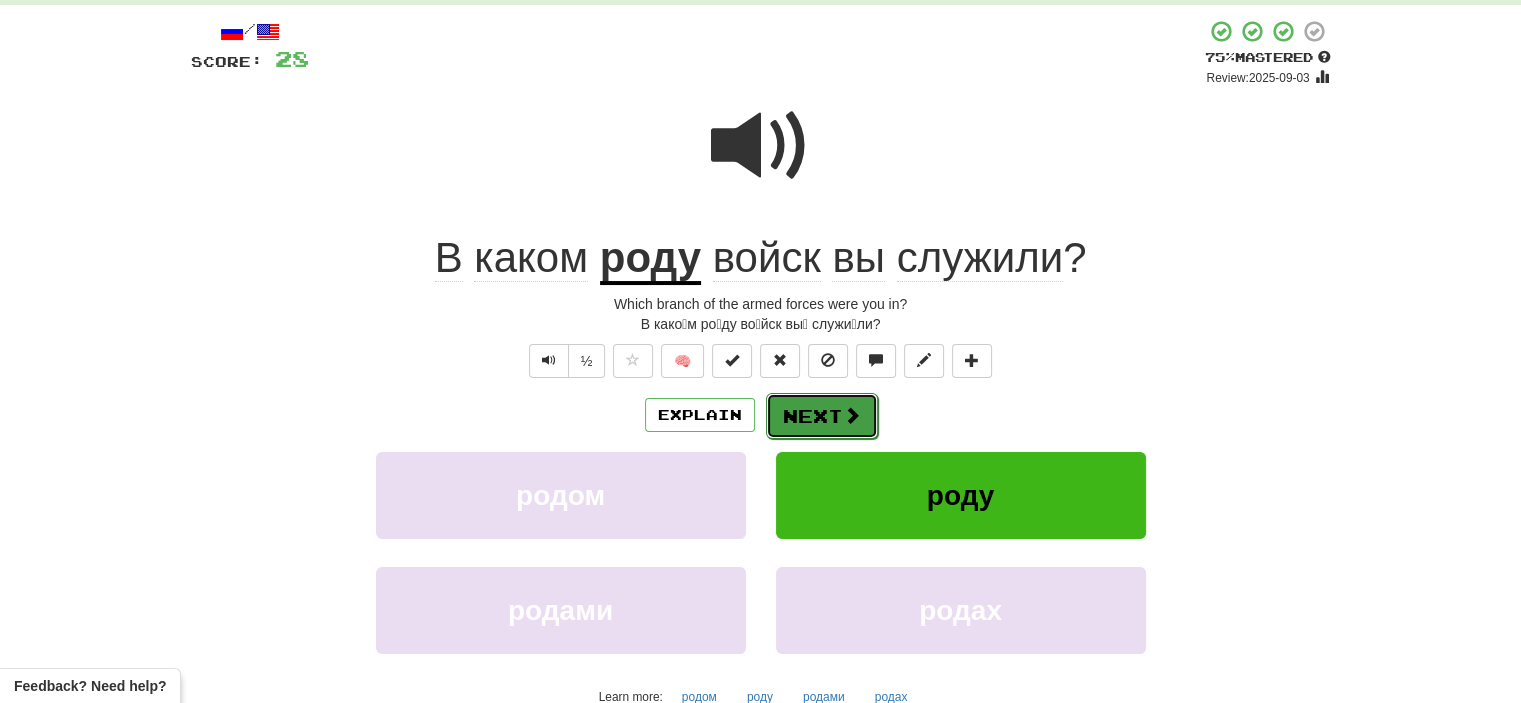 click on "Next" at bounding box center [822, 416] 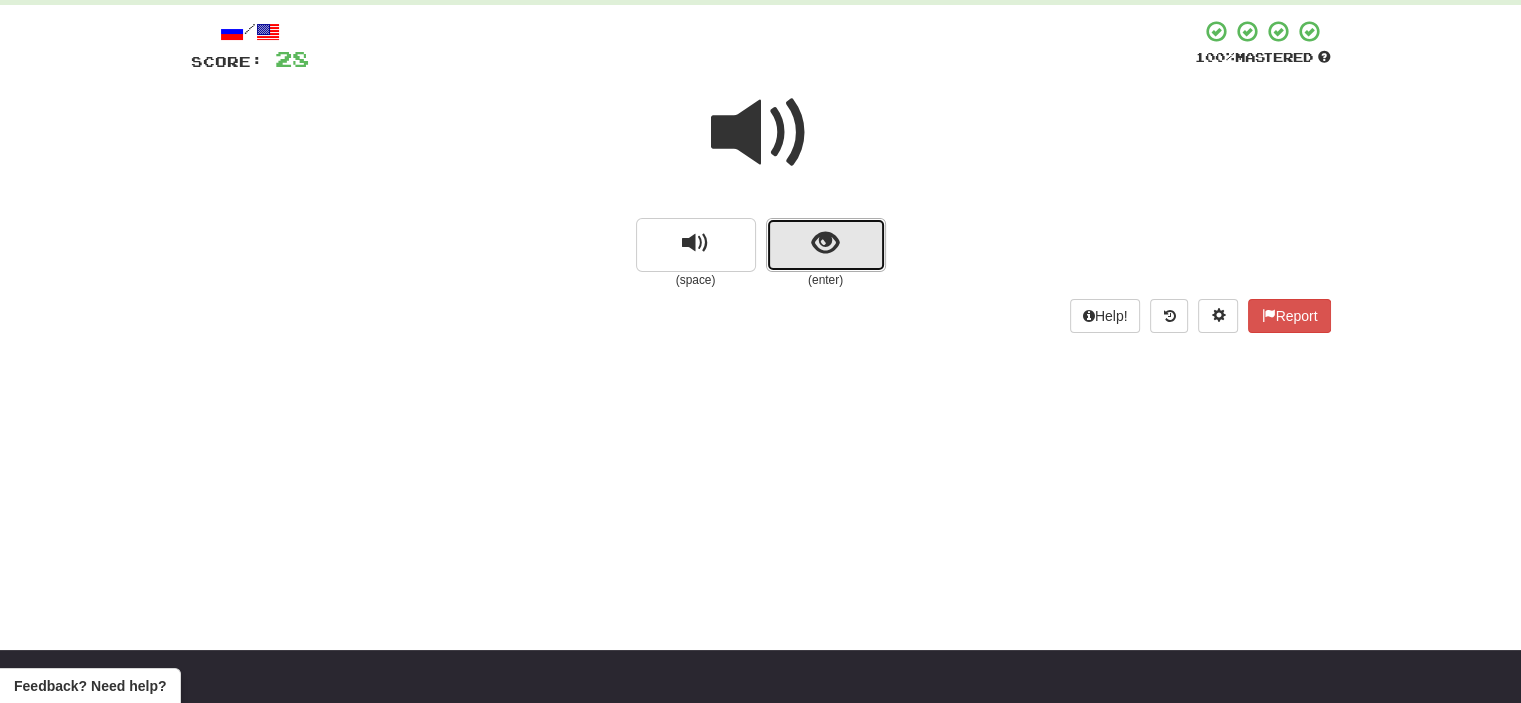 click at bounding box center (826, 245) 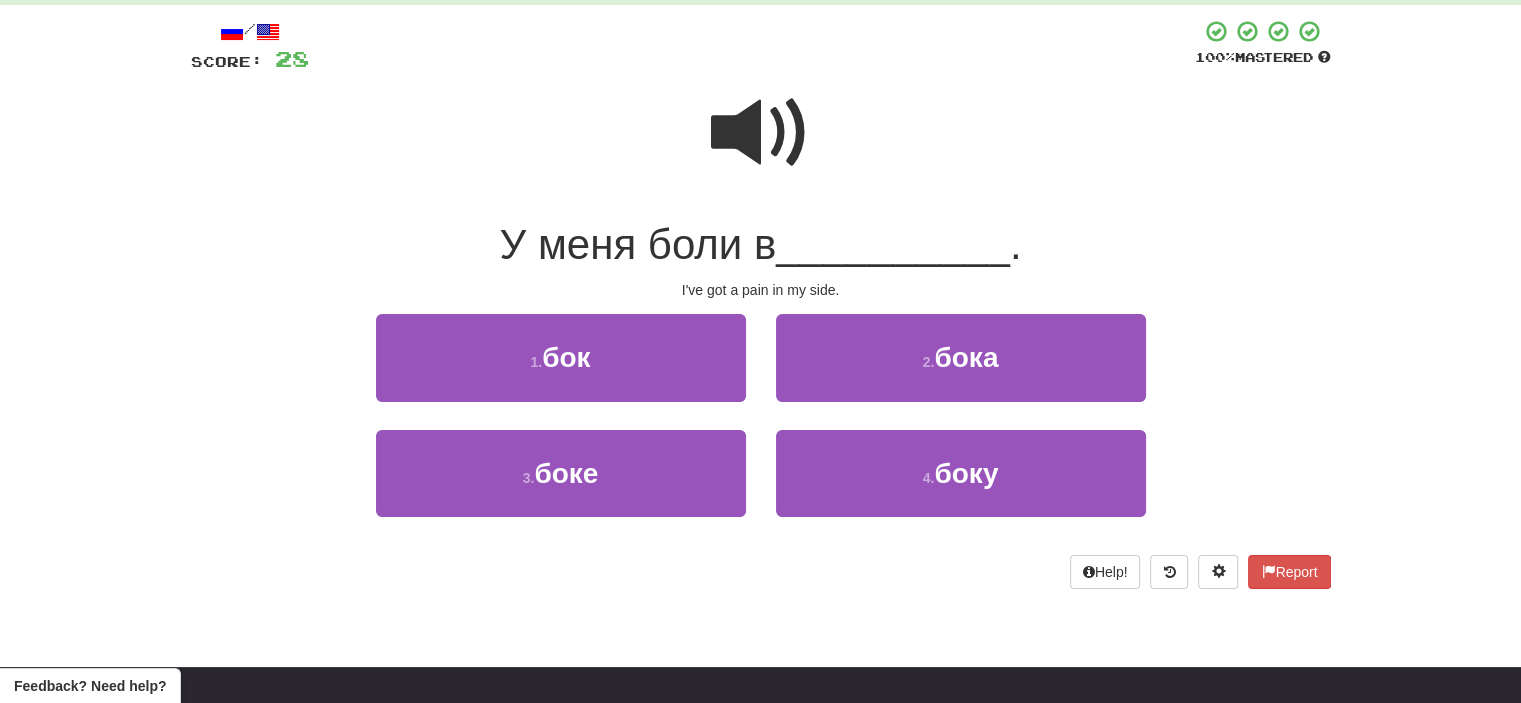 click at bounding box center (761, 133) 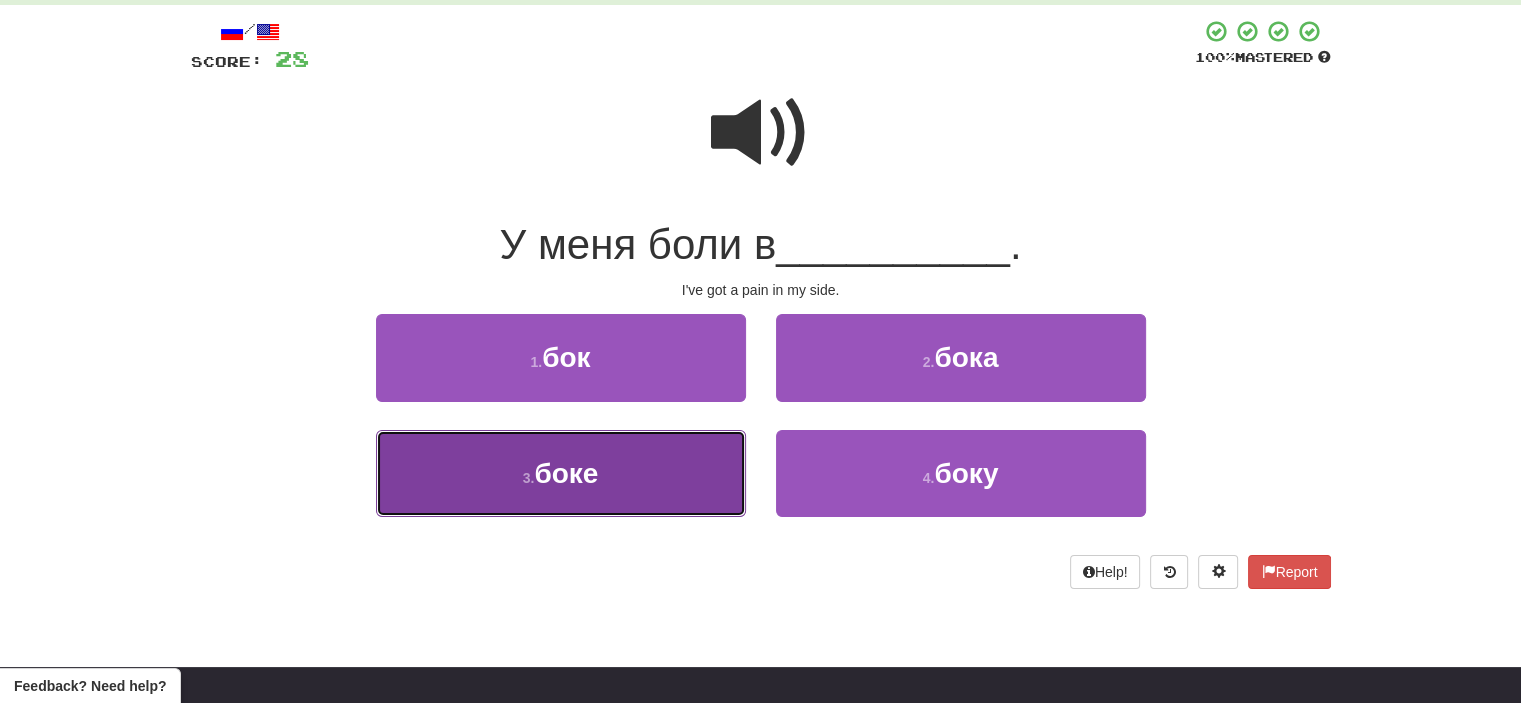 click on "3 .  боке" at bounding box center [561, 473] 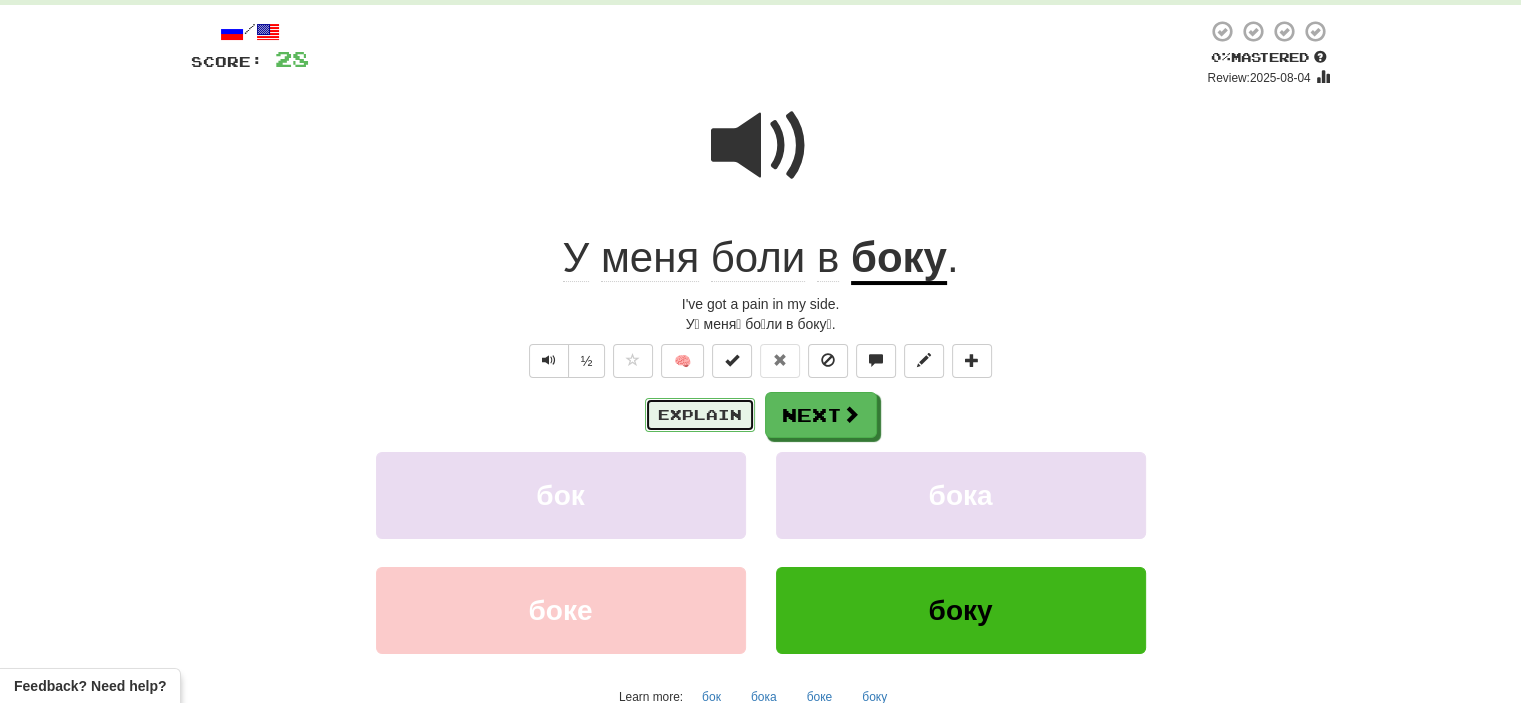 click on "Explain" at bounding box center (700, 415) 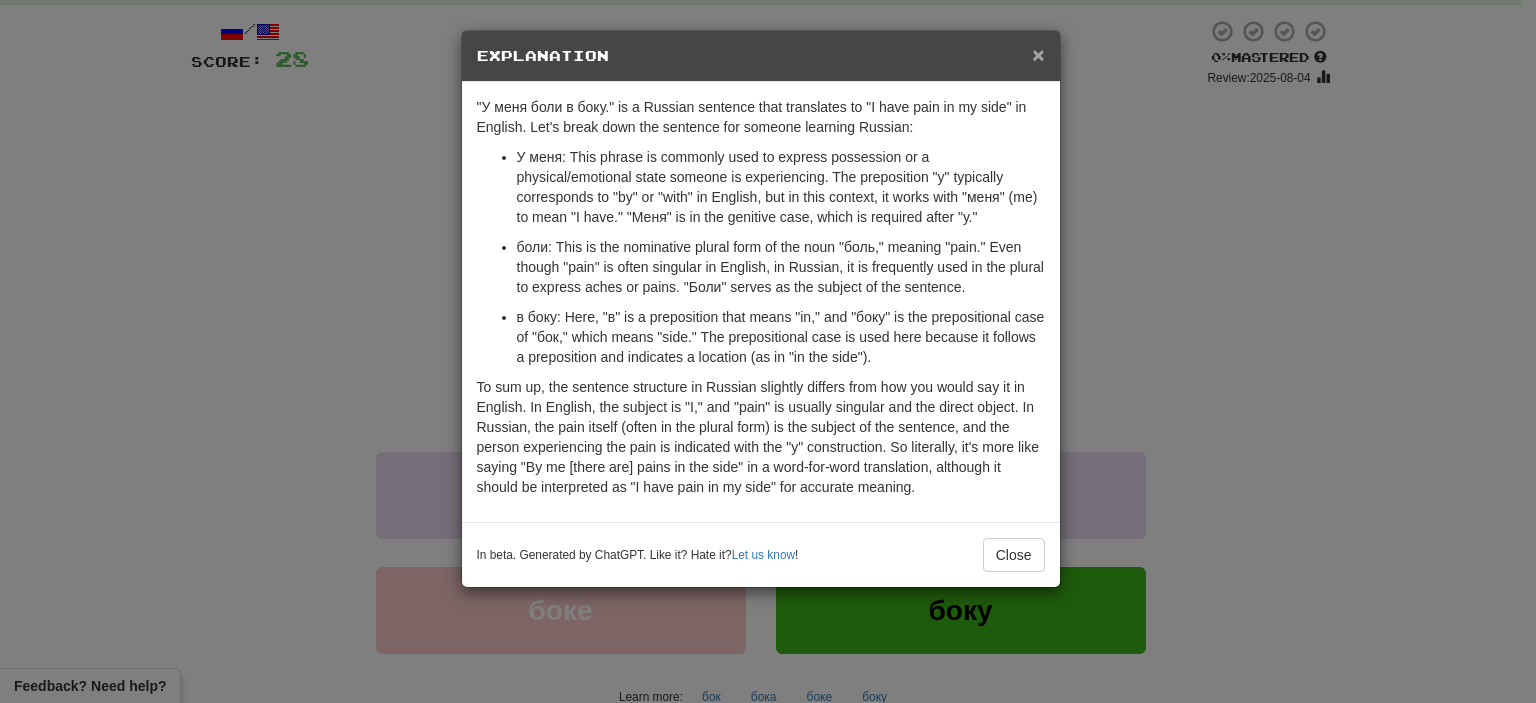 click on "×" at bounding box center (1038, 54) 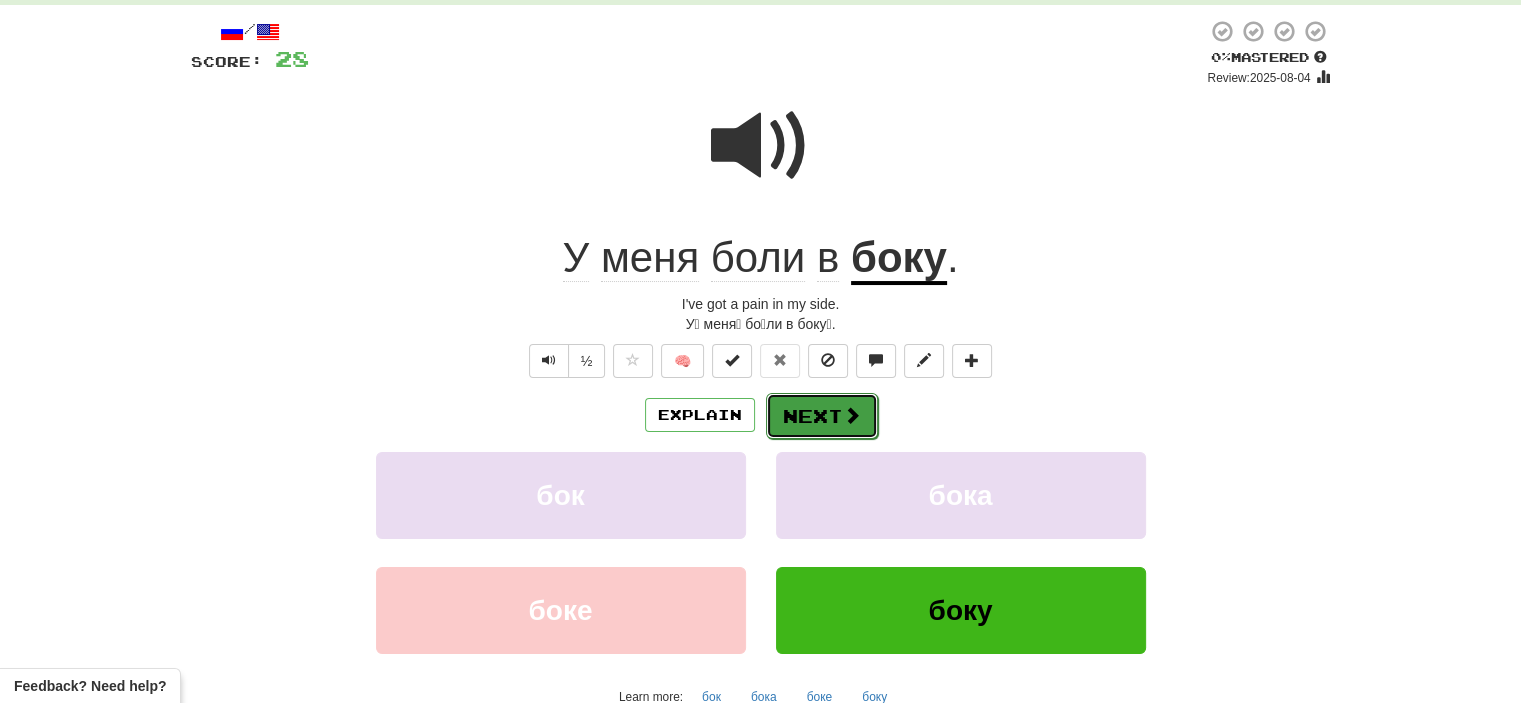 click on "Next" at bounding box center [822, 416] 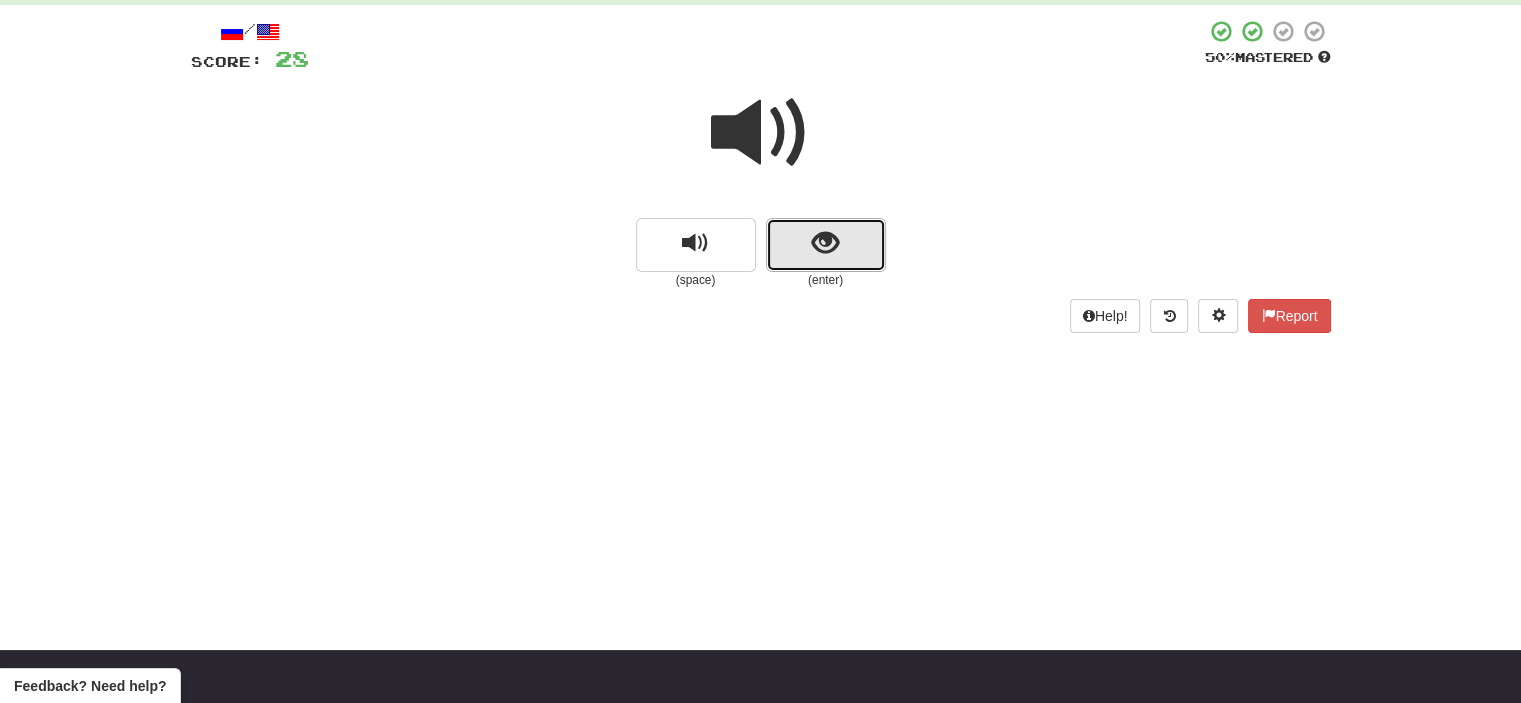 click at bounding box center [826, 245] 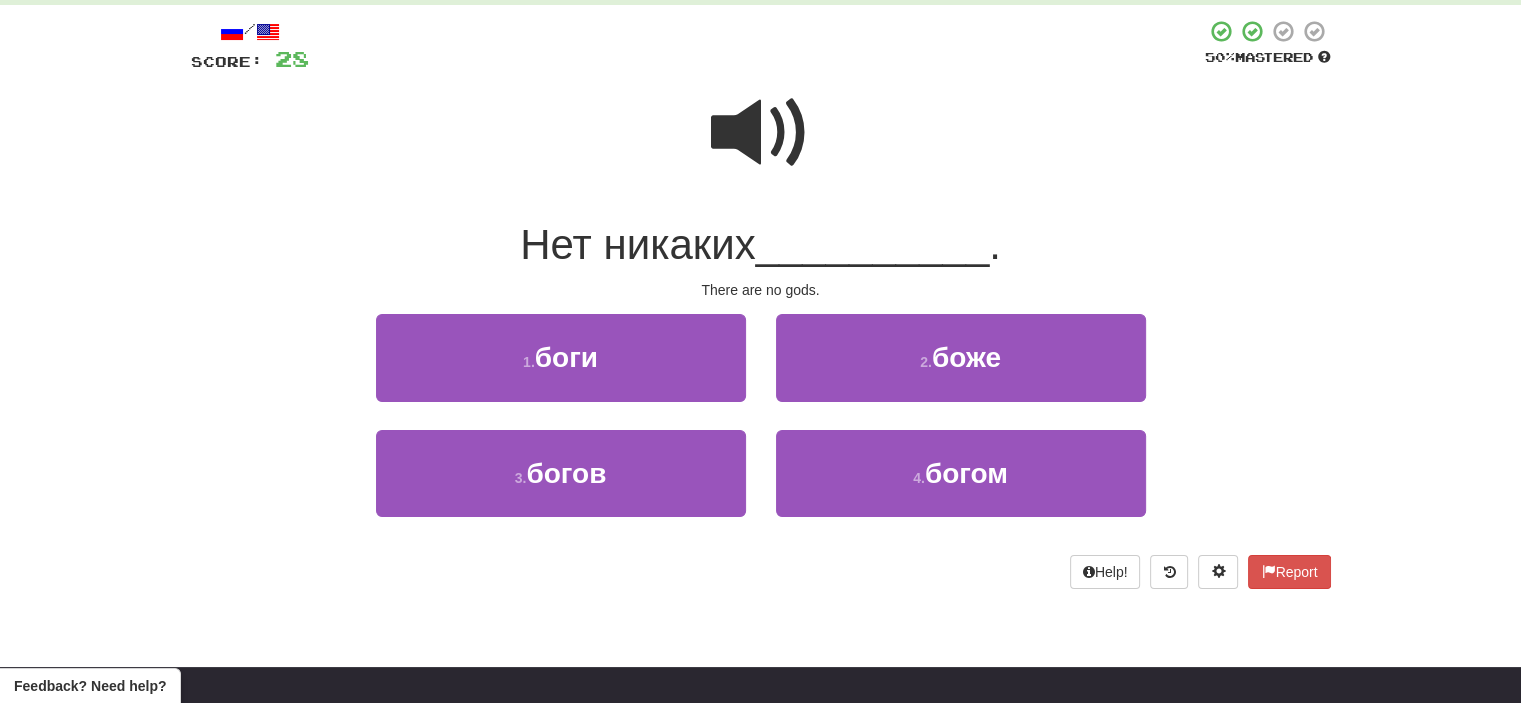 click at bounding box center (761, 133) 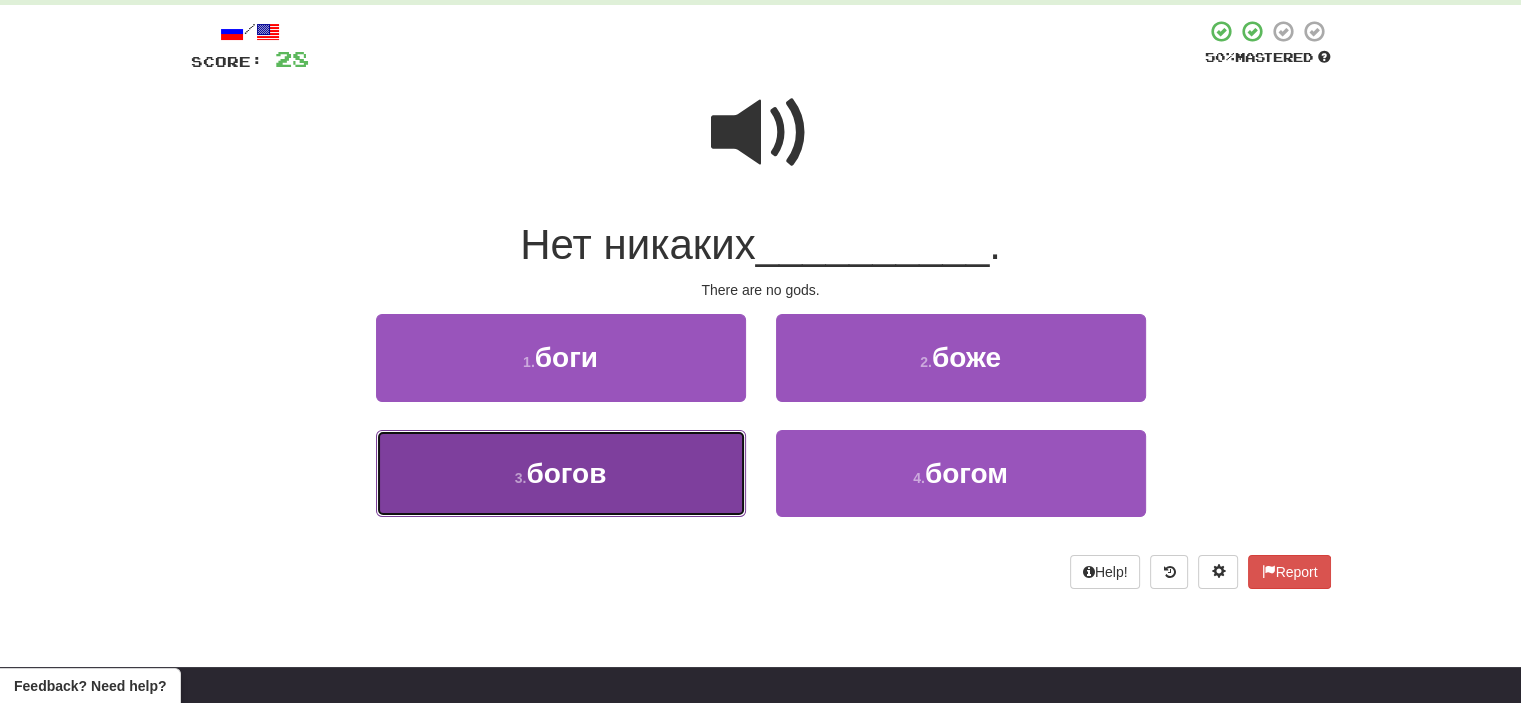 click on "3 .  богов" at bounding box center [561, 473] 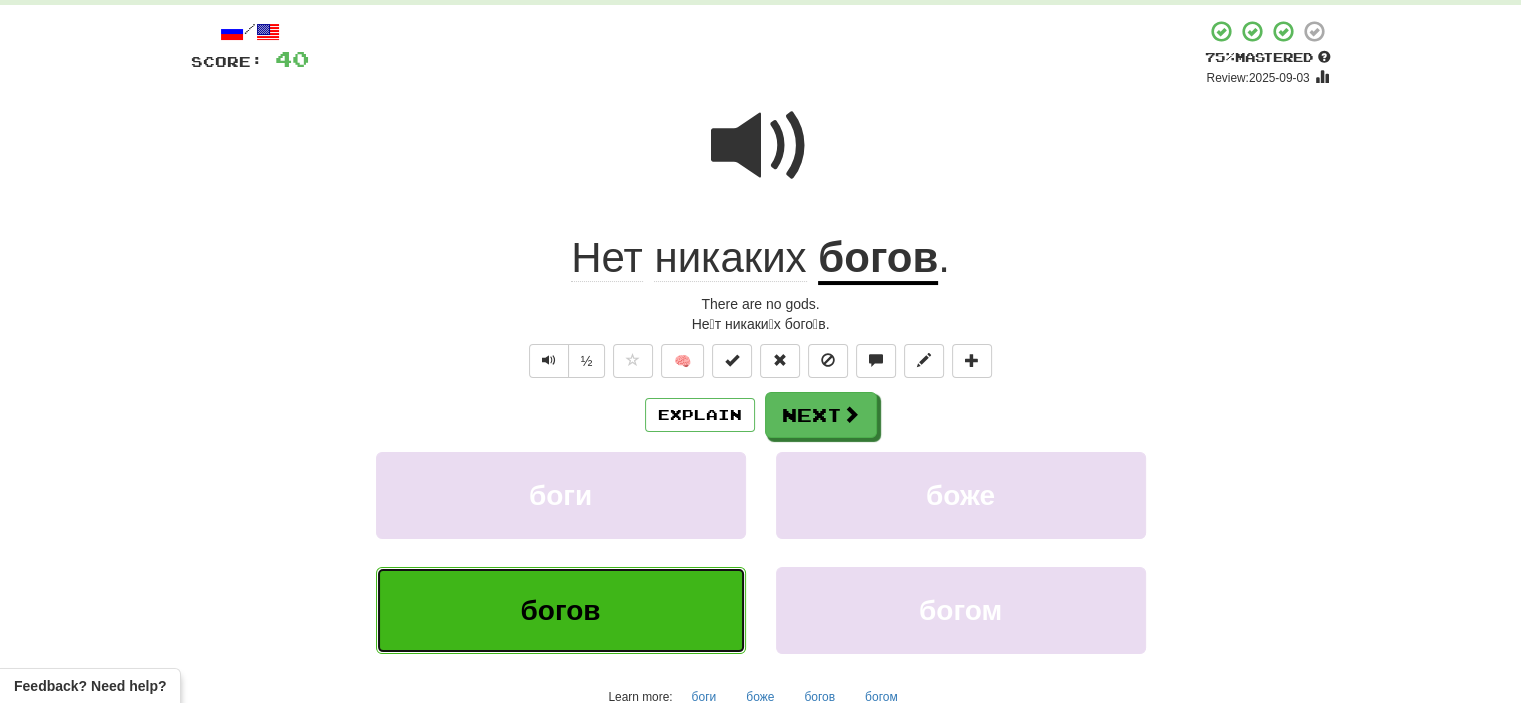 type 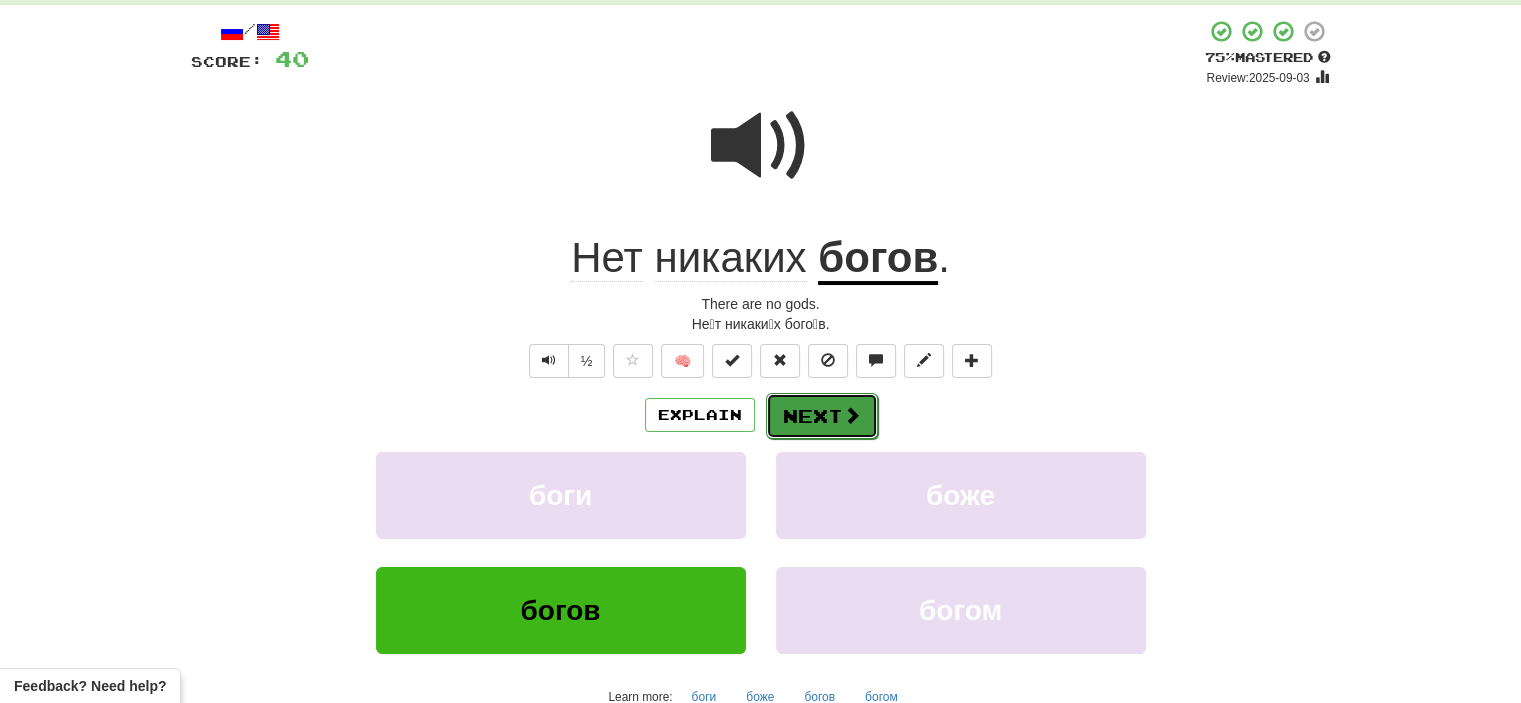click on "Next" at bounding box center [822, 416] 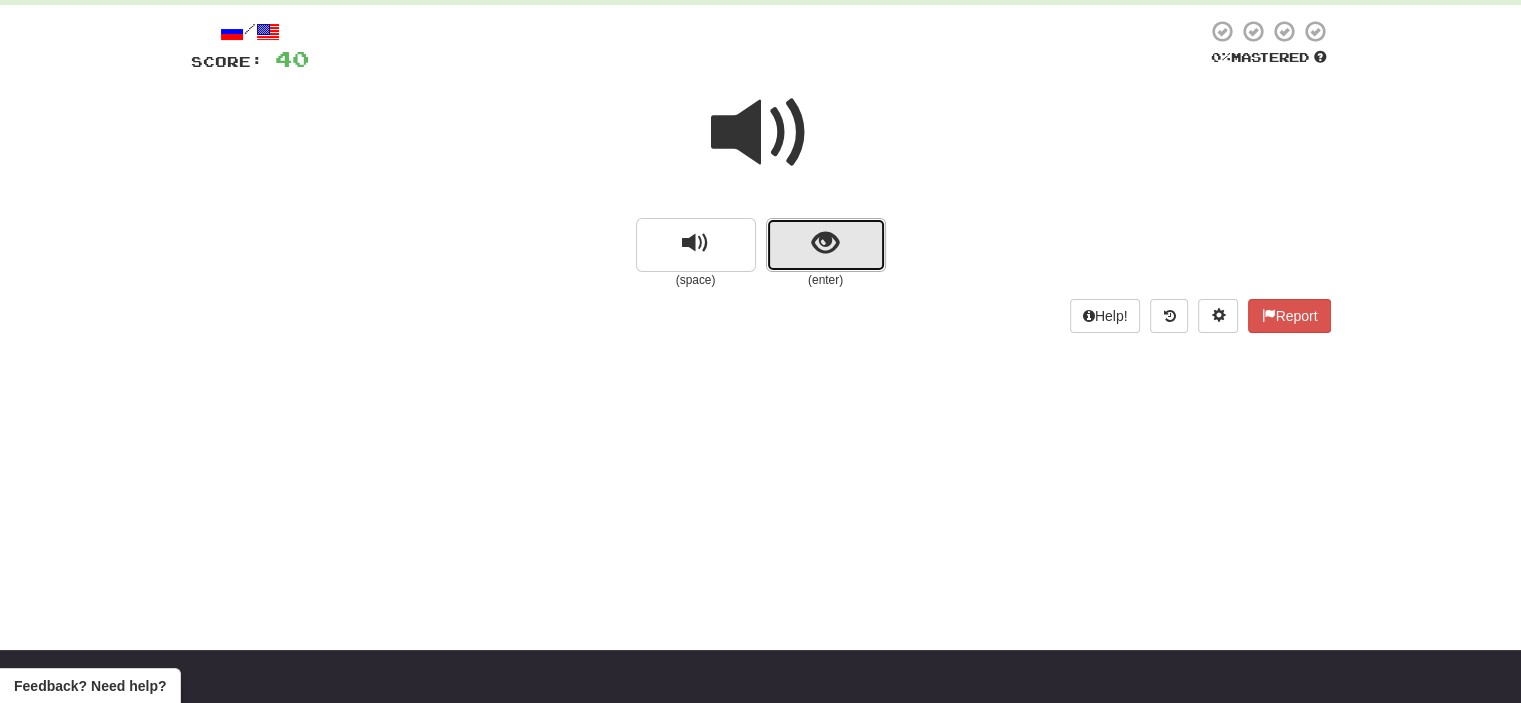 click at bounding box center (826, 245) 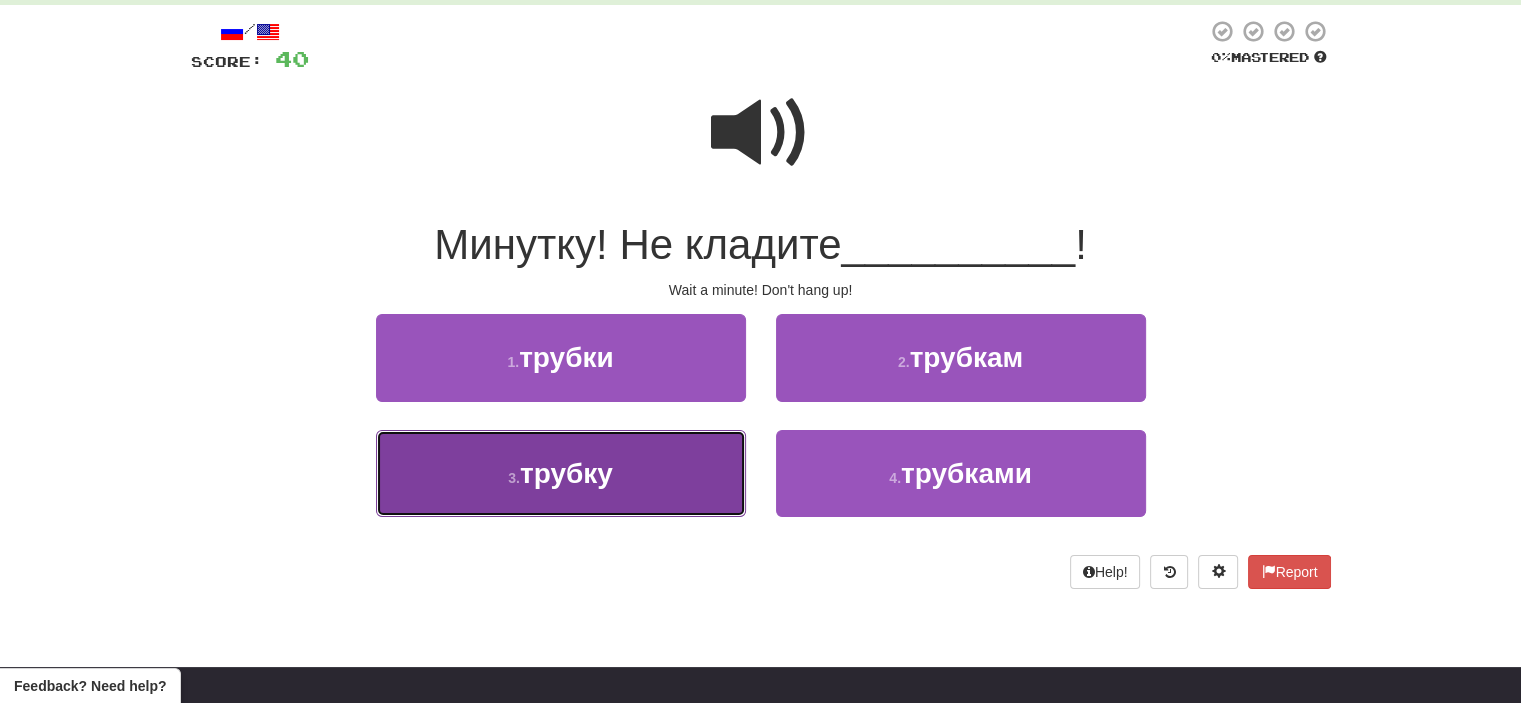 click on "3 .  трубку" at bounding box center [561, 473] 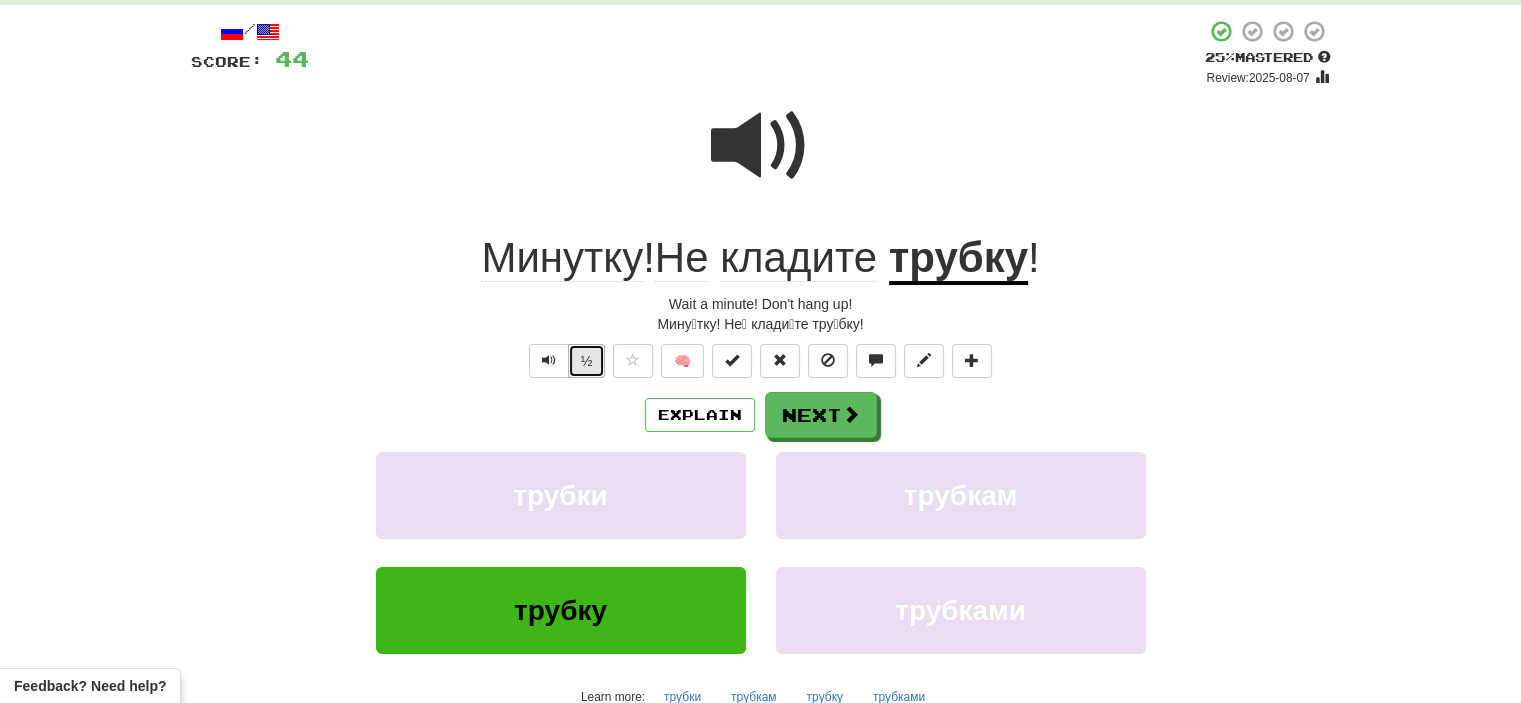 click on "½" at bounding box center [587, 361] 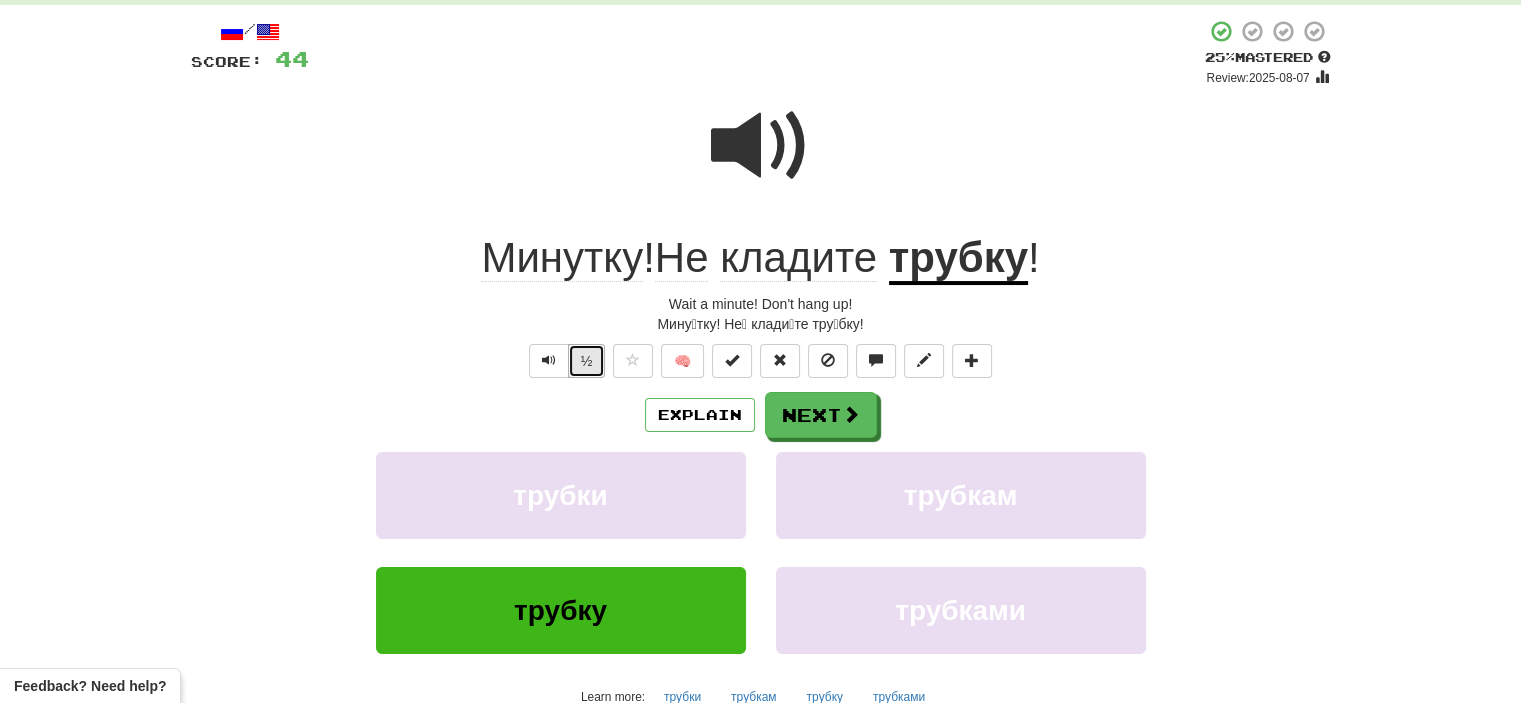 click on "½" at bounding box center (587, 361) 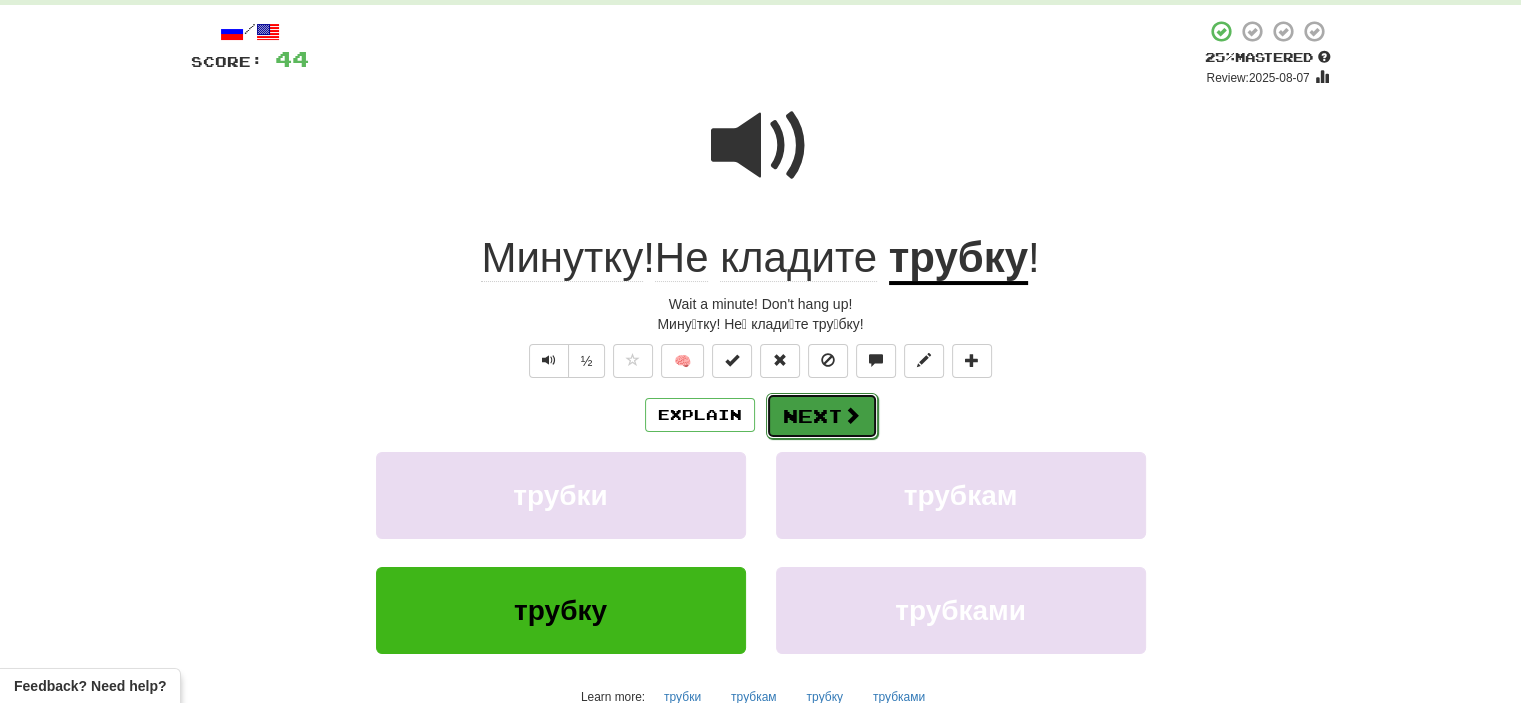 click on "Next" at bounding box center [822, 416] 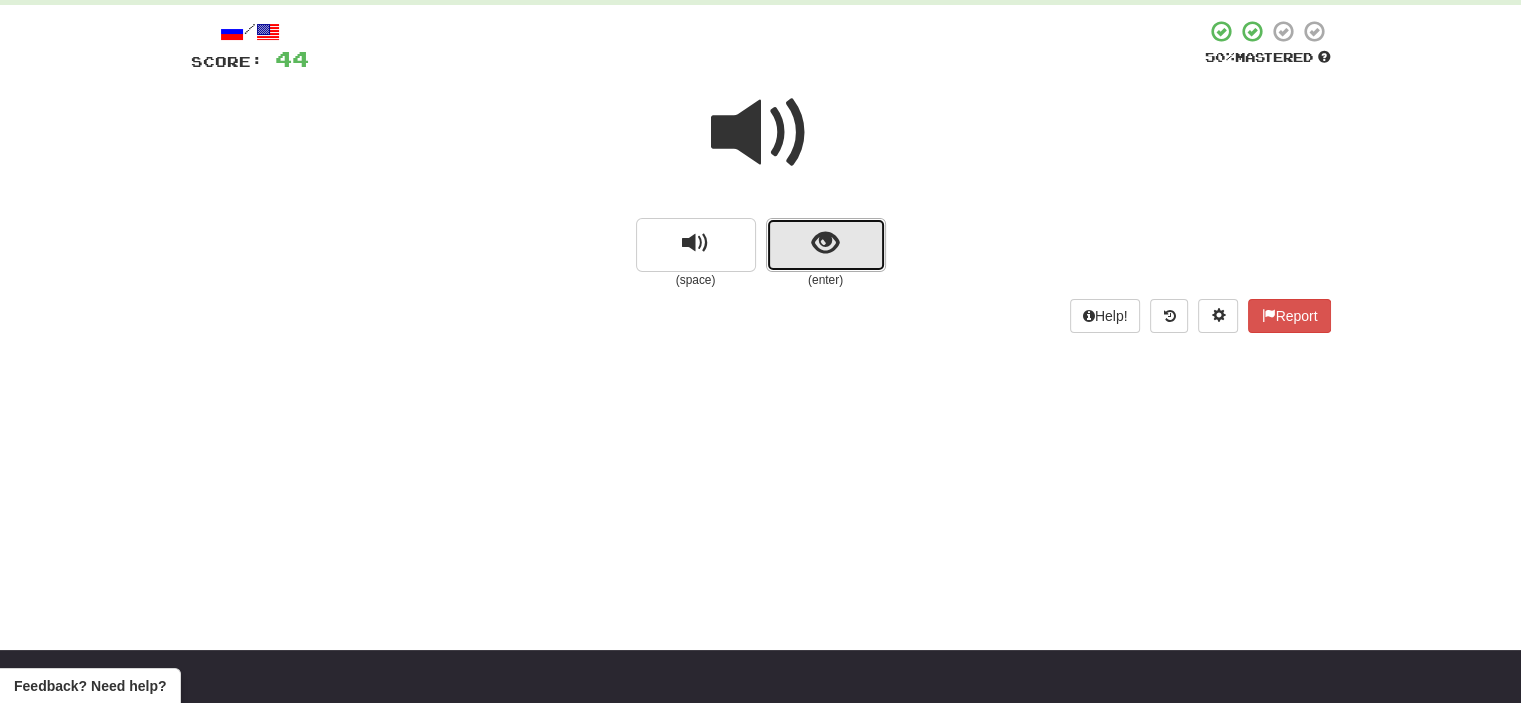 click at bounding box center (826, 245) 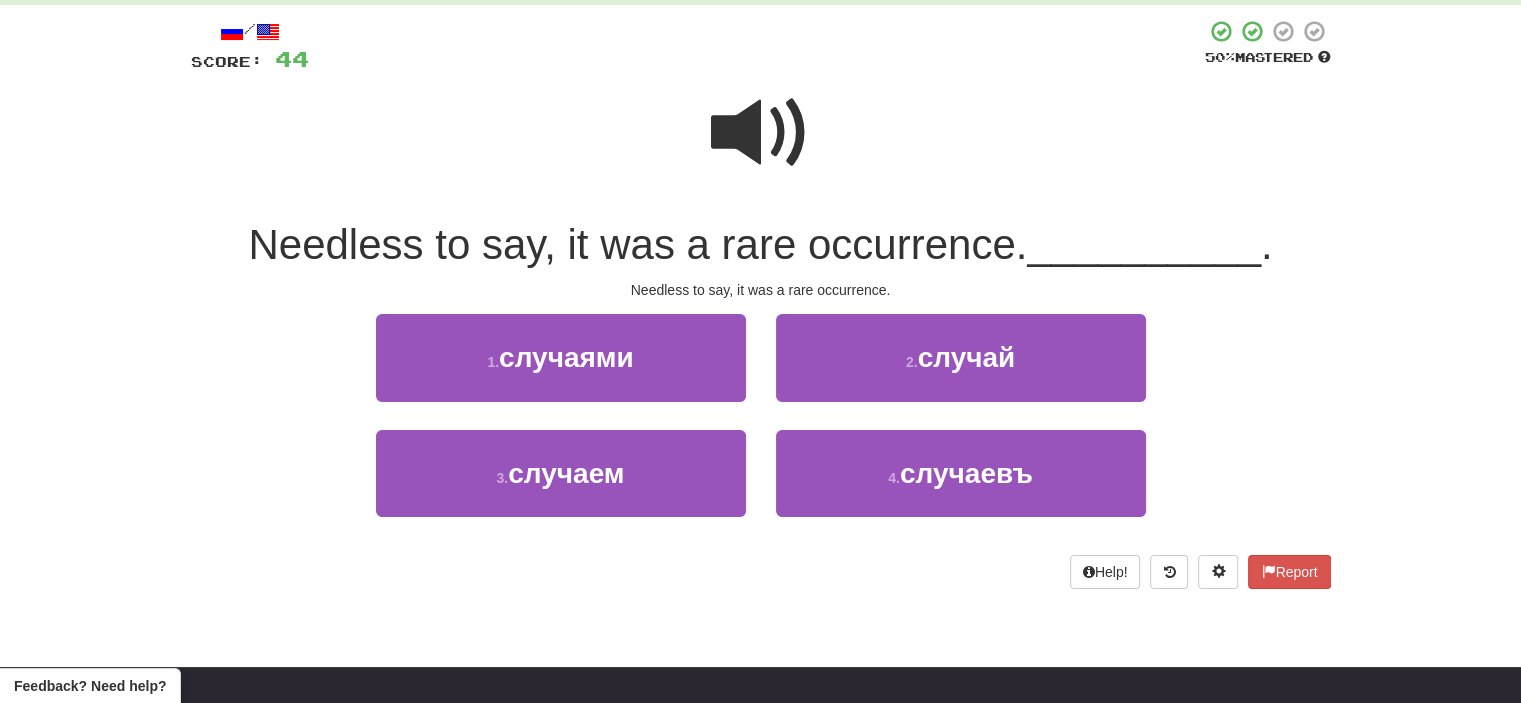click at bounding box center (761, 133) 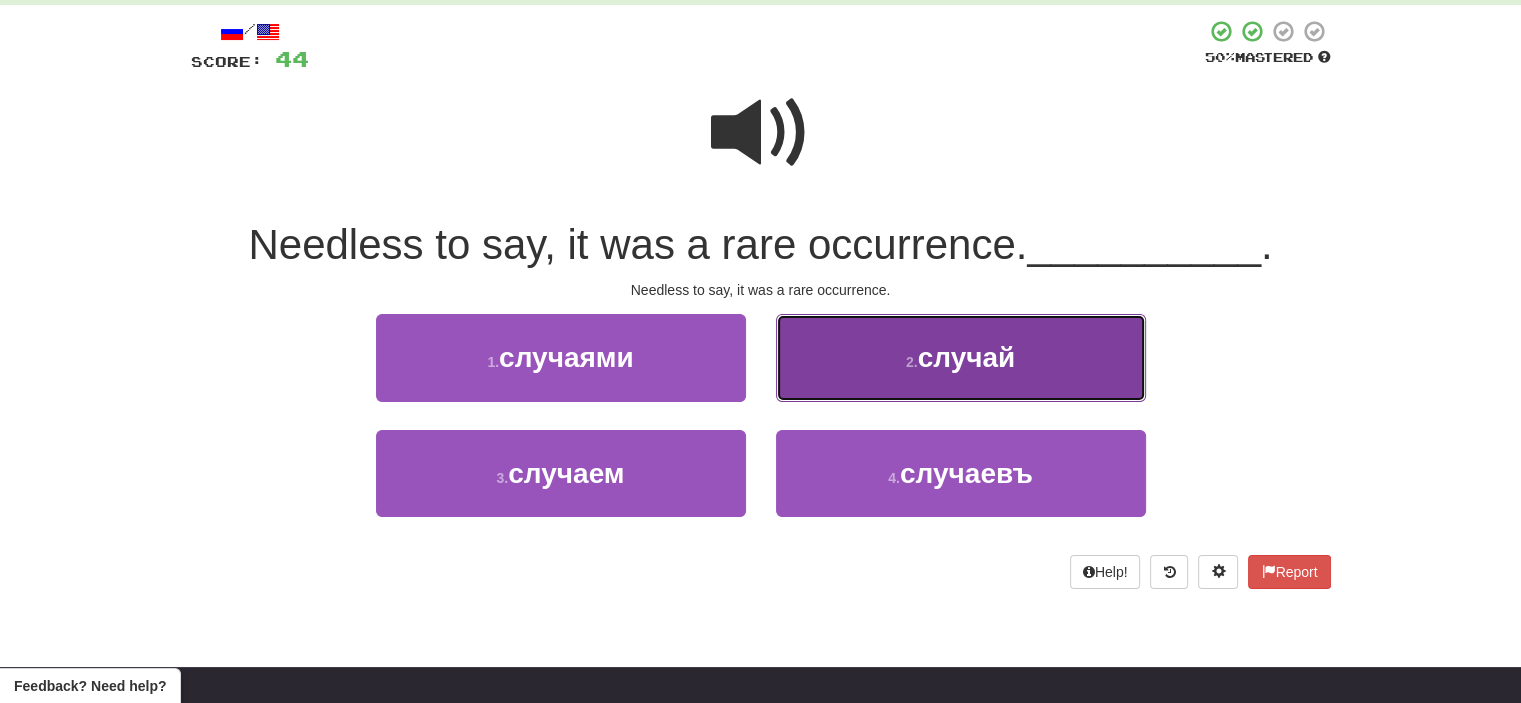 click on "случай" at bounding box center [967, 357] 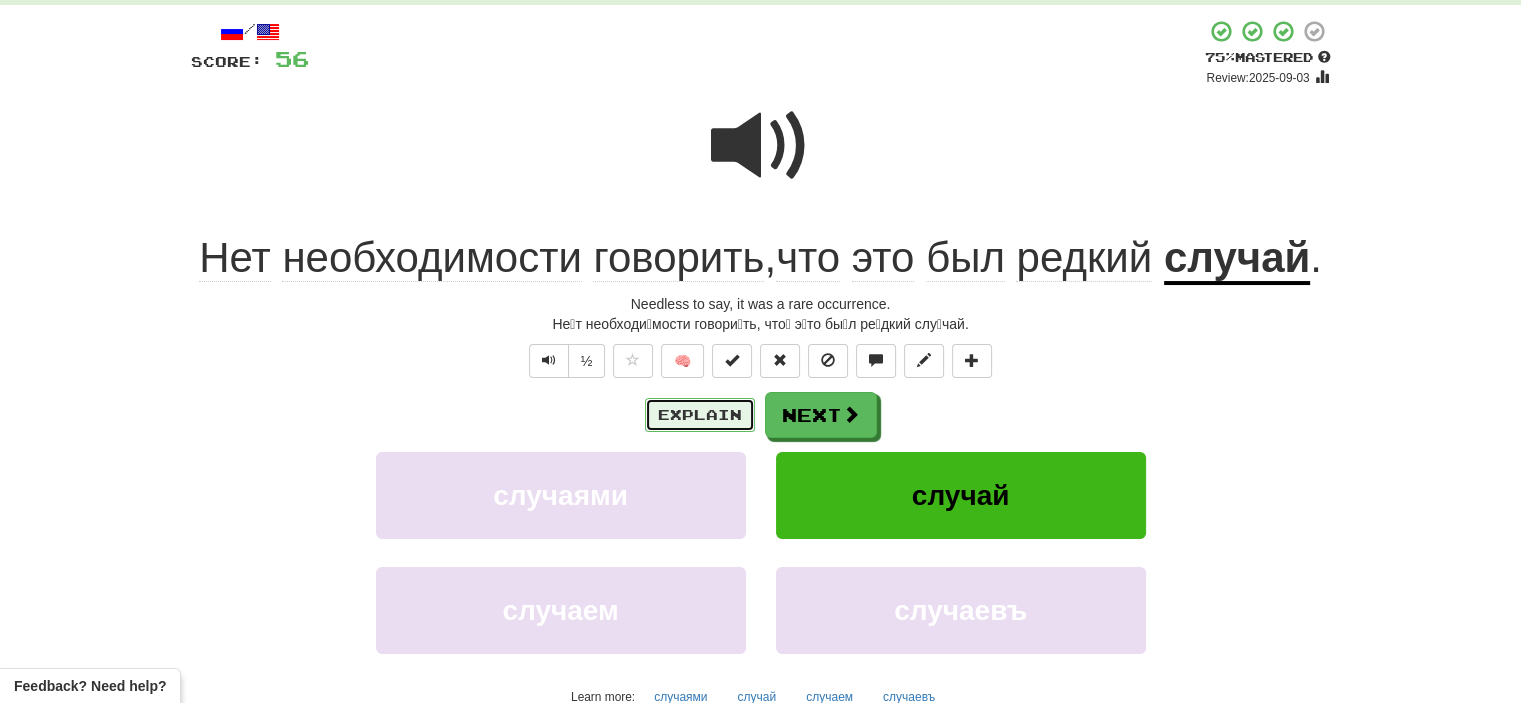 click on "Explain" at bounding box center (700, 415) 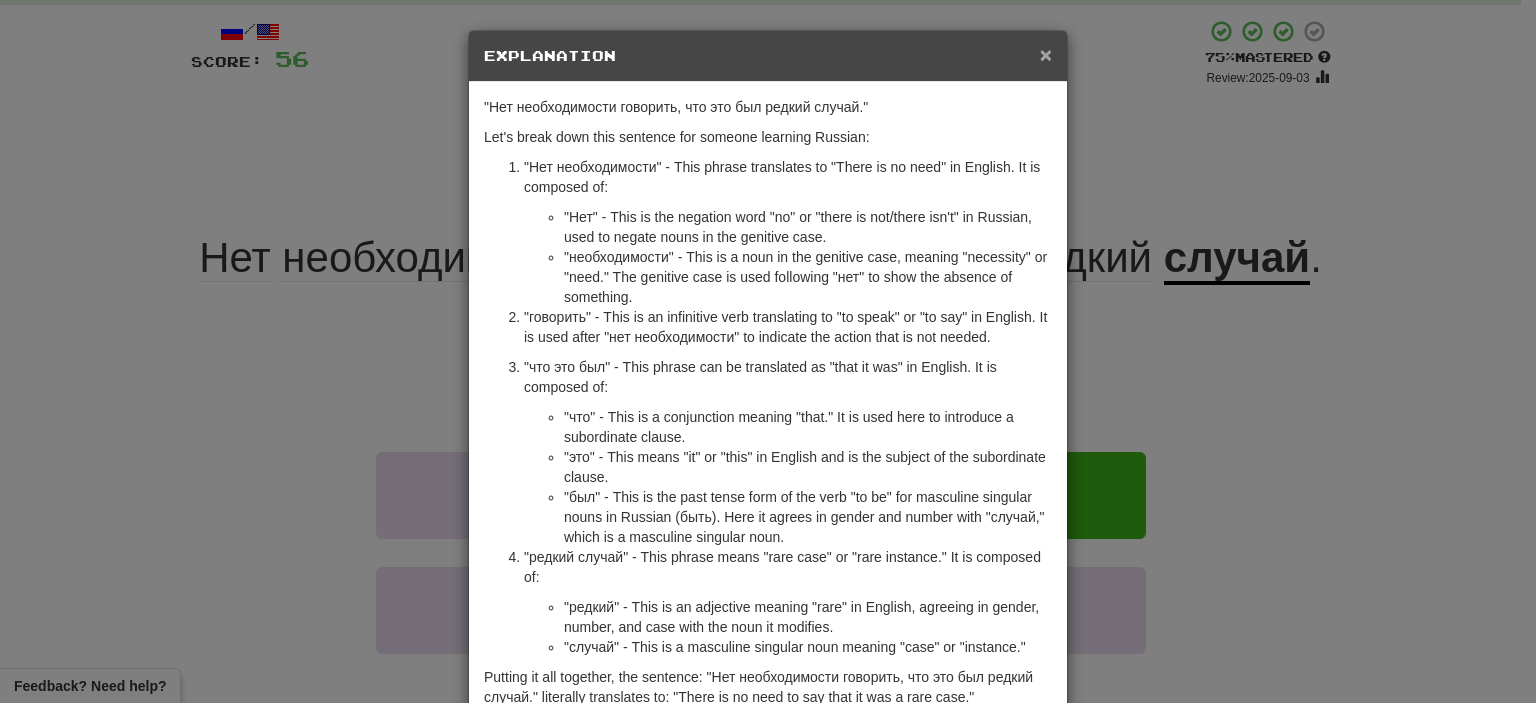click on "×" at bounding box center [1046, 54] 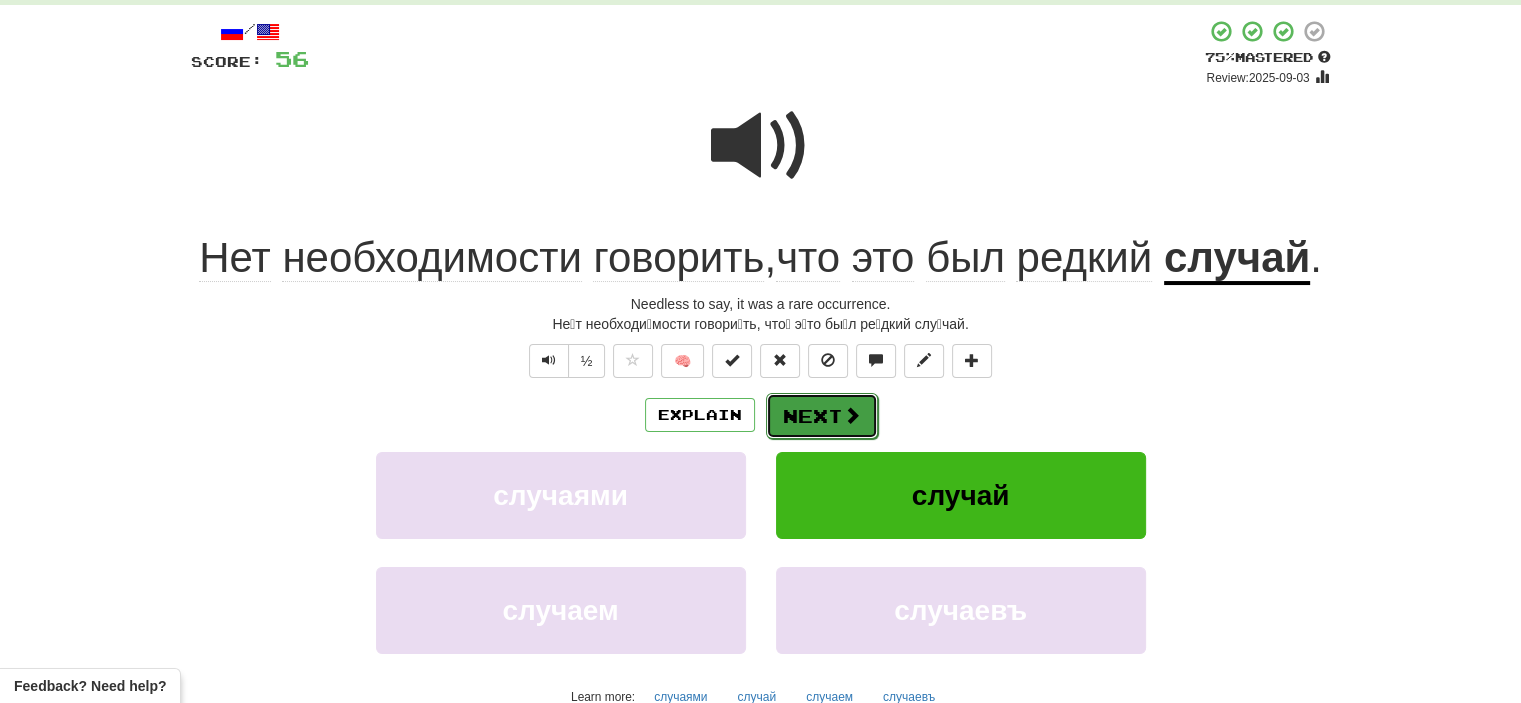 click on "Next" at bounding box center (822, 416) 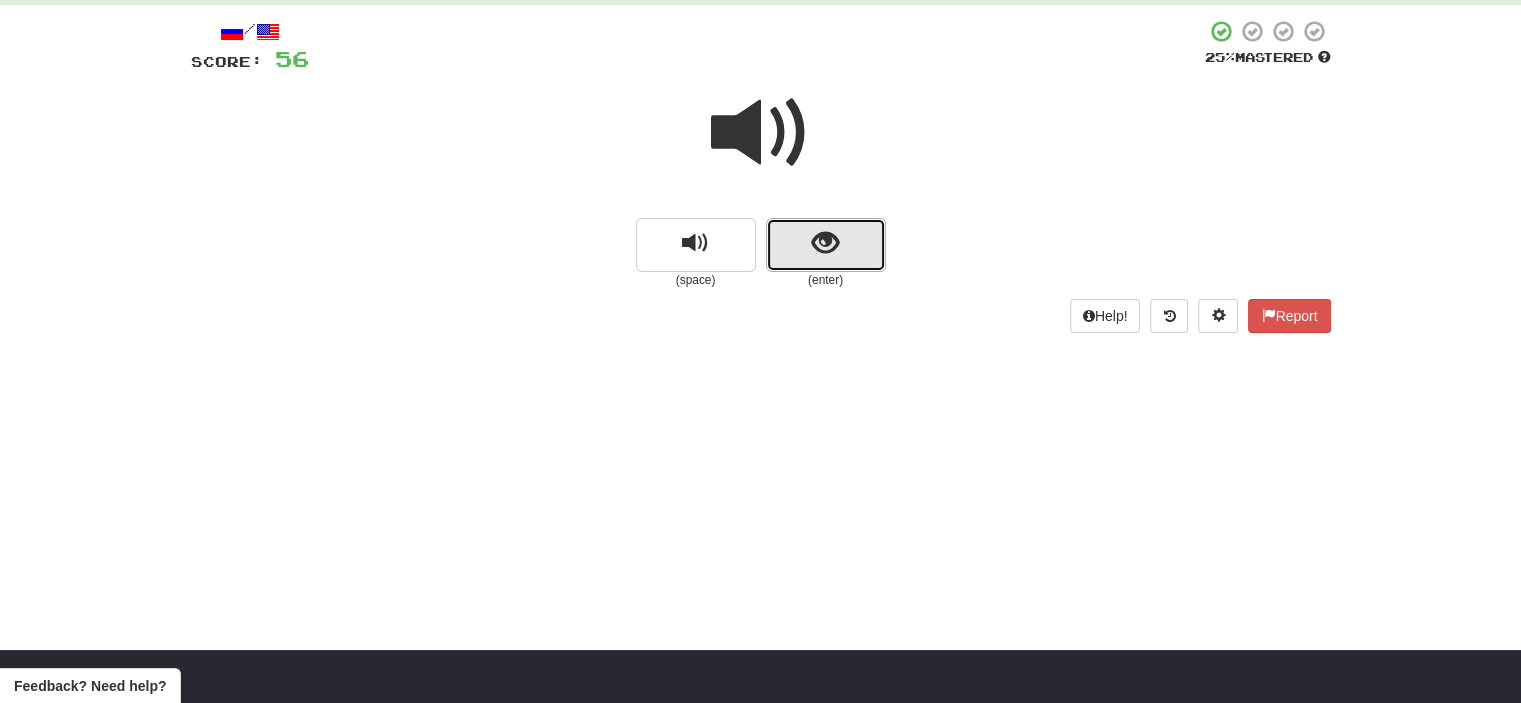 click at bounding box center (826, 245) 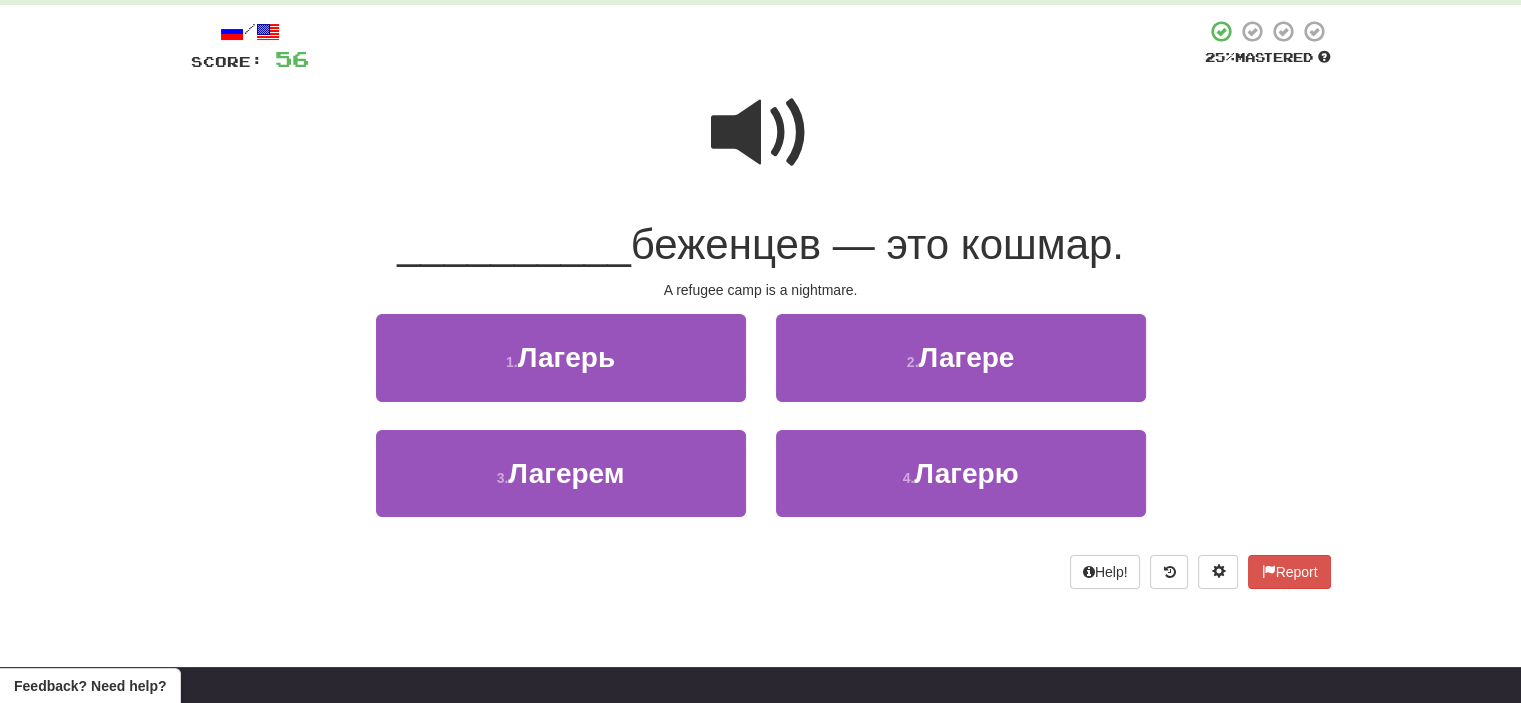 click at bounding box center (761, 133) 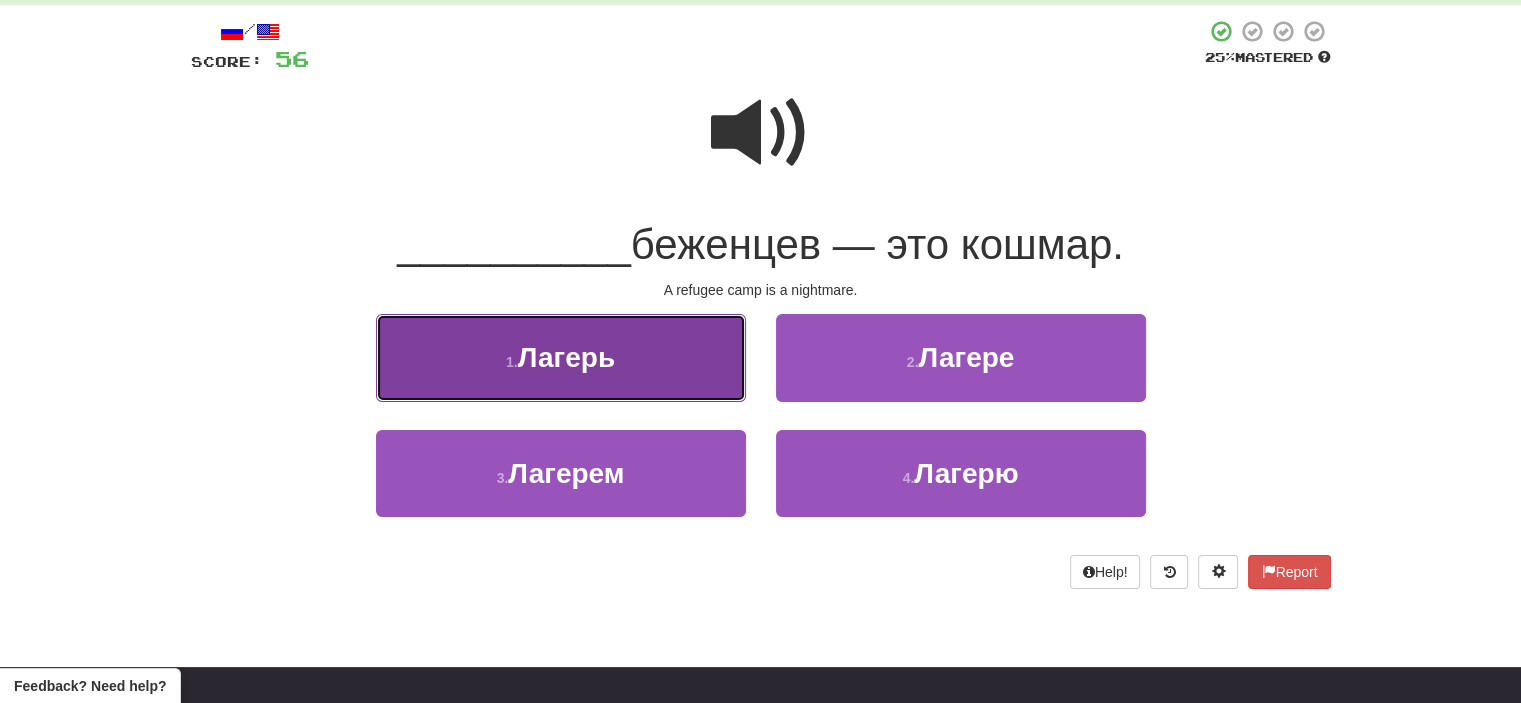 click on "1 .  Лагерь" at bounding box center (561, 357) 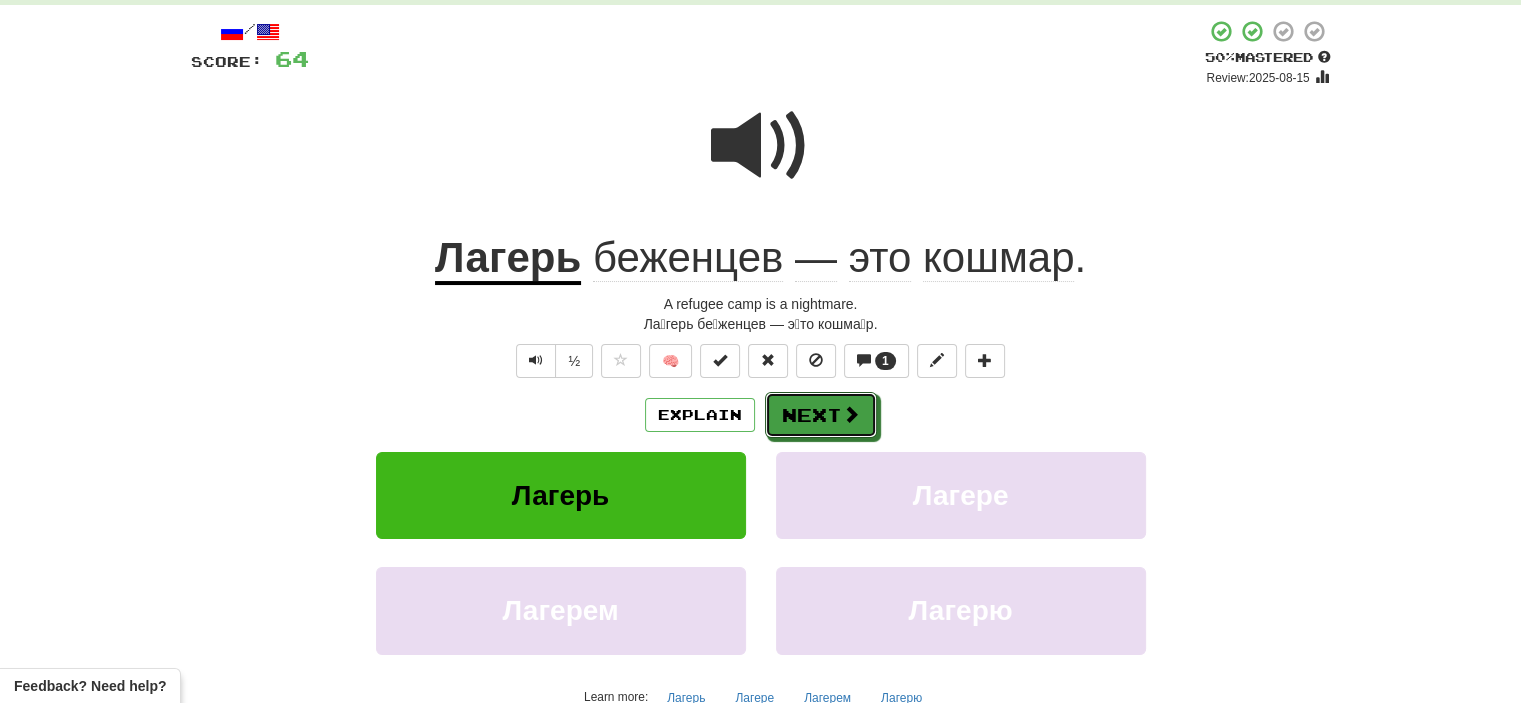 drag, startPoint x: 833, startPoint y: 415, endPoint x: 792, endPoint y: 415, distance: 41 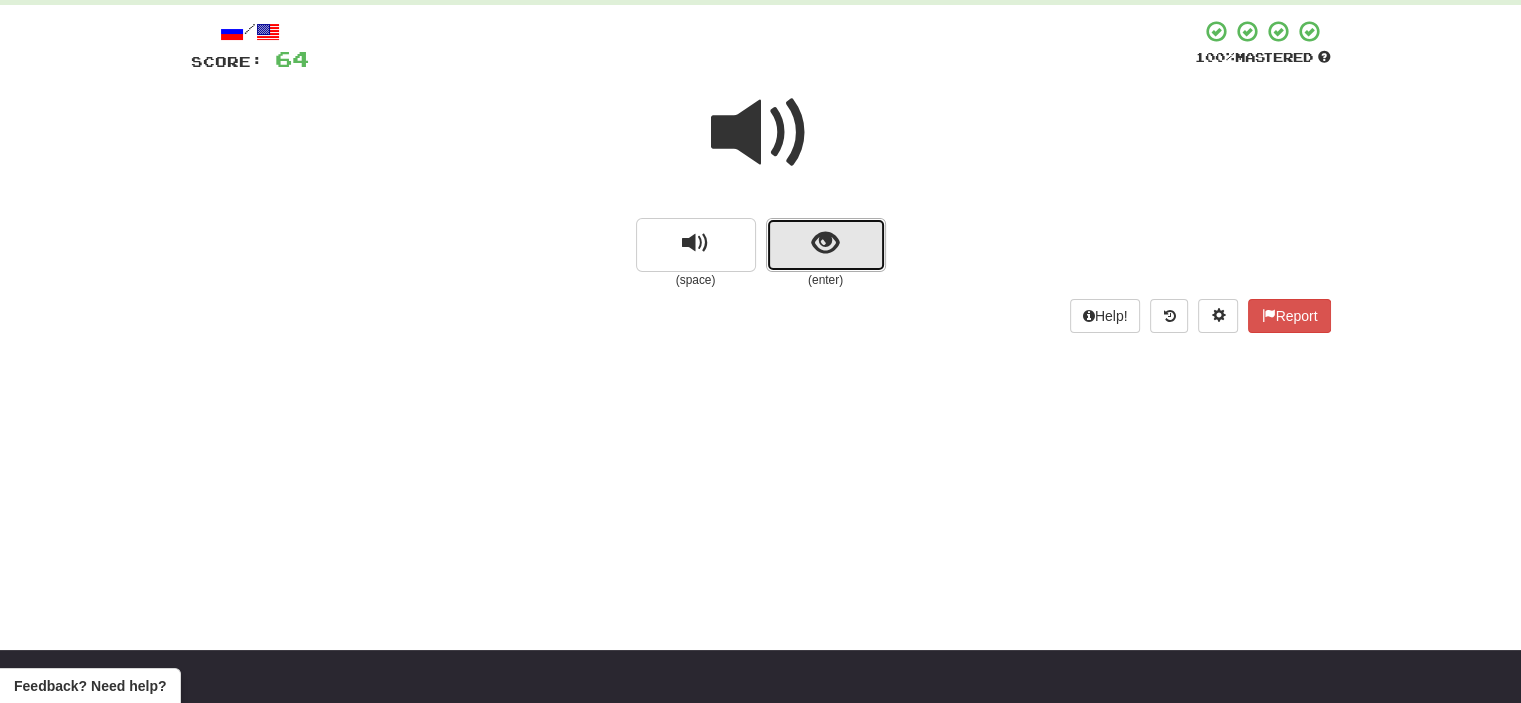 click at bounding box center [826, 245] 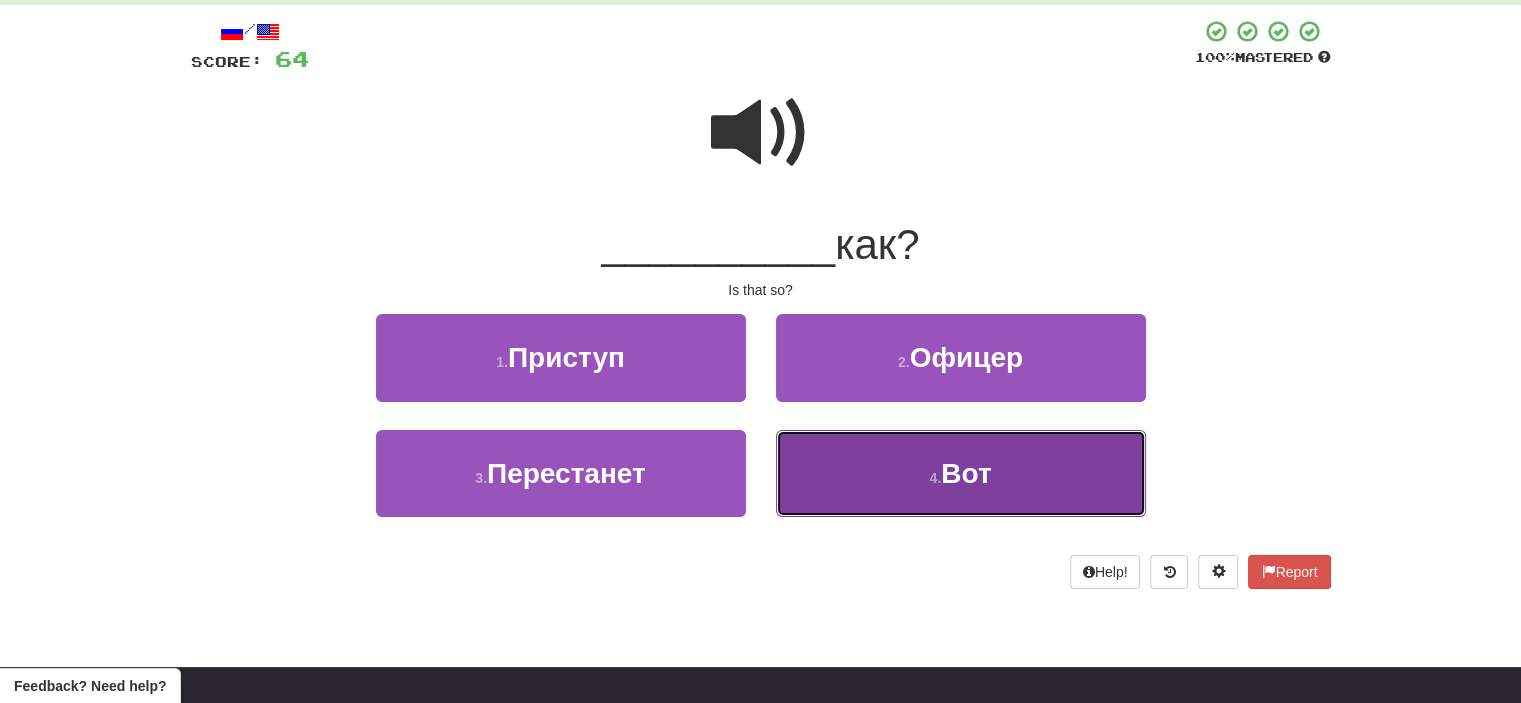 click on "4 .  Вот" at bounding box center (961, 473) 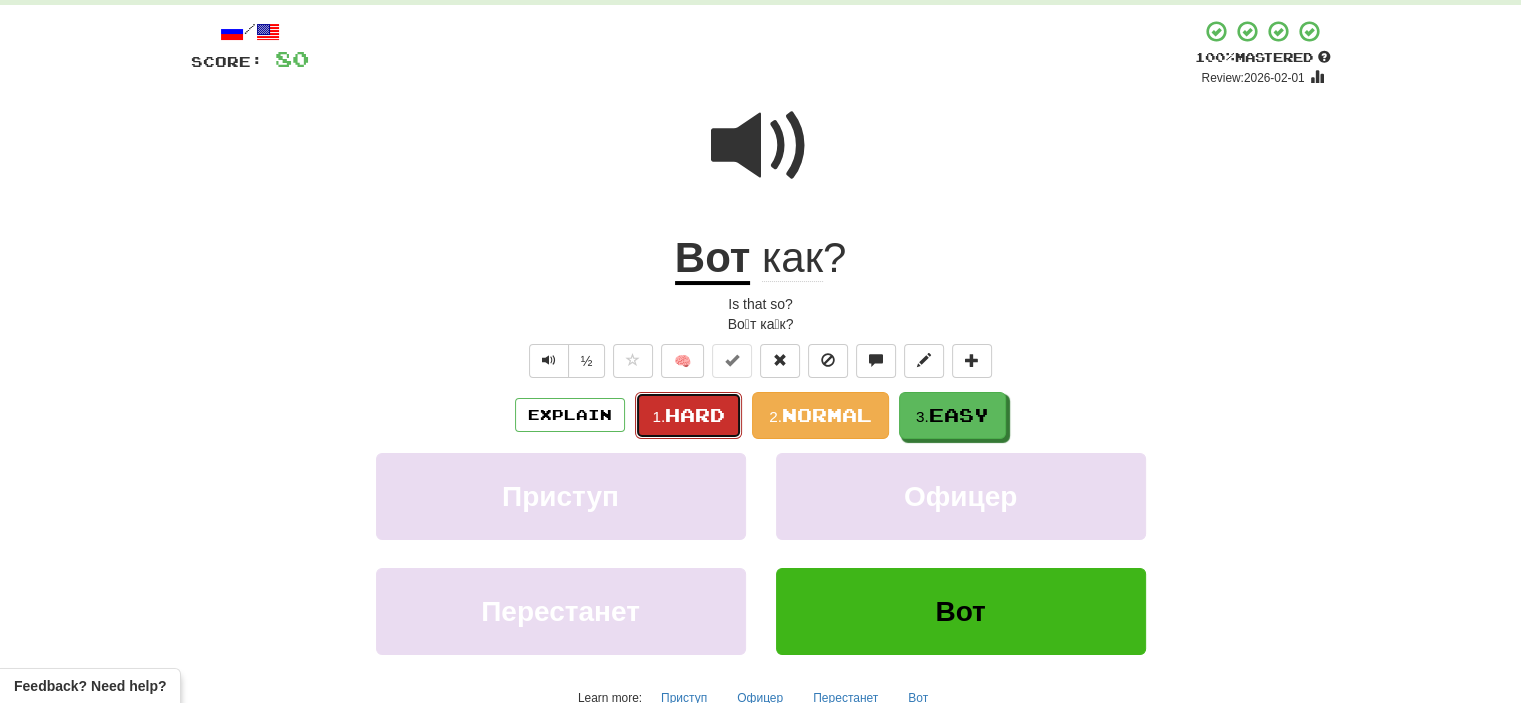 click on "Hard" at bounding box center [695, 415] 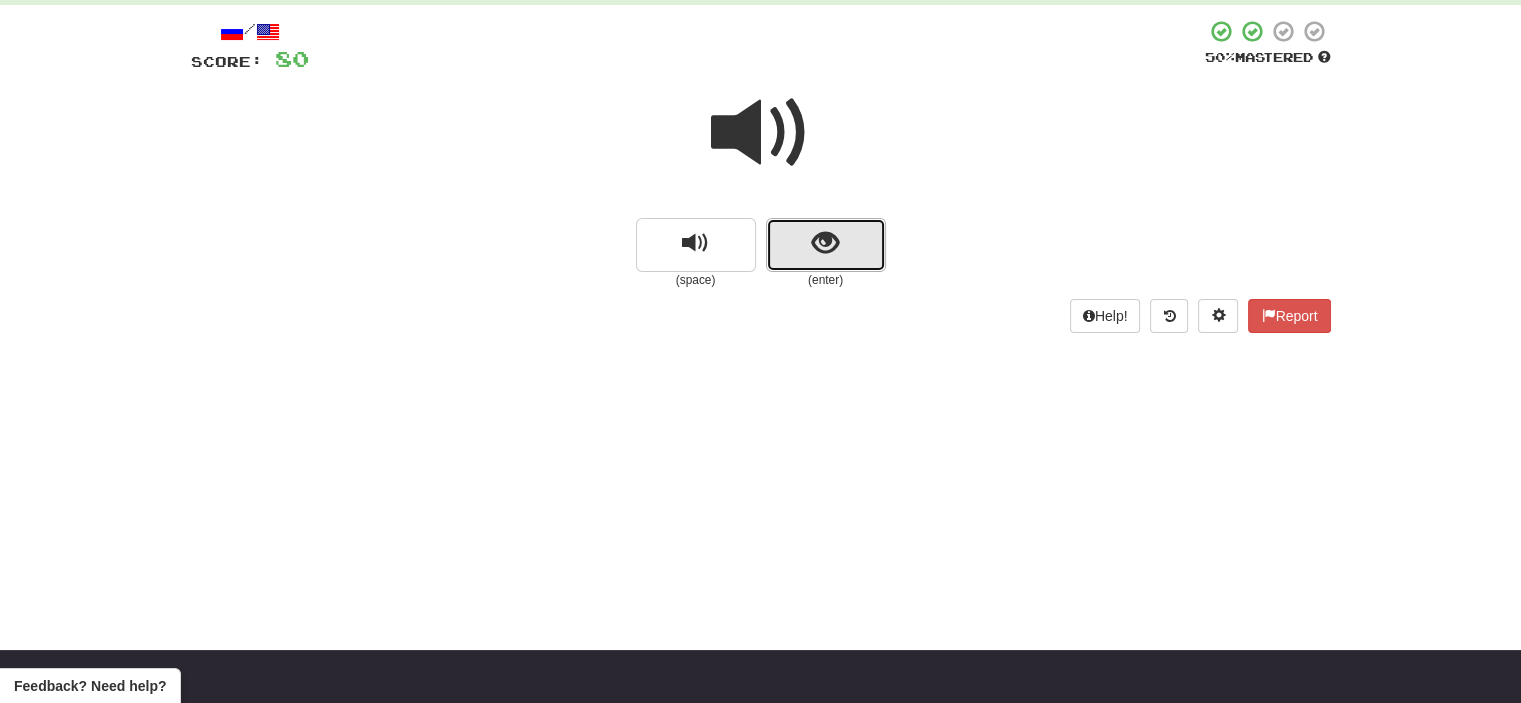 click at bounding box center (826, 245) 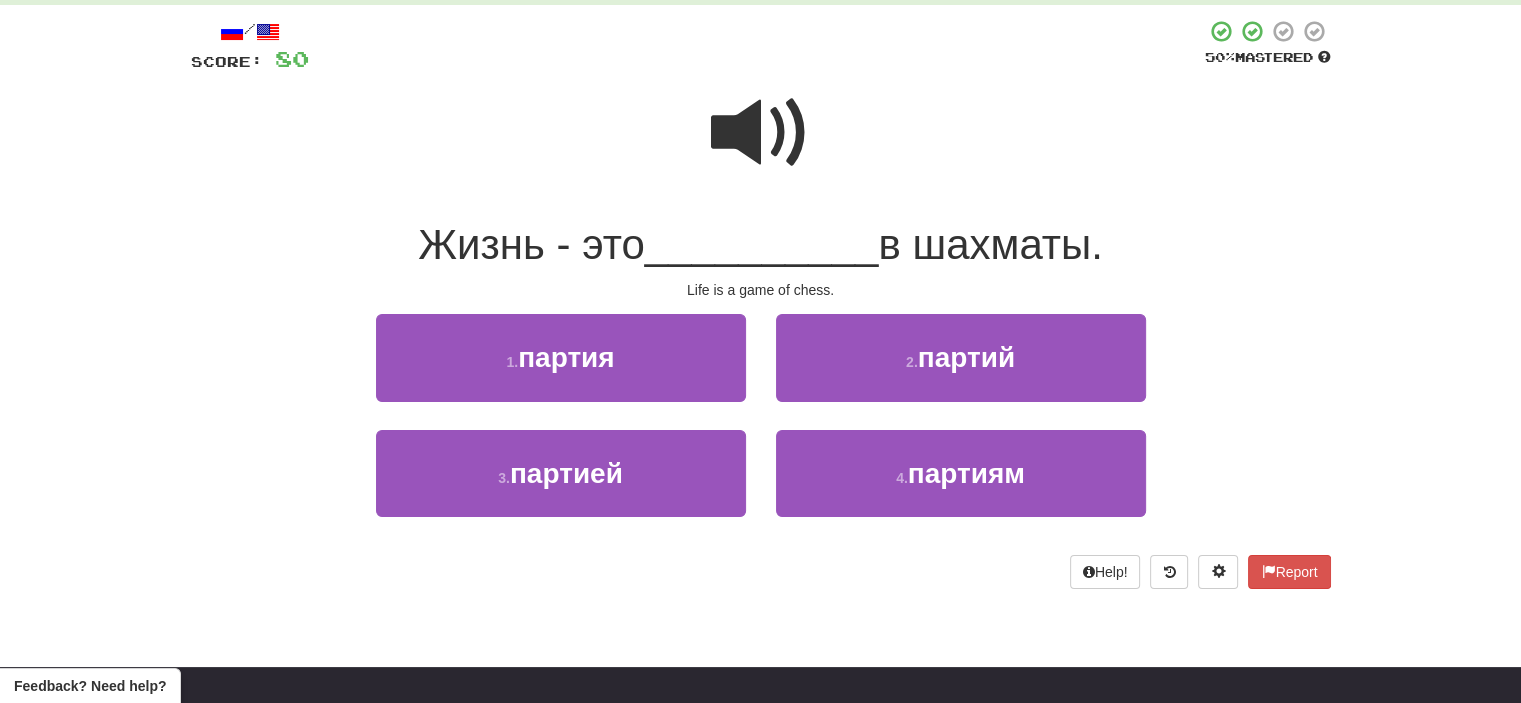 click at bounding box center (761, 133) 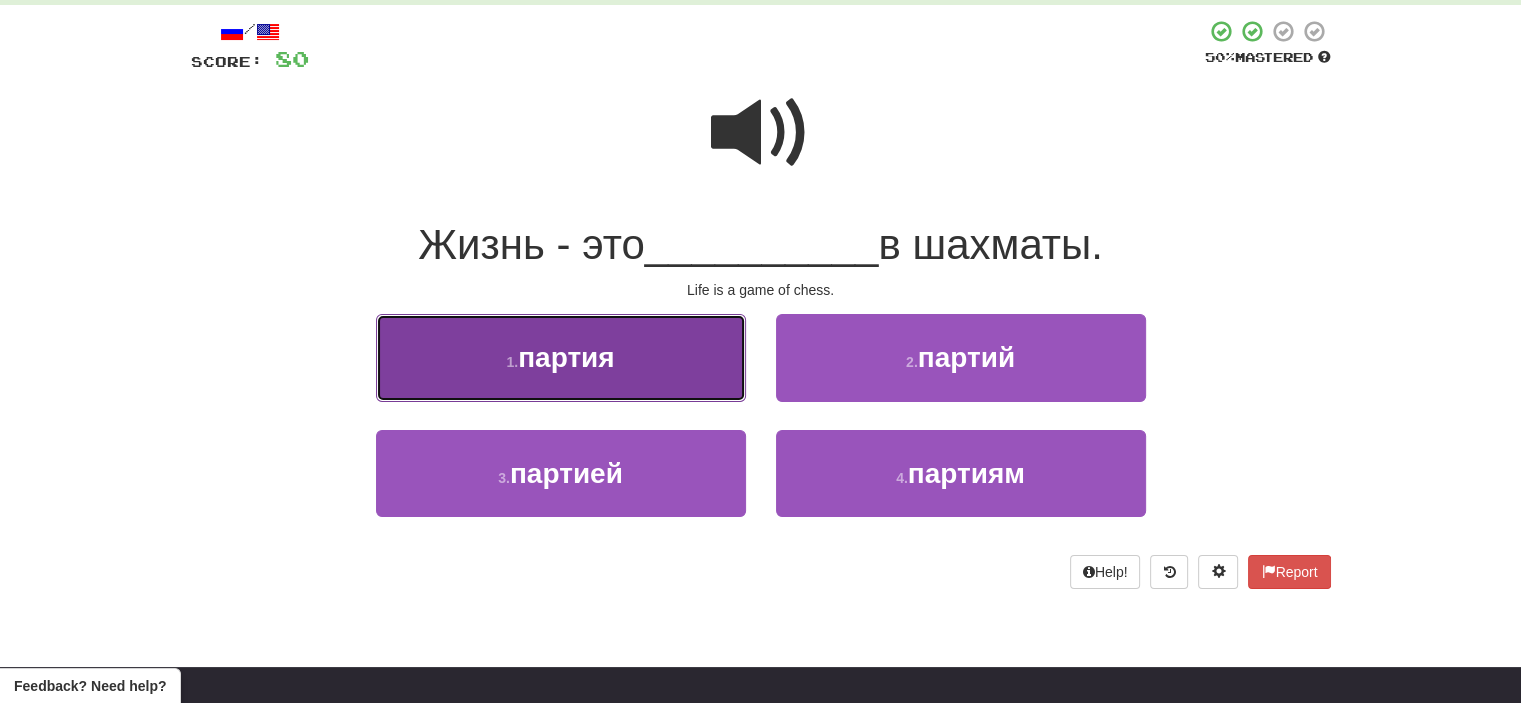 click on "1 .  партия" at bounding box center [561, 357] 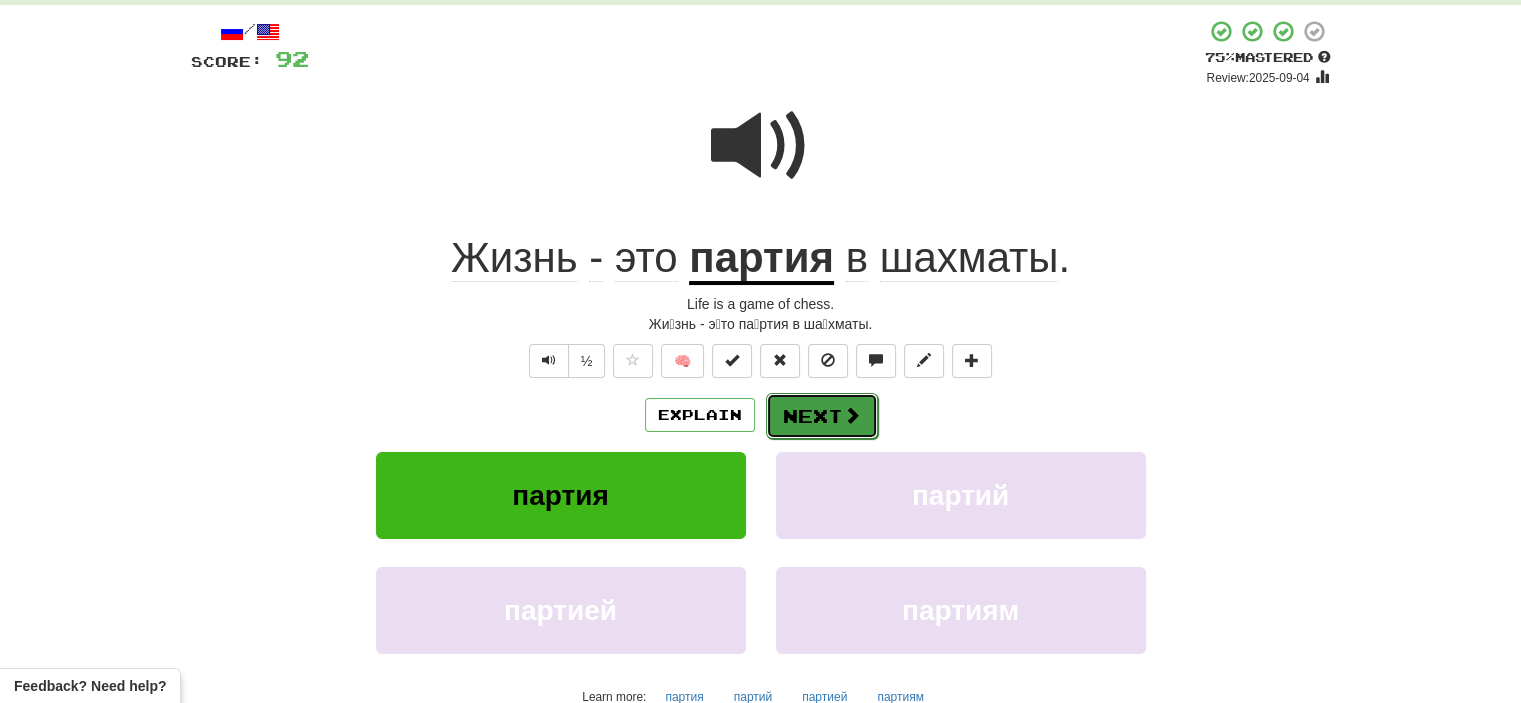 click on "Next" at bounding box center [822, 416] 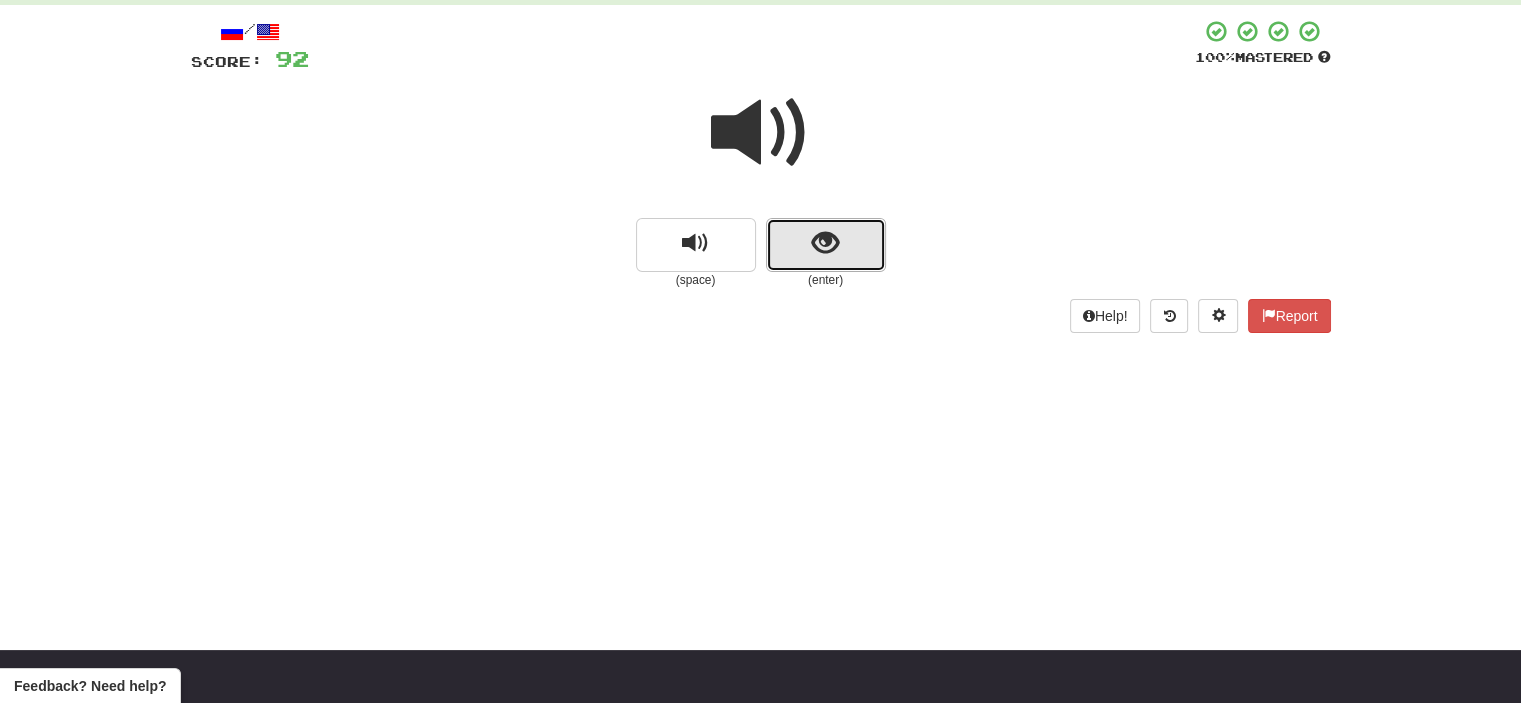 click at bounding box center (826, 245) 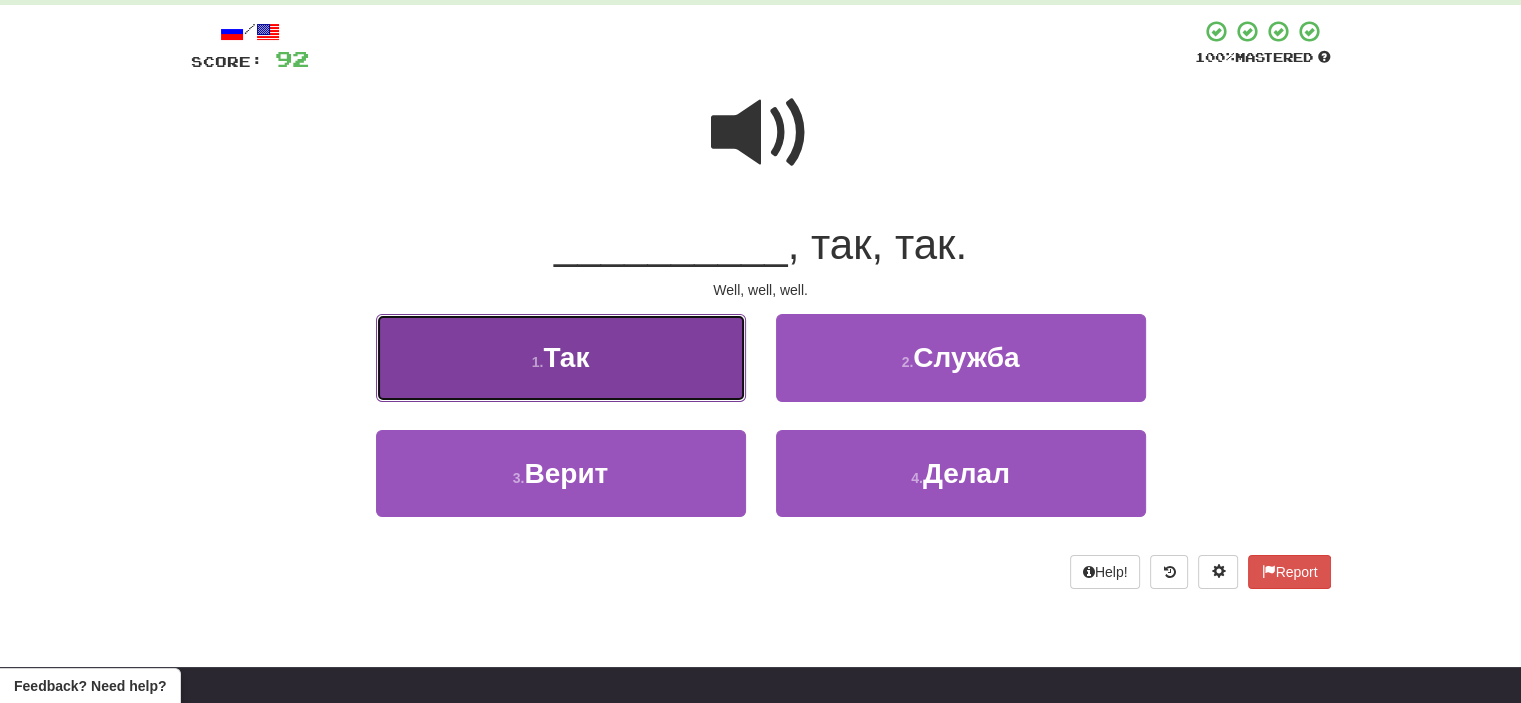 click on "1 .  Так" at bounding box center (561, 357) 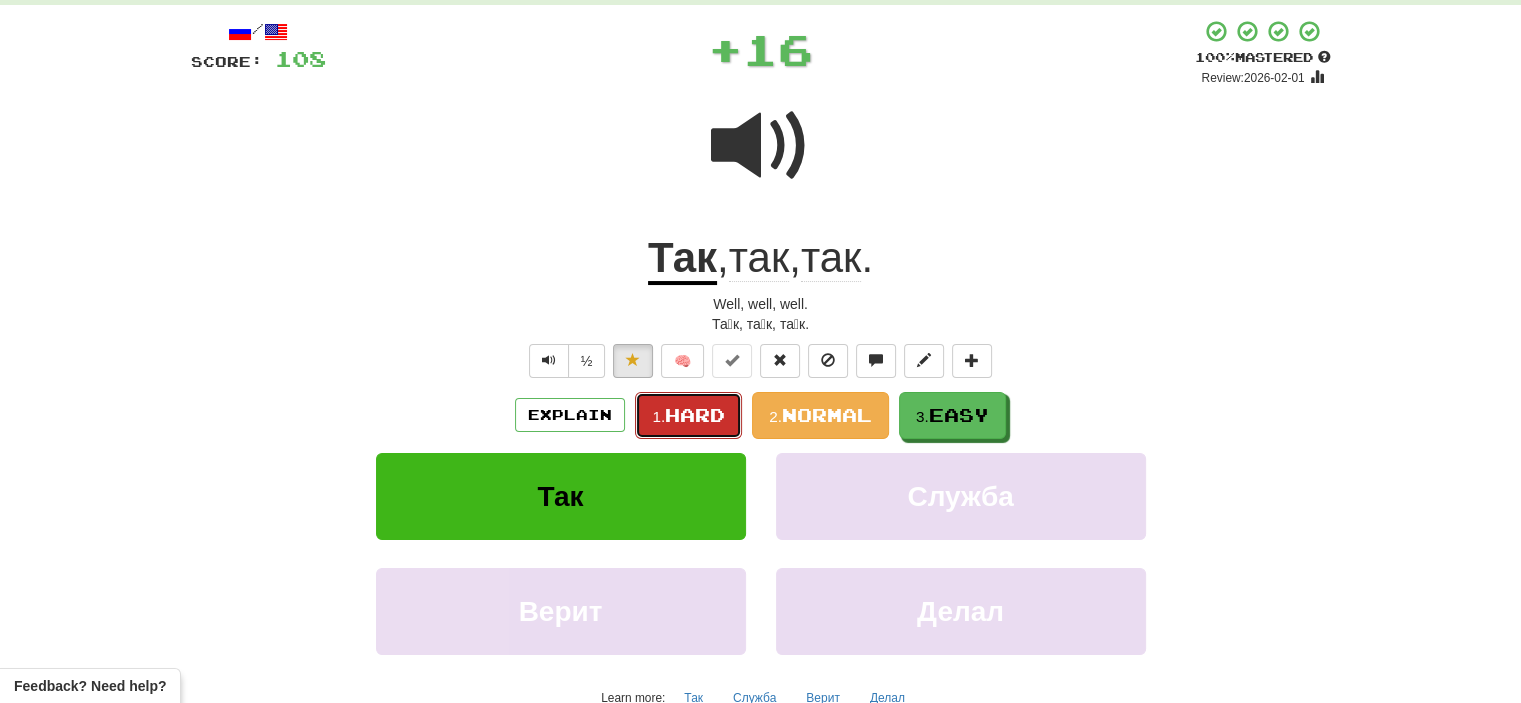 click on "Hard" at bounding box center [695, 415] 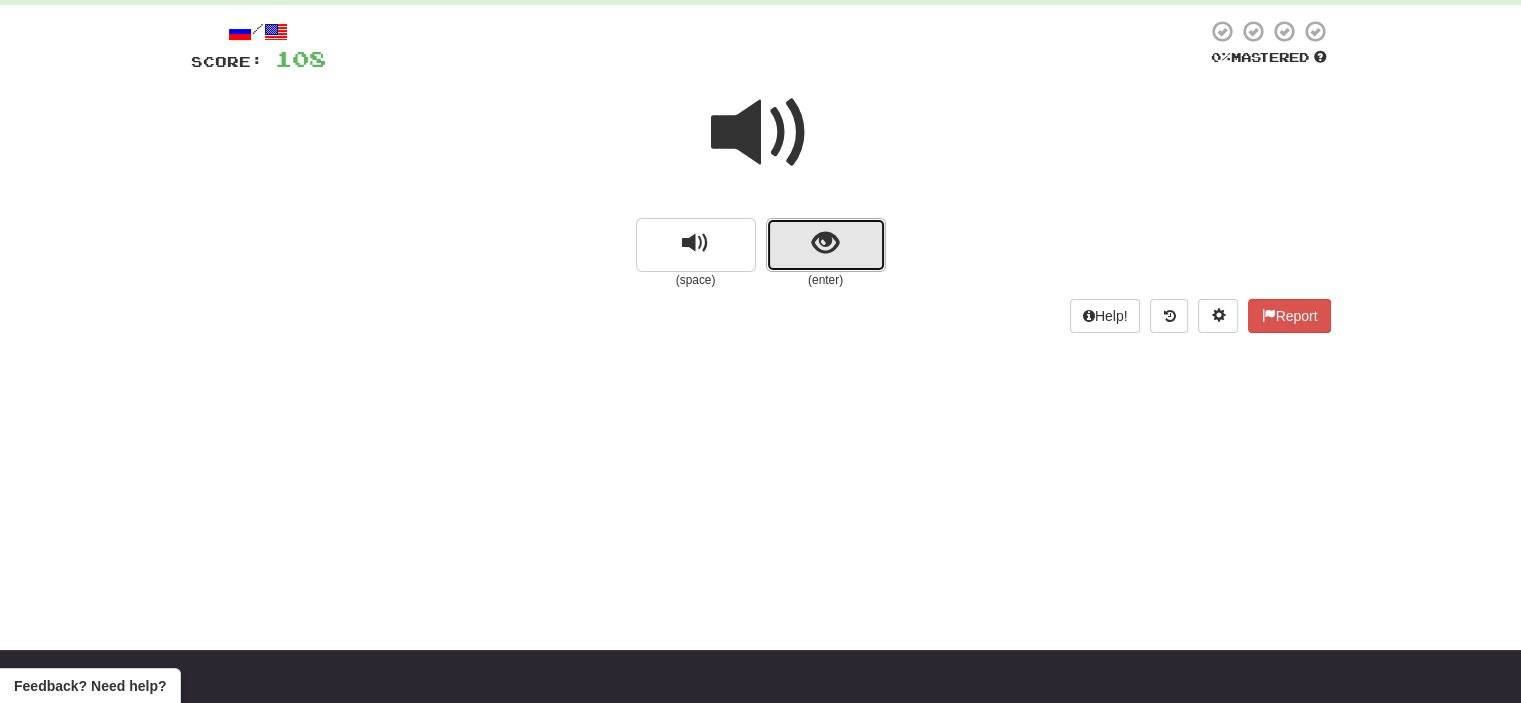 click at bounding box center [826, 245] 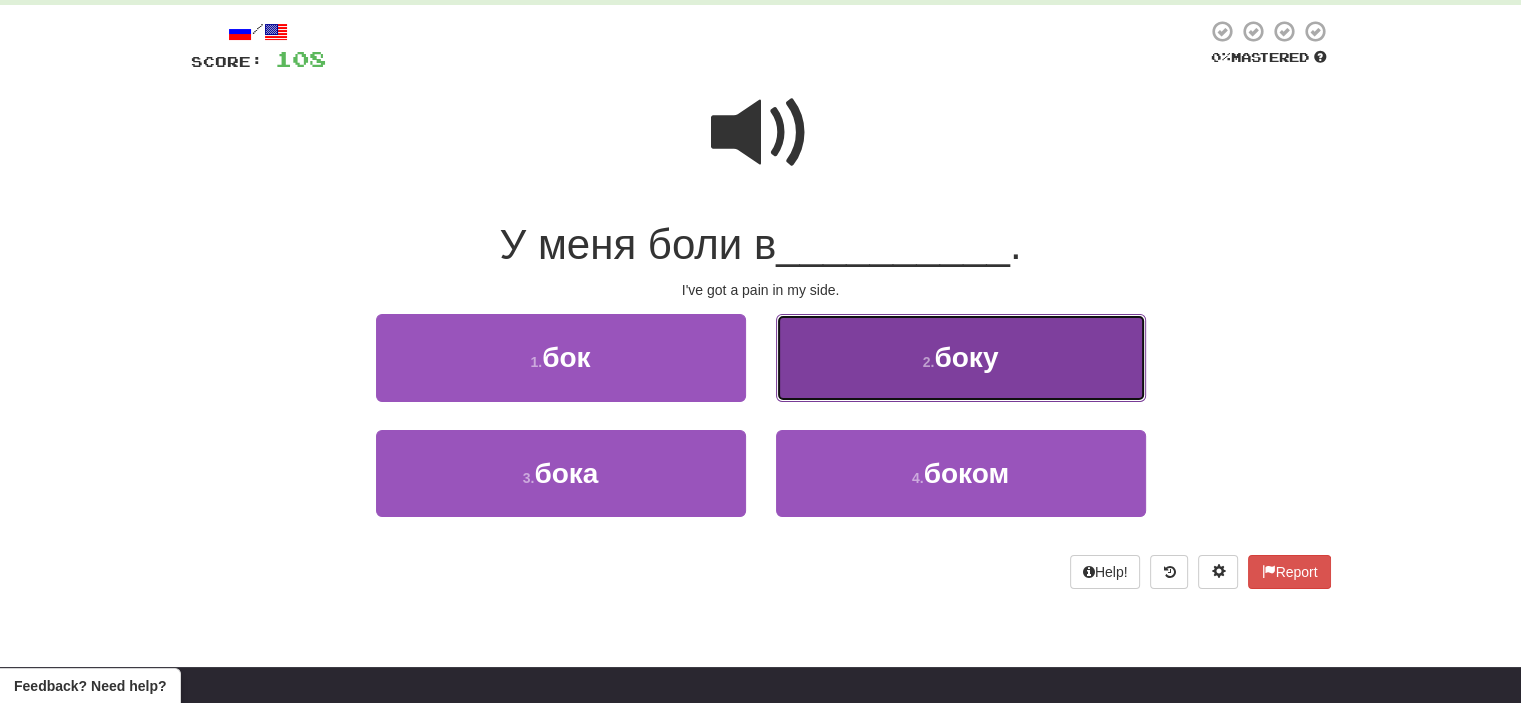 click on "2 .  боку" at bounding box center (961, 357) 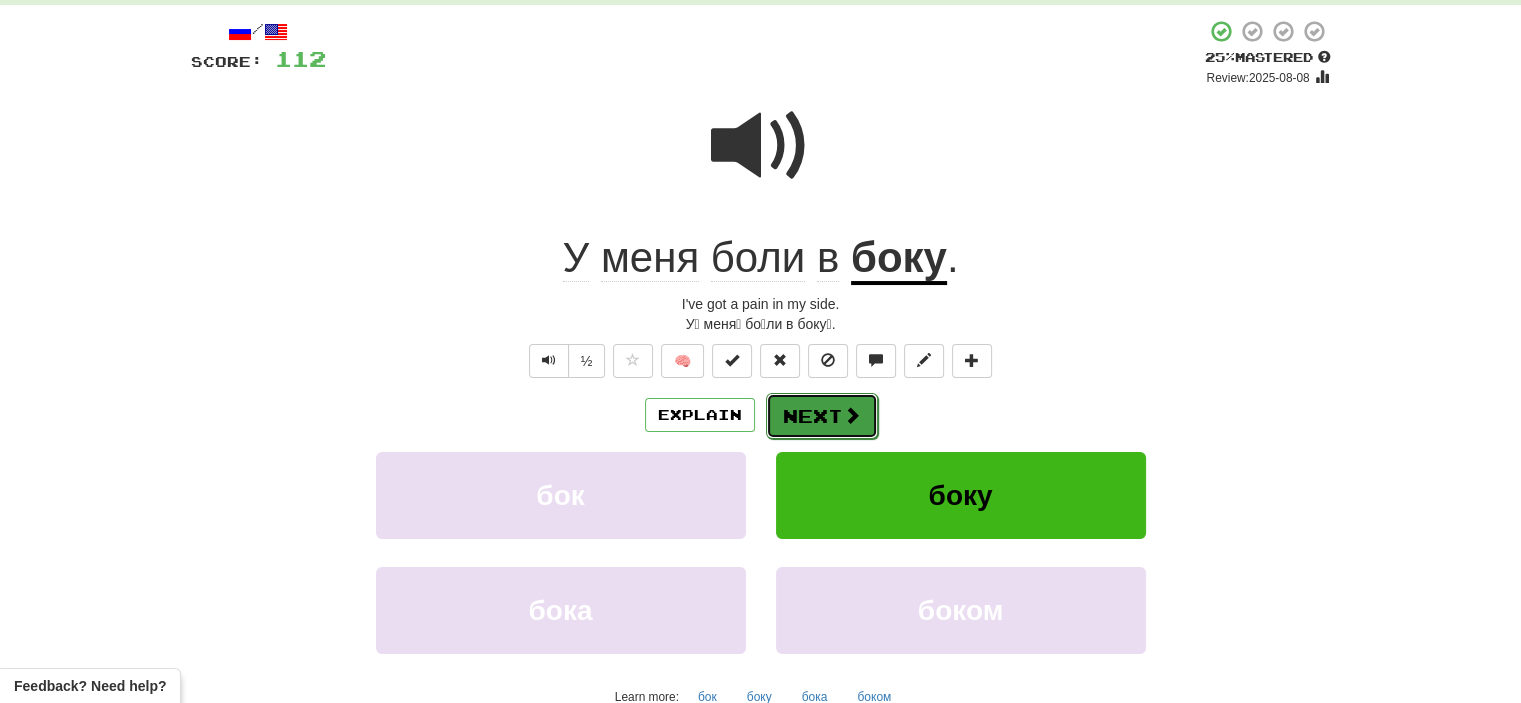 click on "Next" at bounding box center (822, 416) 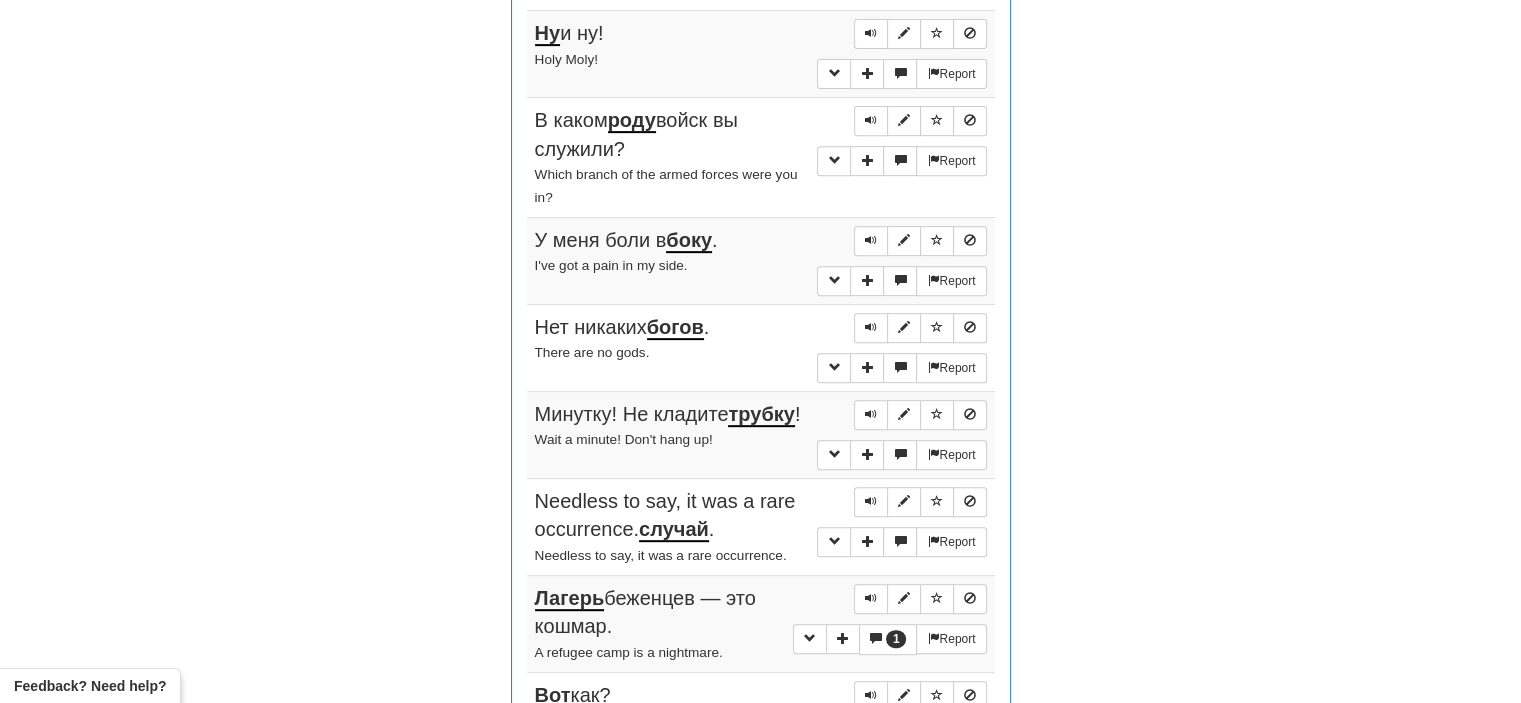 scroll, scrollTop: 820, scrollLeft: 0, axis: vertical 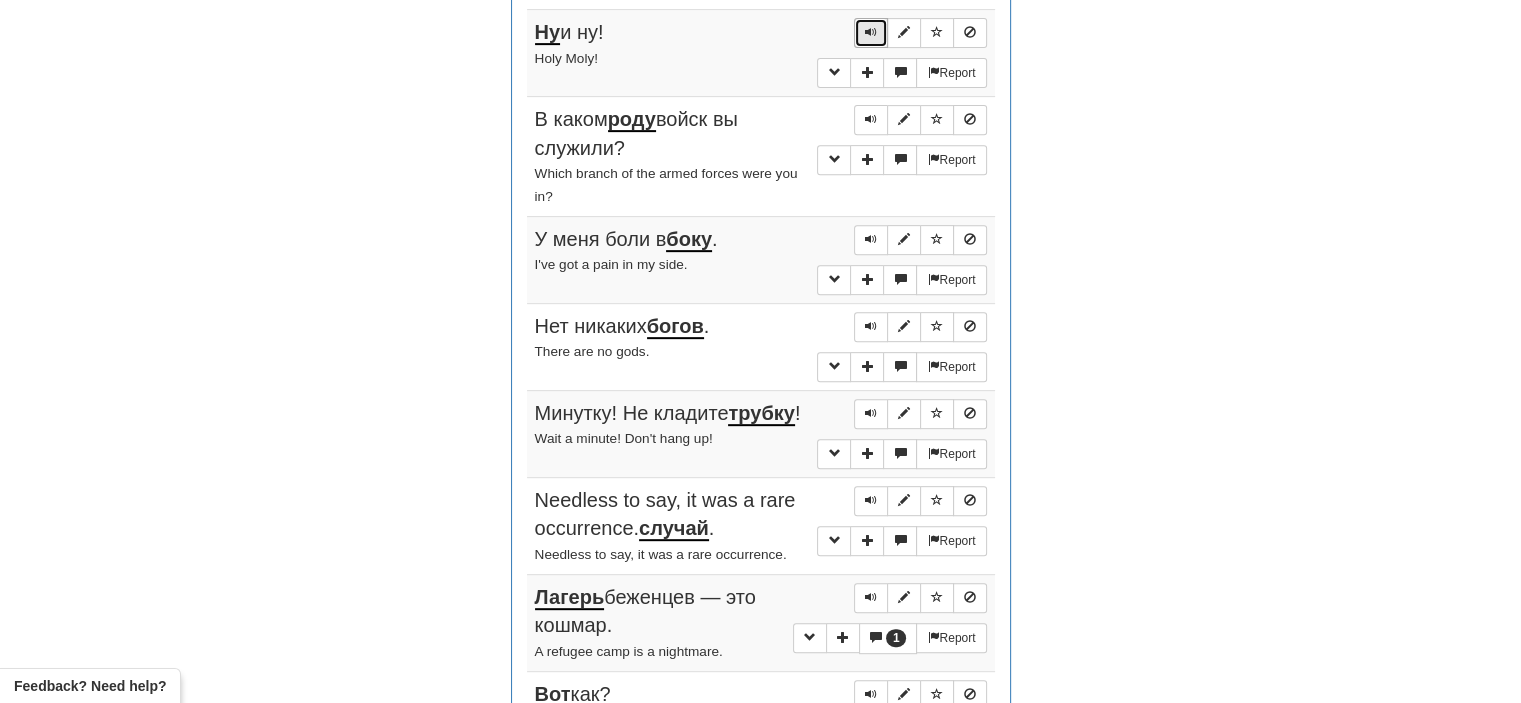 click at bounding box center [871, 32] 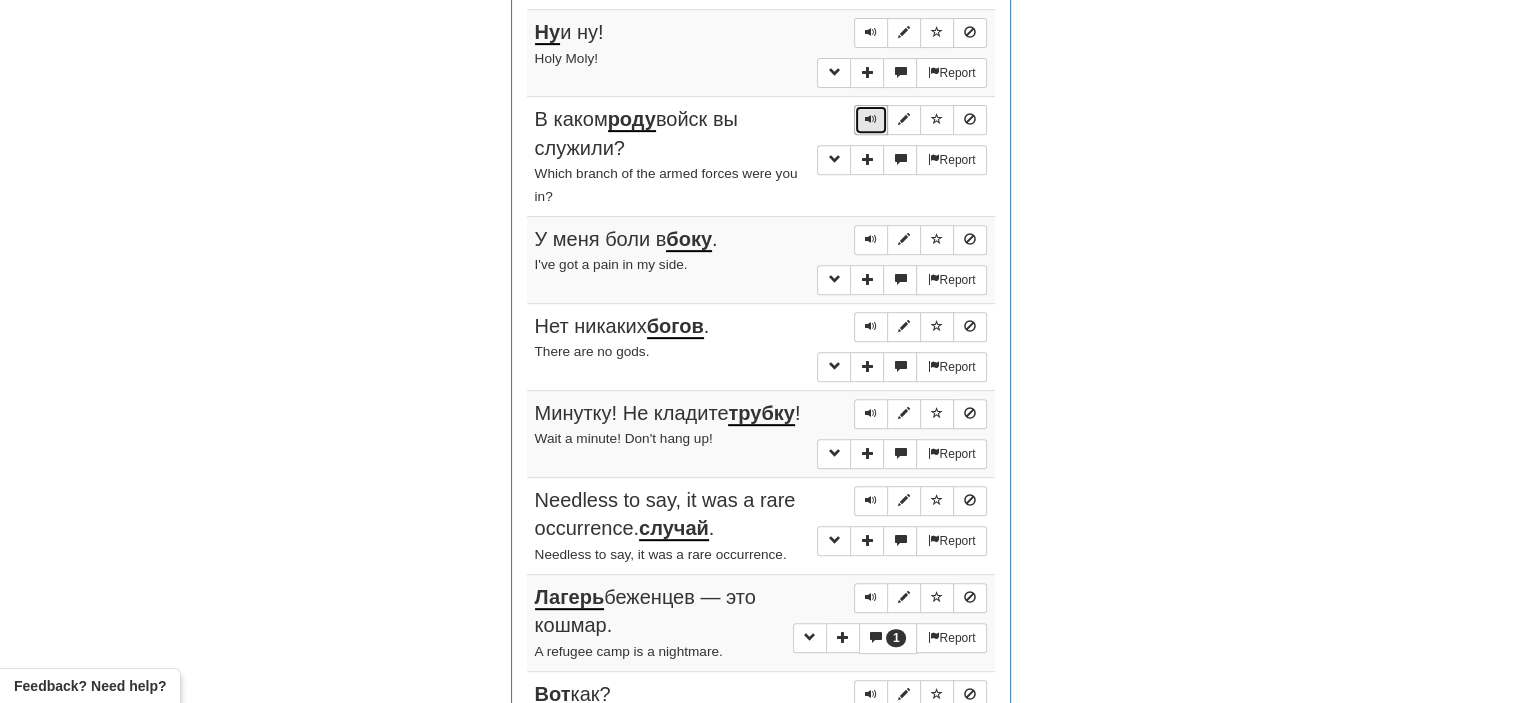 click at bounding box center (871, 119) 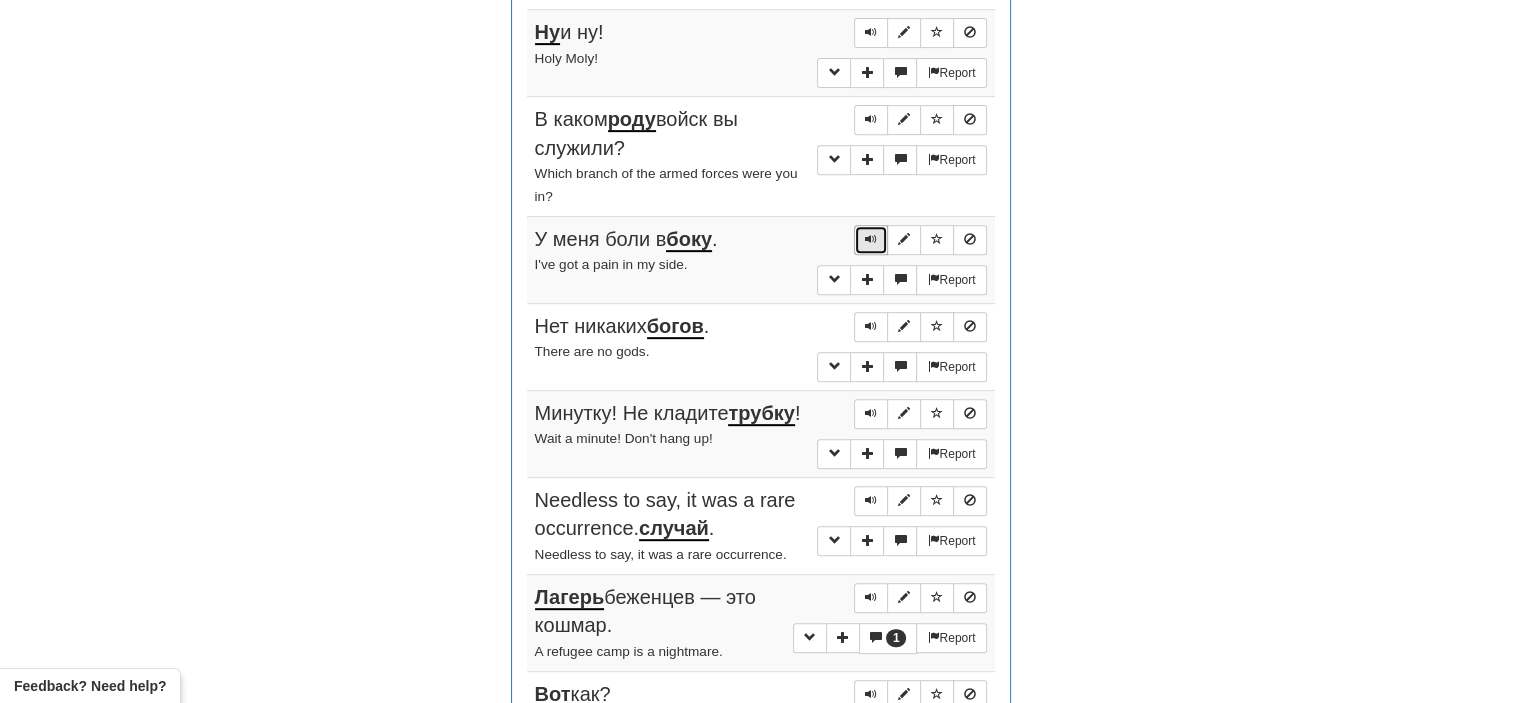 click at bounding box center (871, 239) 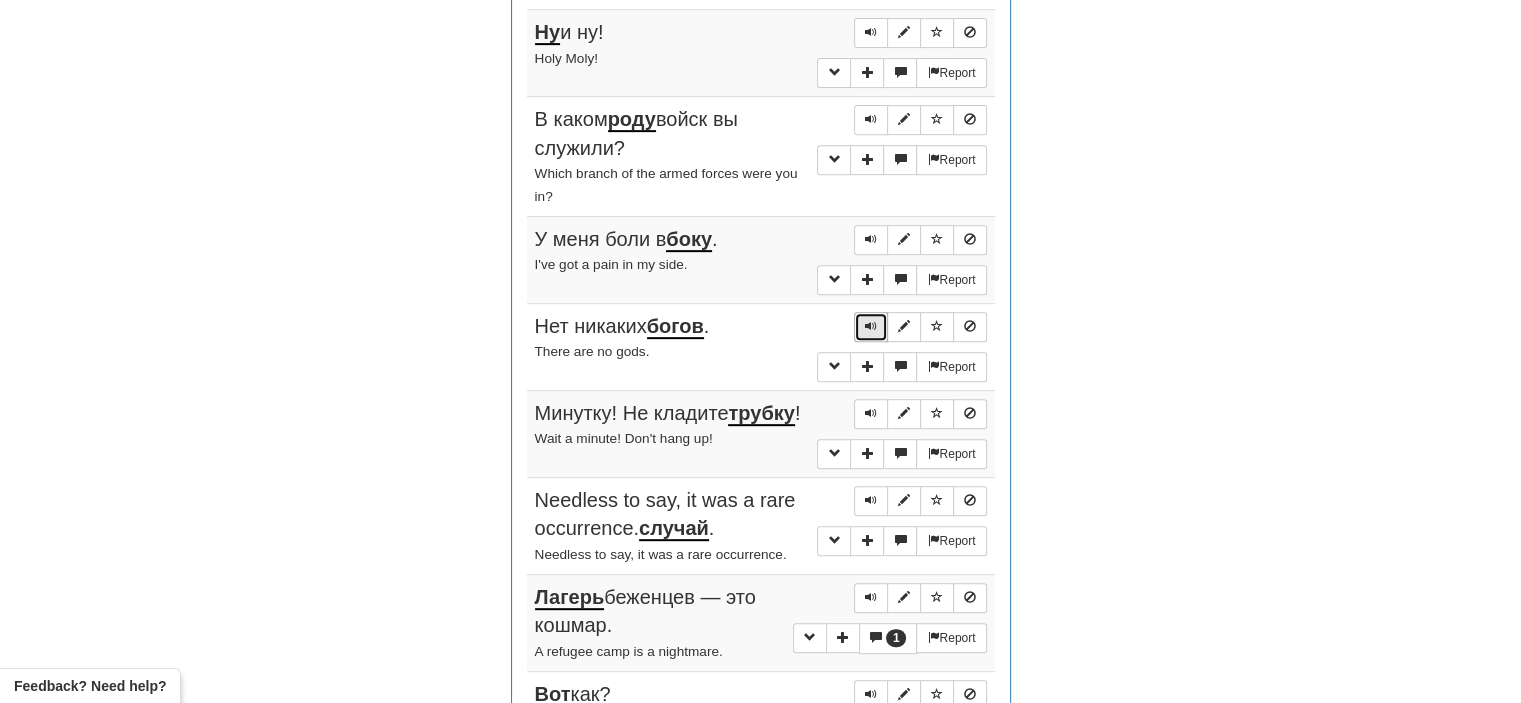 click at bounding box center [871, 326] 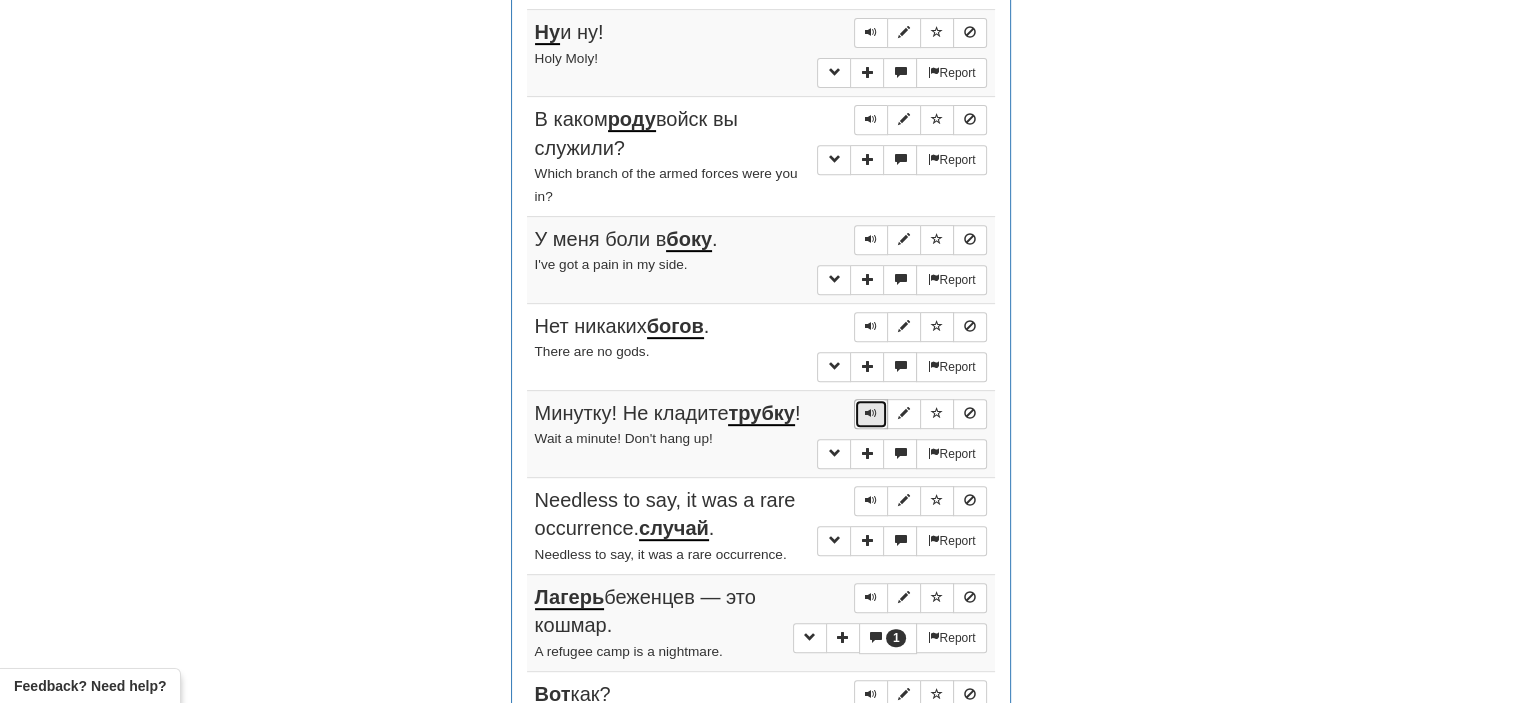 click at bounding box center (871, 414) 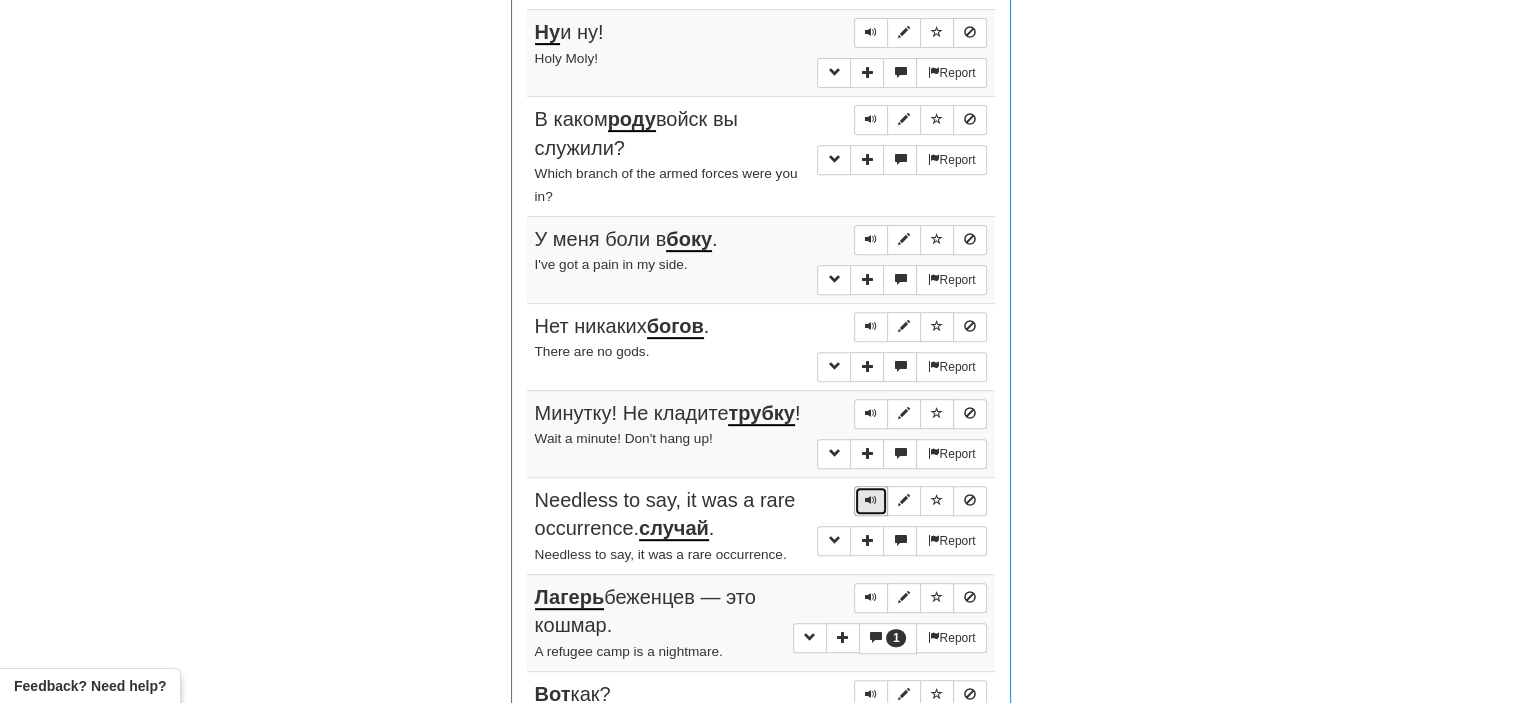 click at bounding box center (871, 500) 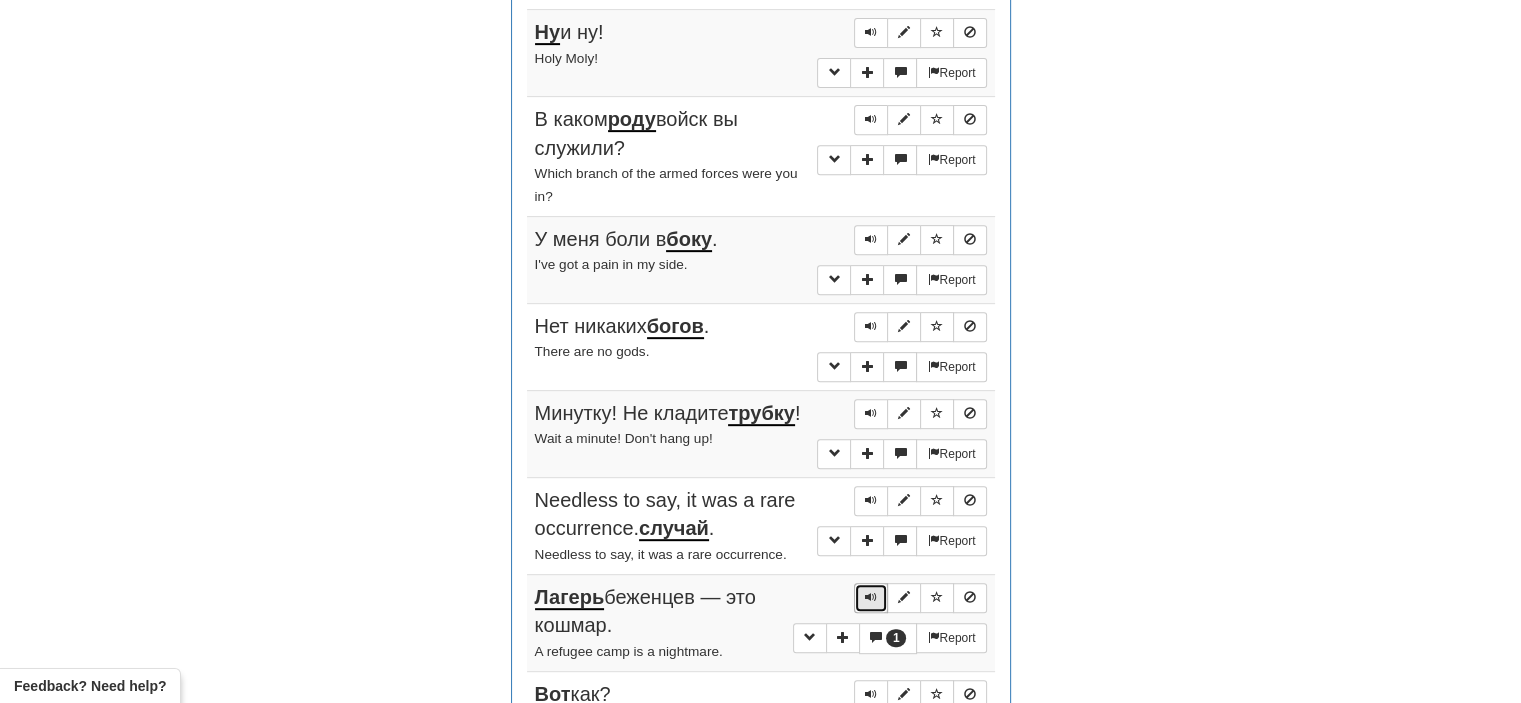 click at bounding box center (871, 597) 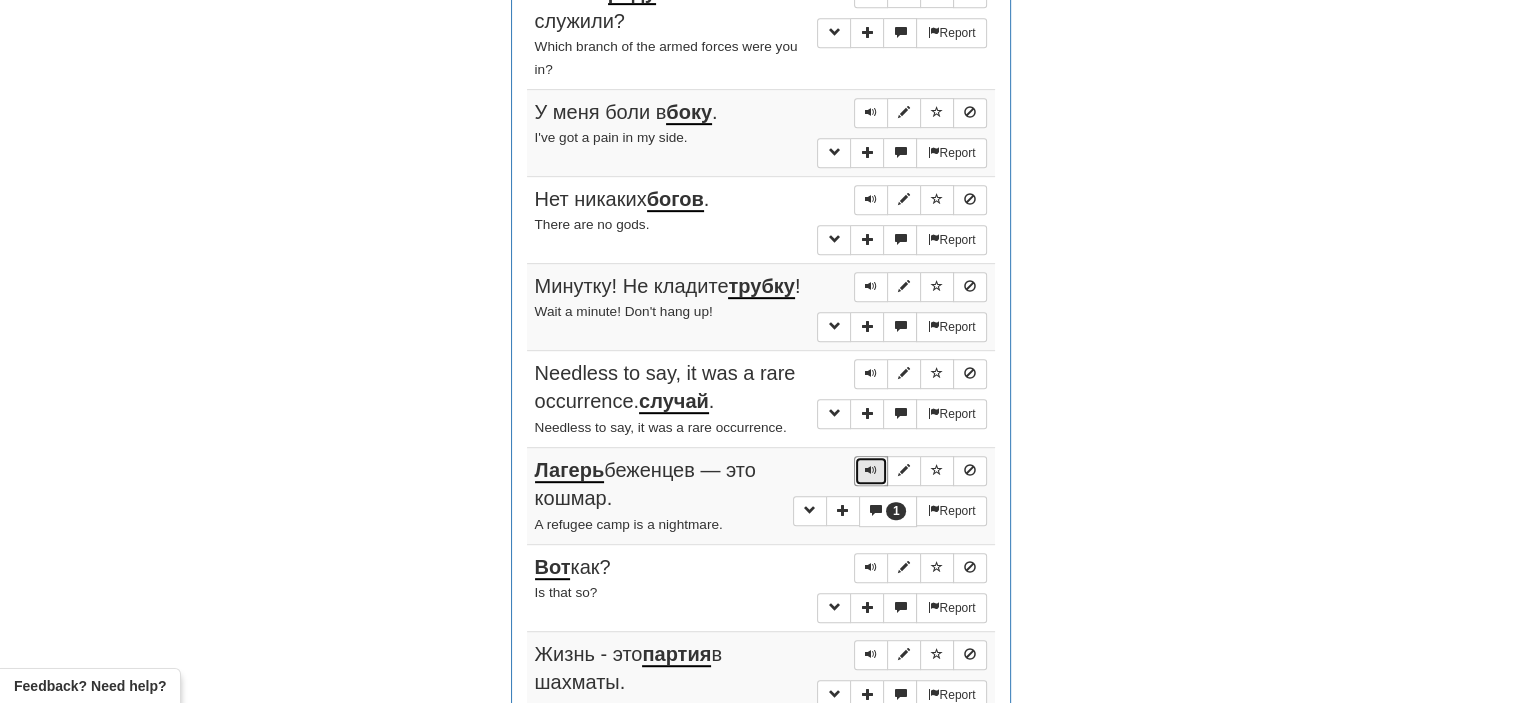 scroll, scrollTop: 949, scrollLeft: 0, axis: vertical 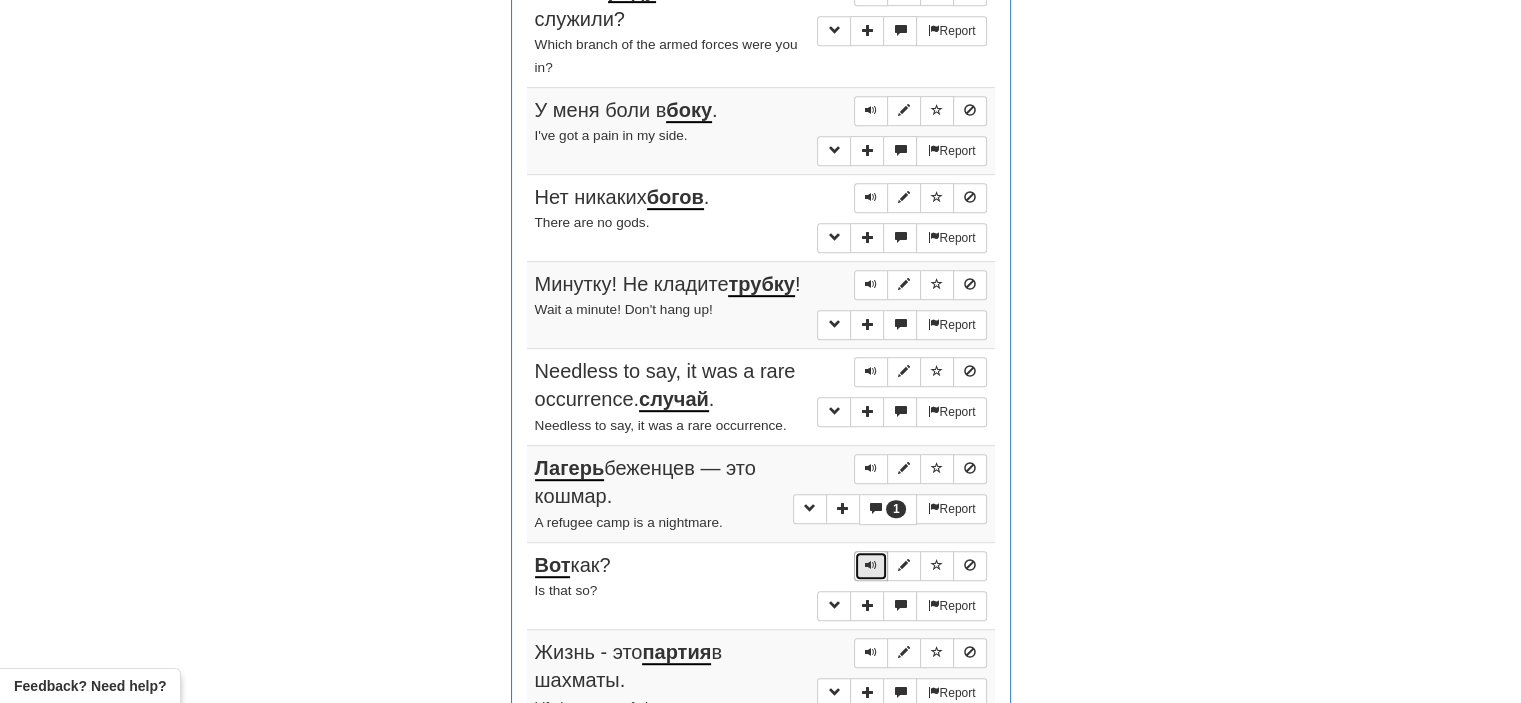 click at bounding box center (871, 565) 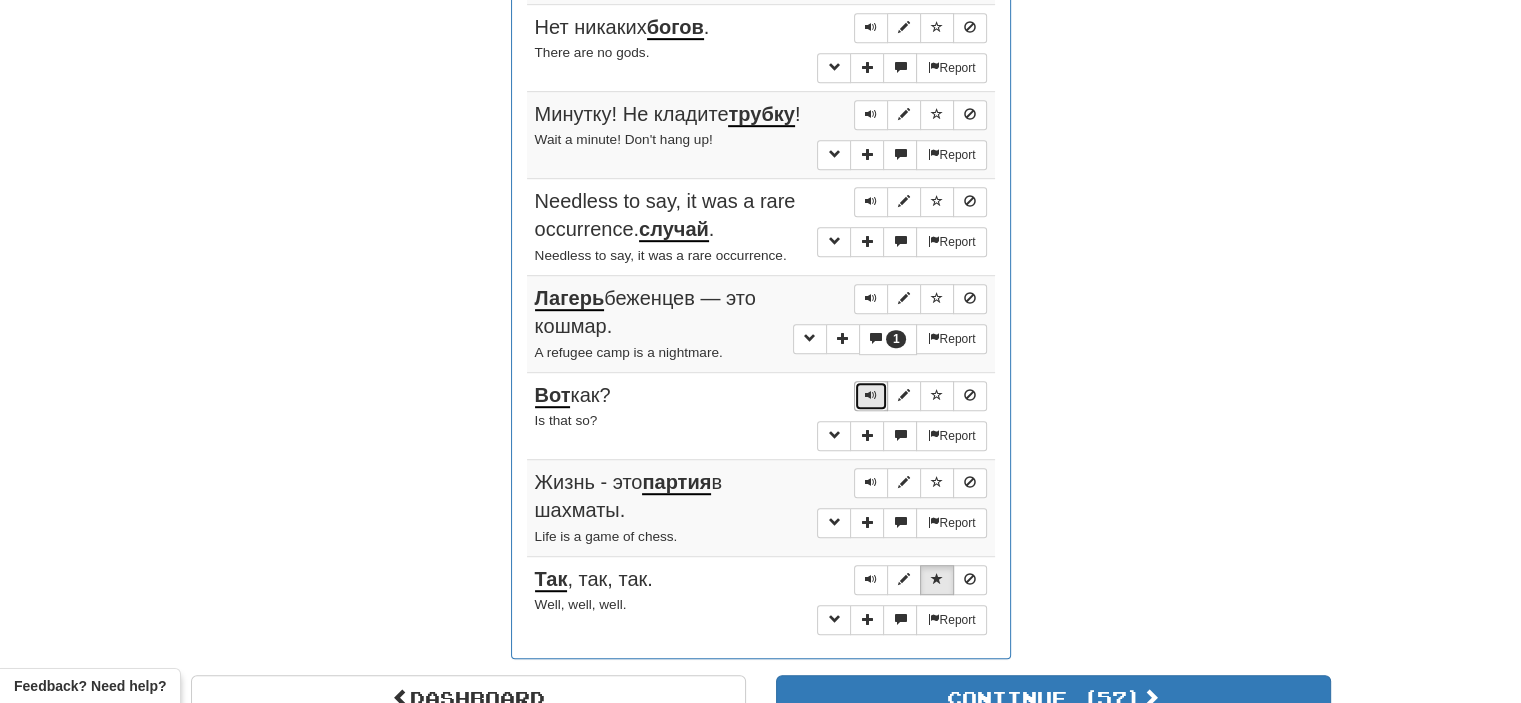 scroll, scrollTop: 1120, scrollLeft: 0, axis: vertical 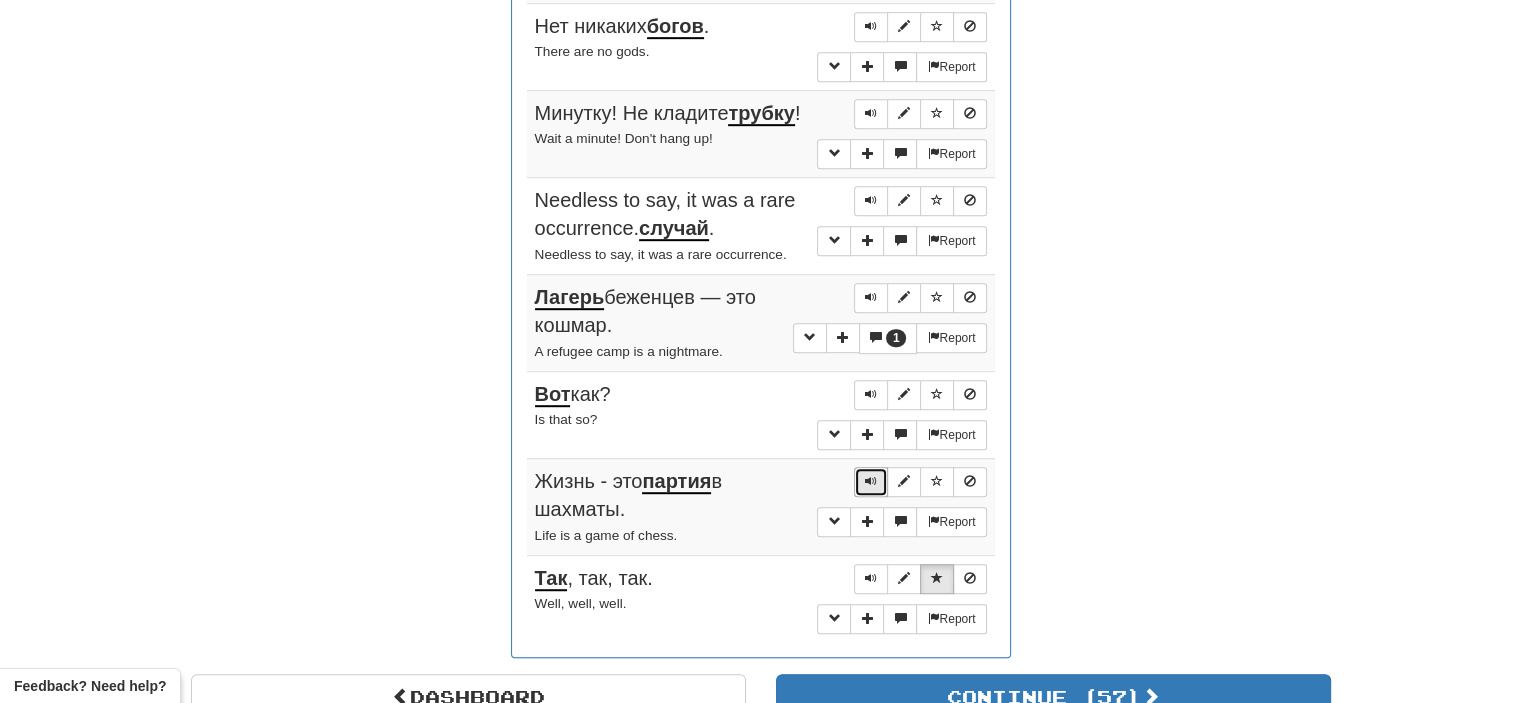 click at bounding box center [871, 481] 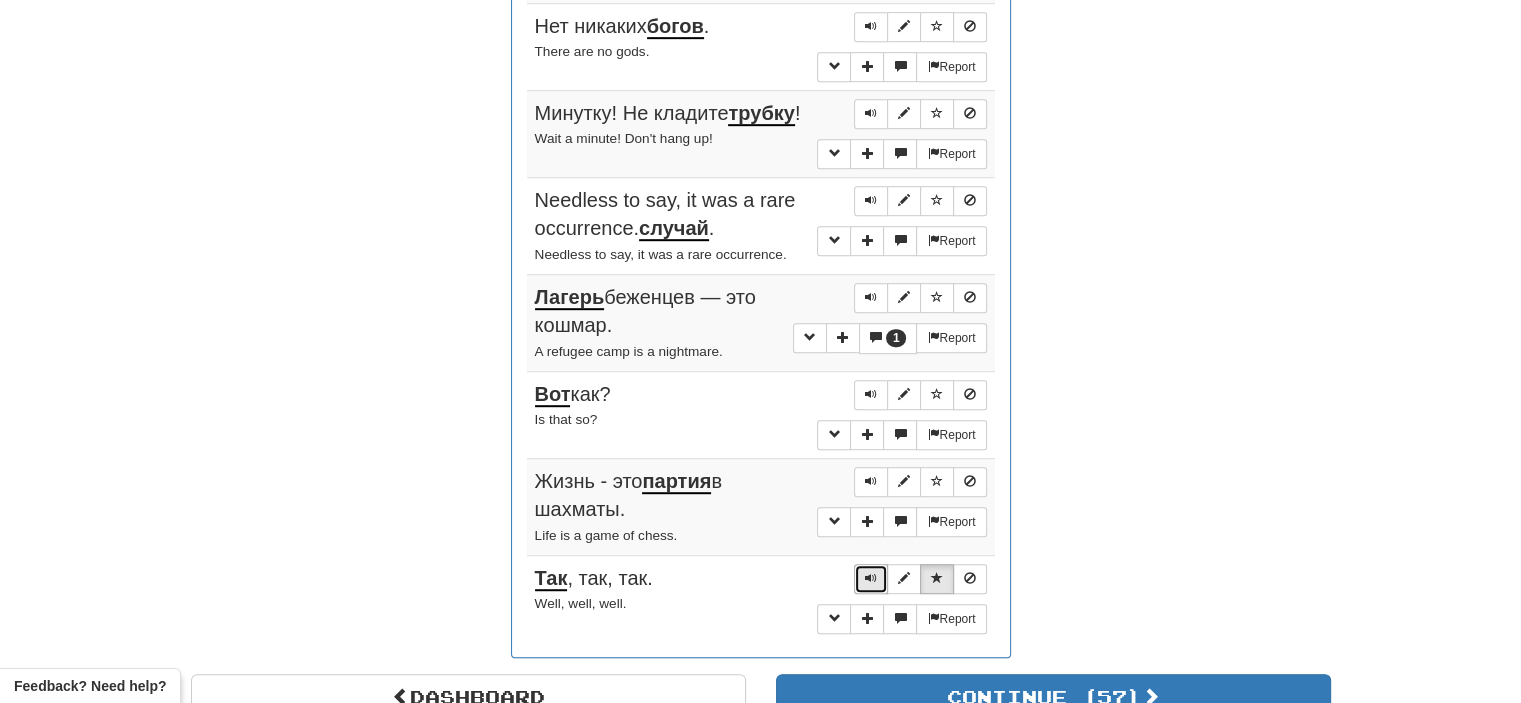 click at bounding box center (871, 578) 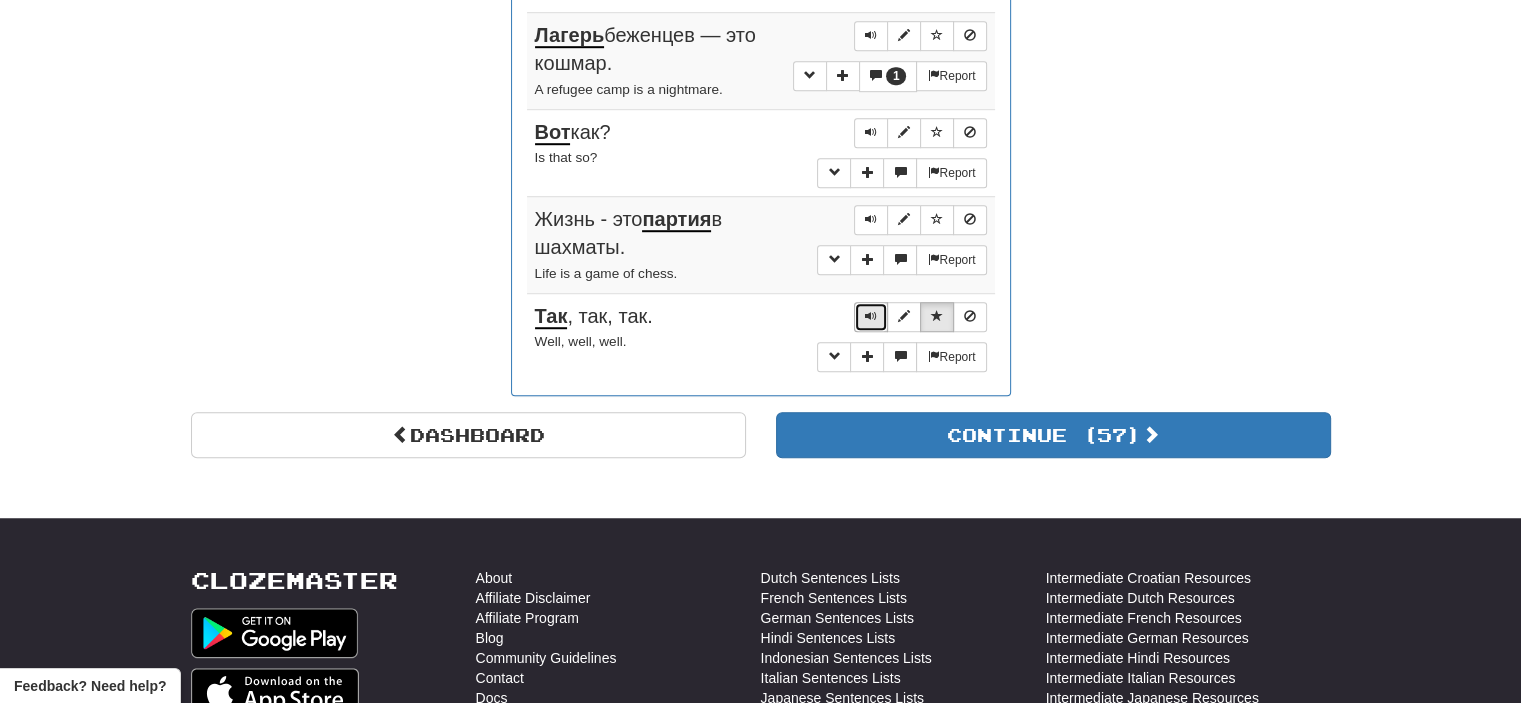 scroll, scrollTop: 1384, scrollLeft: 0, axis: vertical 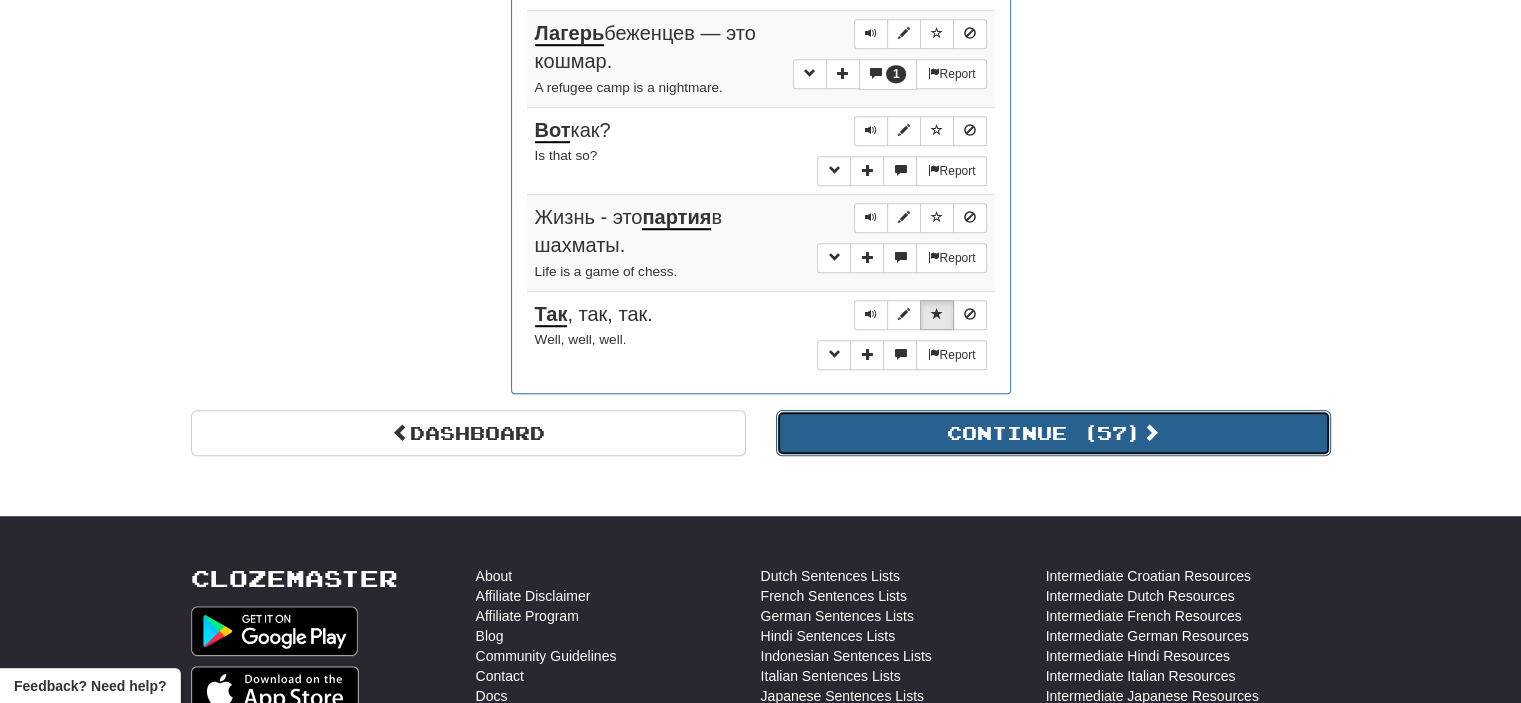 click on "Continue ( 57 )" at bounding box center [1053, 433] 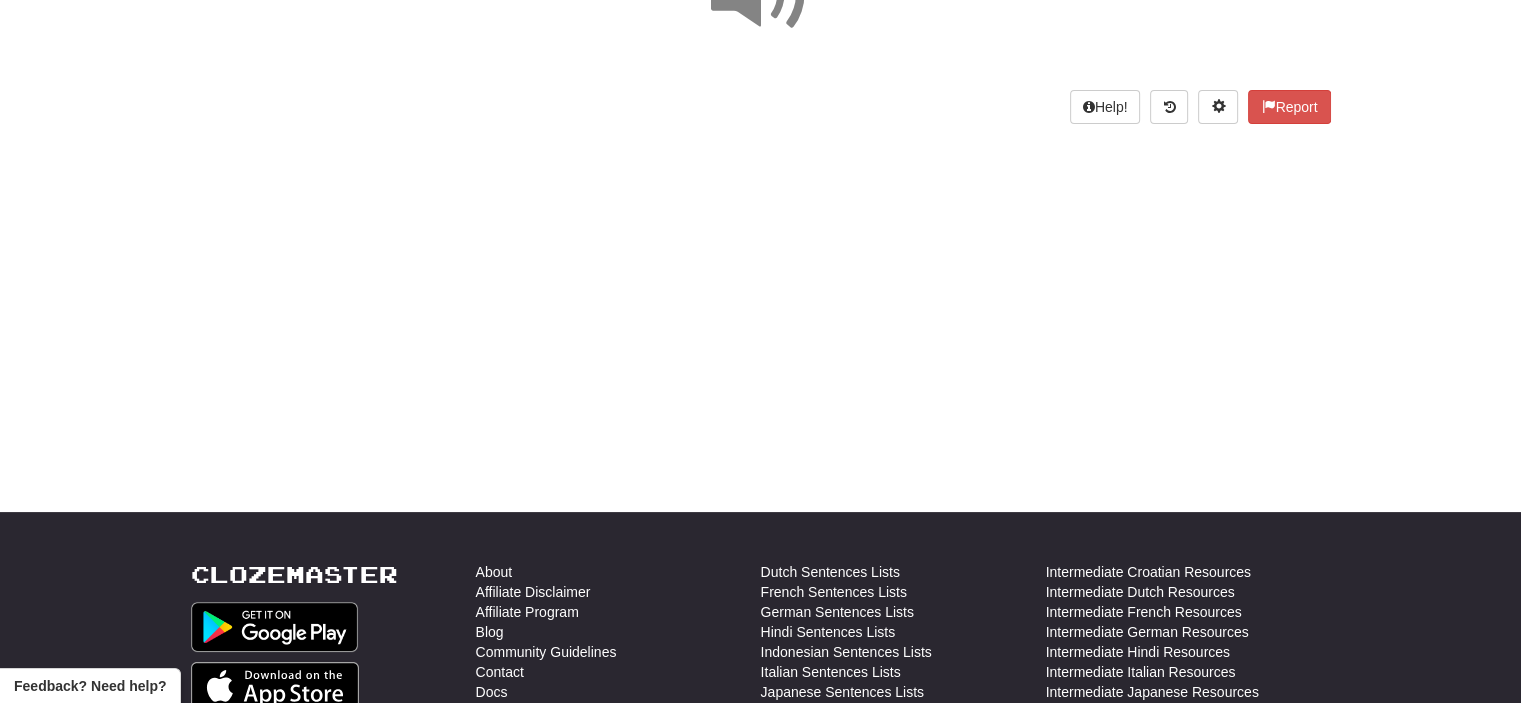 scroll, scrollTop: 0, scrollLeft: 0, axis: both 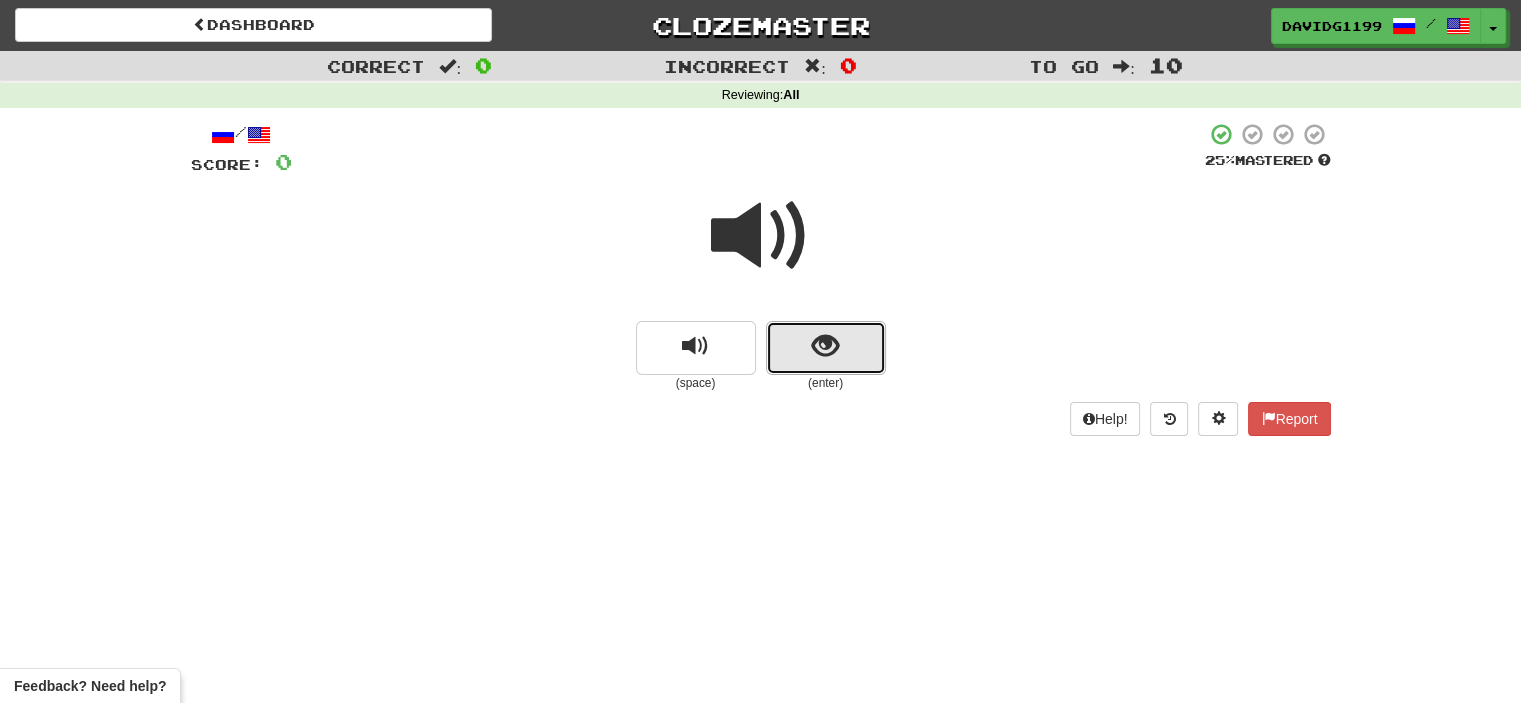 drag, startPoint x: 809, startPoint y: 341, endPoint x: 780, endPoint y: 354, distance: 31.780497 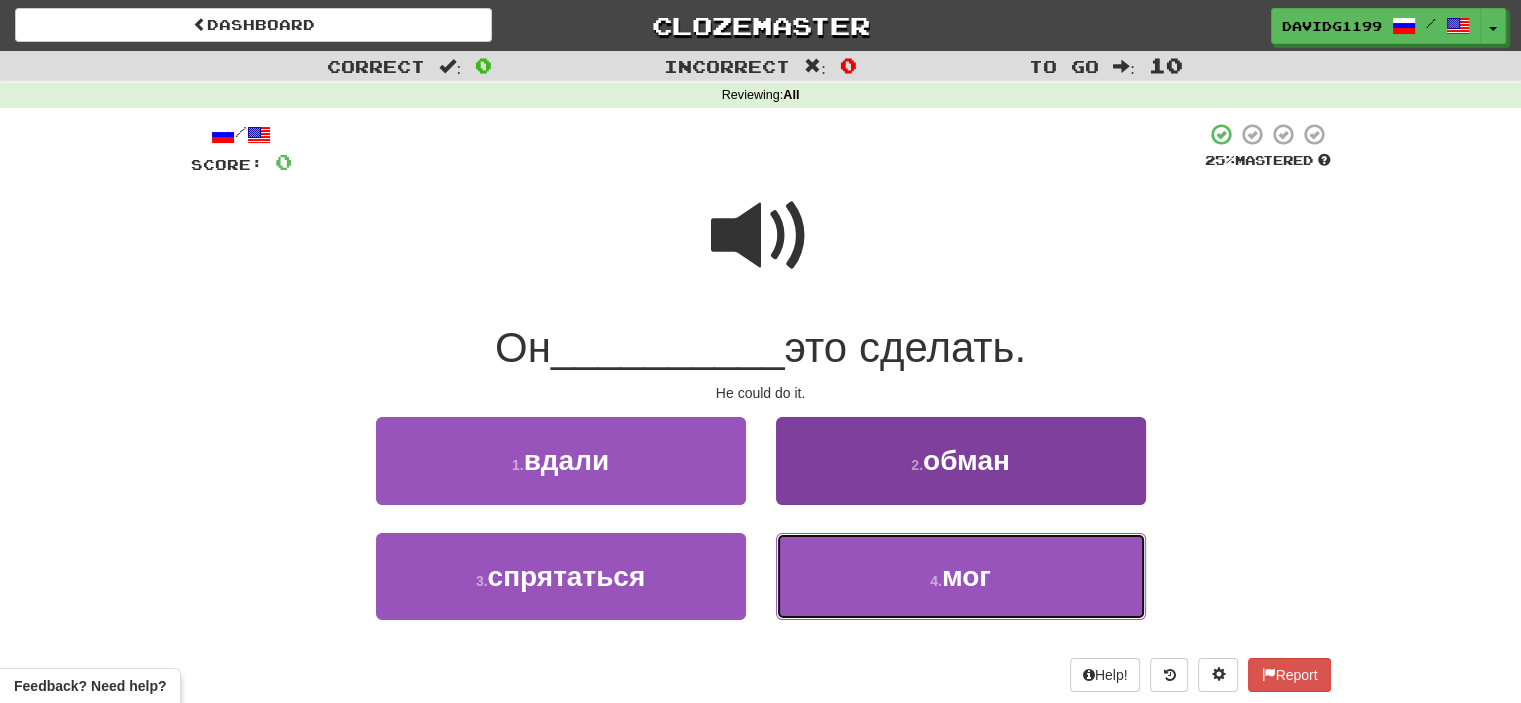 drag, startPoint x: 885, startPoint y: 587, endPoint x: 849, endPoint y: 586, distance: 36.013885 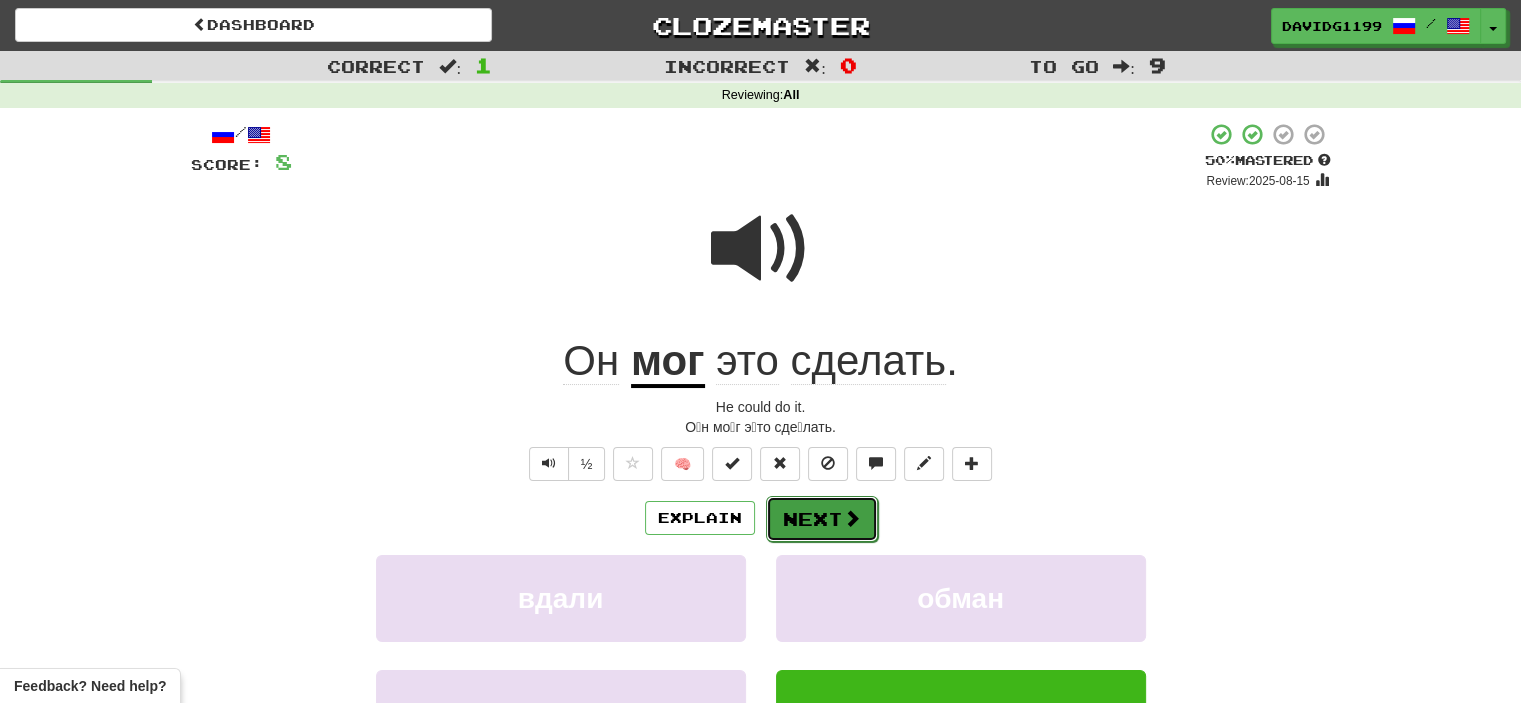 drag, startPoint x: 833, startPoint y: 519, endPoint x: 811, endPoint y: 519, distance: 22 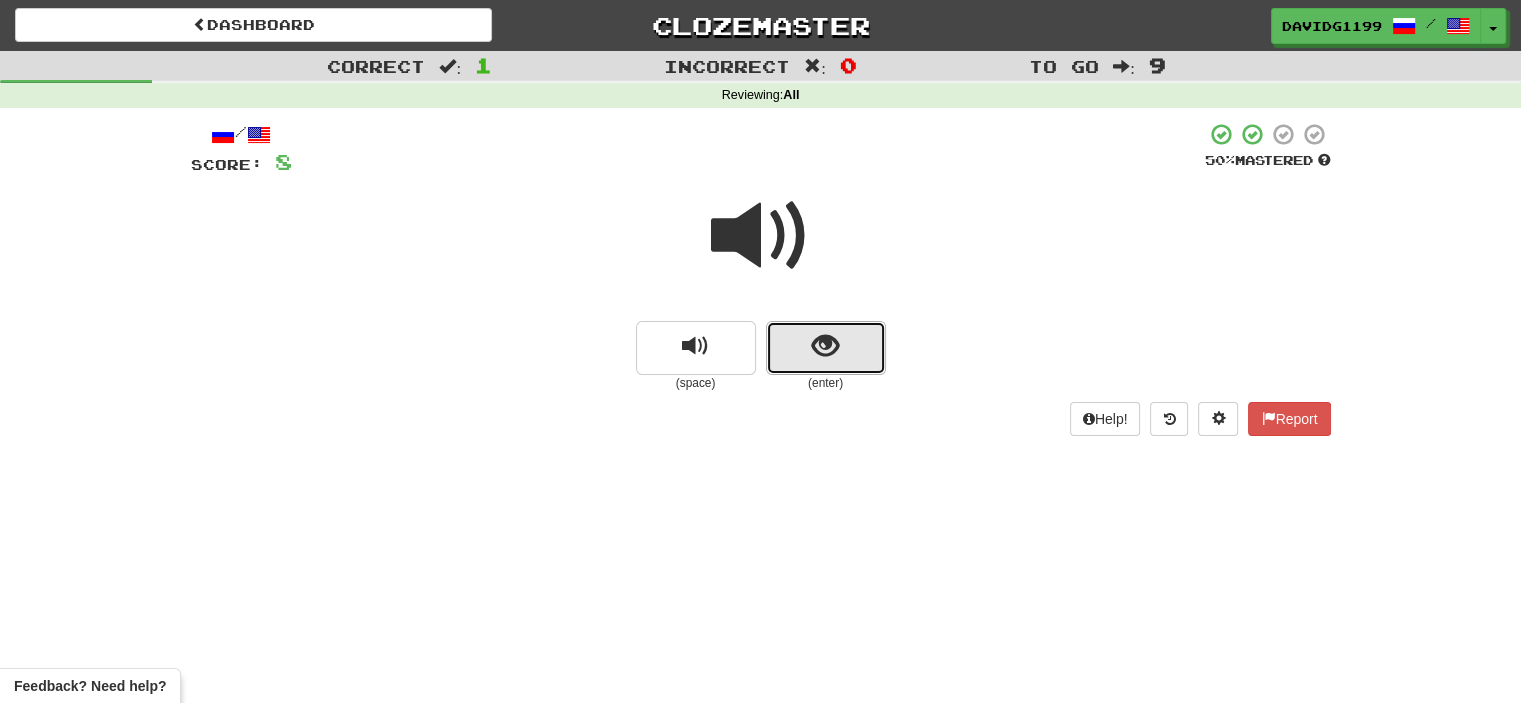 click at bounding box center (826, 348) 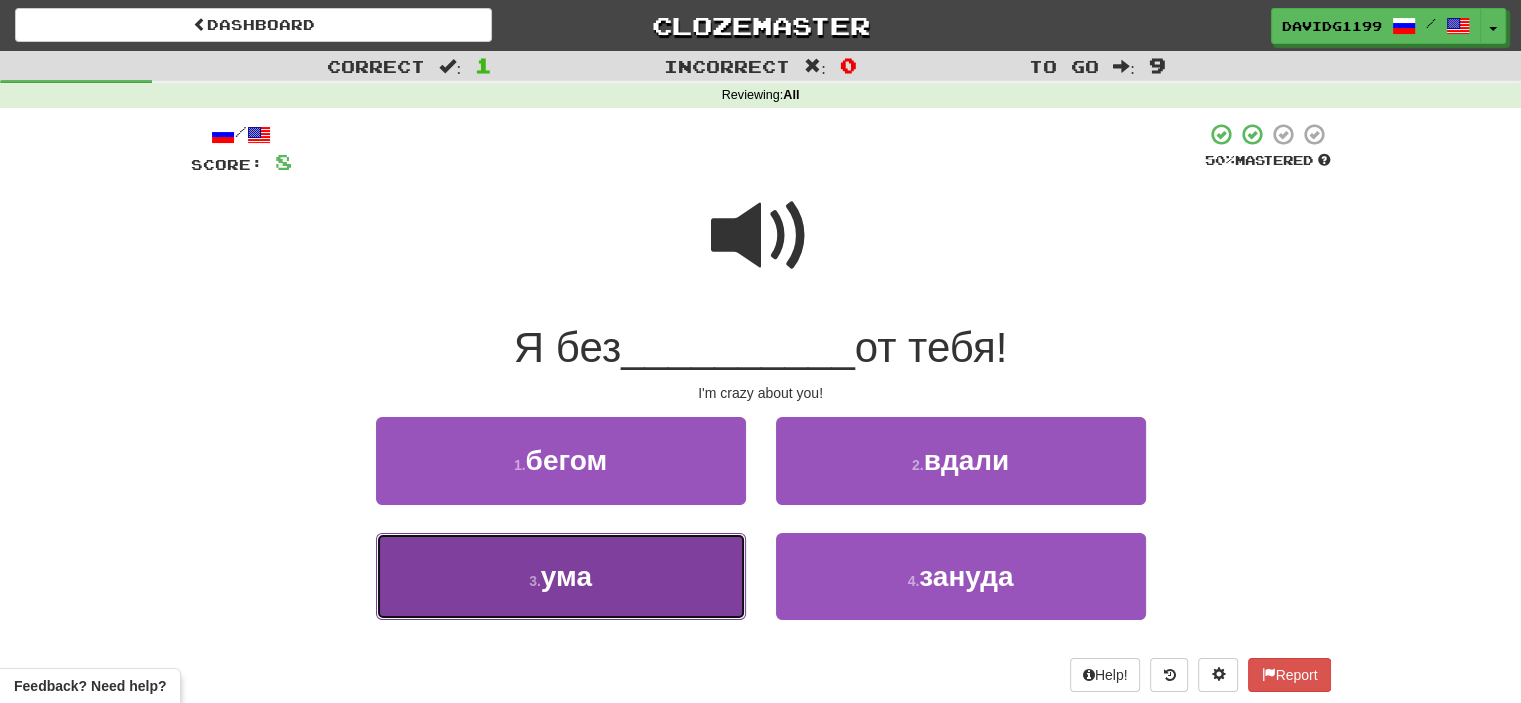 click on "3 .  ума" at bounding box center [561, 576] 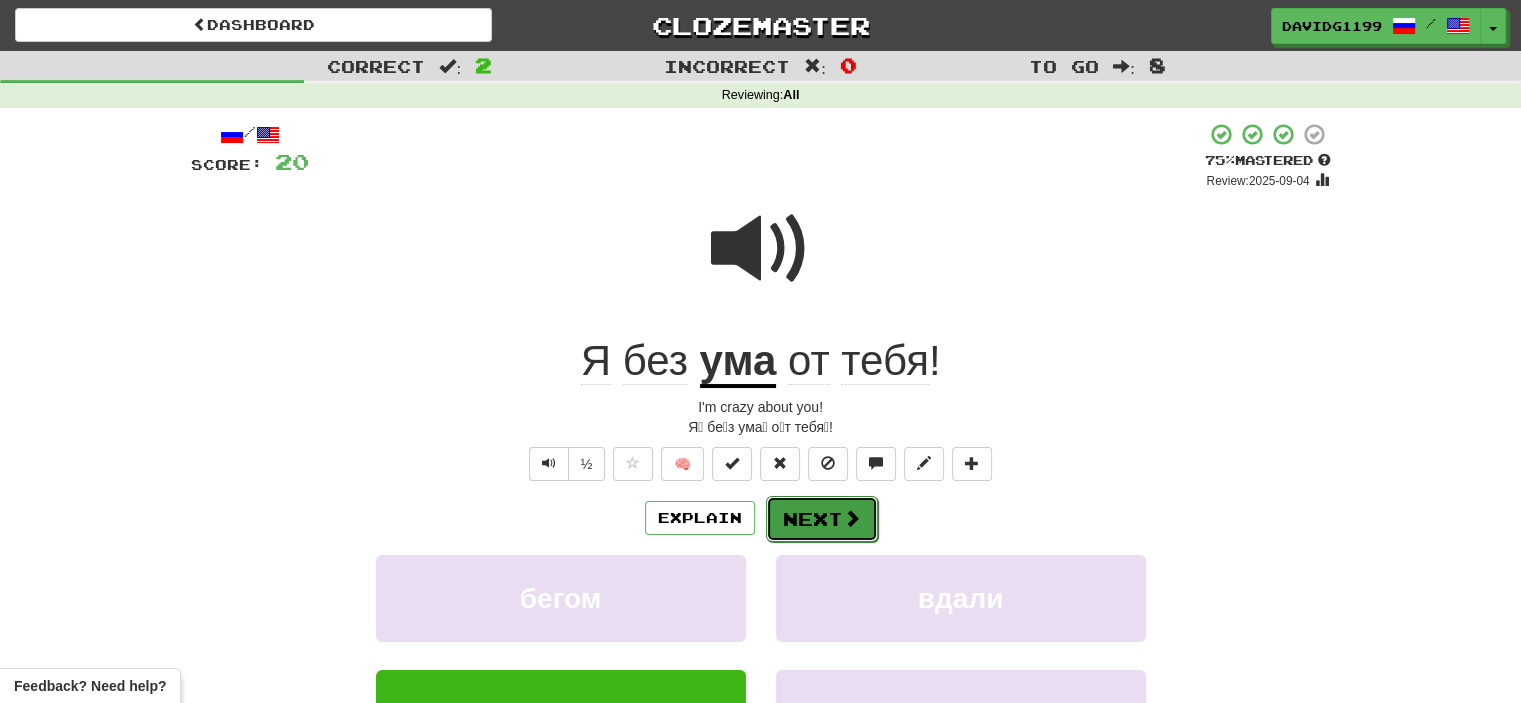 drag, startPoint x: 837, startPoint y: 520, endPoint x: 804, endPoint y: 521, distance: 33.01515 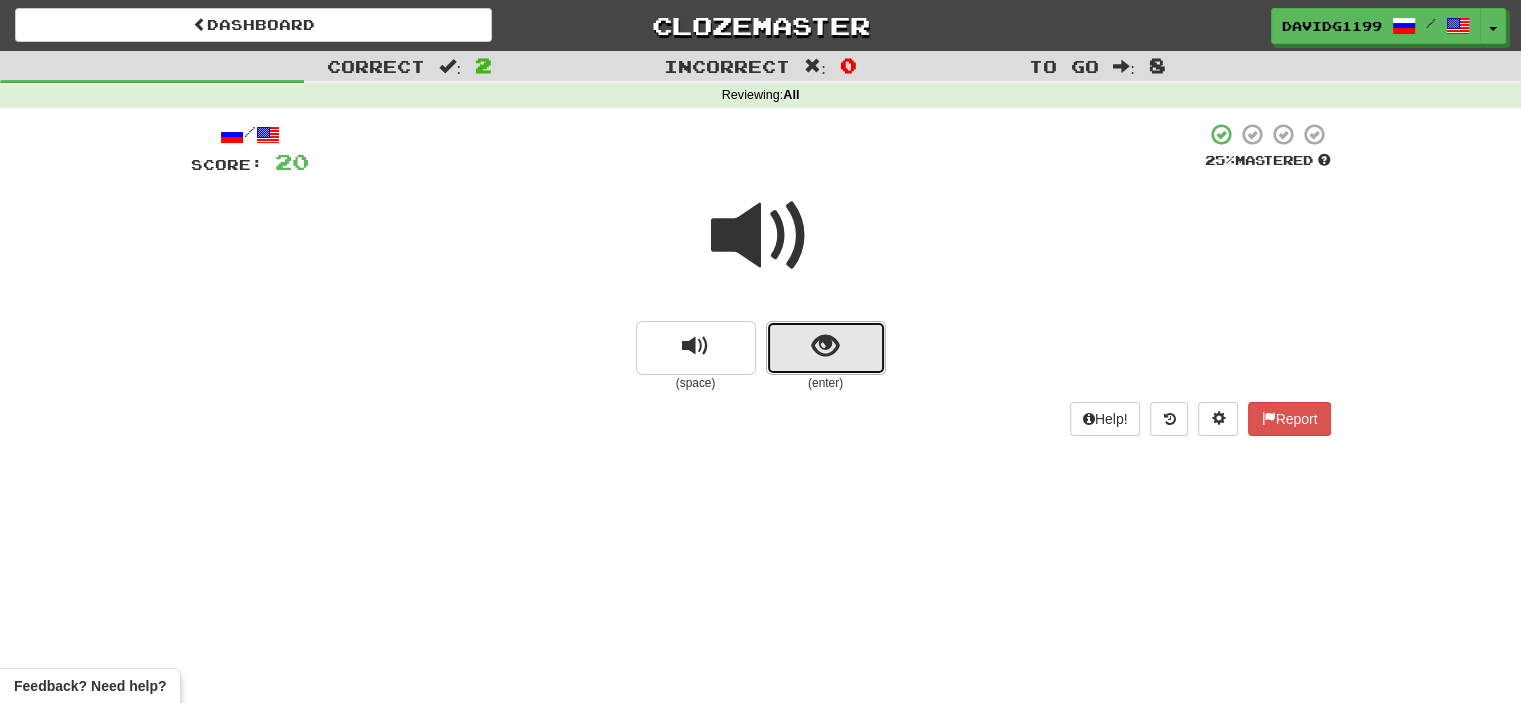 click at bounding box center (826, 348) 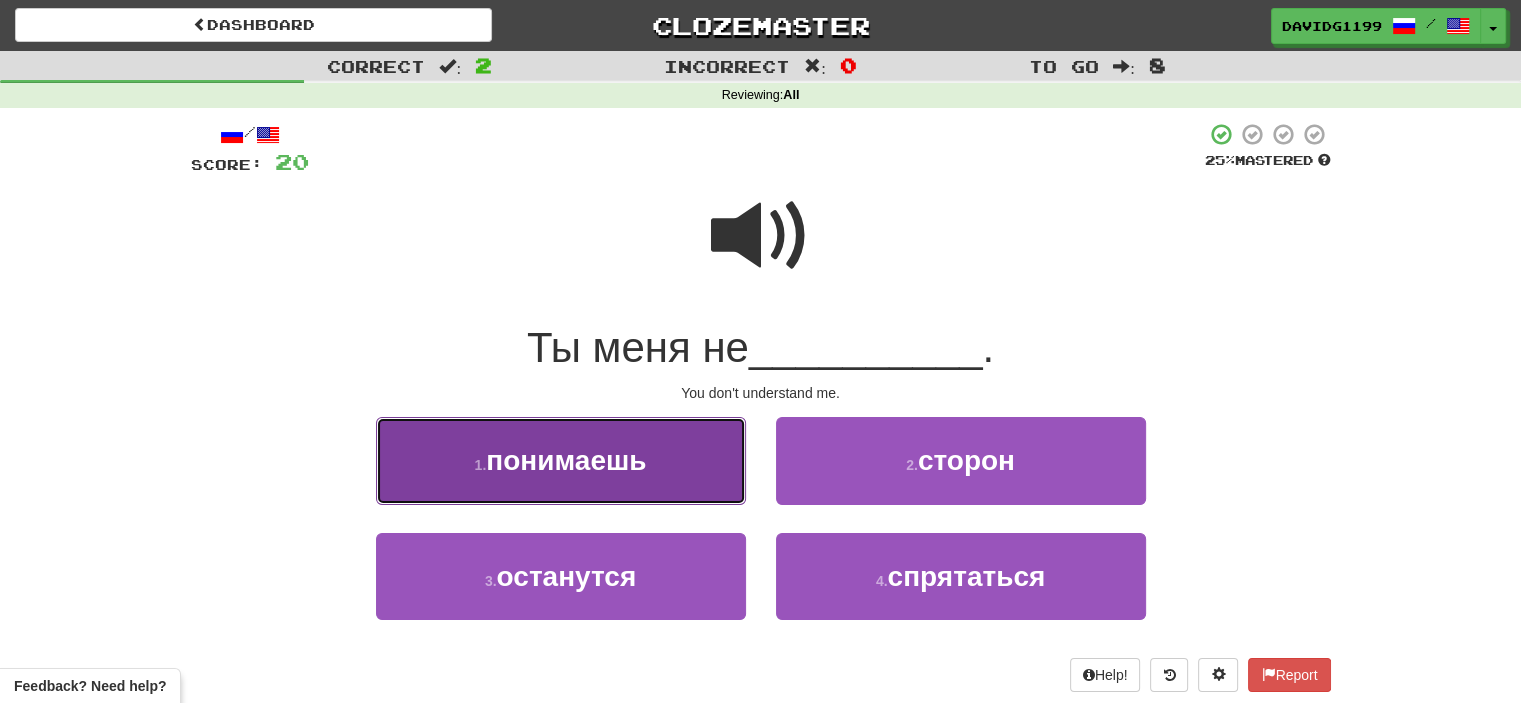 click on "1 .  понимаешь" at bounding box center [561, 460] 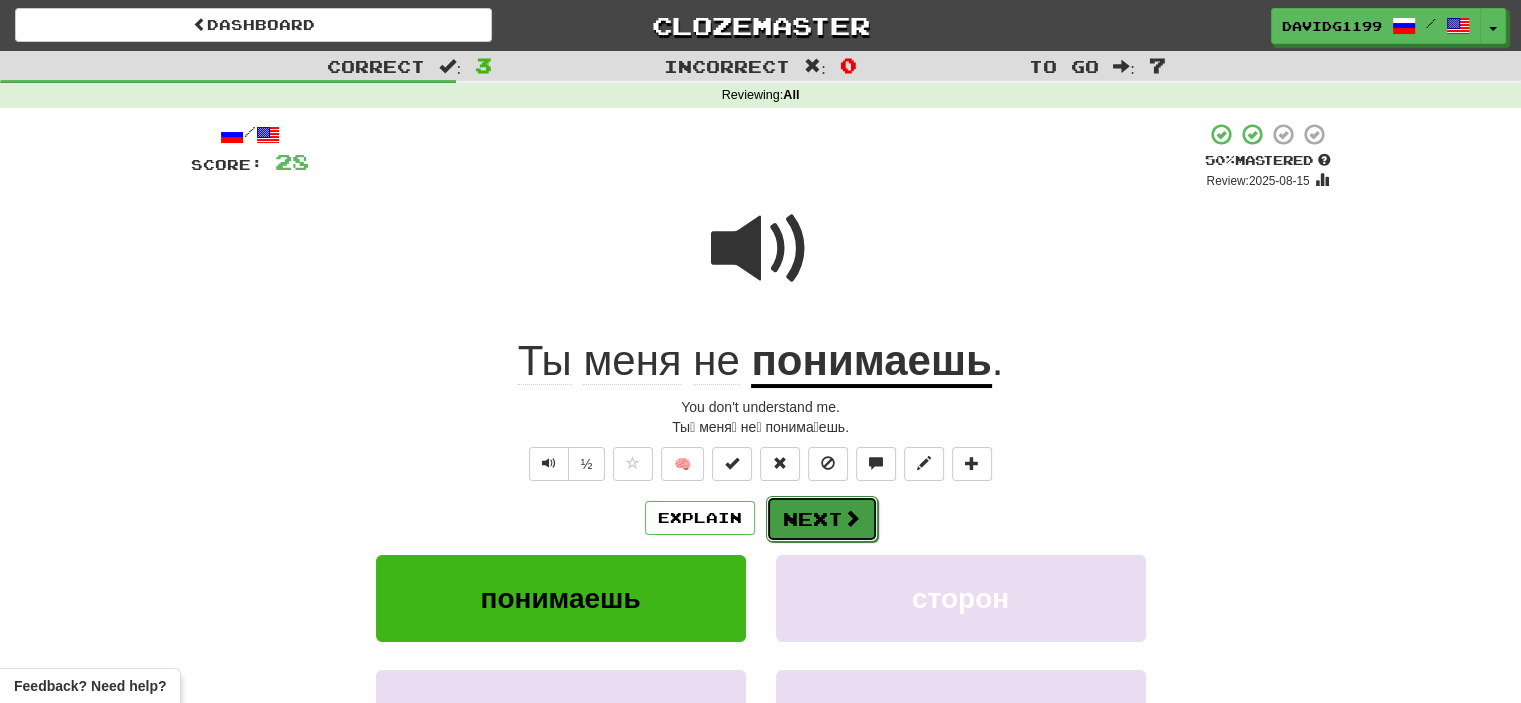 click on "Next" at bounding box center [822, 519] 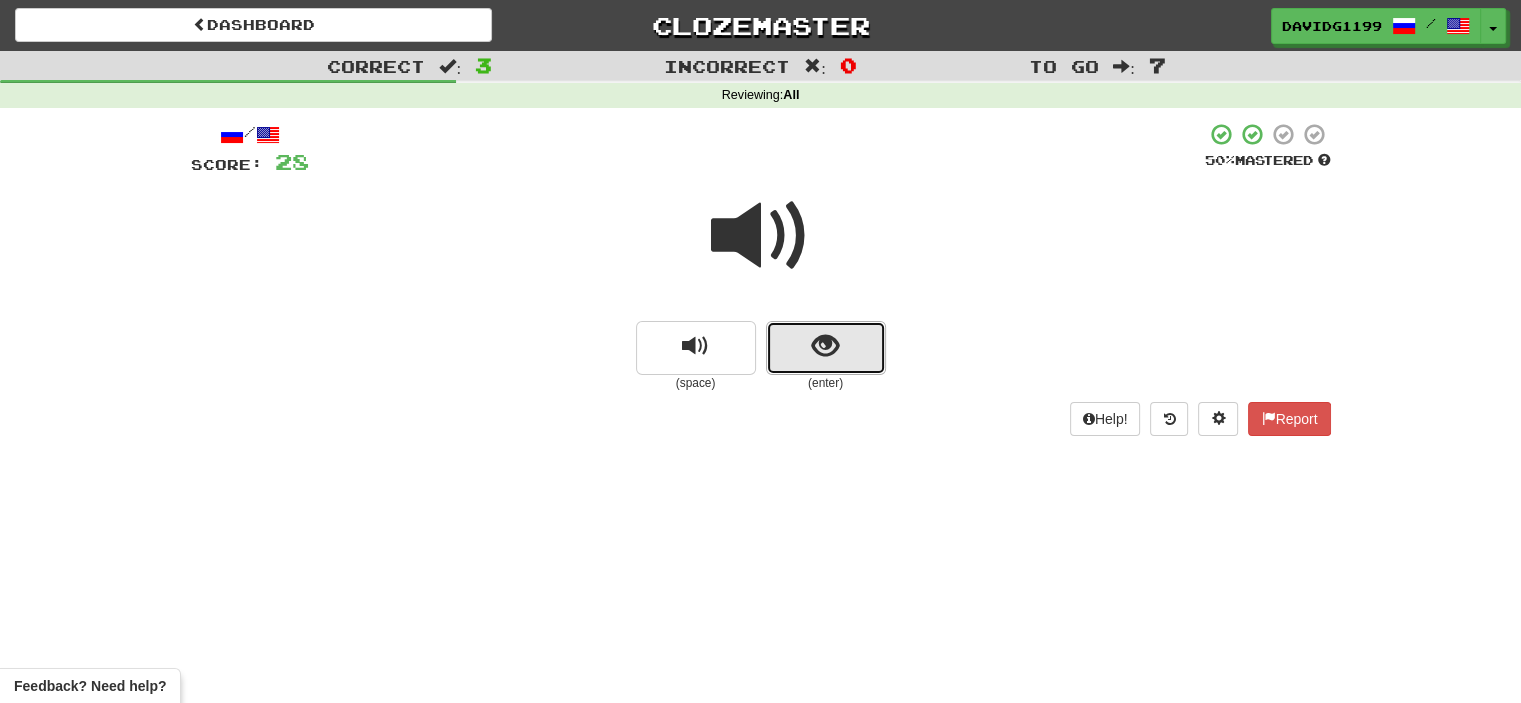 click at bounding box center [826, 348] 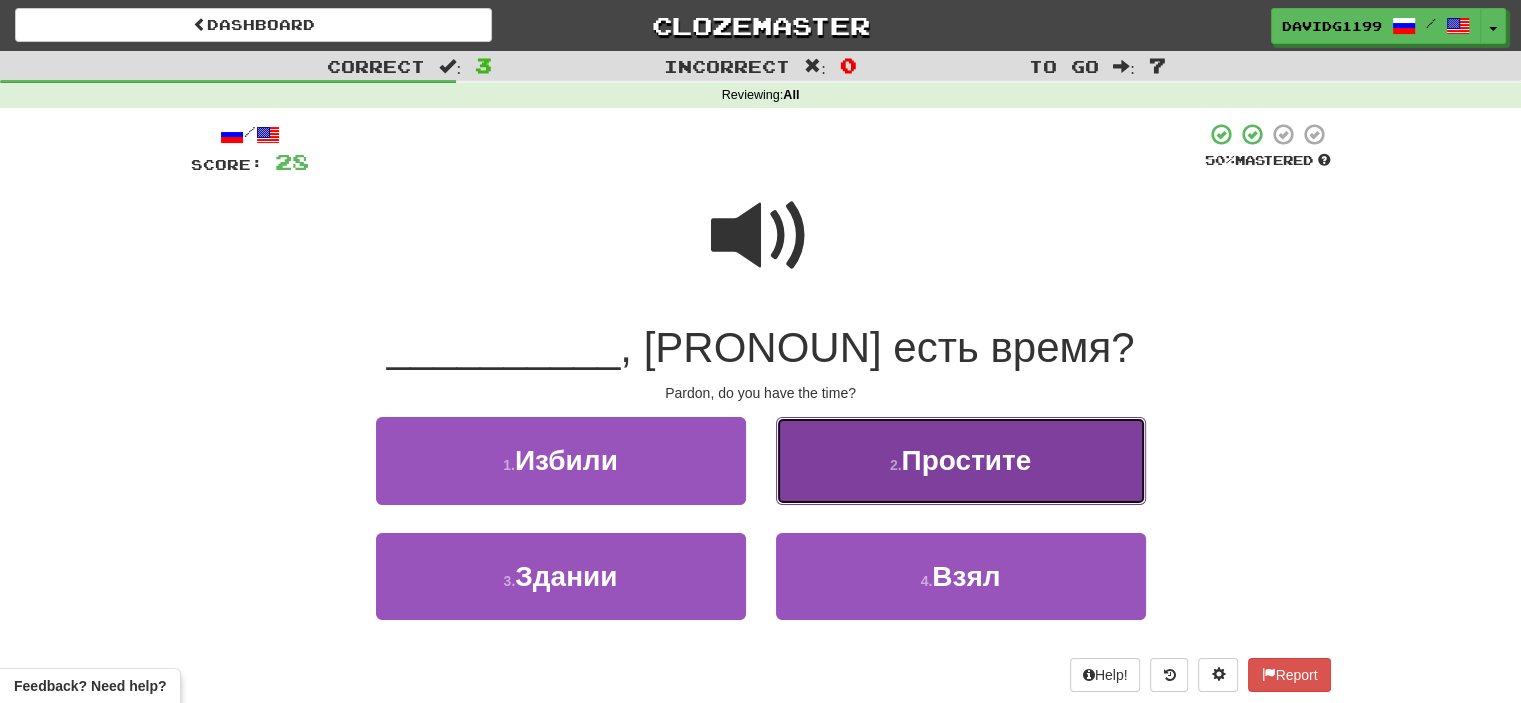 click on "2 .  Простите" at bounding box center (961, 460) 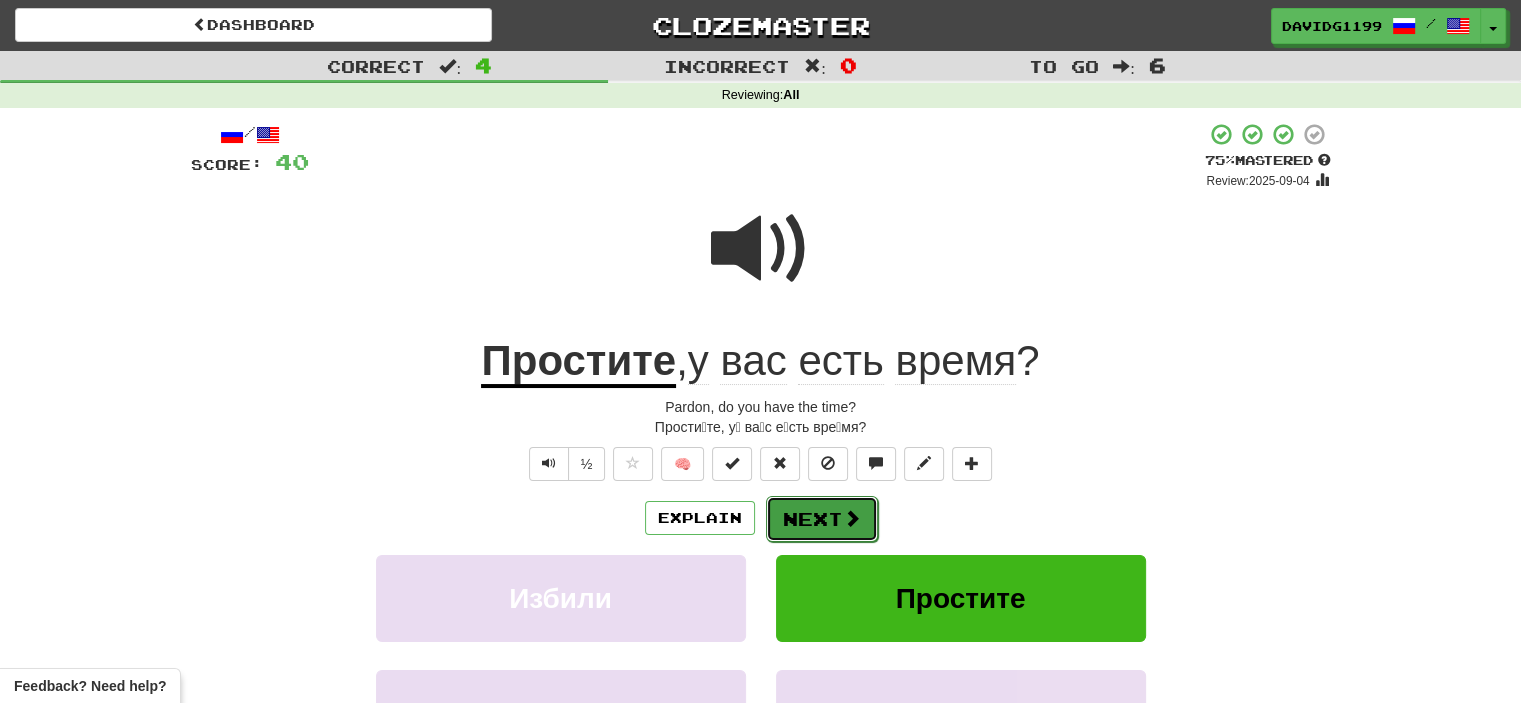click on "Next" at bounding box center (822, 519) 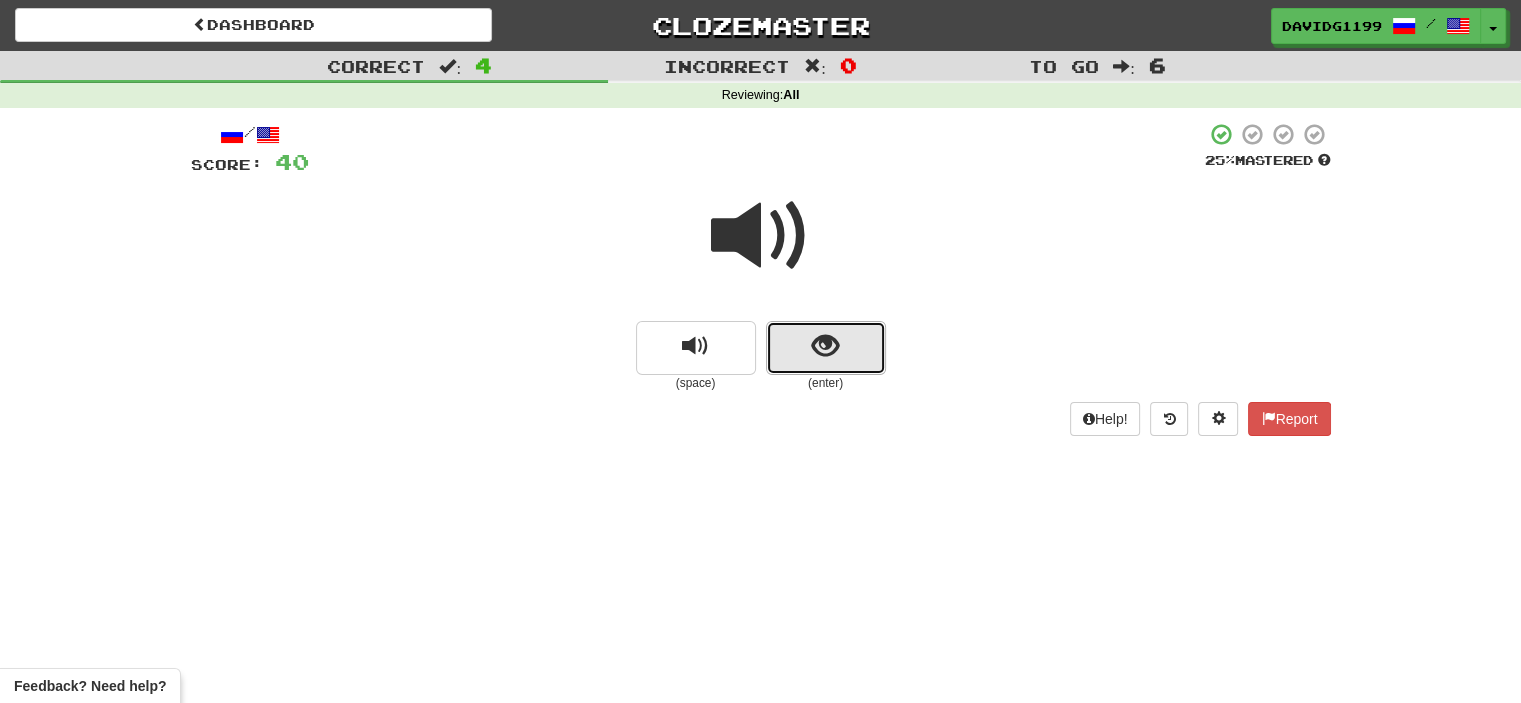 click at bounding box center (826, 348) 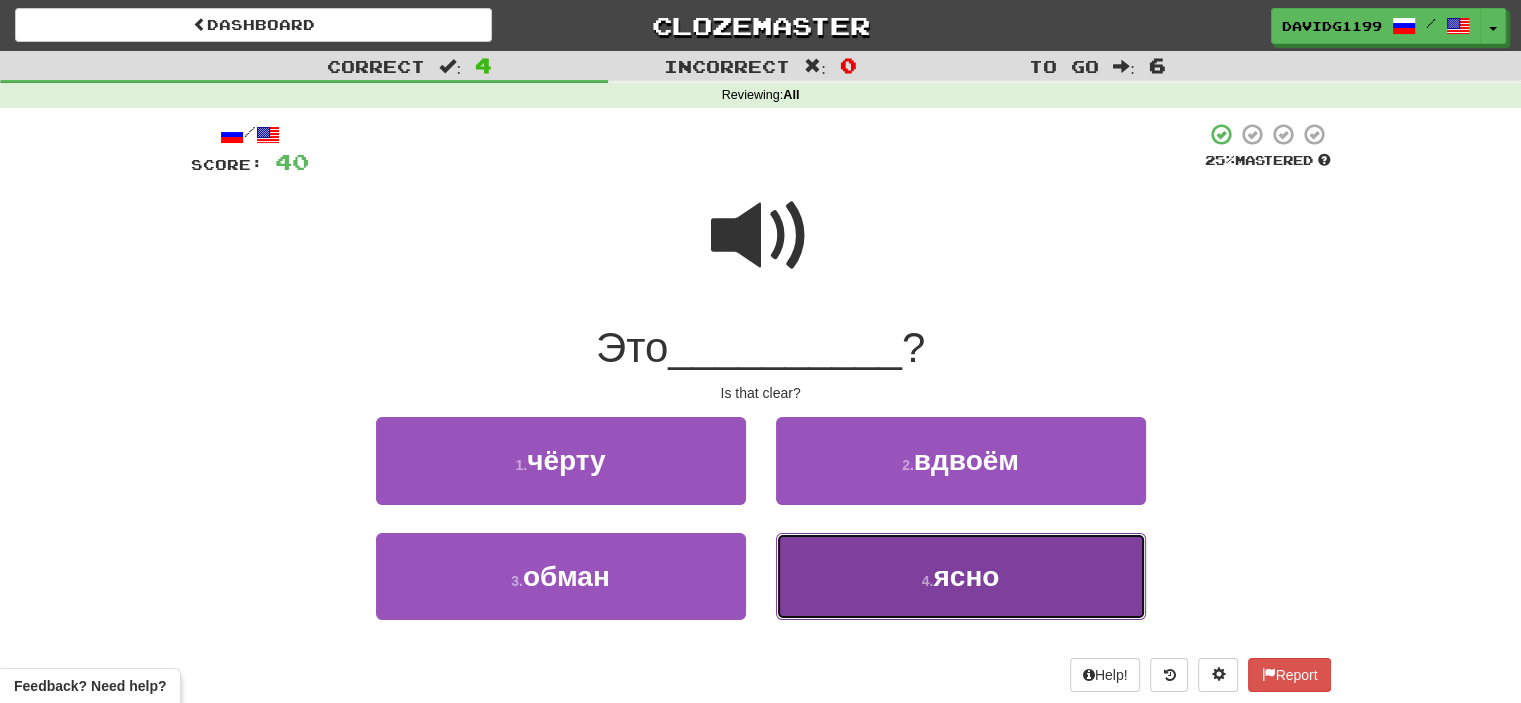 click on "4 .  ясно" at bounding box center (961, 576) 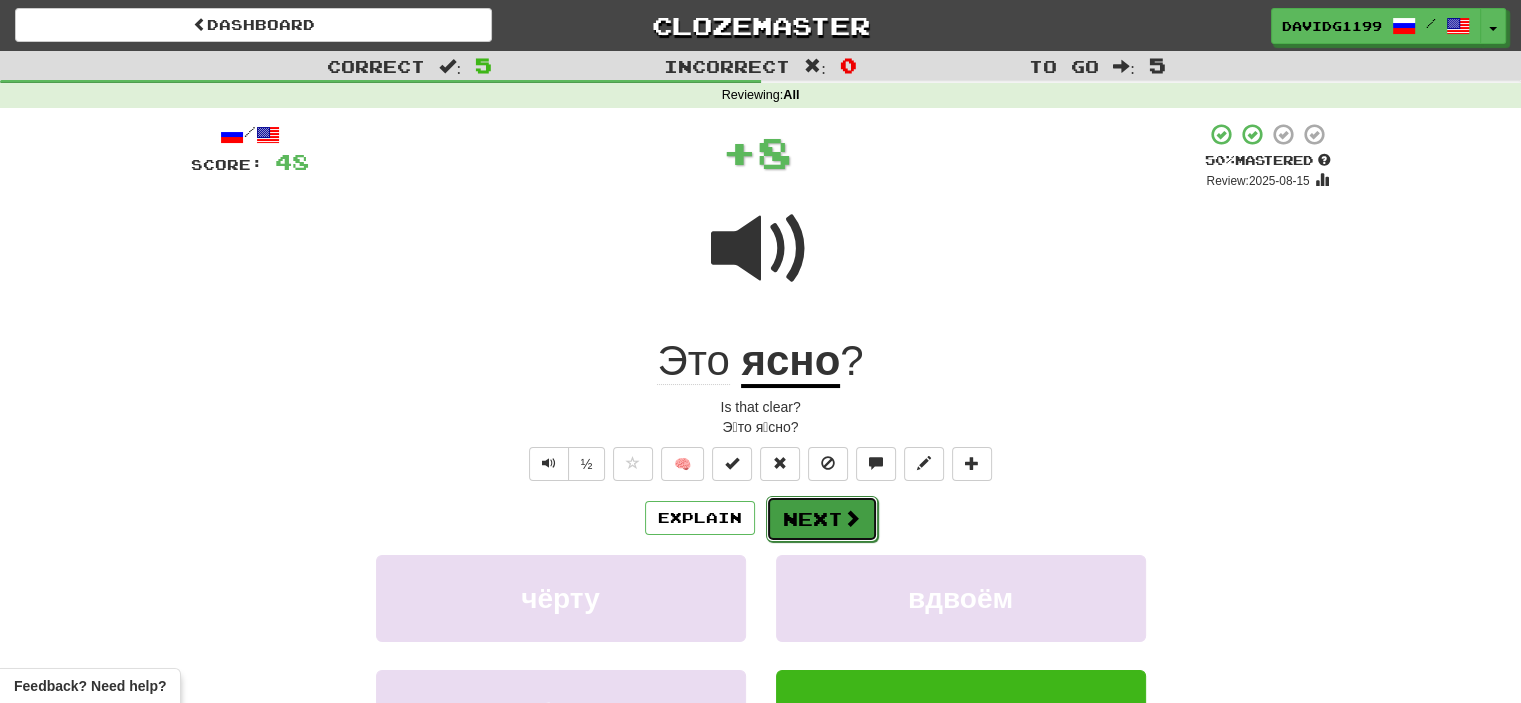 click on "Next" at bounding box center [822, 519] 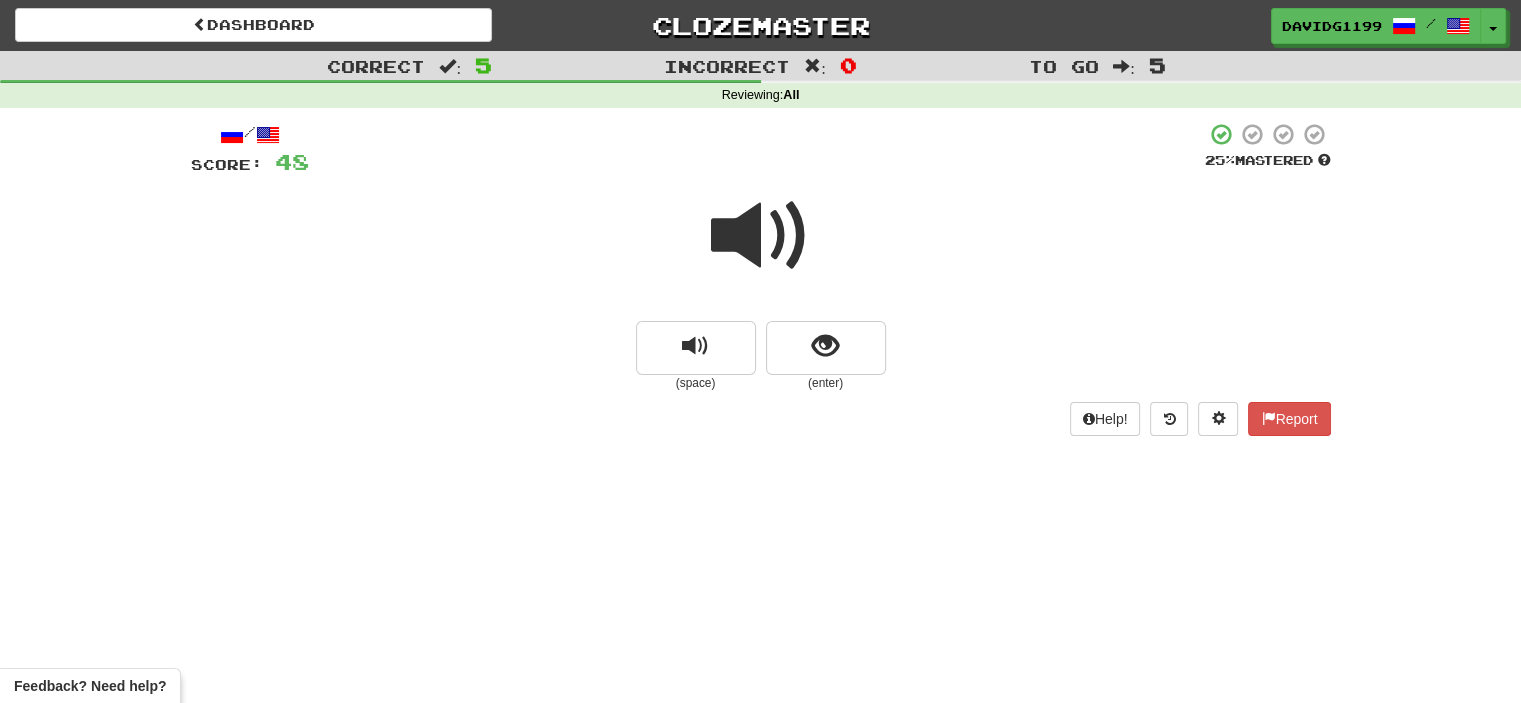 click at bounding box center (761, 236) 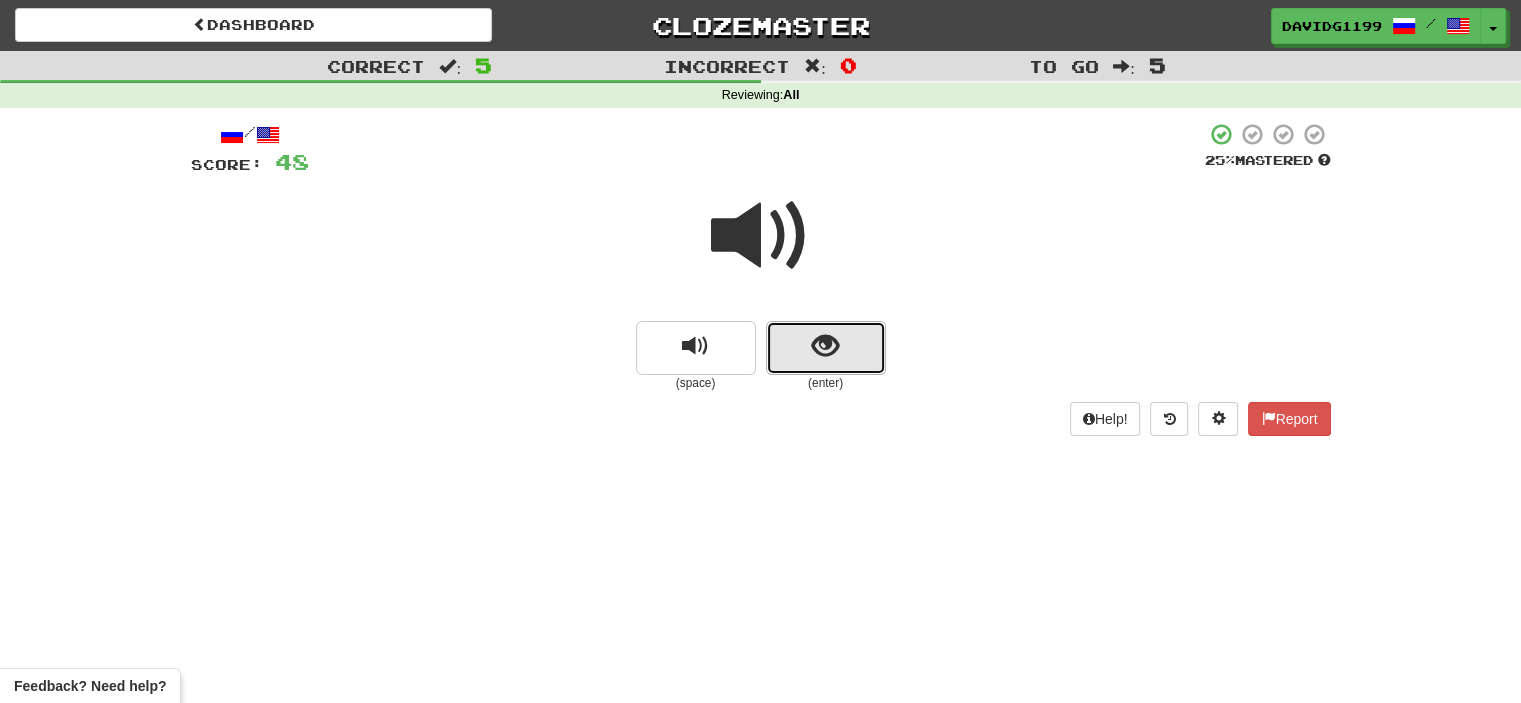 click at bounding box center [826, 348] 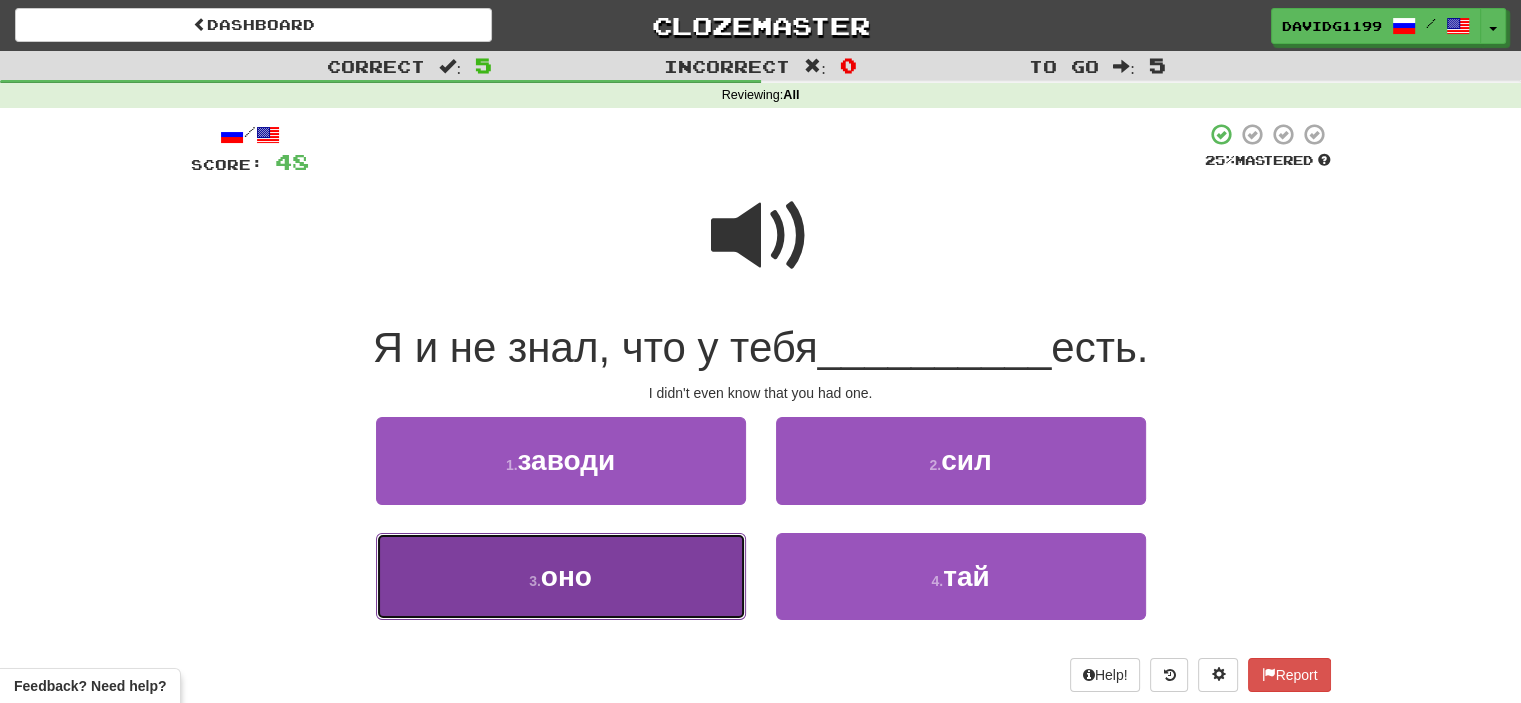 click on "3 .  оно" at bounding box center (561, 576) 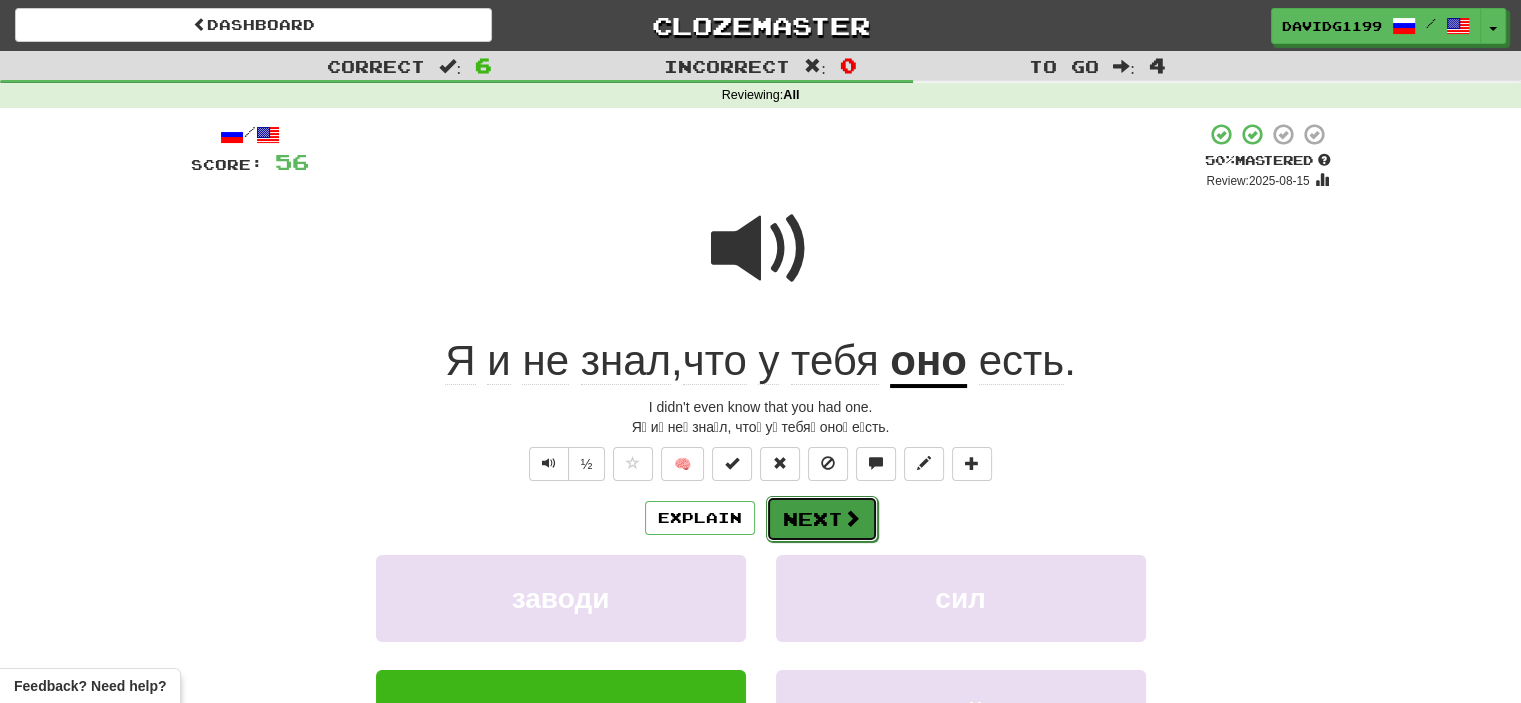 click on "Next" at bounding box center [822, 519] 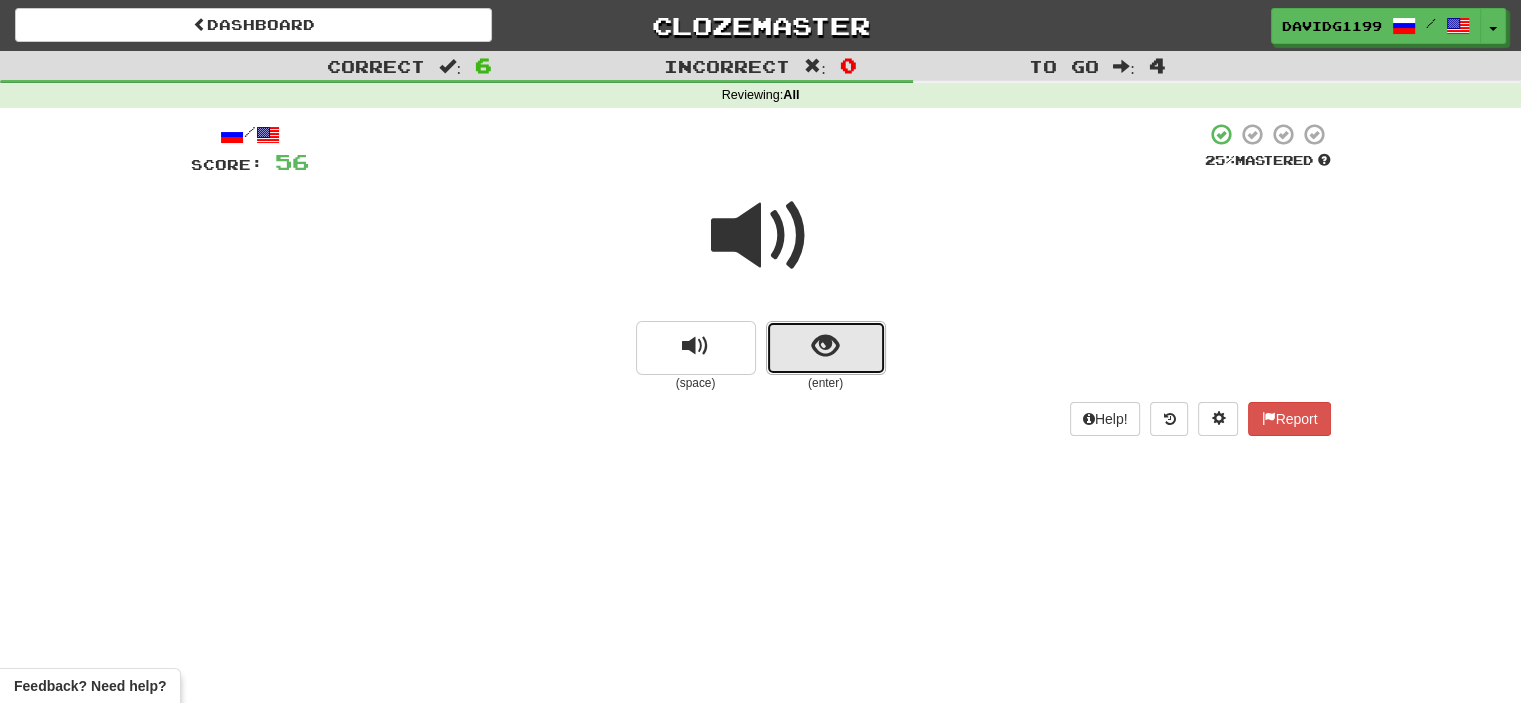 click at bounding box center [825, 346] 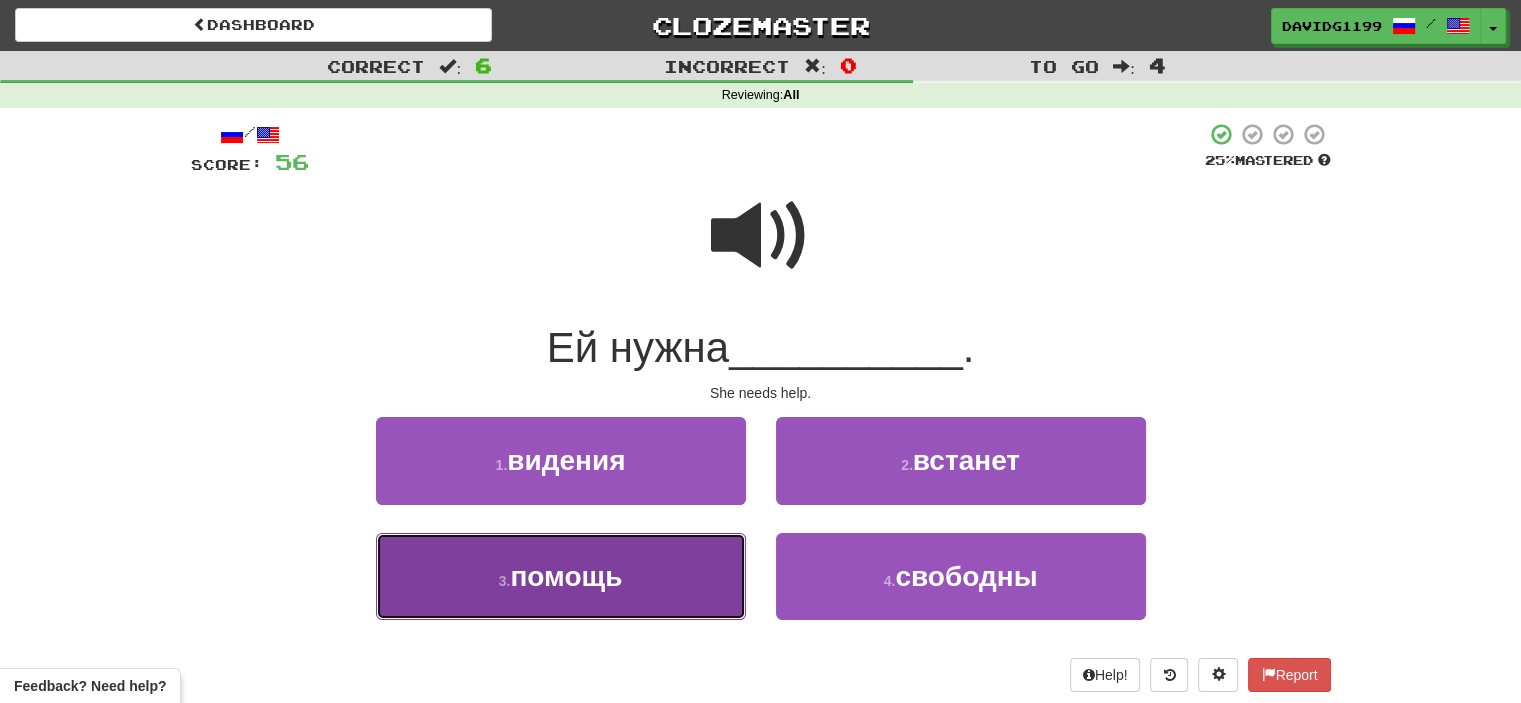 click on "3 .  помощь" at bounding box center [561, 576] 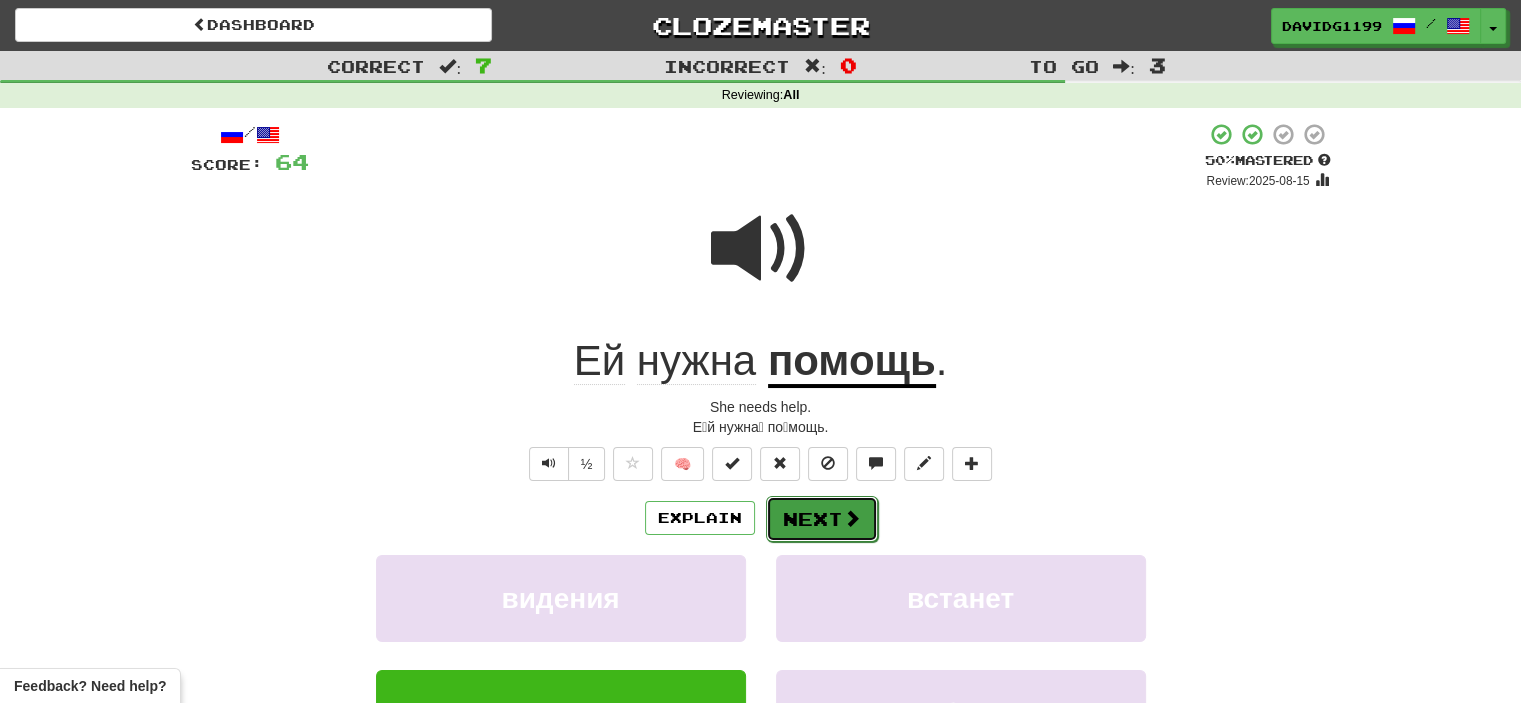click on "Next" at bounding box center [822, 519] 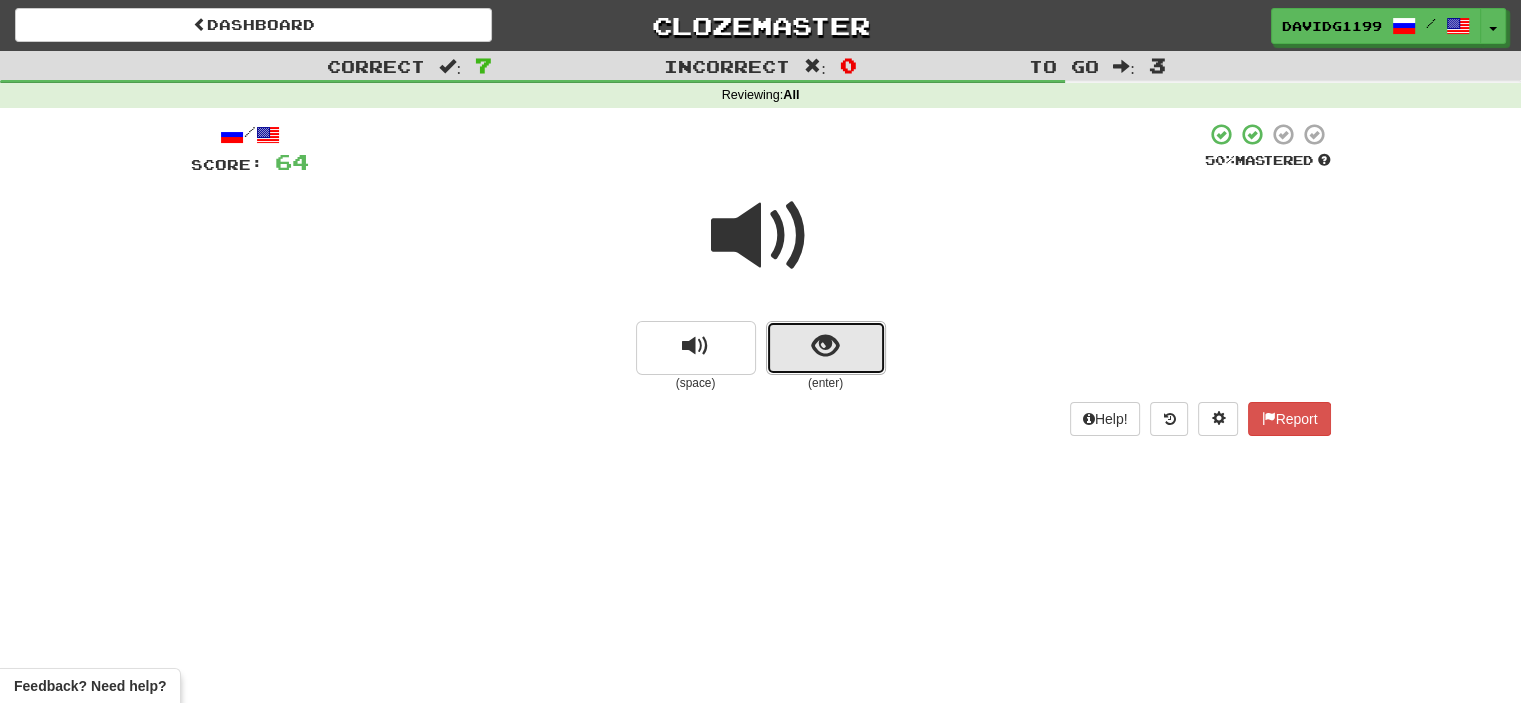 click at bounding box center [826, 348] 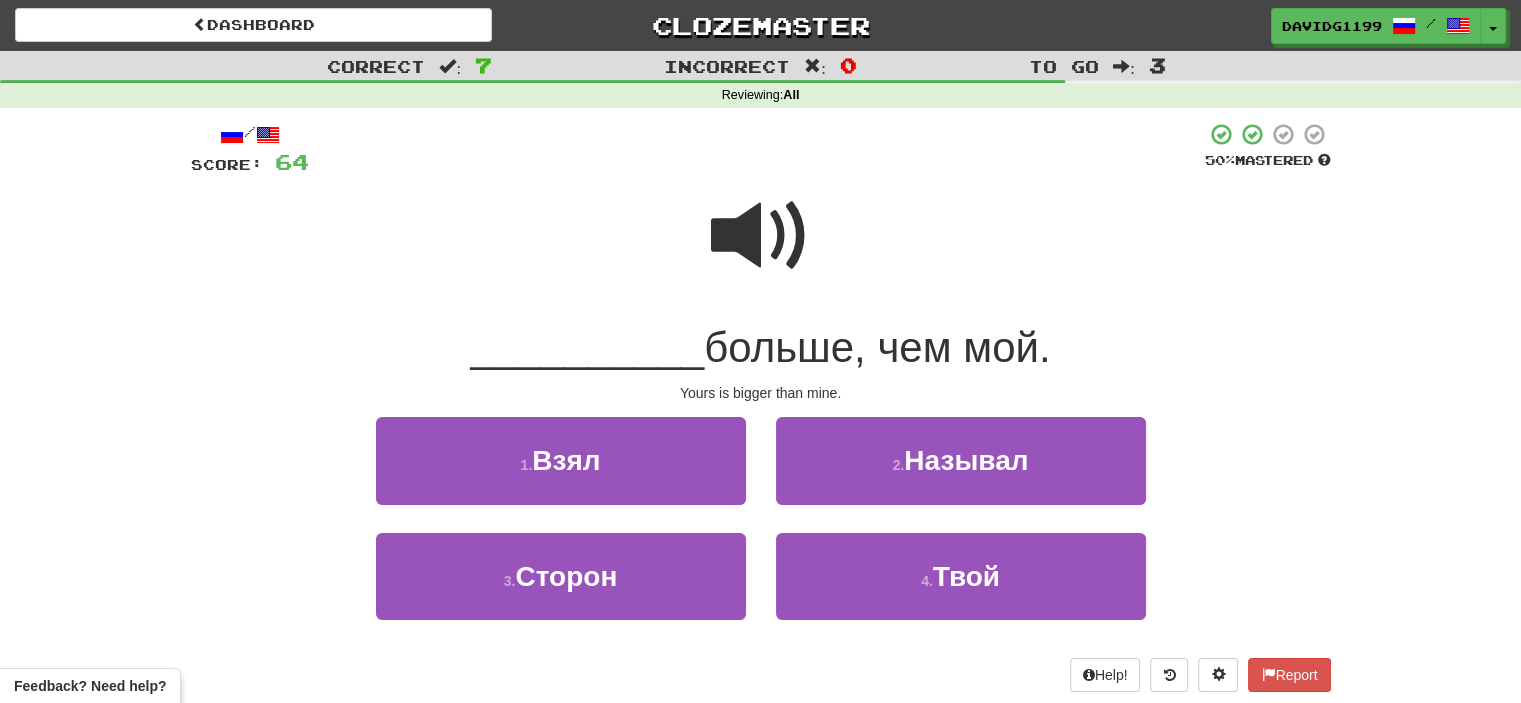 click at bounding box center [761, 236] 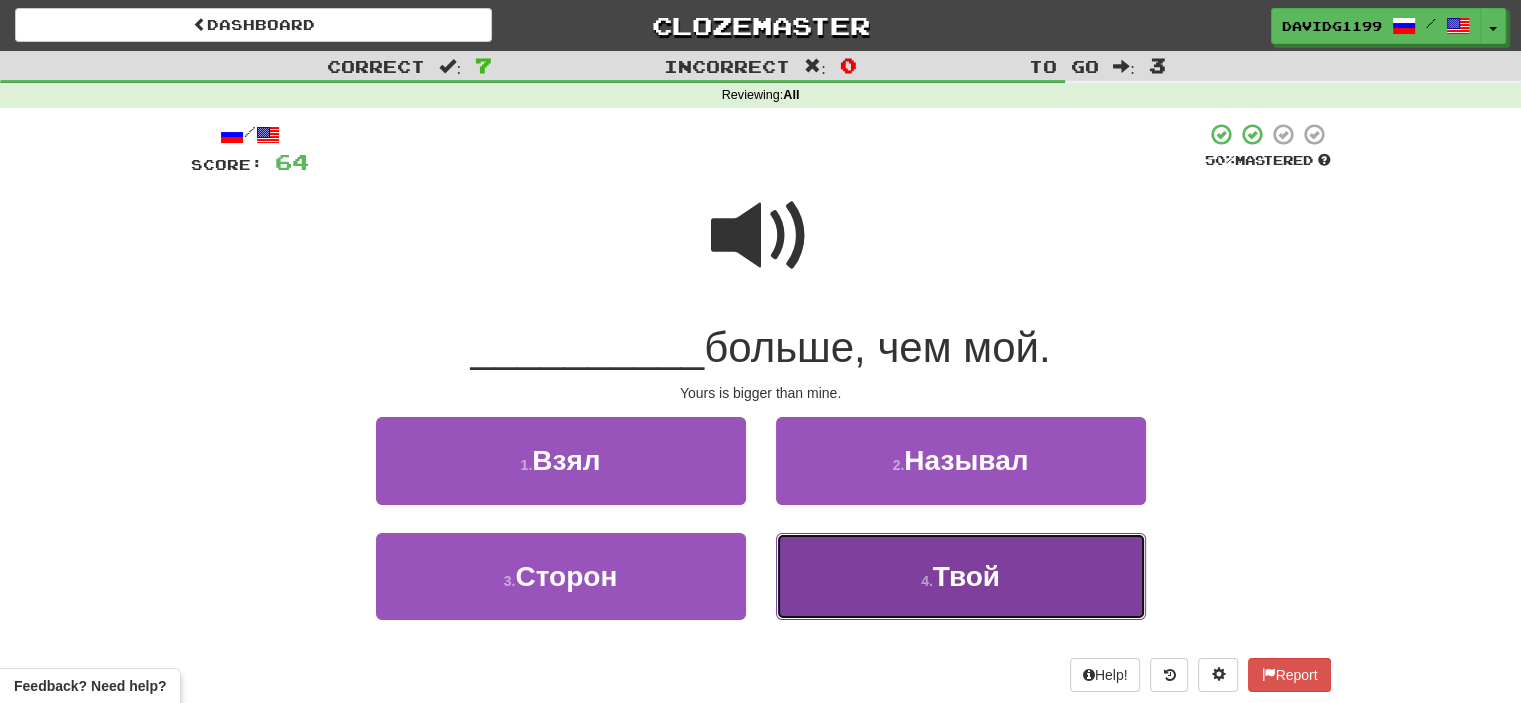 click on "4 .  Твой" at bounding box center (961, 576) 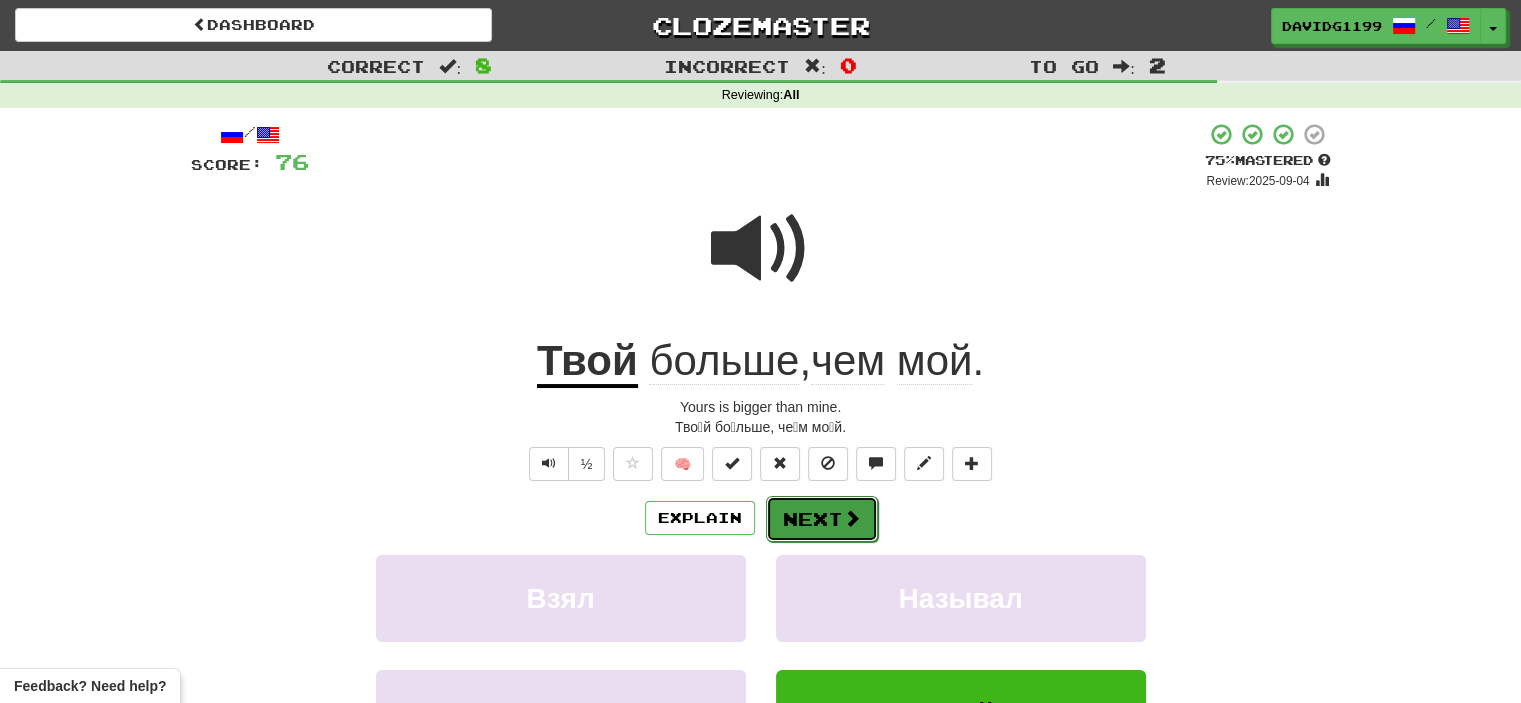 click on "Next" at bounding box center [822, 519] 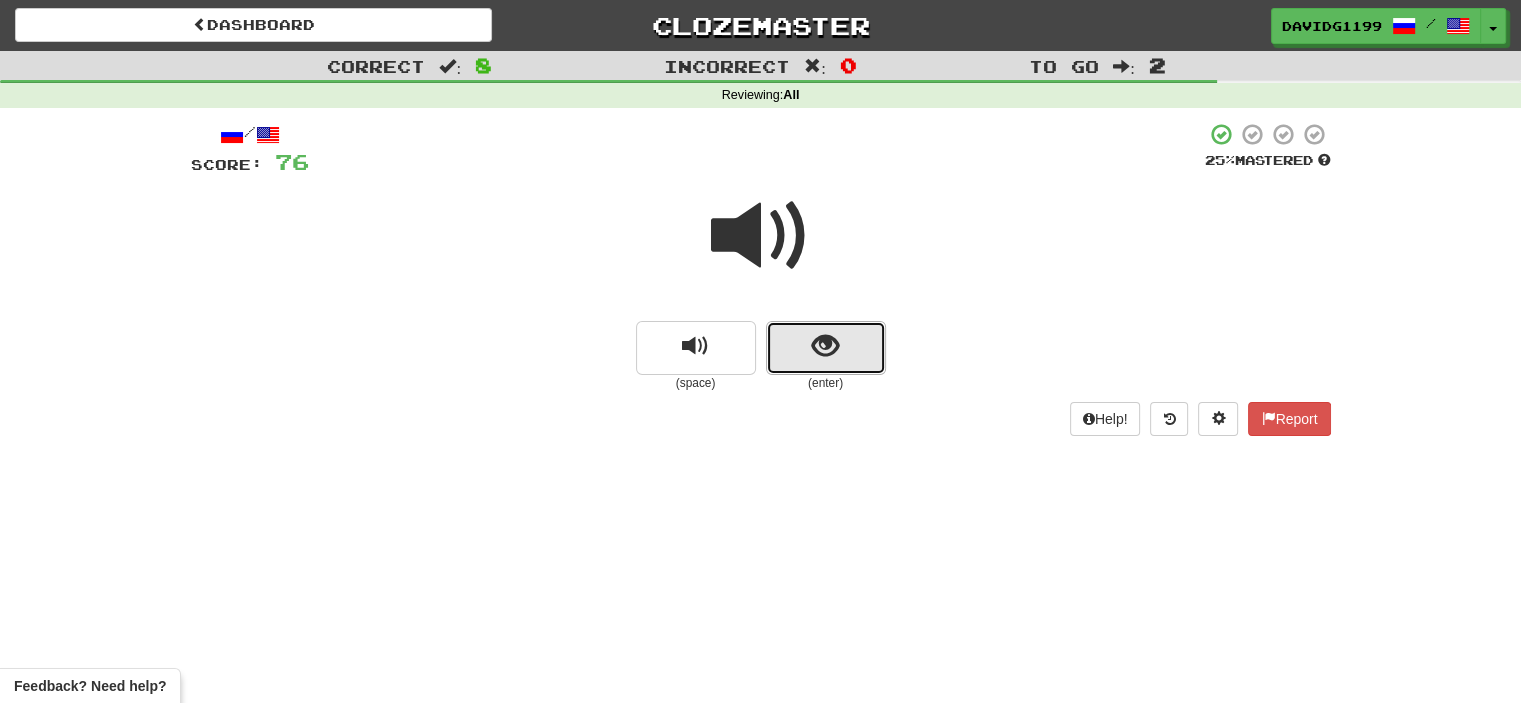 click at bounding box center [826, 348] 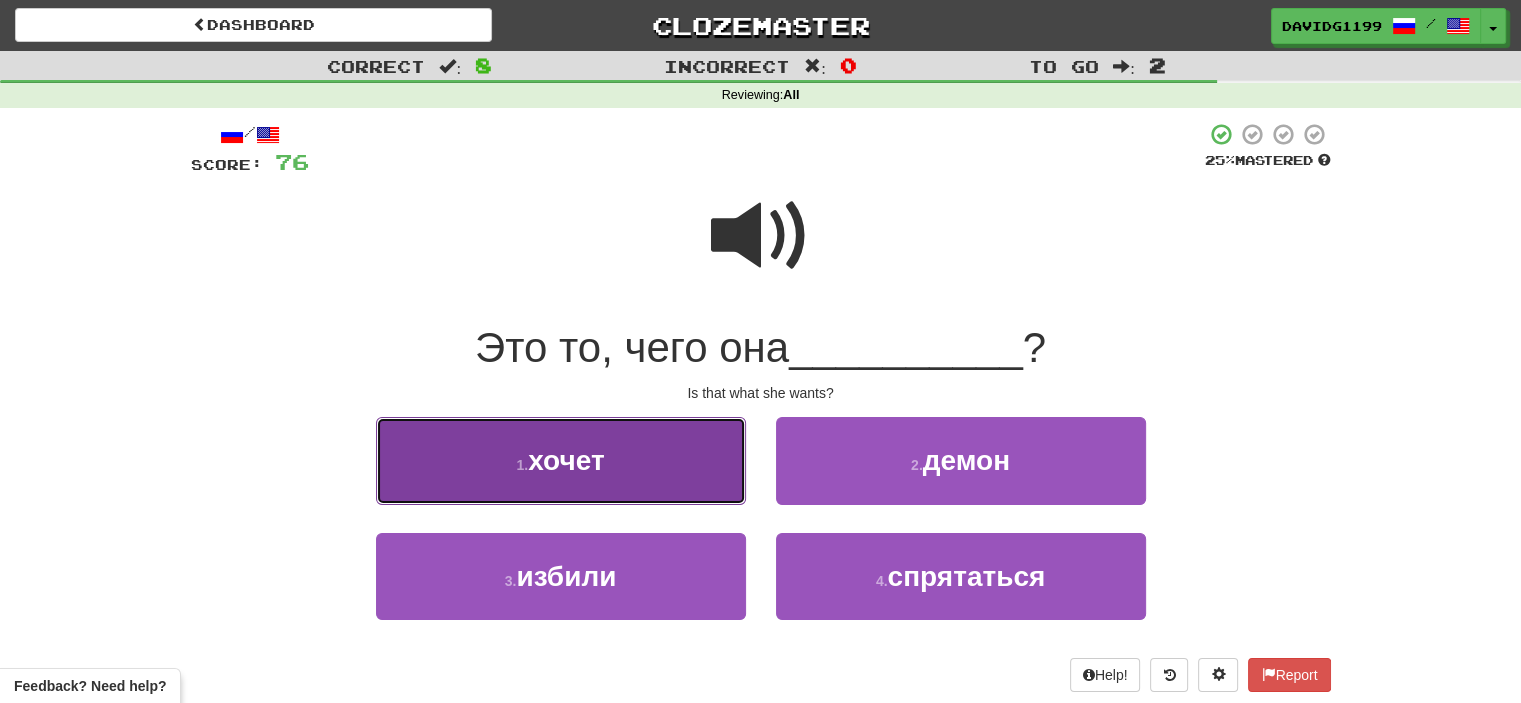 click on "1 .  хочет" at bounding box center [561, 460] 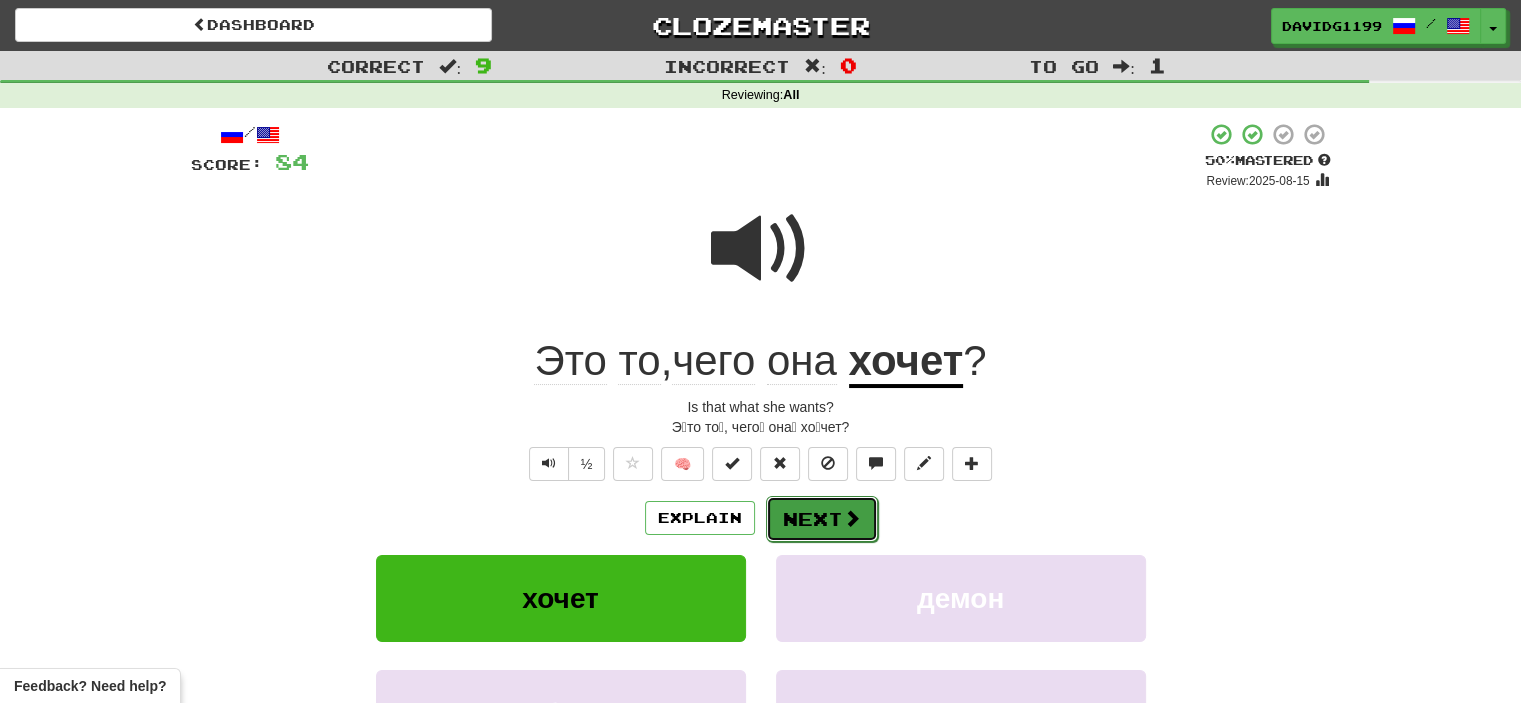 click on "Next" at bounding box center (822, 519) 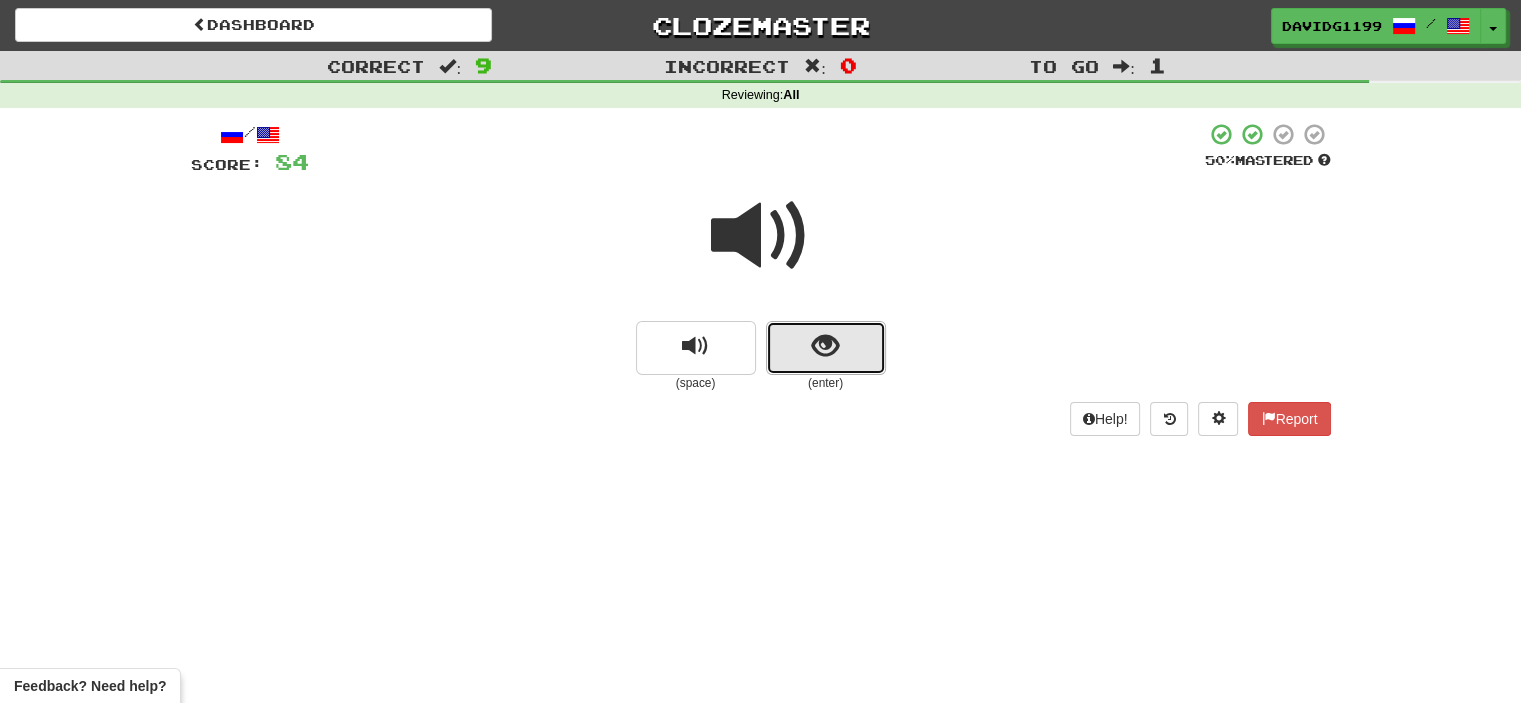 click at bounding box center [826, 348] 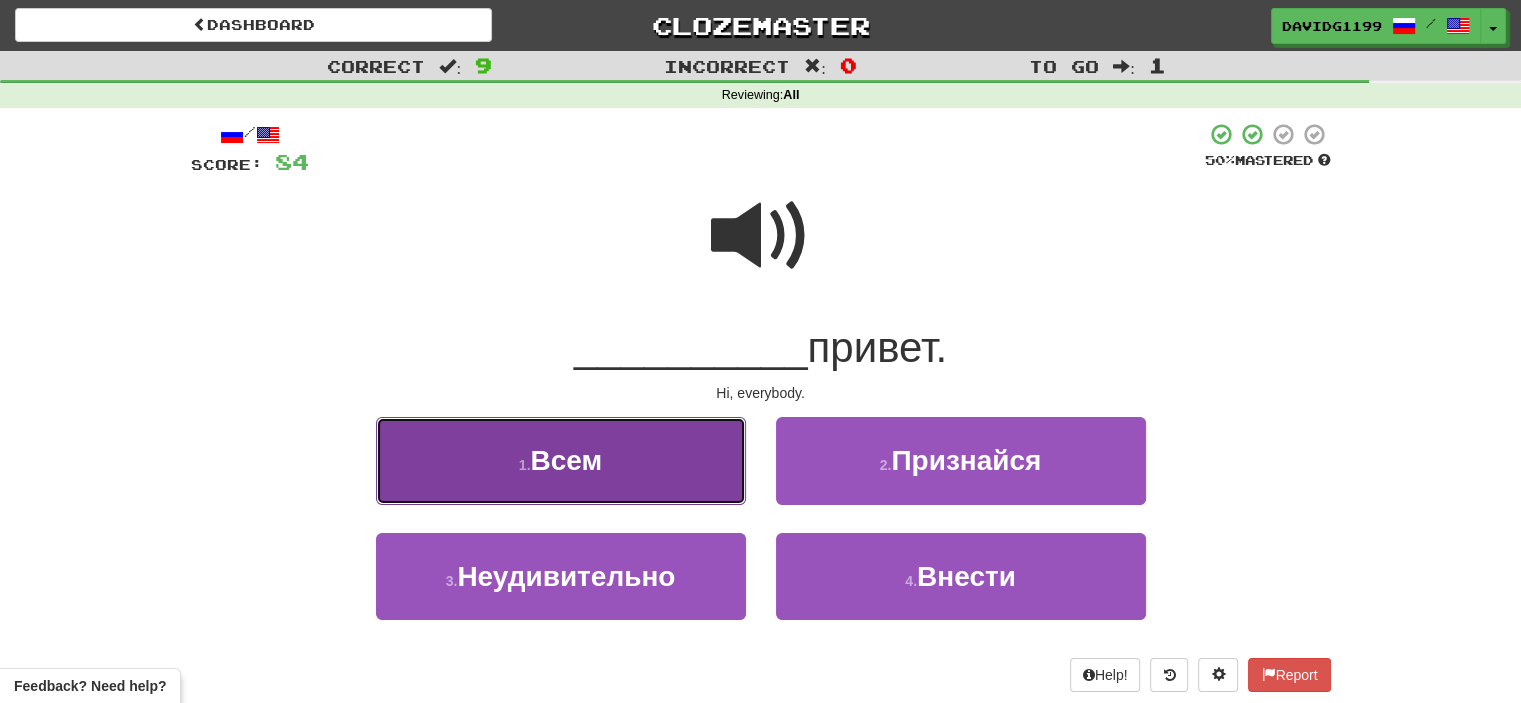 click on "1 .  Всем" at bounding box center (561, 460) 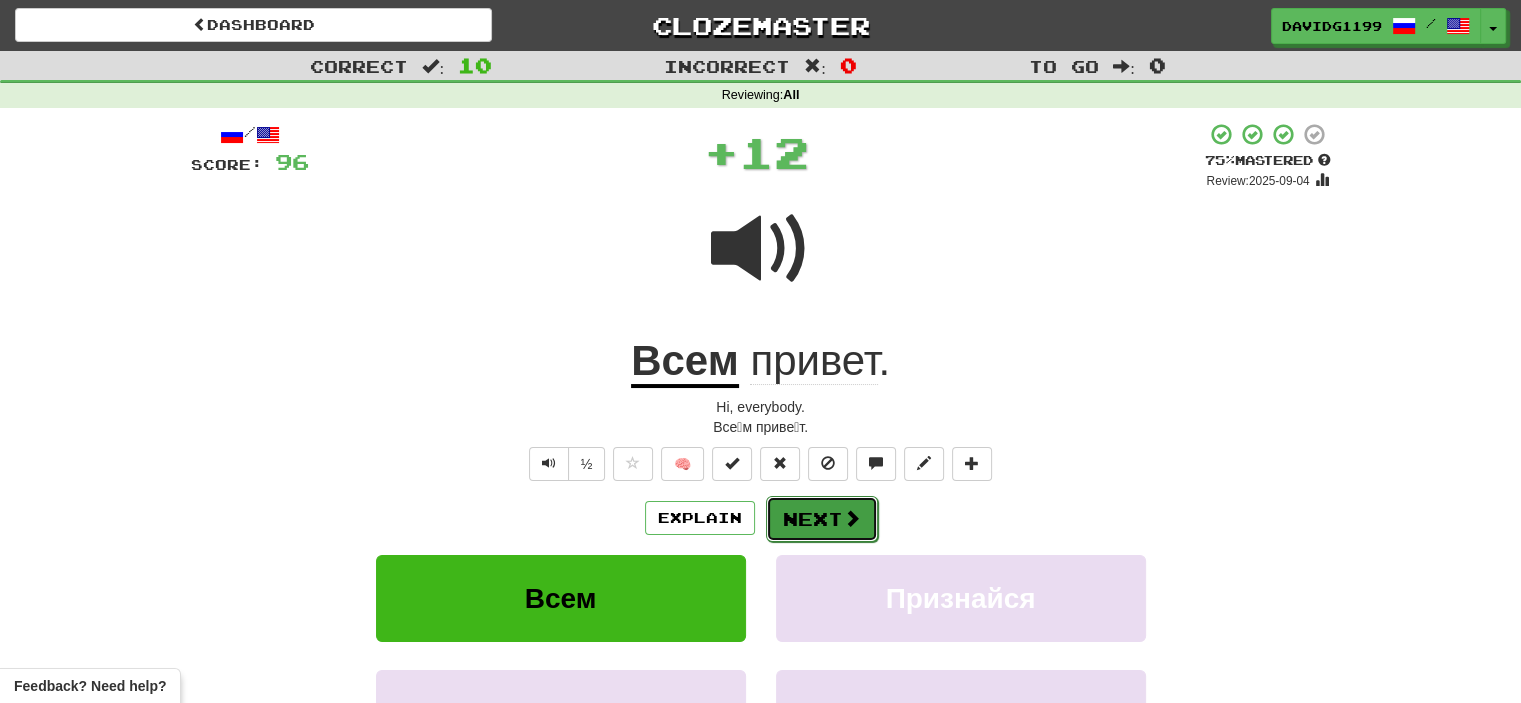 click on "Next" at bounding box center [822, 519] 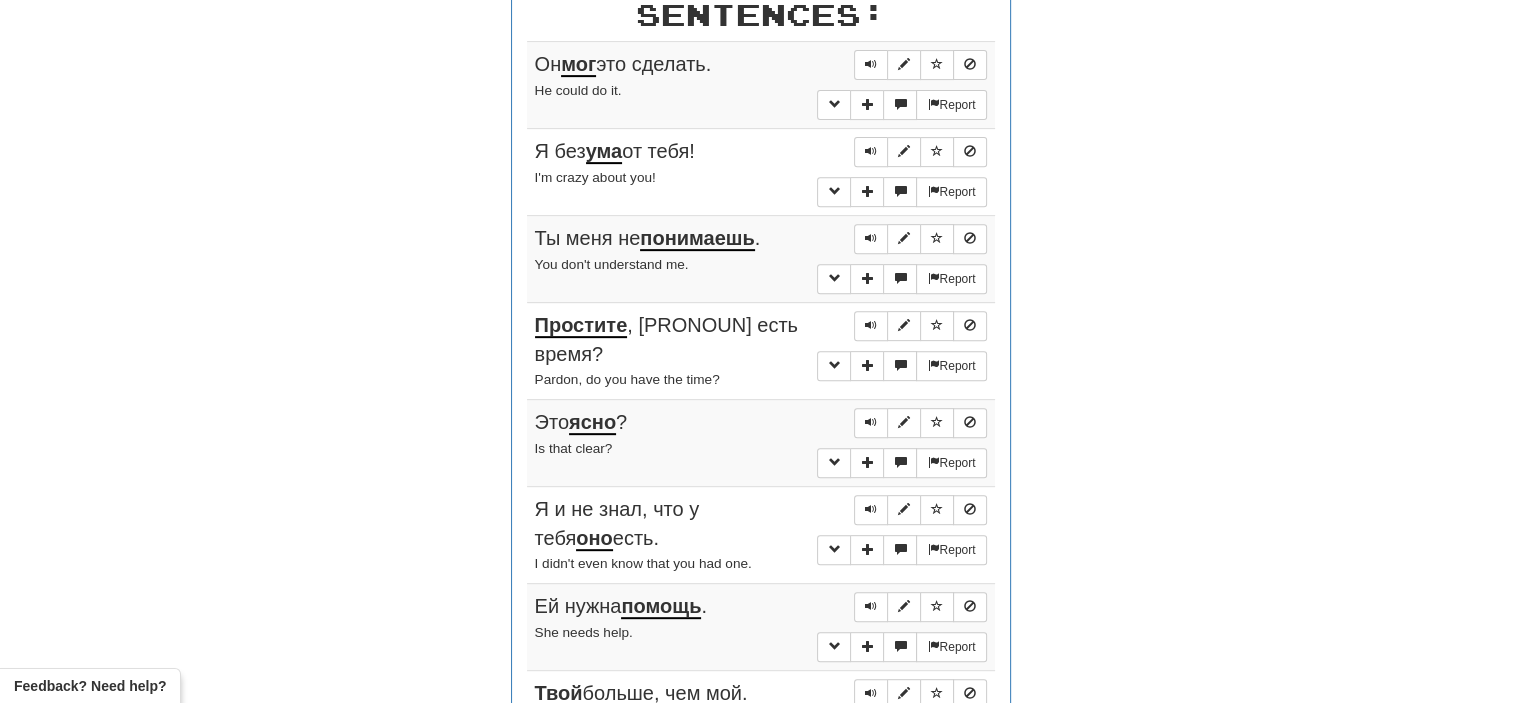 scroll, scrollTop: 784, scrollLeft: 0, axis: vertical 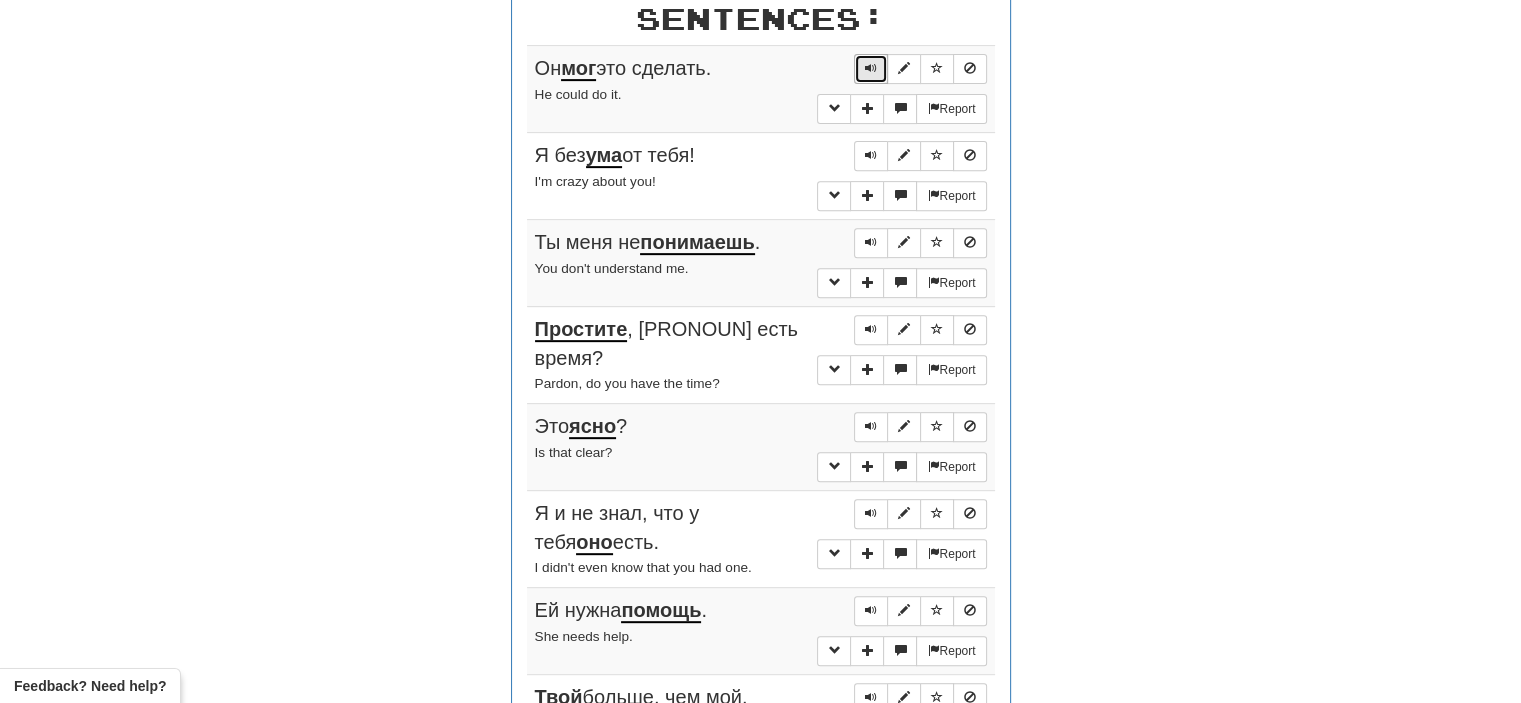 click at bounding box center (871, 68) 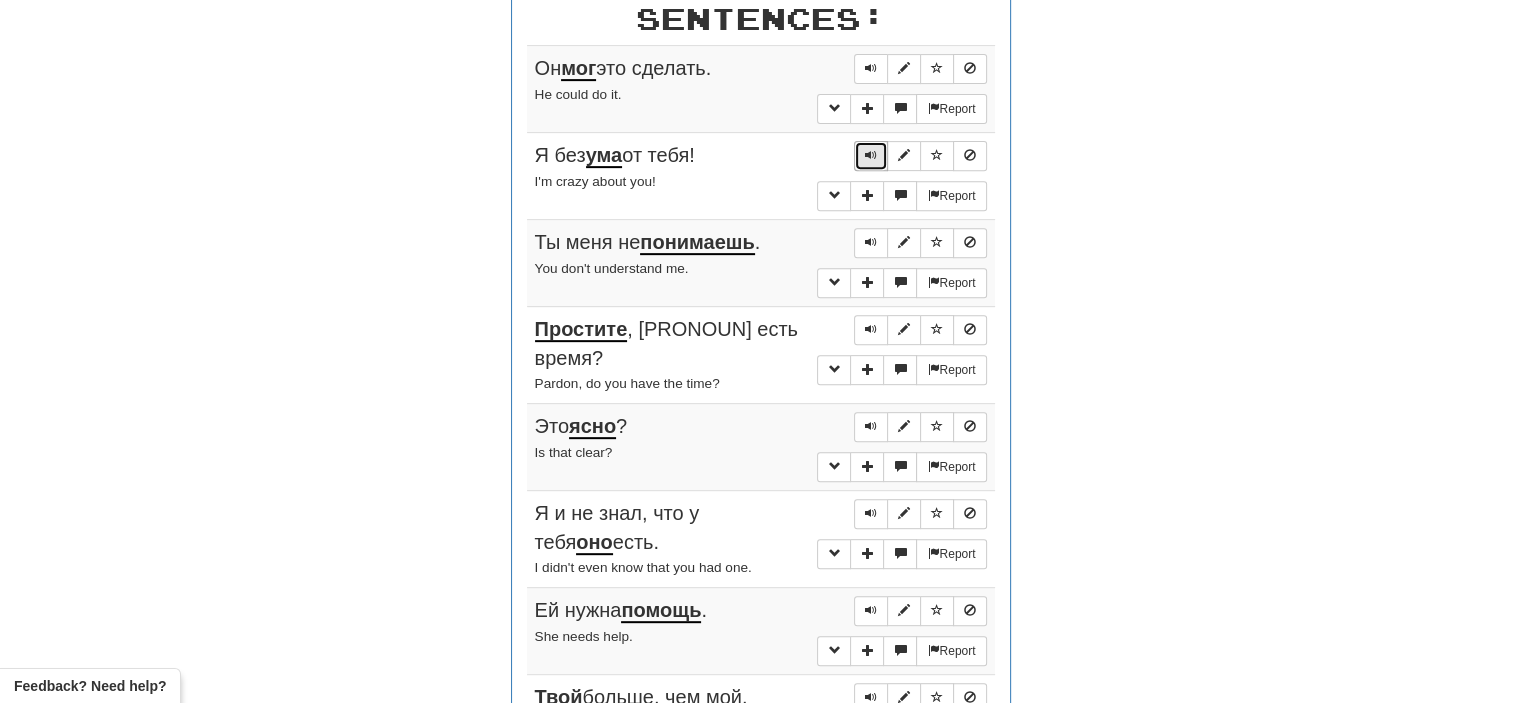 click at bounding box center [871, 155] 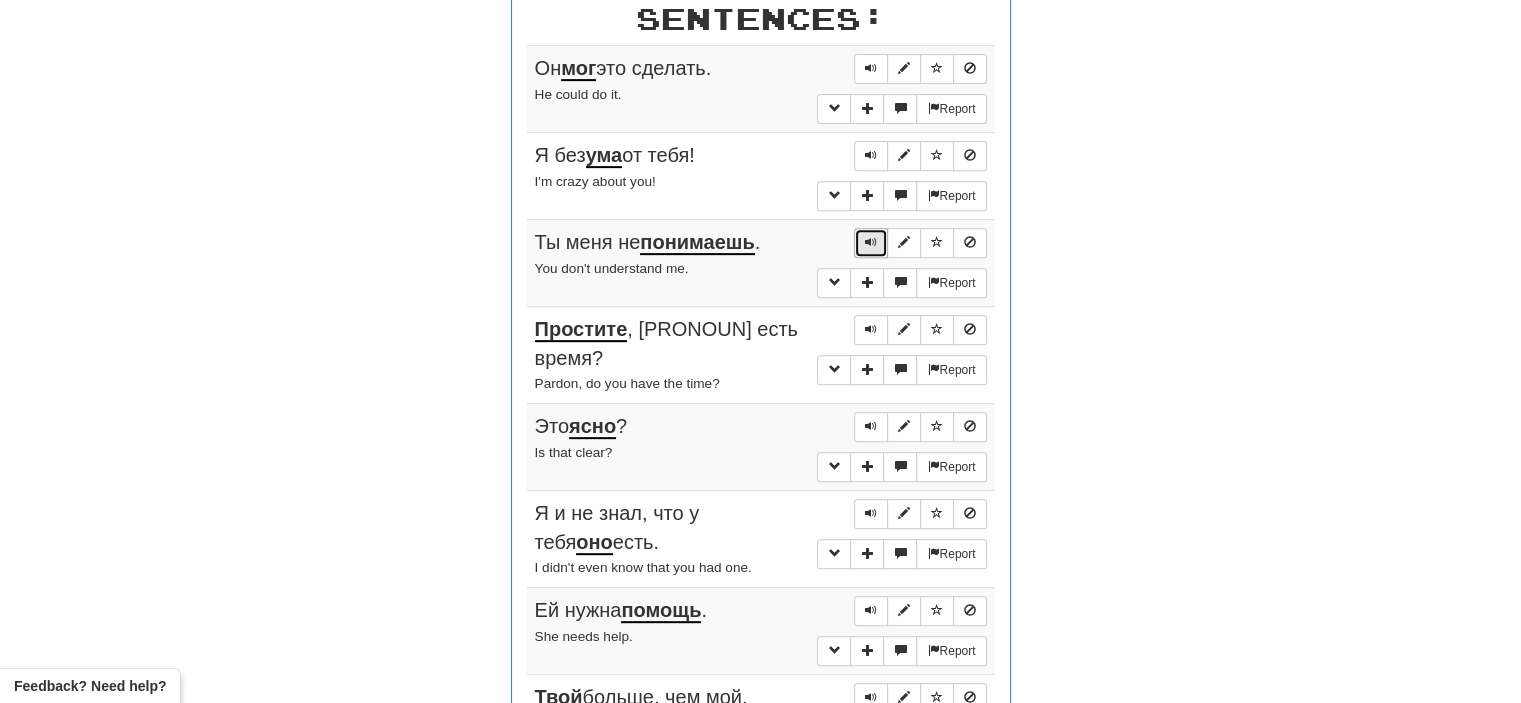 click at bounding box center [871, 242] 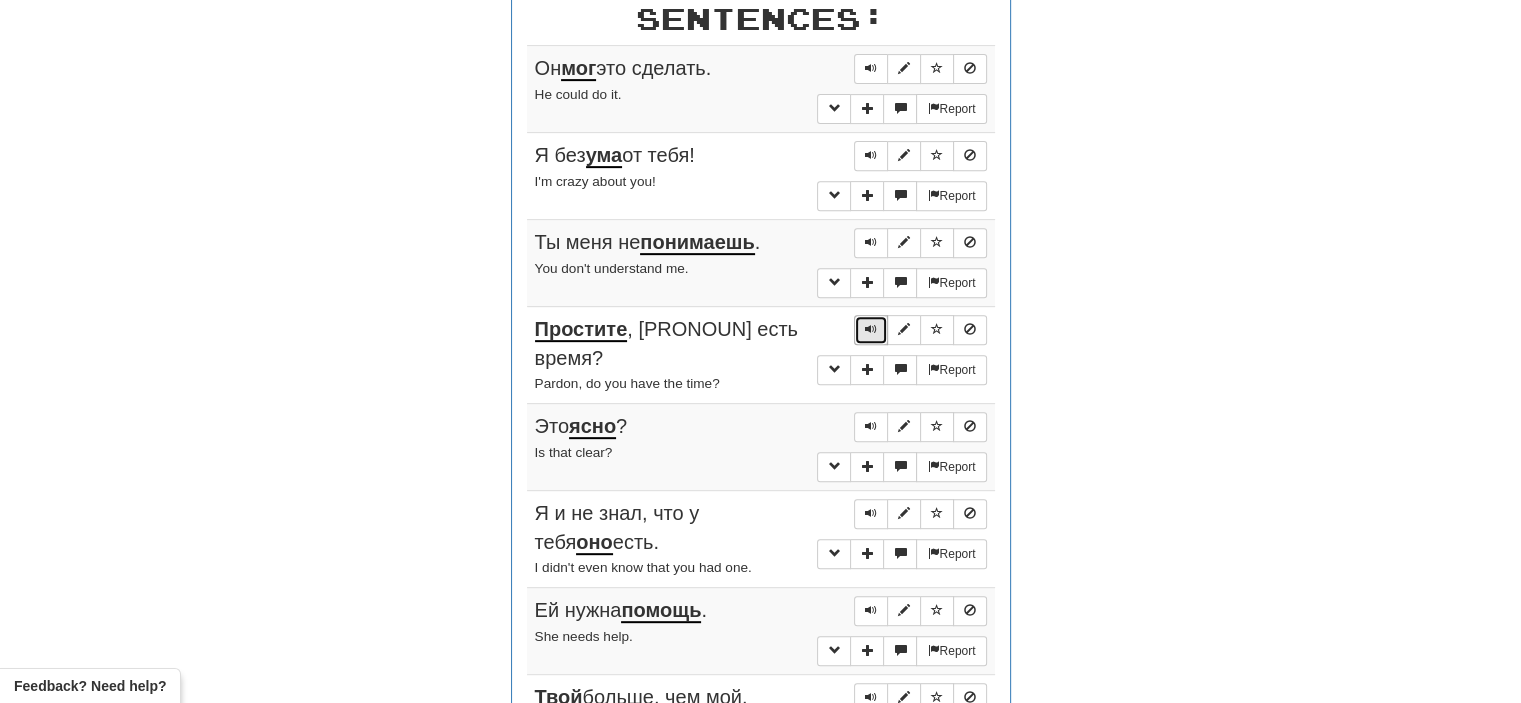 click at bounding box center (871, 329) 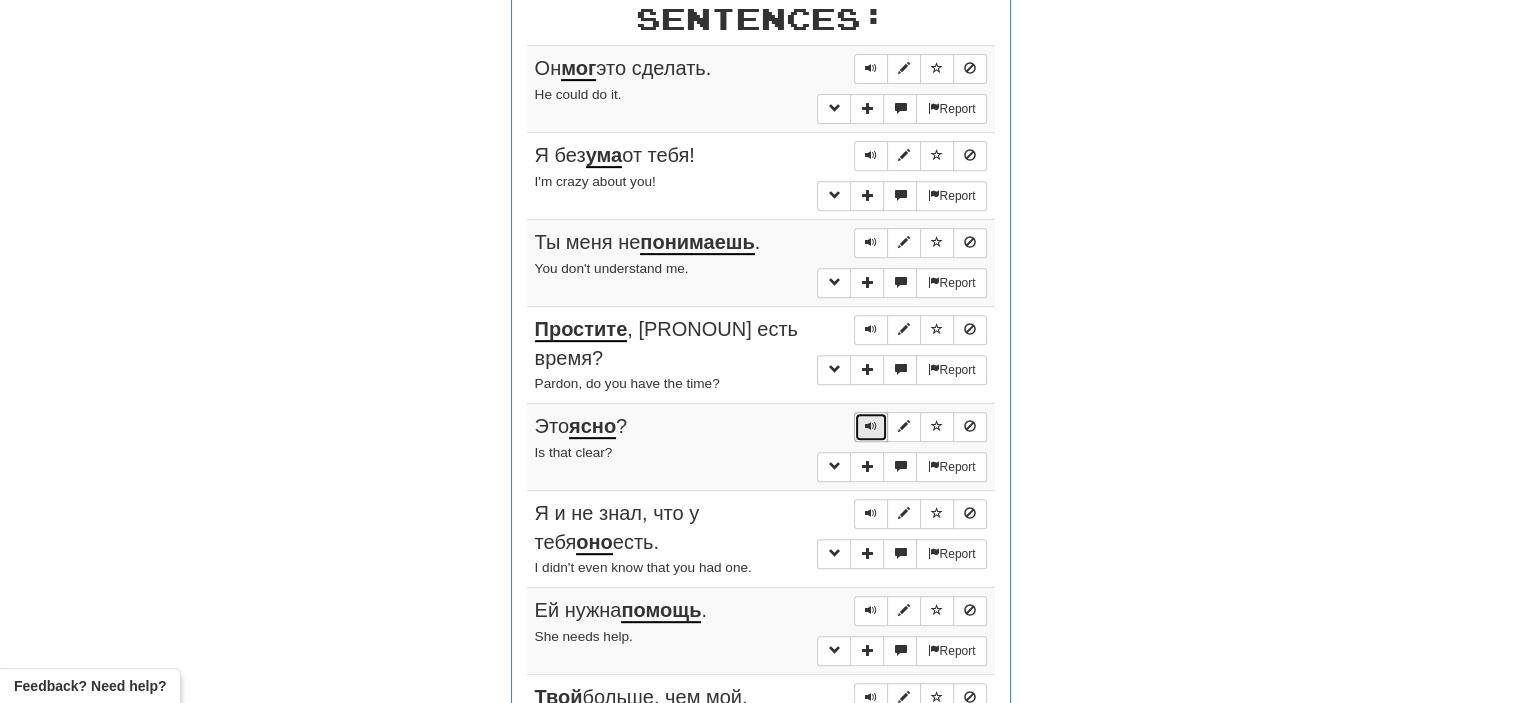 click at bounding box center [871, 426] 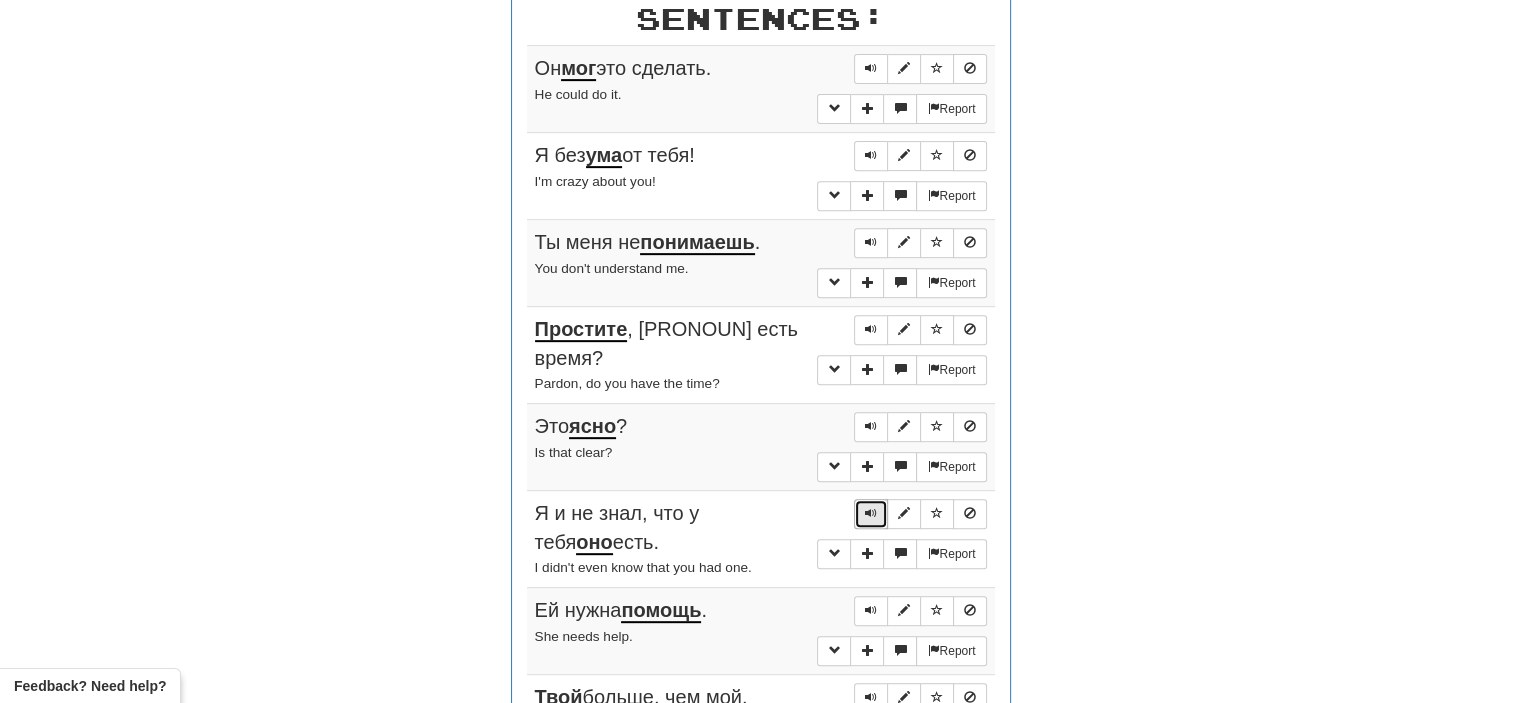 click at bounding box center (871, 513) 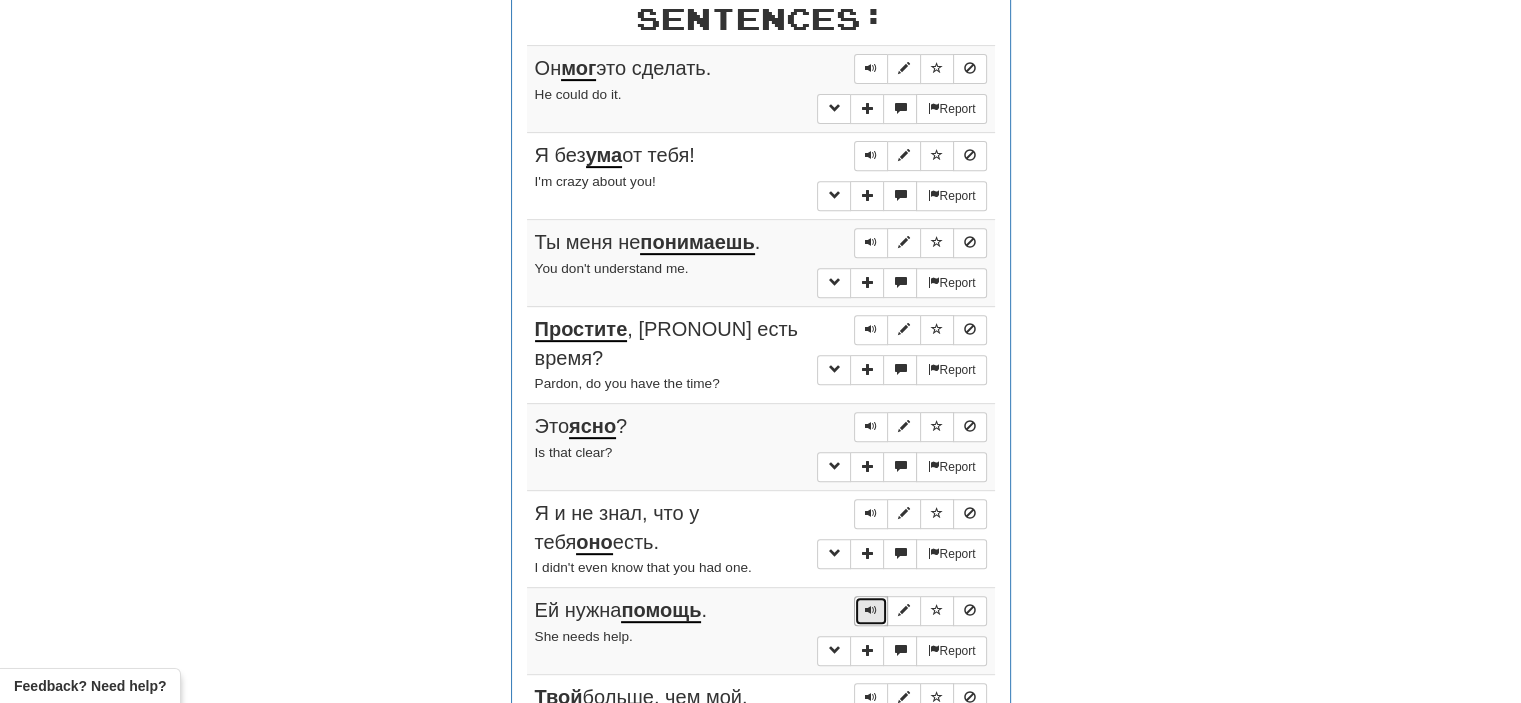 click at bounding box center [871, 610] 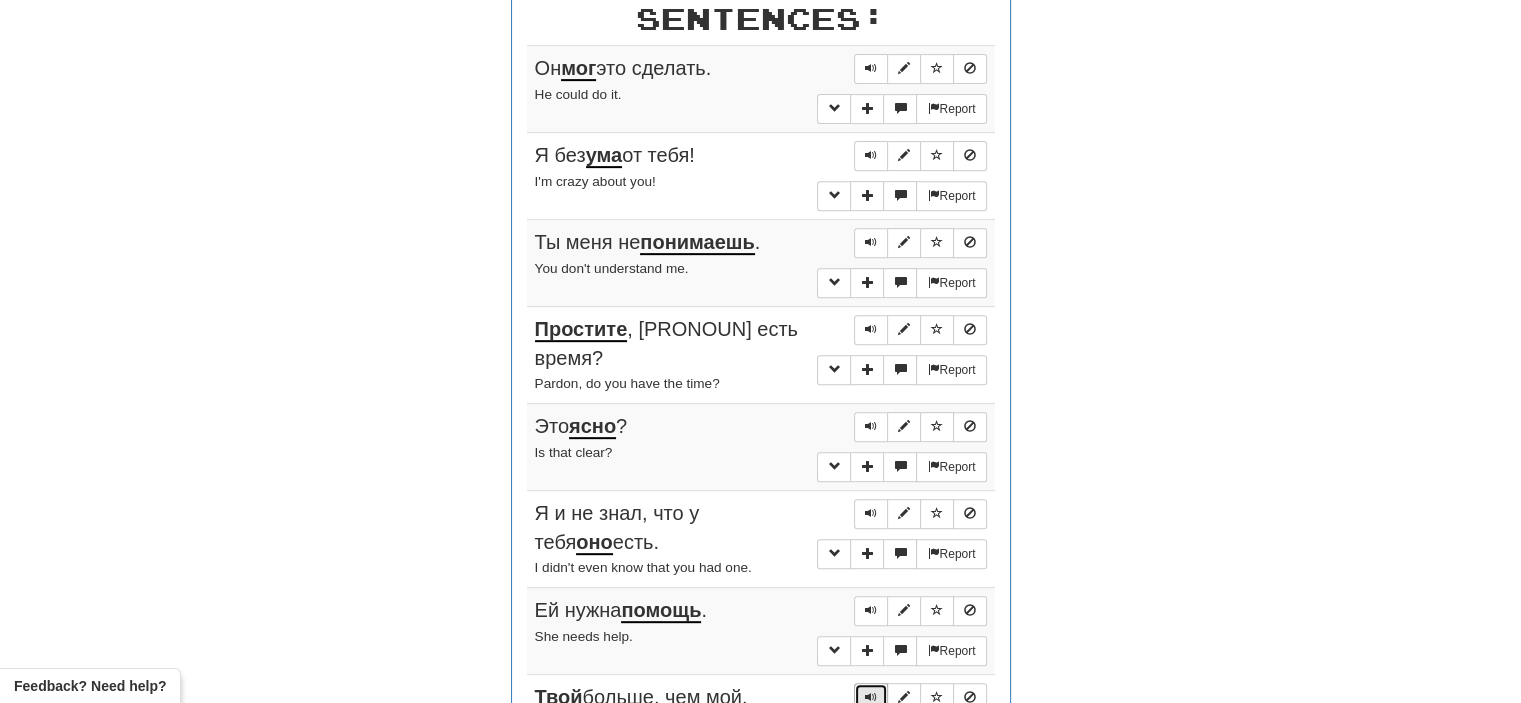 click at bounding box center [871, 697] 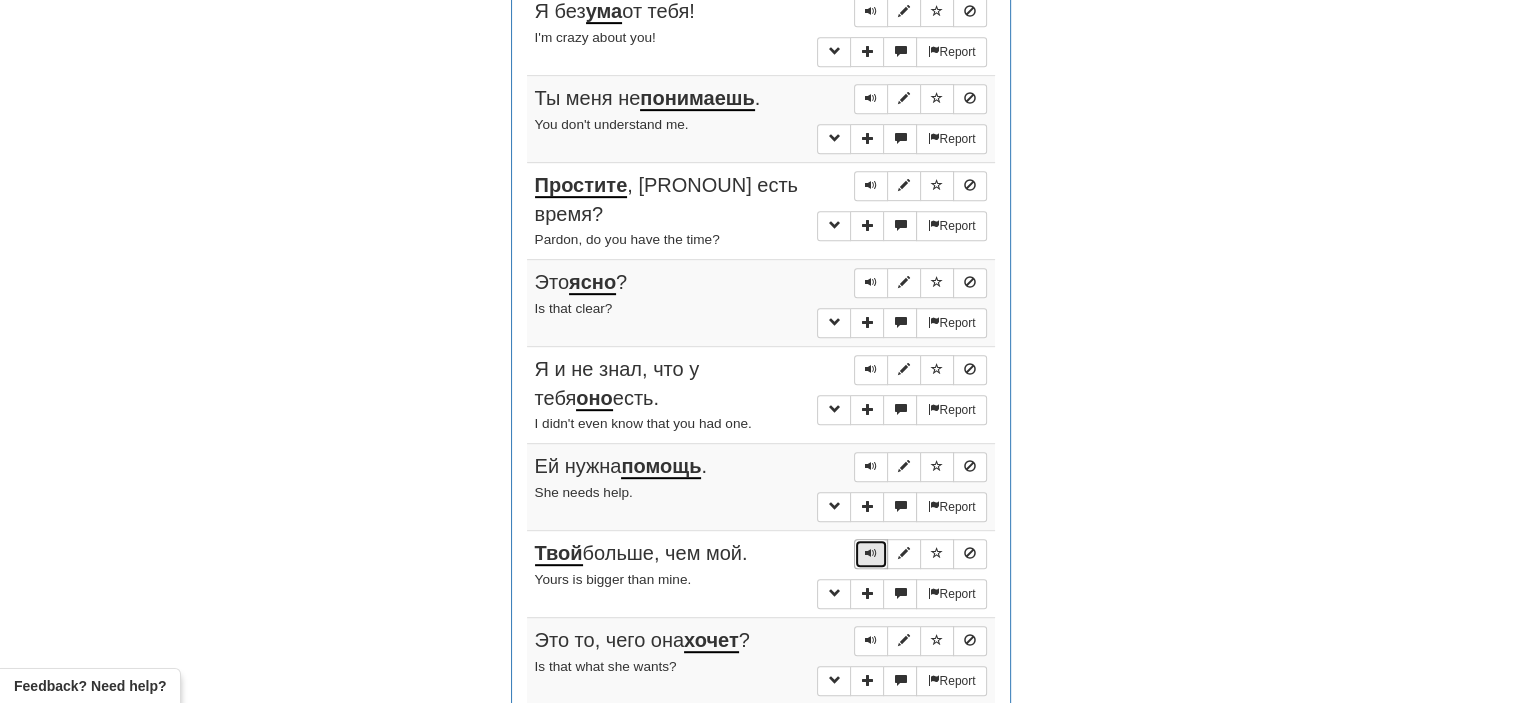 scroll, scrollTop: 930, scrollLeft: 0, axis: vertical 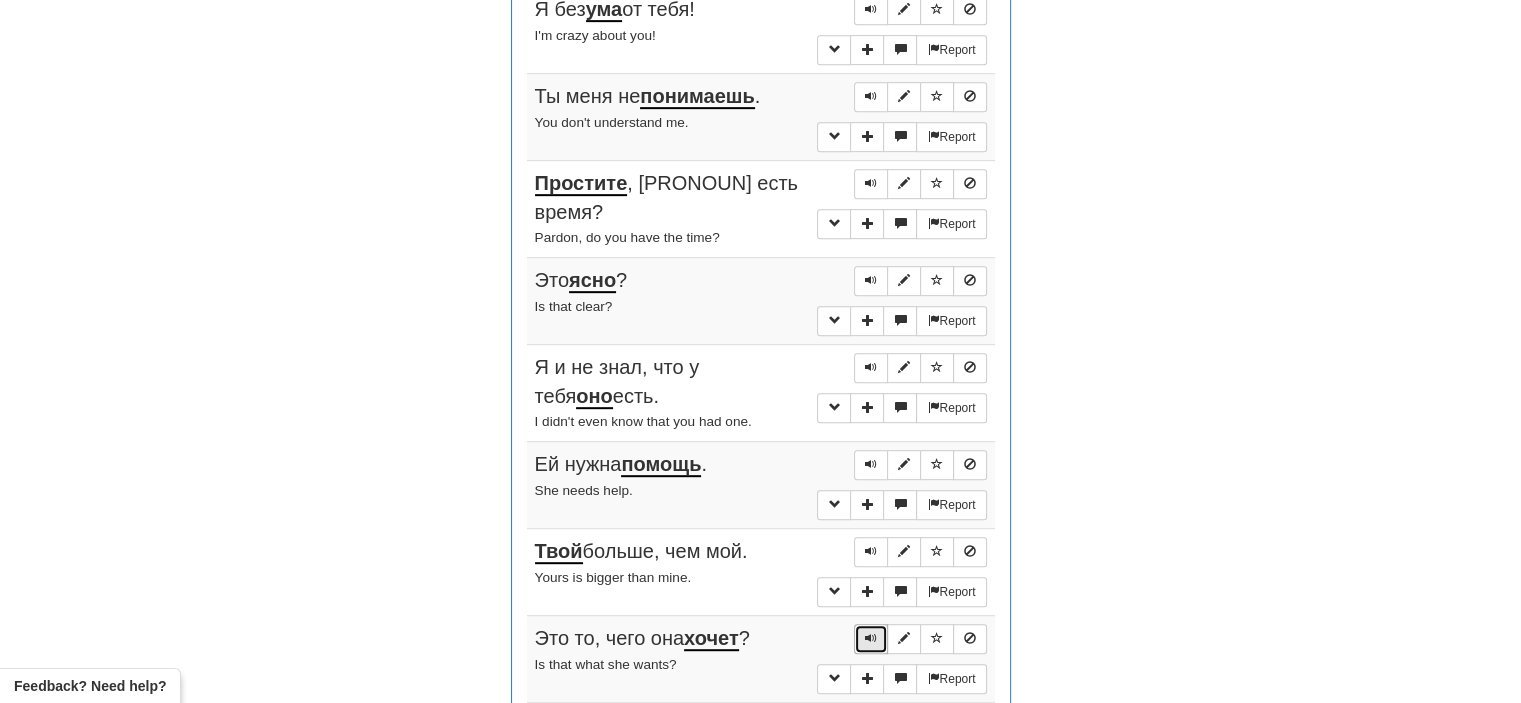 click at bounding box center (871, 638) 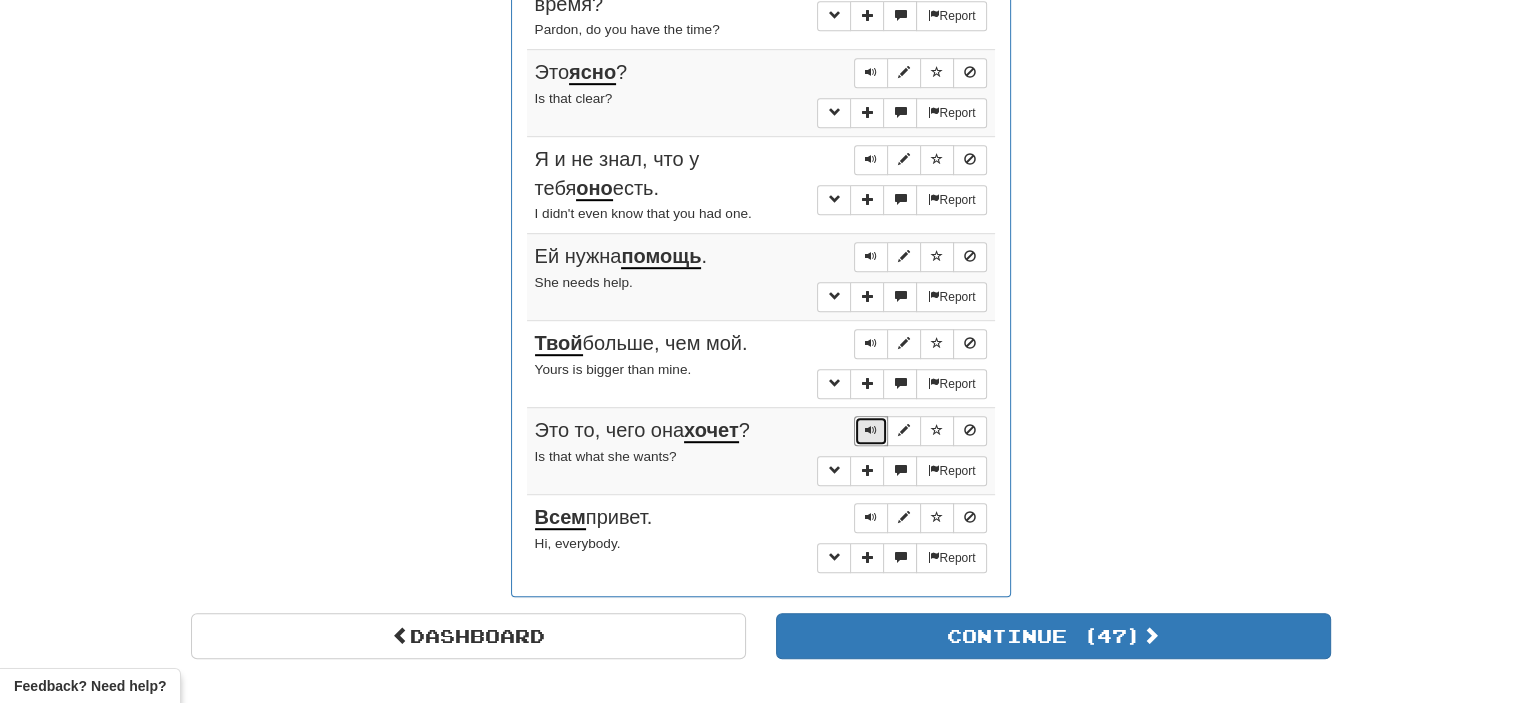 scroll, scrollTop: 1140, scrollLeft: 0, axis: vertical 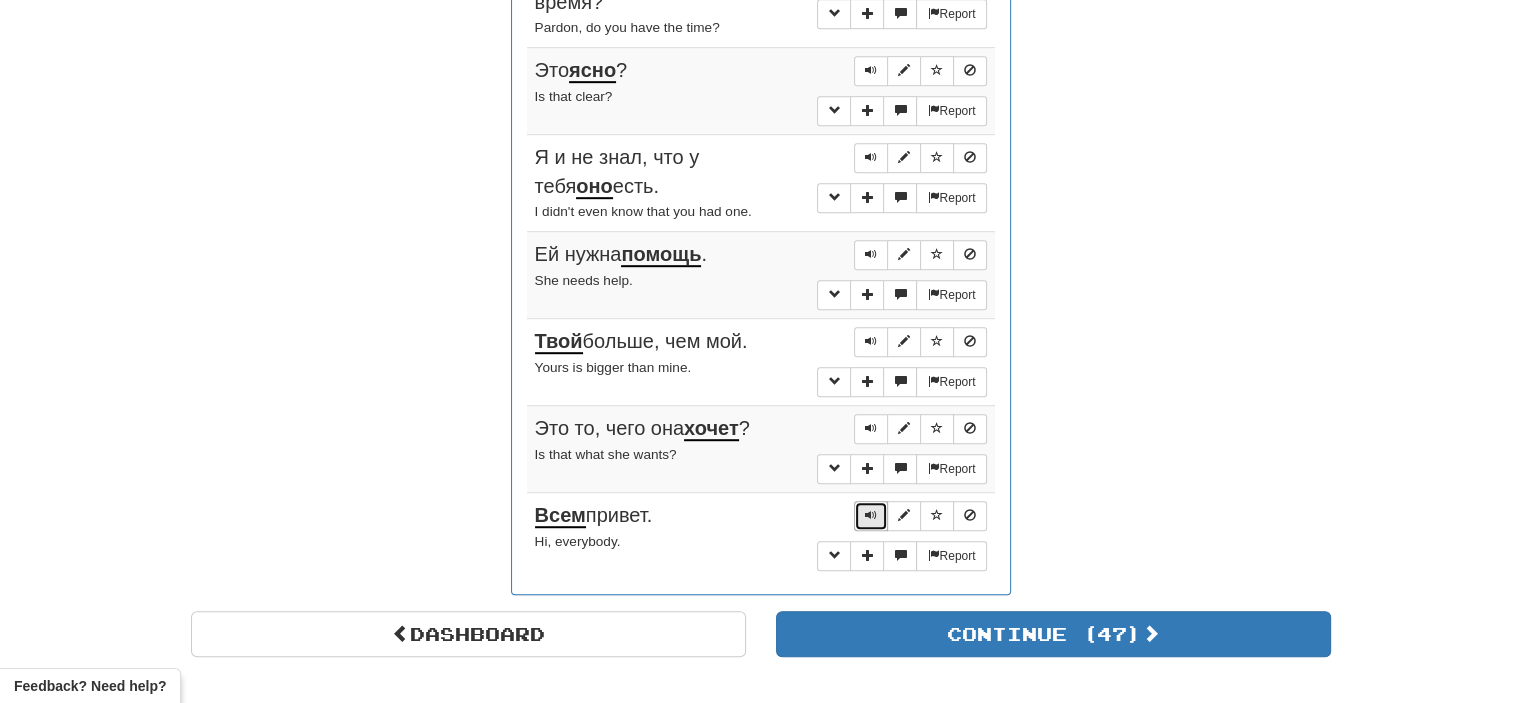click at bounding box center (871, 515) 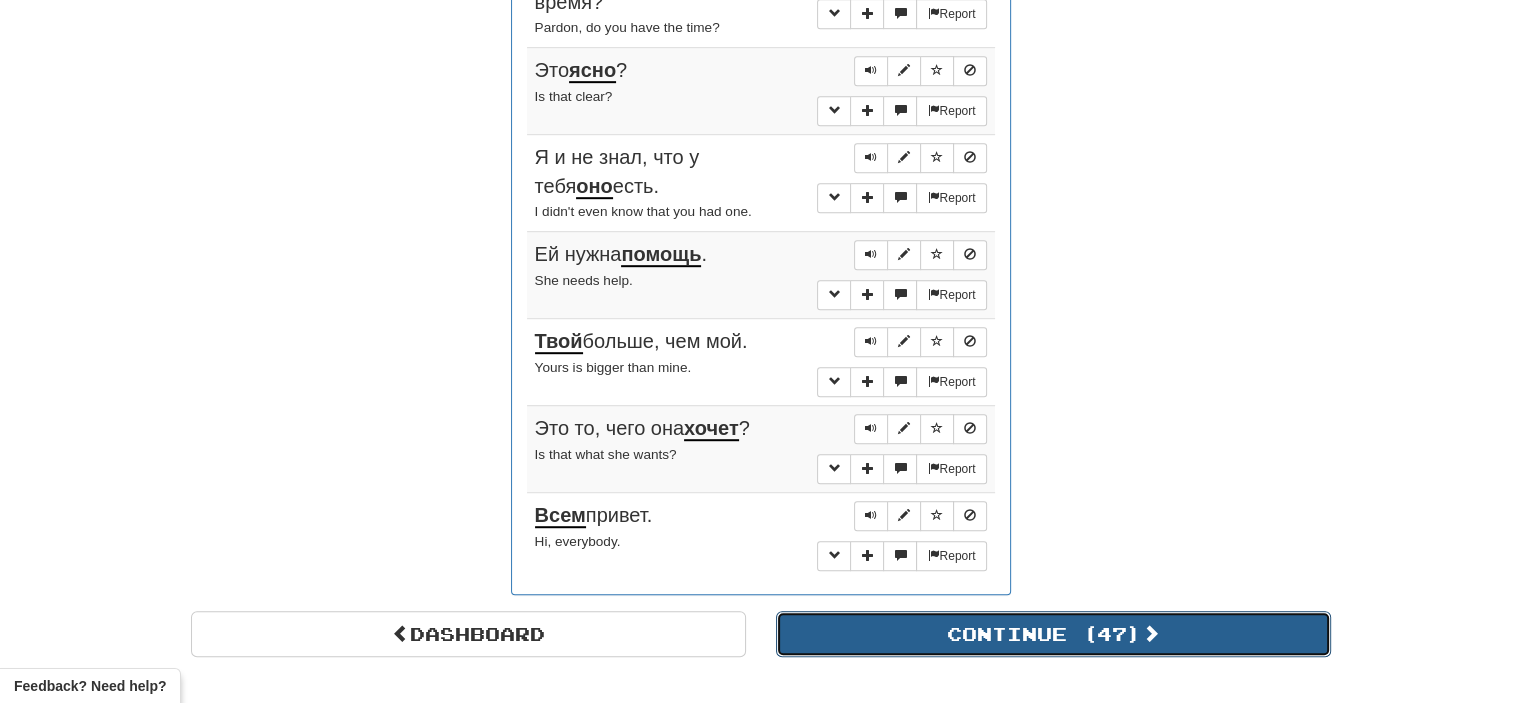 click on "Continue ( 47 )" at bounding box center (1053, 634) 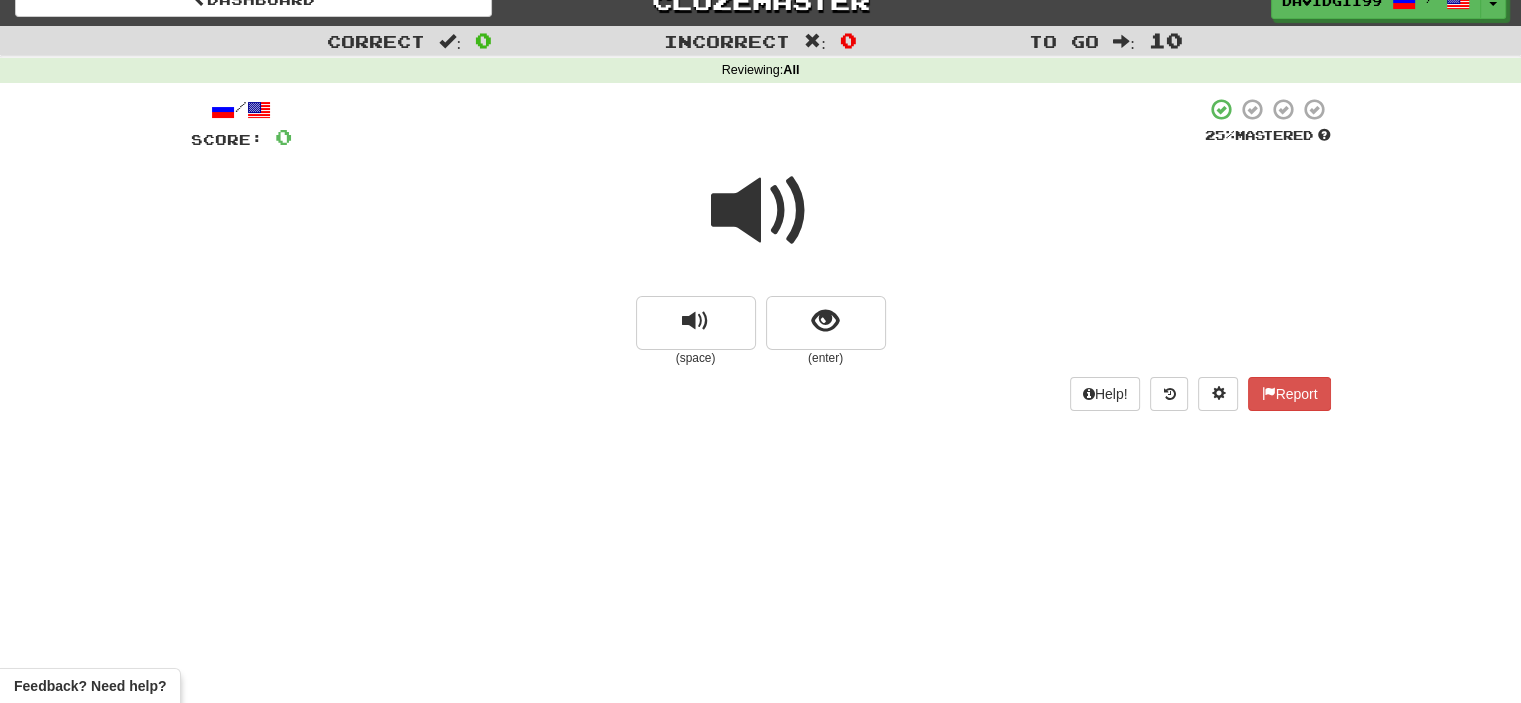 scroll, scrollTop: 22, scrollLeft: 0, axis: vertical 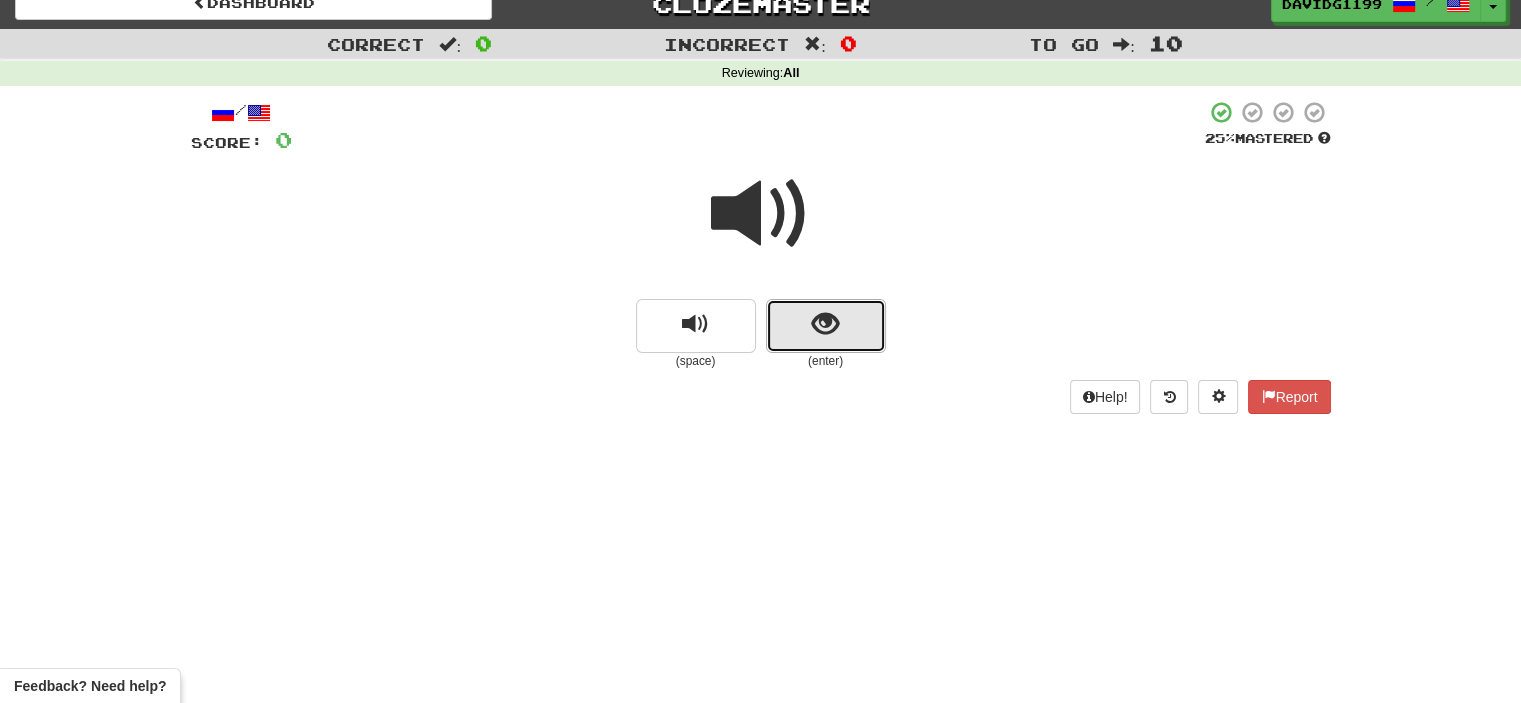 click at bounding box center [826, 326] 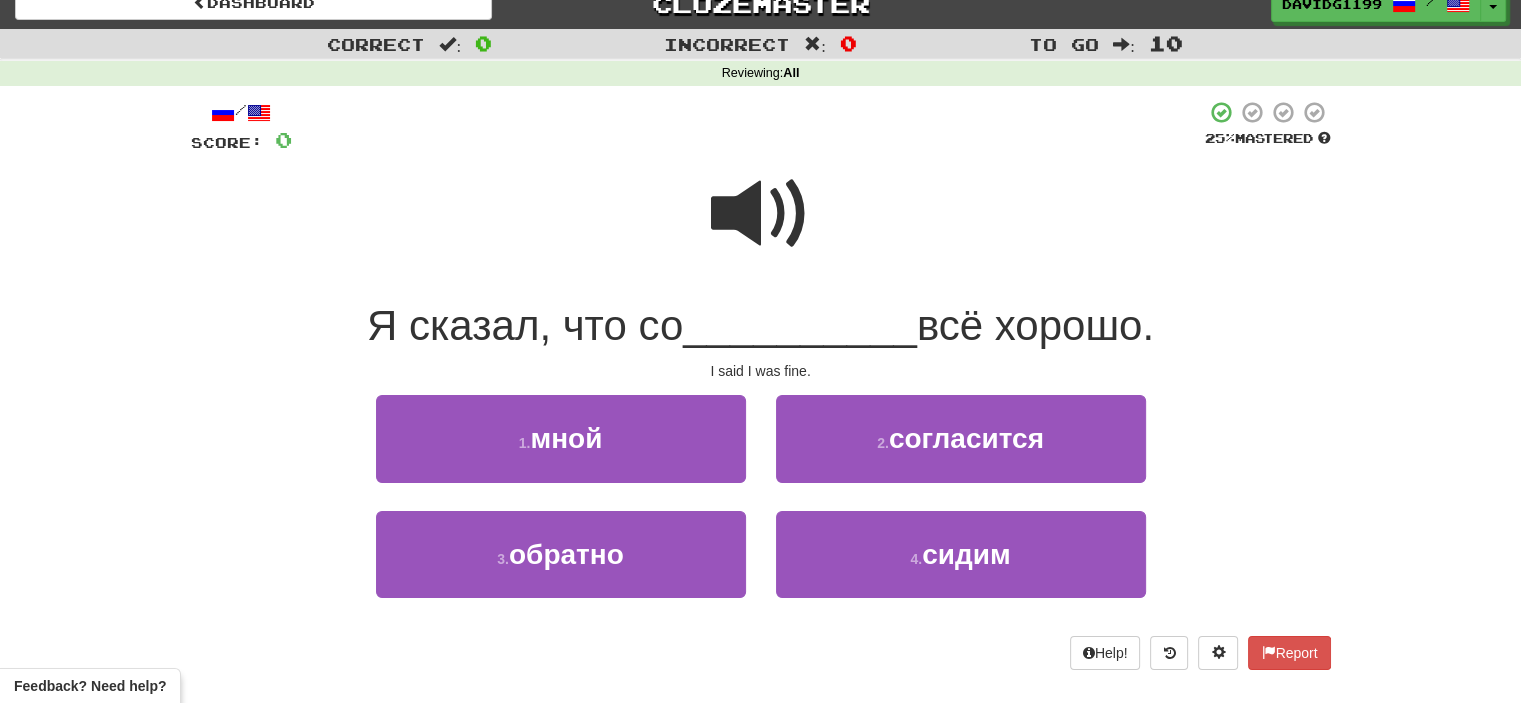 click at bounding box center [761, 214] 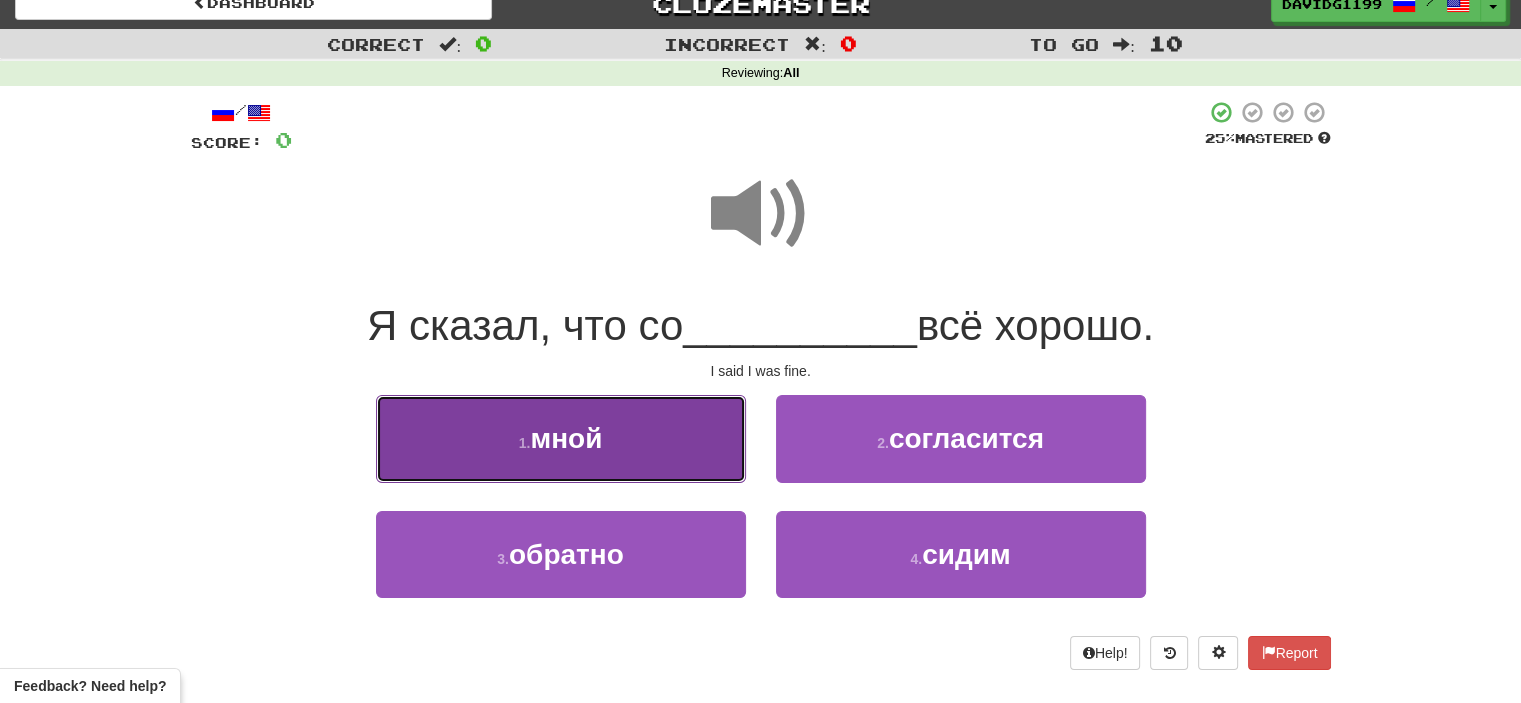 click on "1 .  мной" at bounding box center [561, 438] 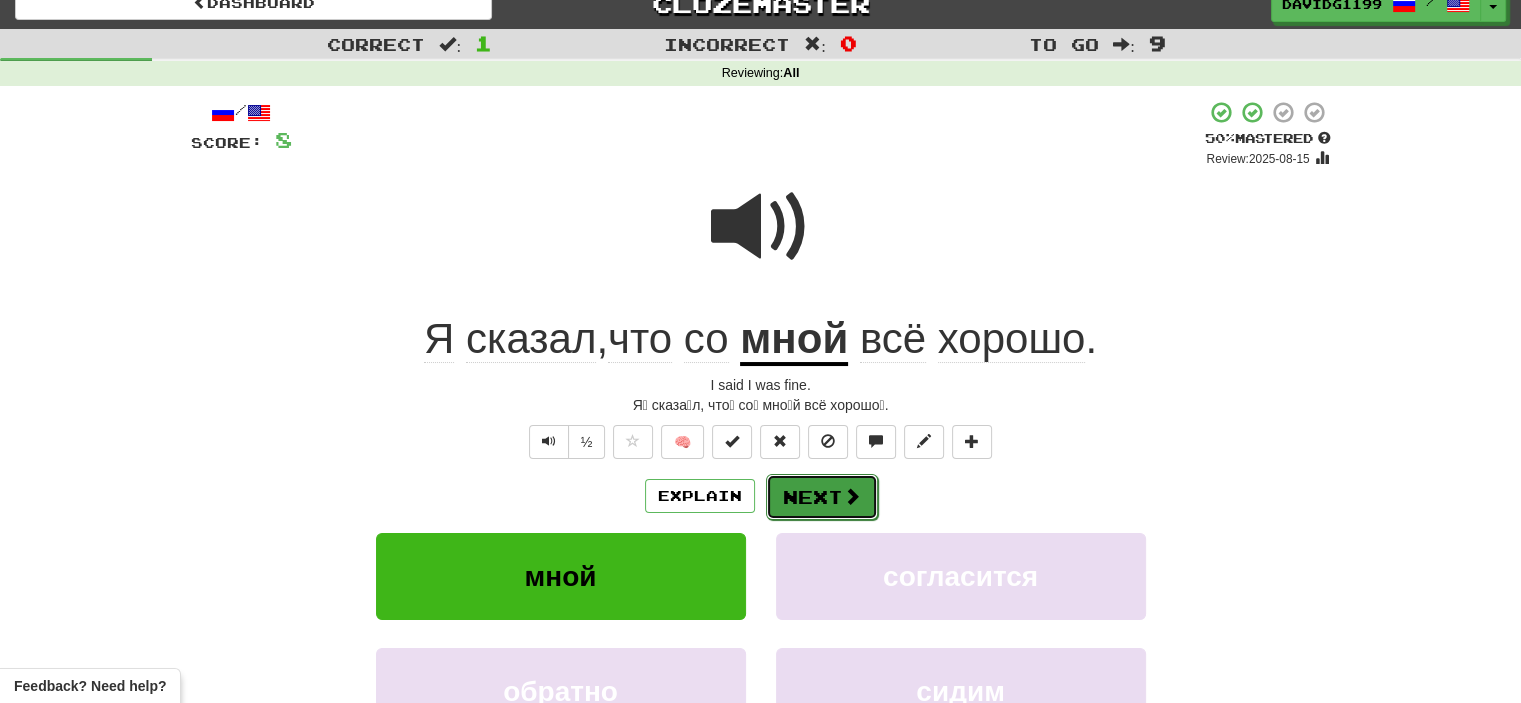 click on "Next" at bounding box center [822, 497] 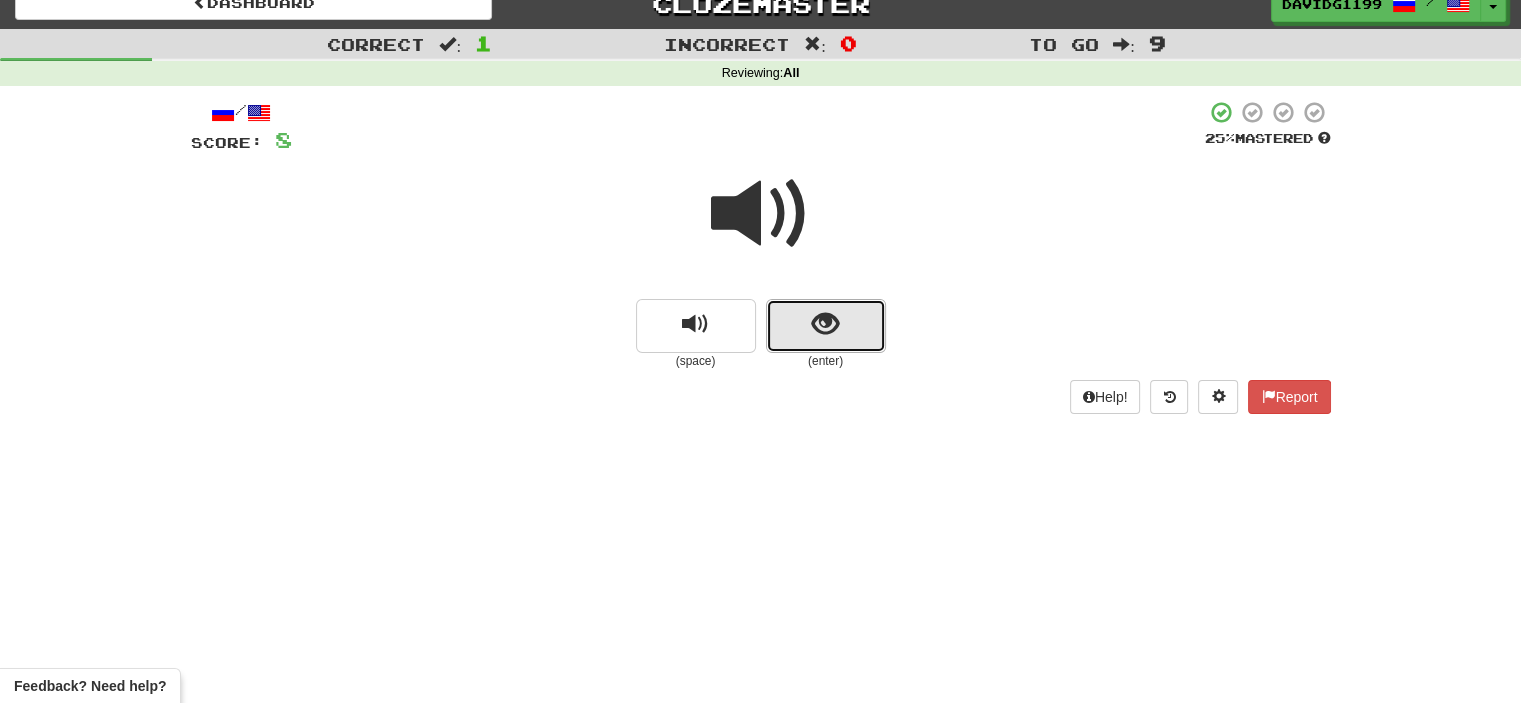 click at bounding box center (826, 326) 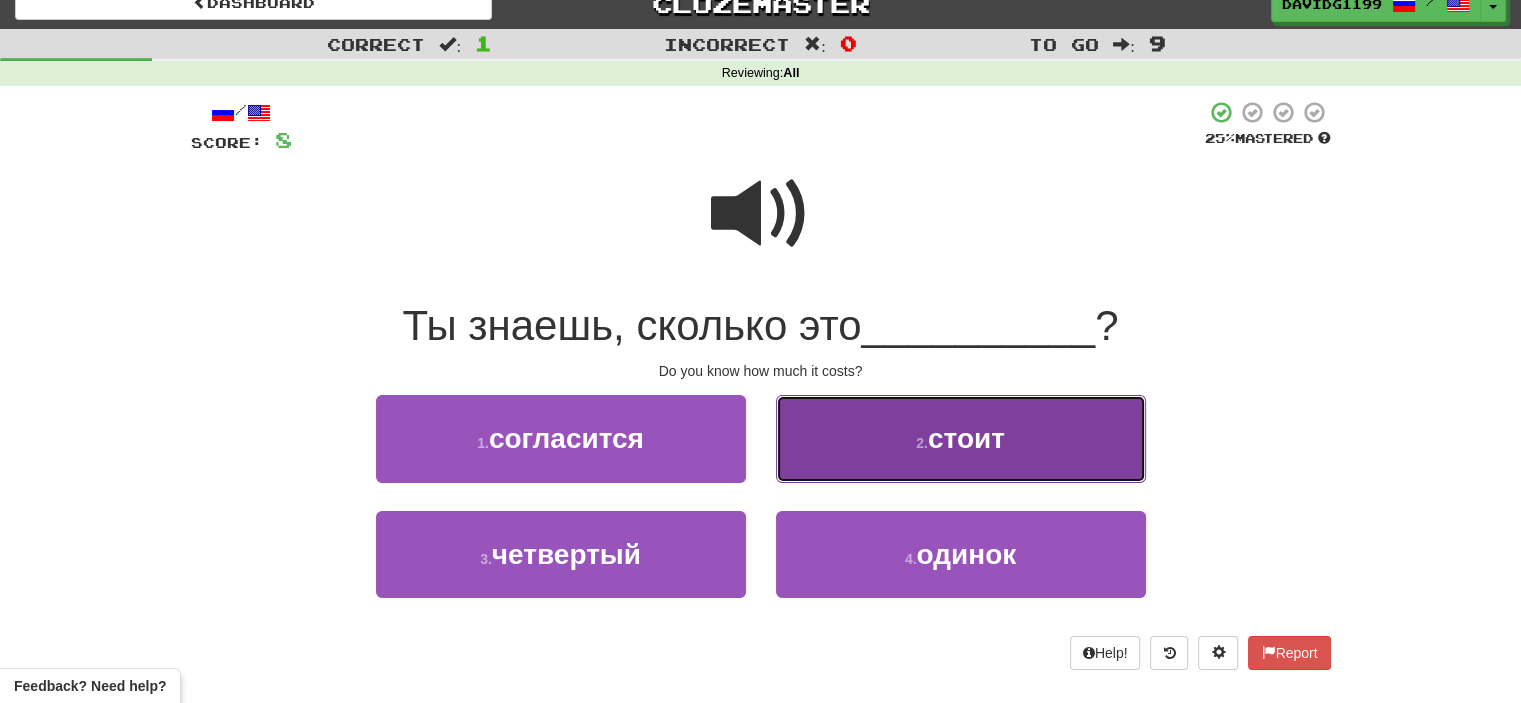 click on "2 .  стоит" at bounding box center (961, 438) 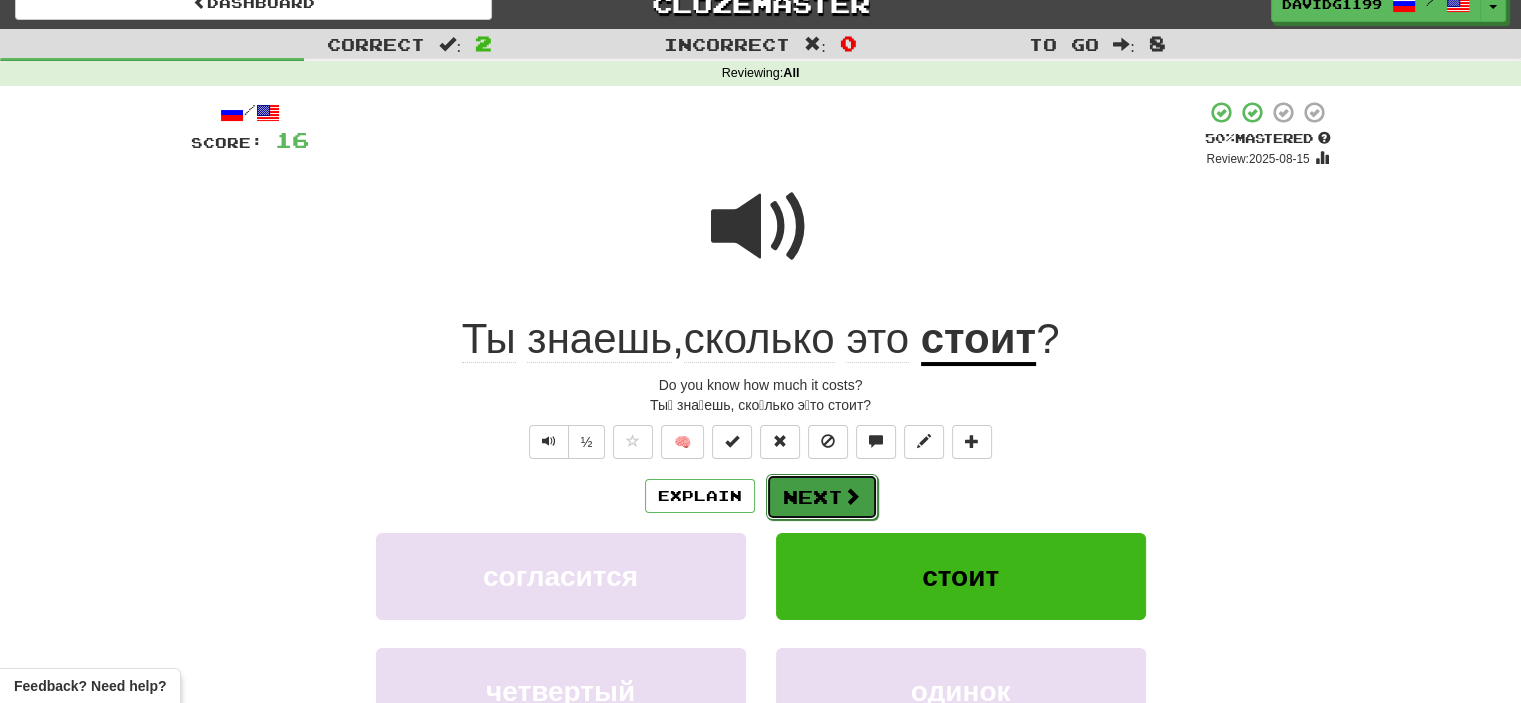 click on "Next" at bounding box center (822, 497) 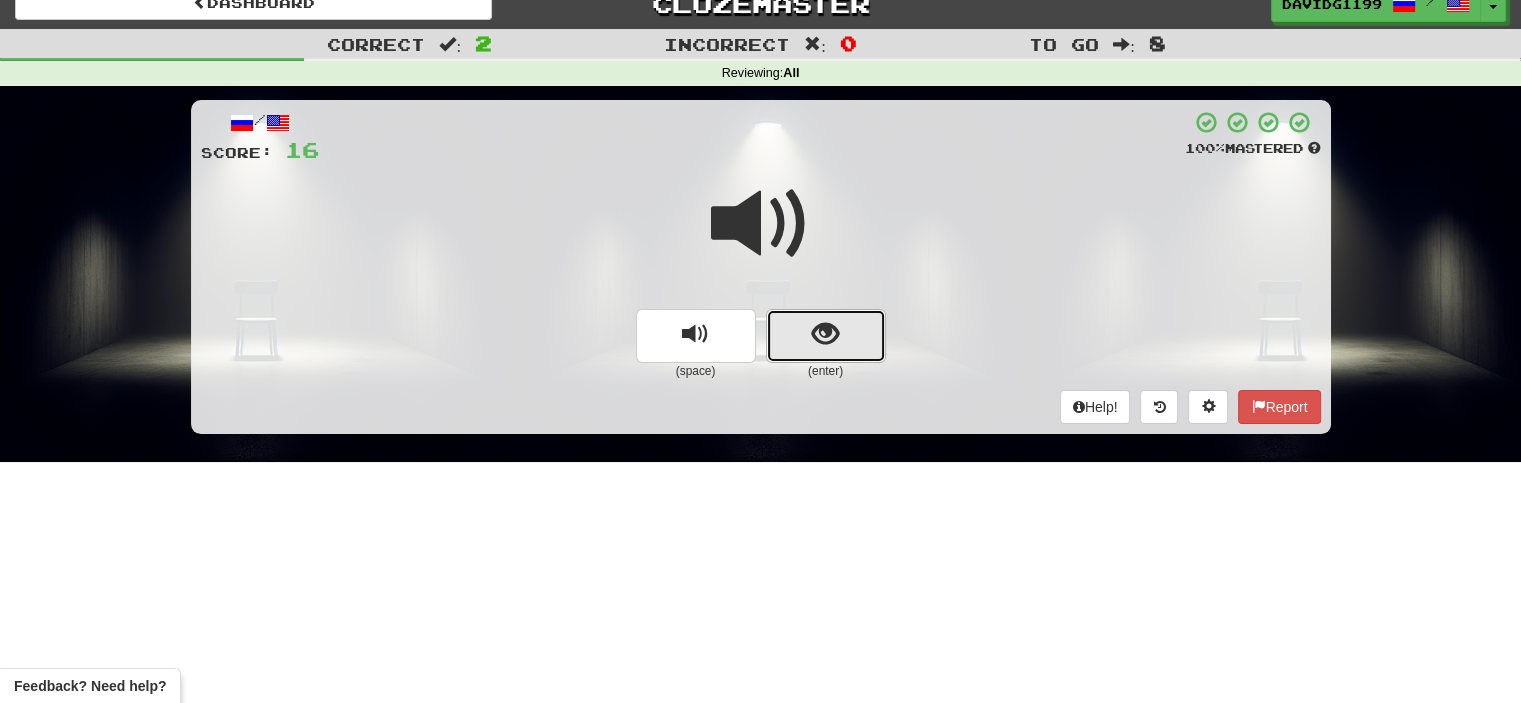 click at bounding box center (825, 334) 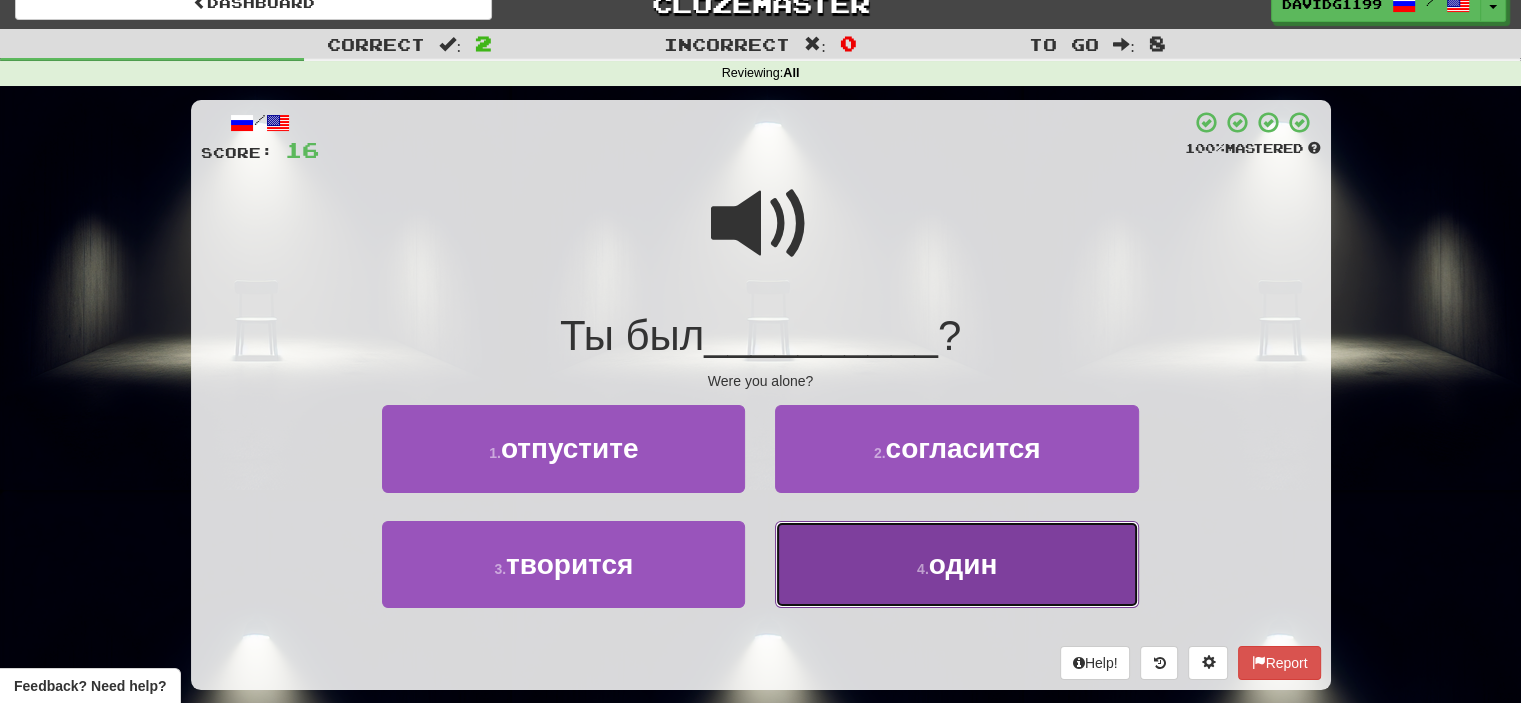click on "4 .  один" at bounding box center [956, 564] 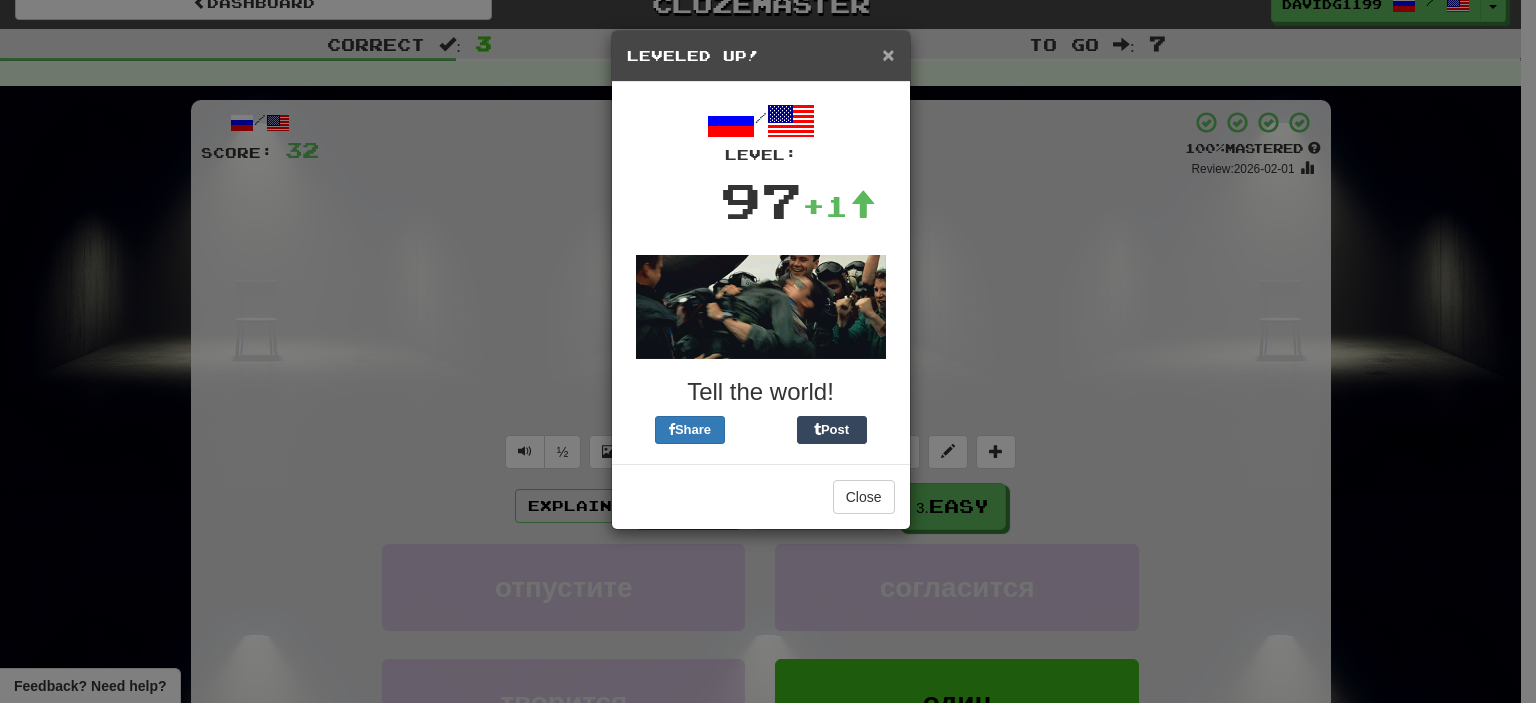 click on "×" at bounding box center [888, 54] 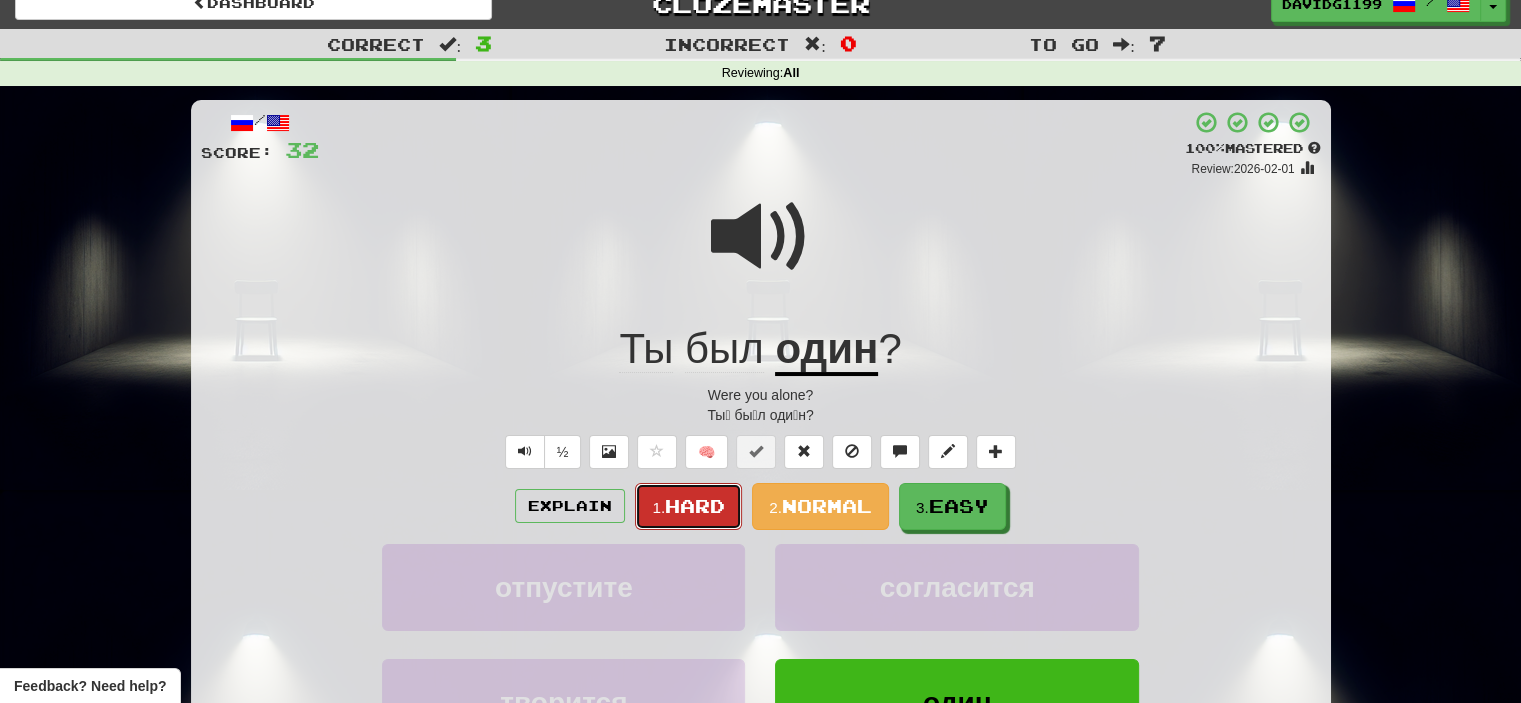 click on "Hard" at bounding box center (695, 506) 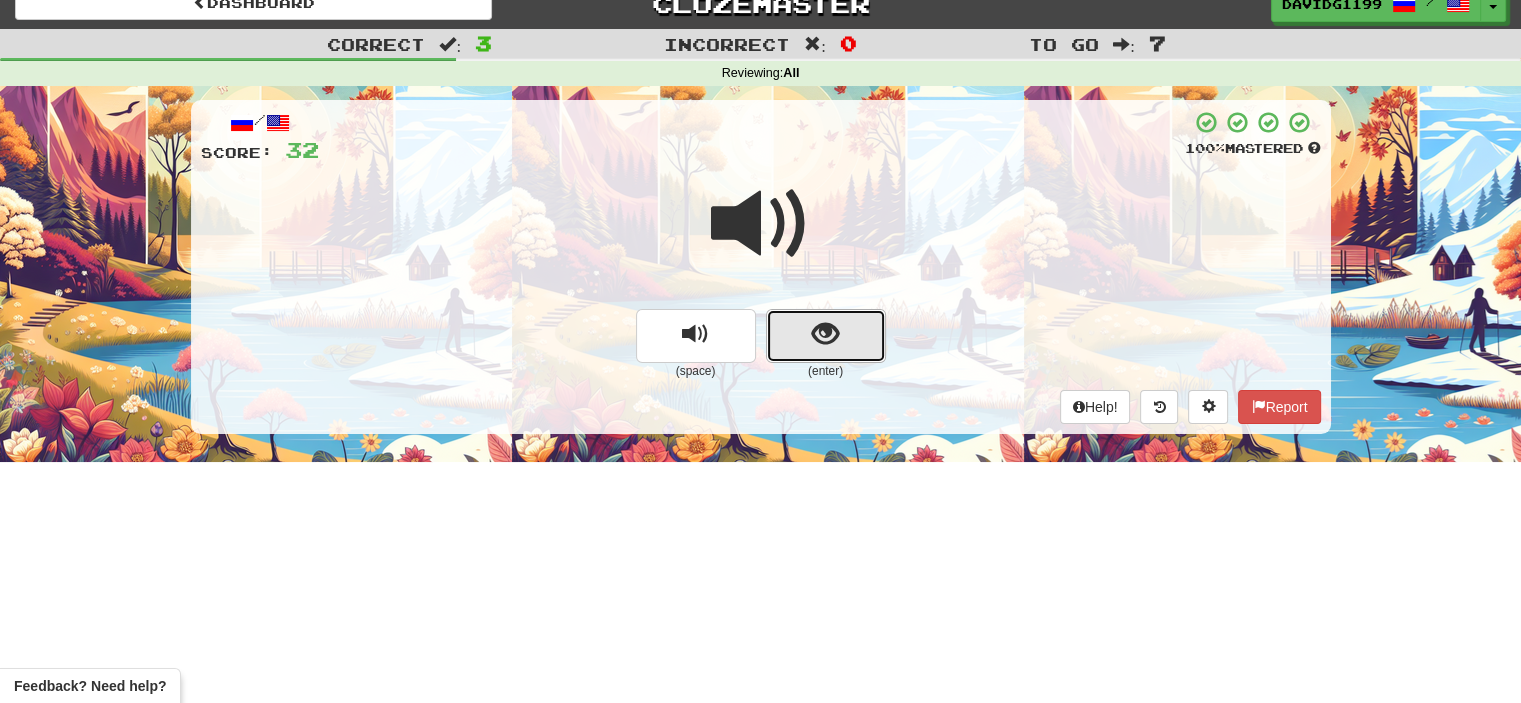 click at bounding box center (826, 336) 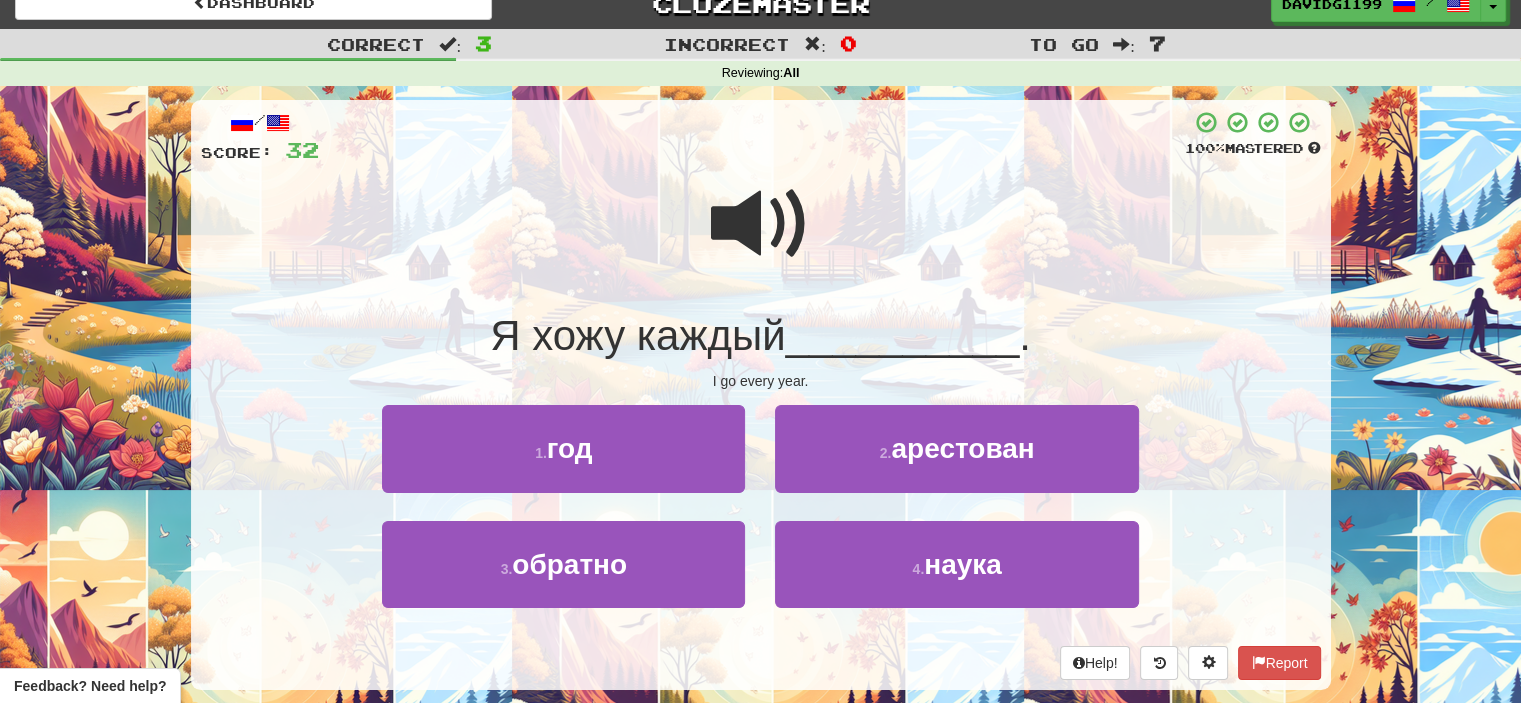 click at bounding box center [761, 224] 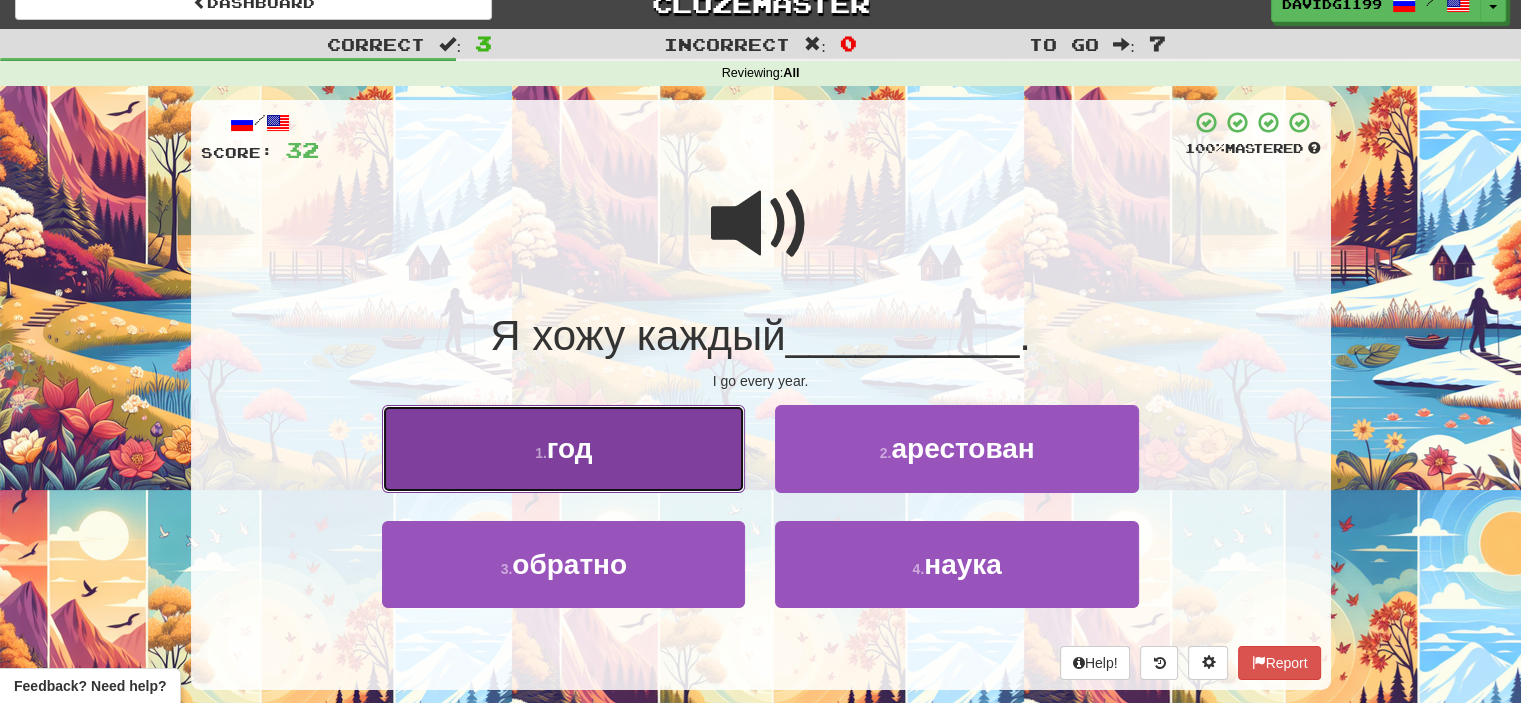 click on "1 .  год" at bounding box center [563, 448] 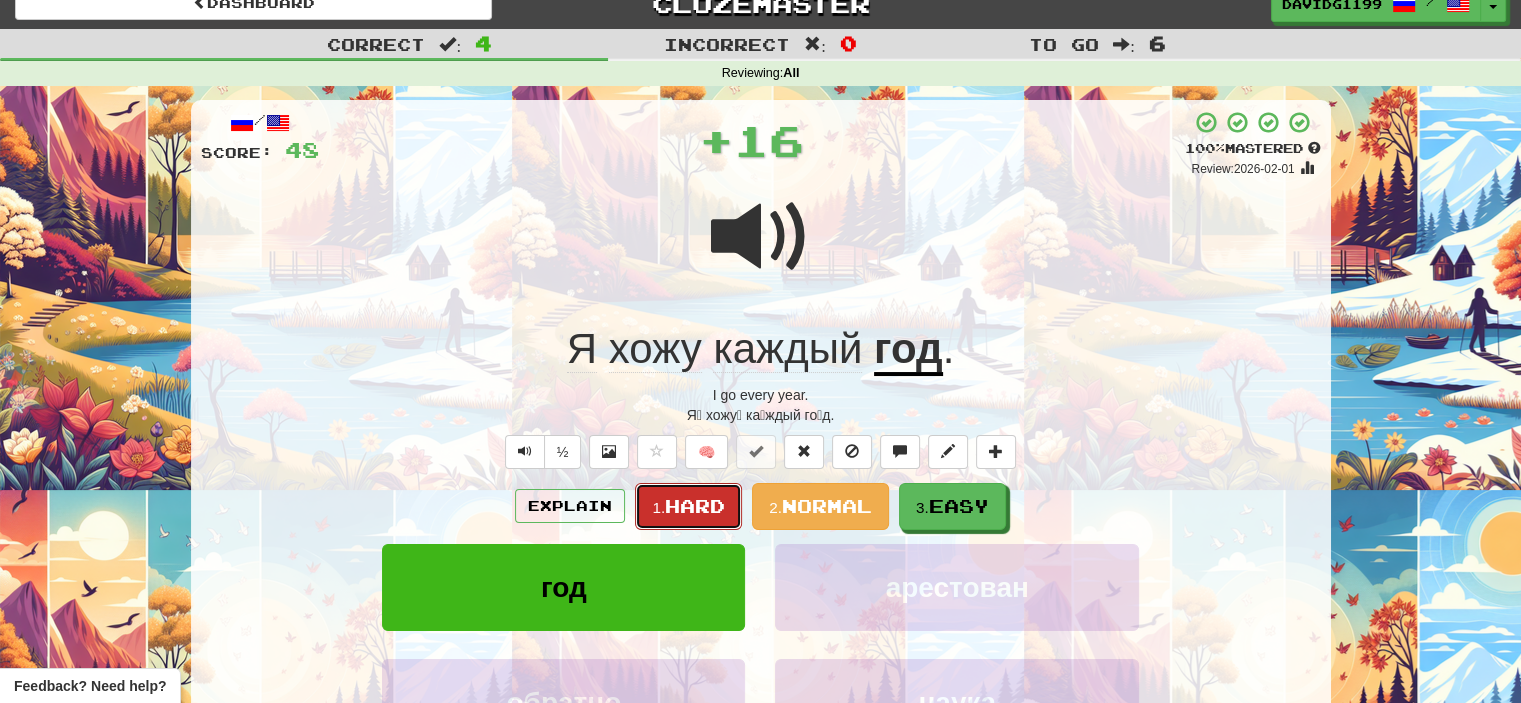 click on "Hard" at bounding box center [695, 506] 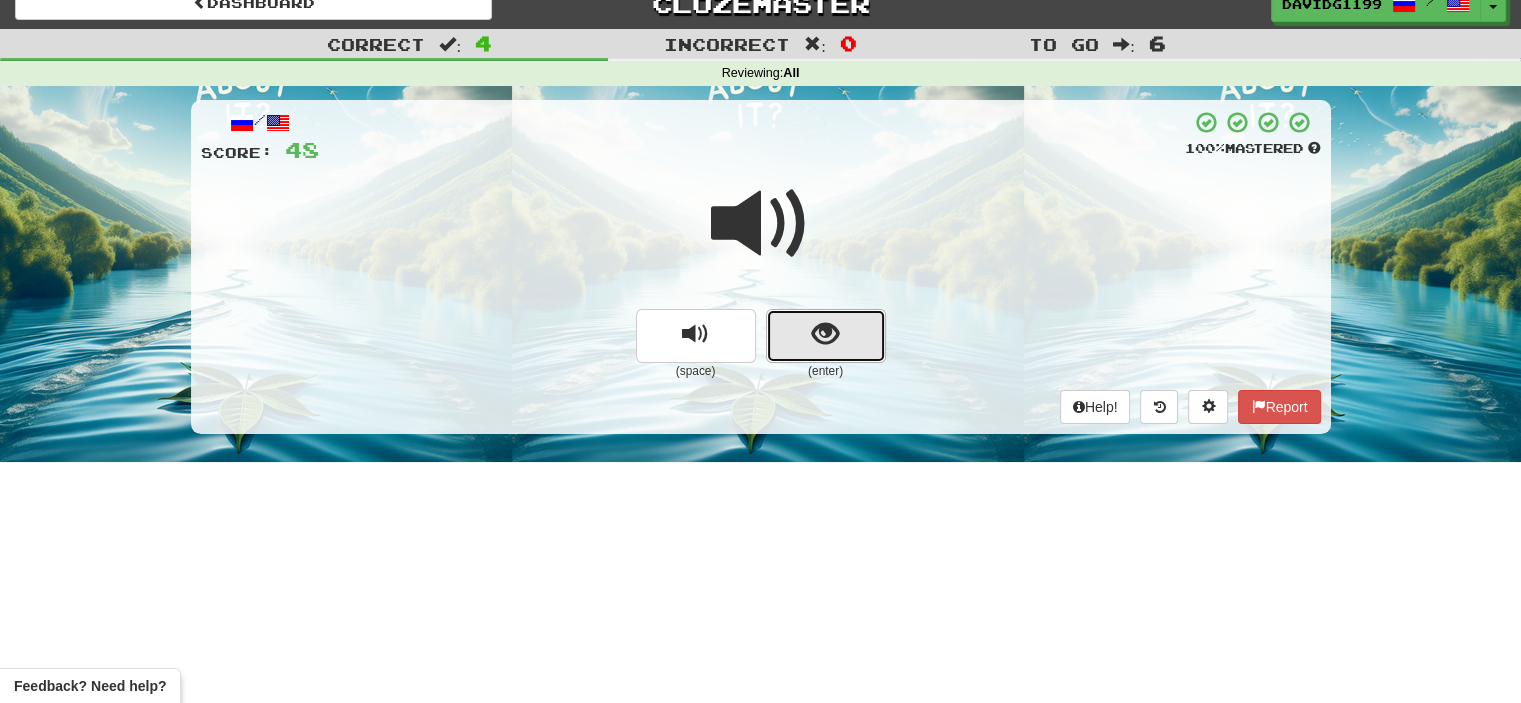 click at bounding box center (826, 336) 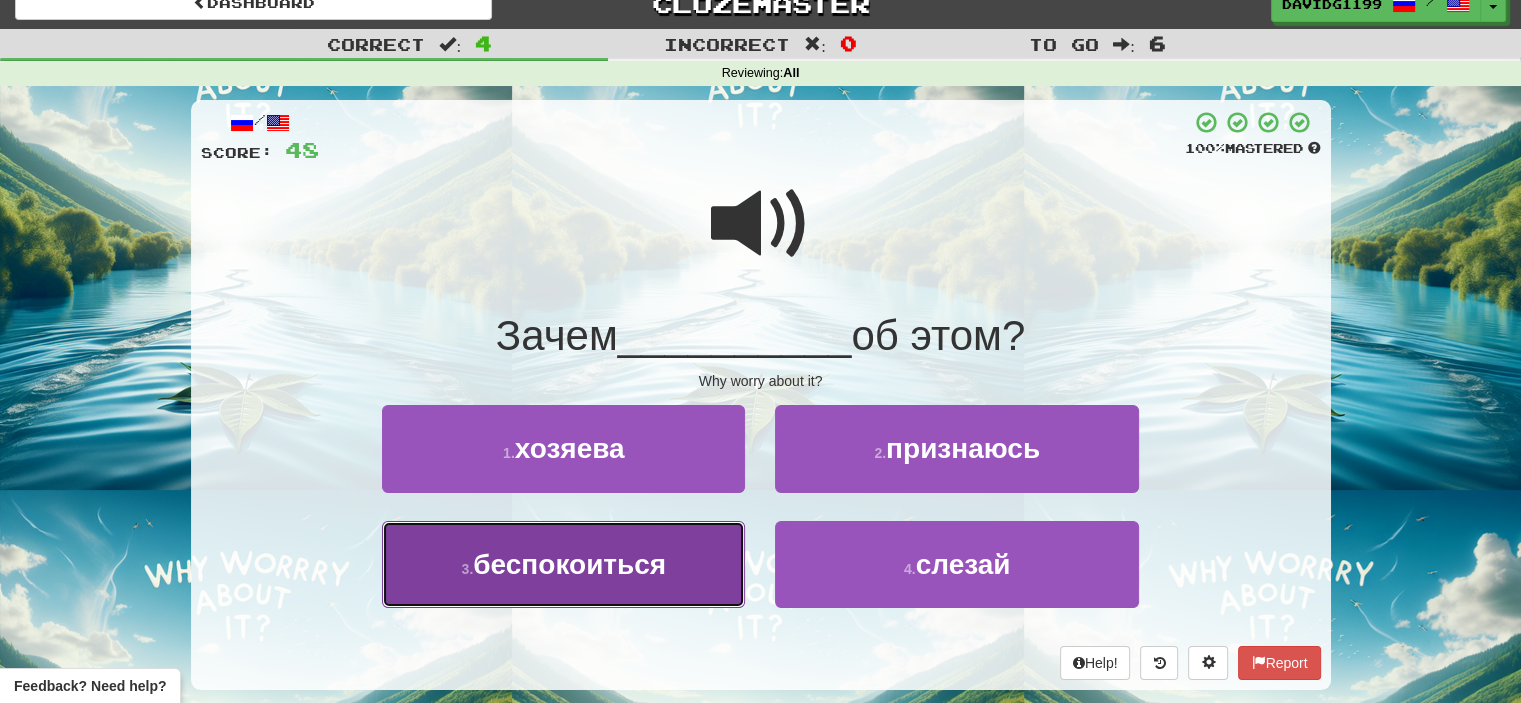 click on "3 .  беспокоиться" at bounding box center [563, 564] 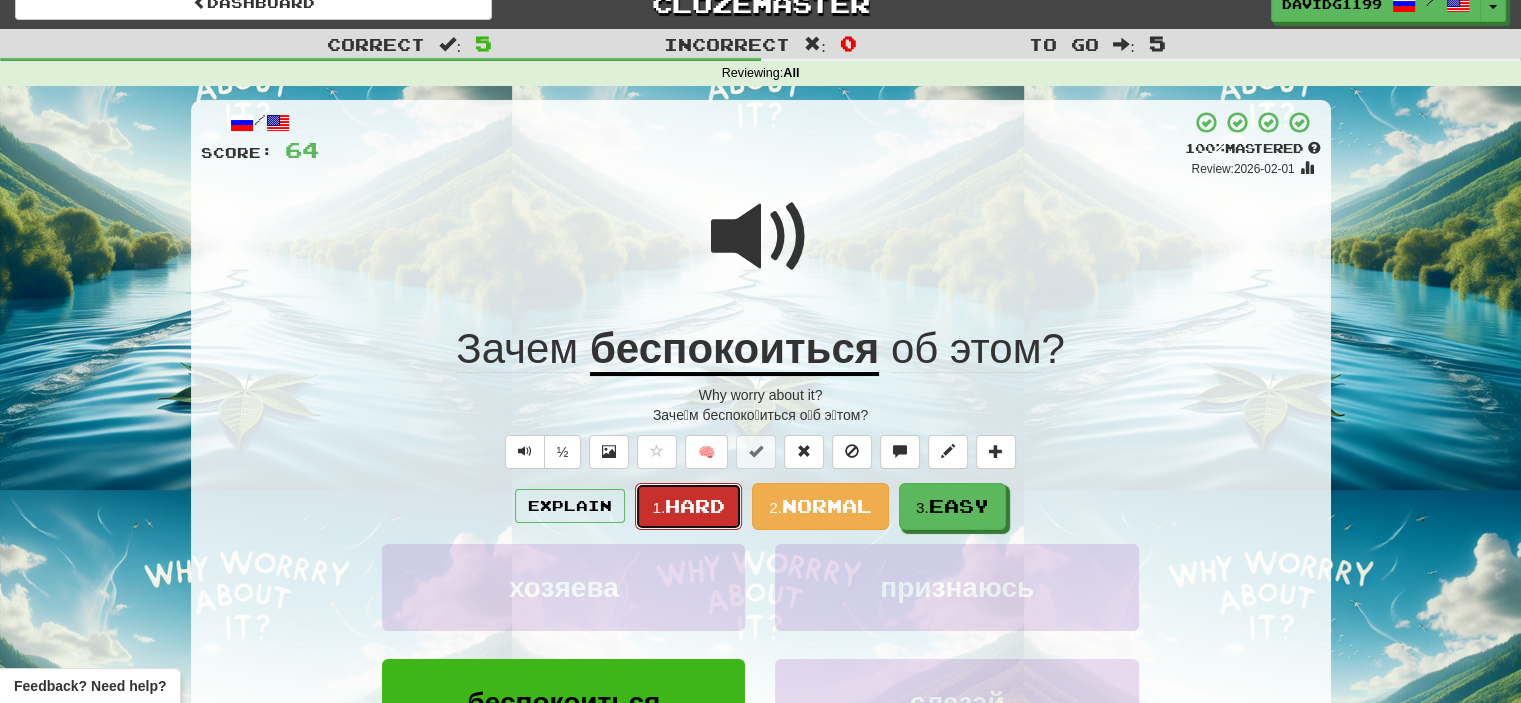 click on "Hard" at bounding box center [695, 506] 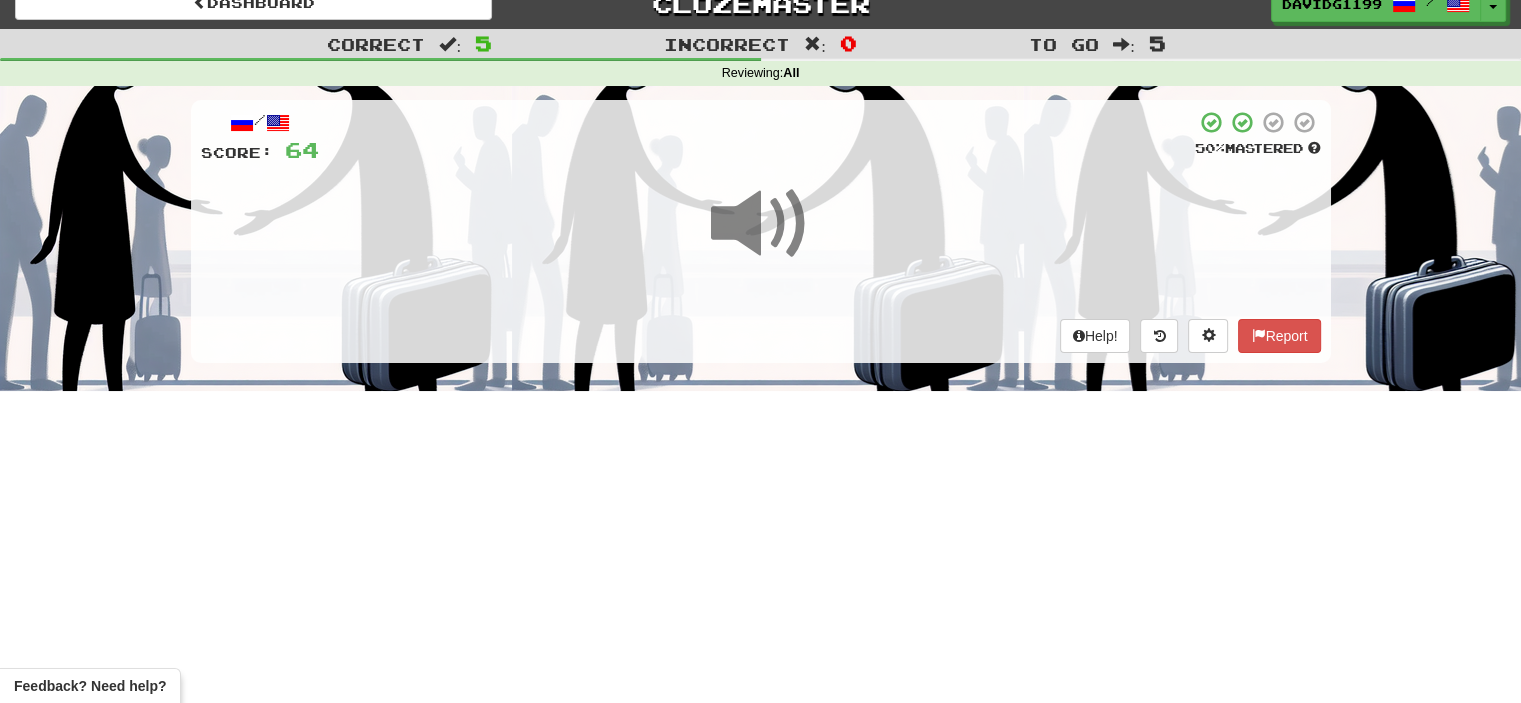 scroll, scrollTop: 0, scrollLeft: 0, axis: both 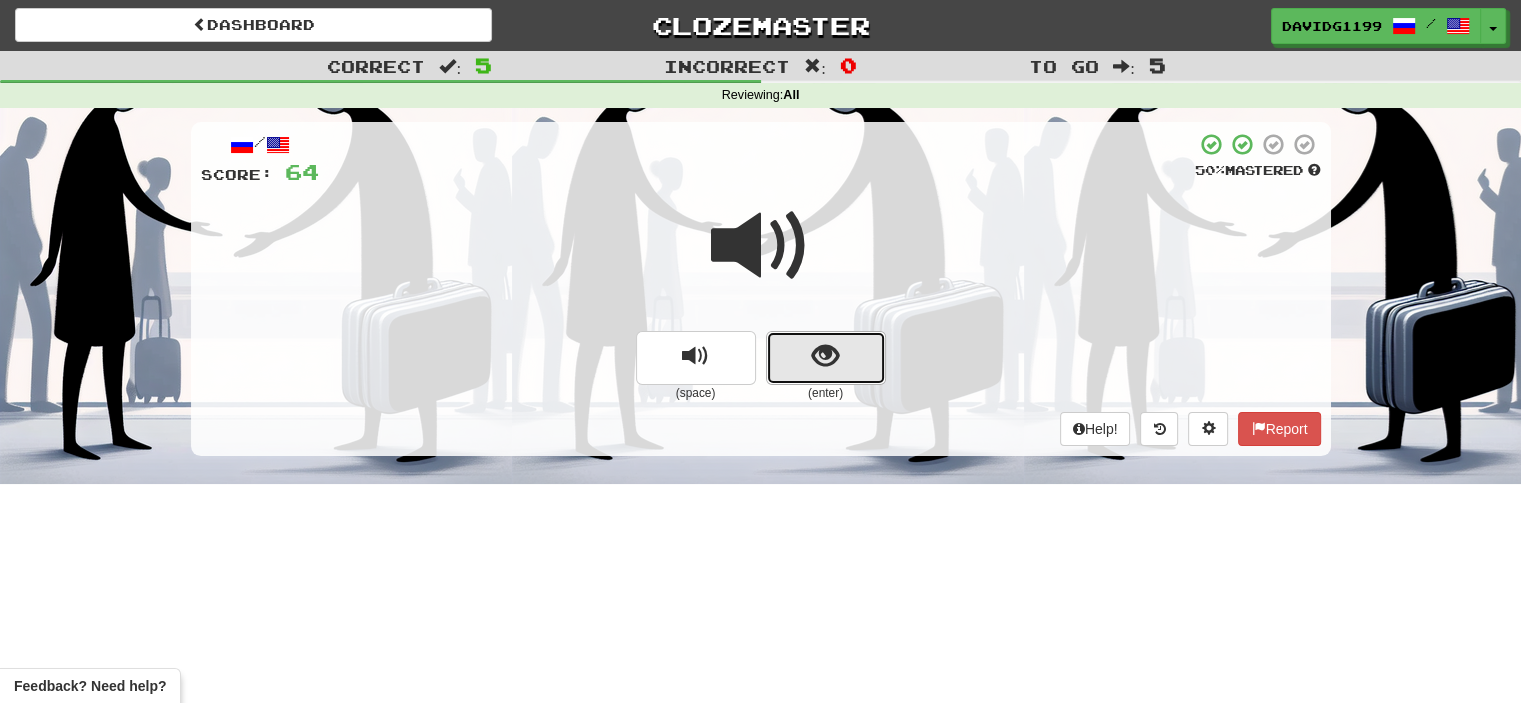 click at bounding box center (826, 358) 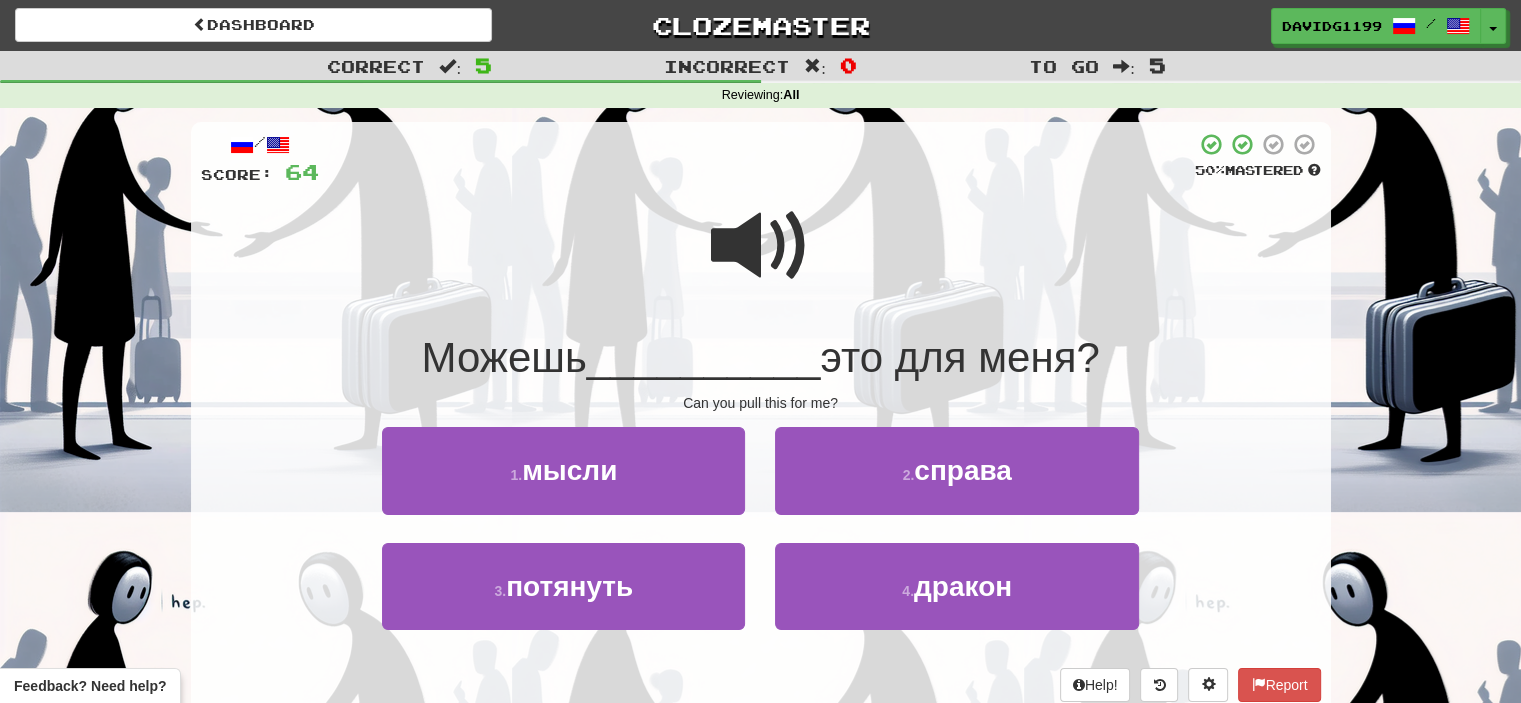 click at bounding box center [761, 246] 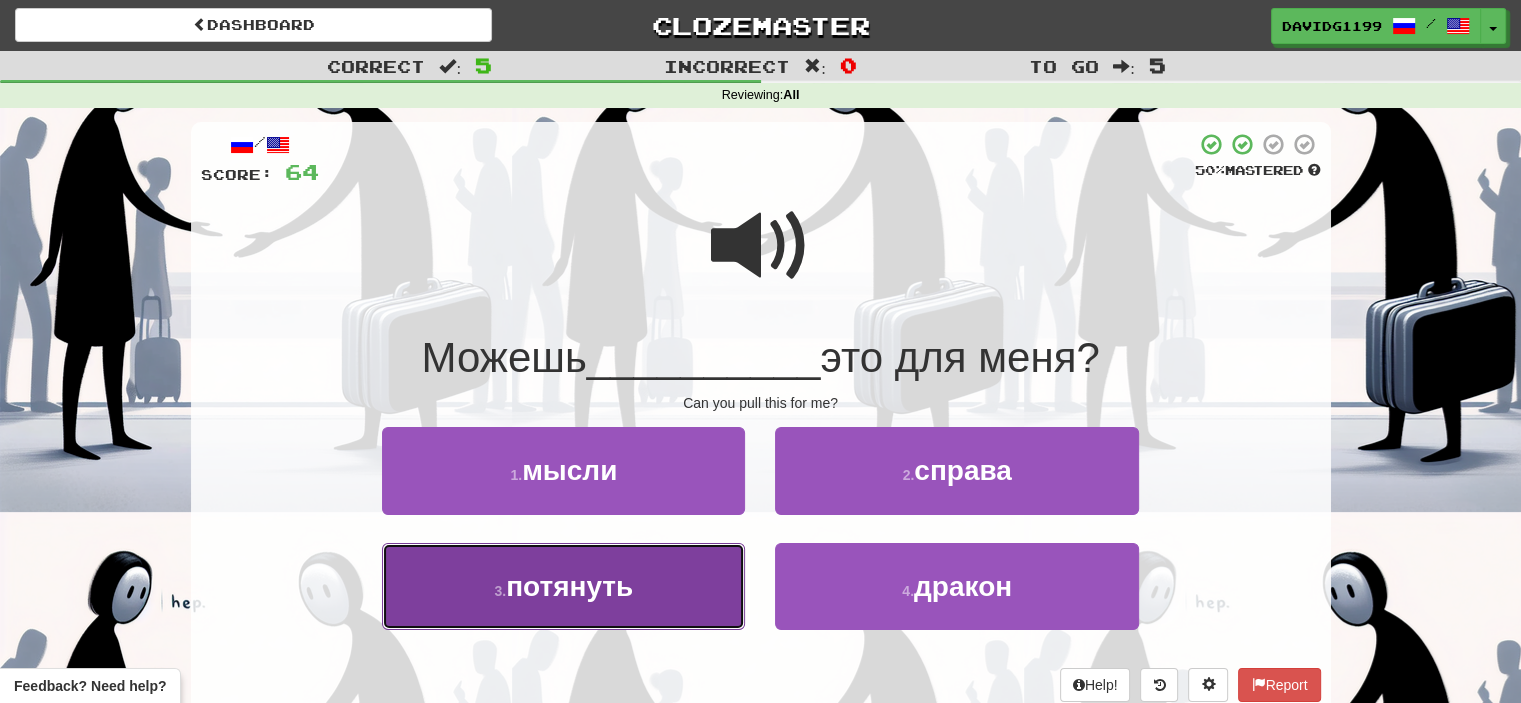 click on "3 .  потянуть" at bounding box center [563, 586] 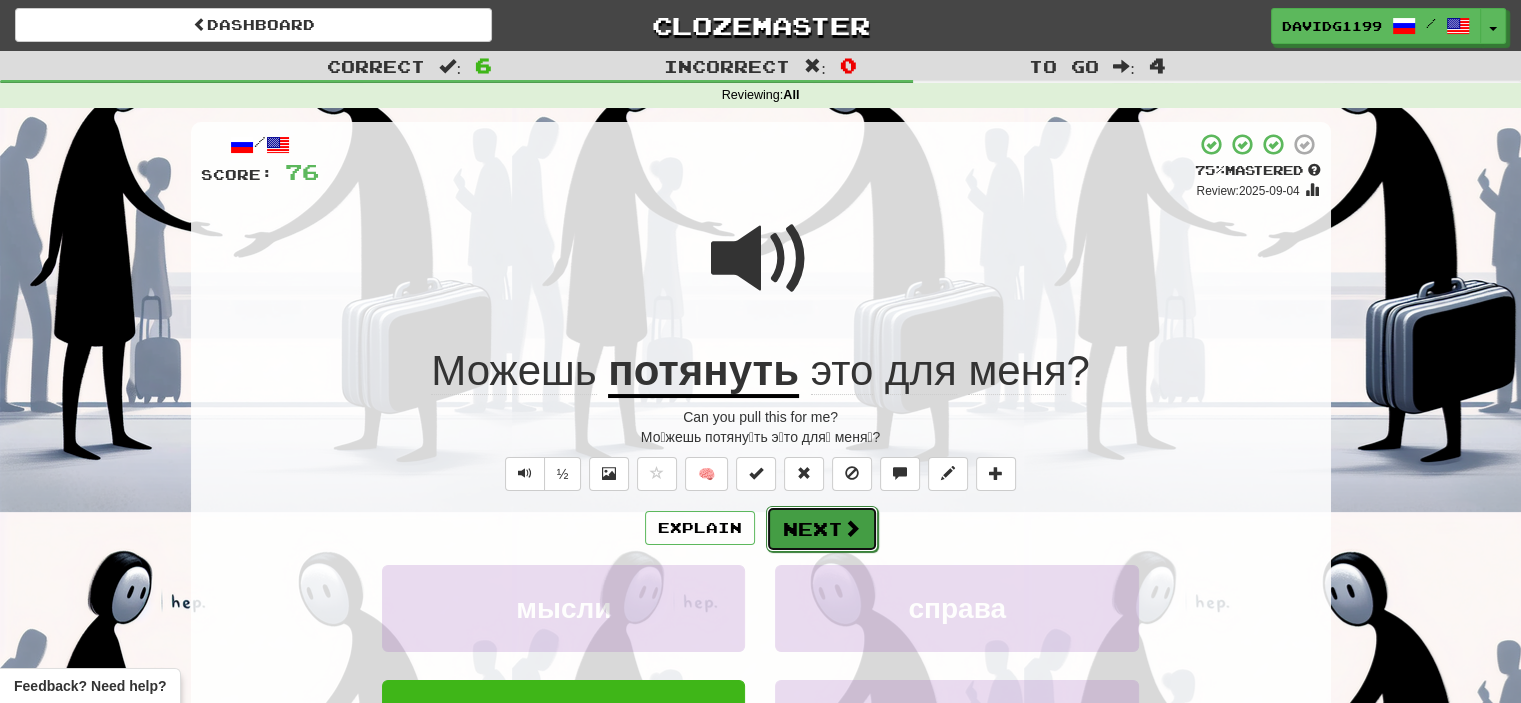 click on "Next" at bounding box center [822, 529] 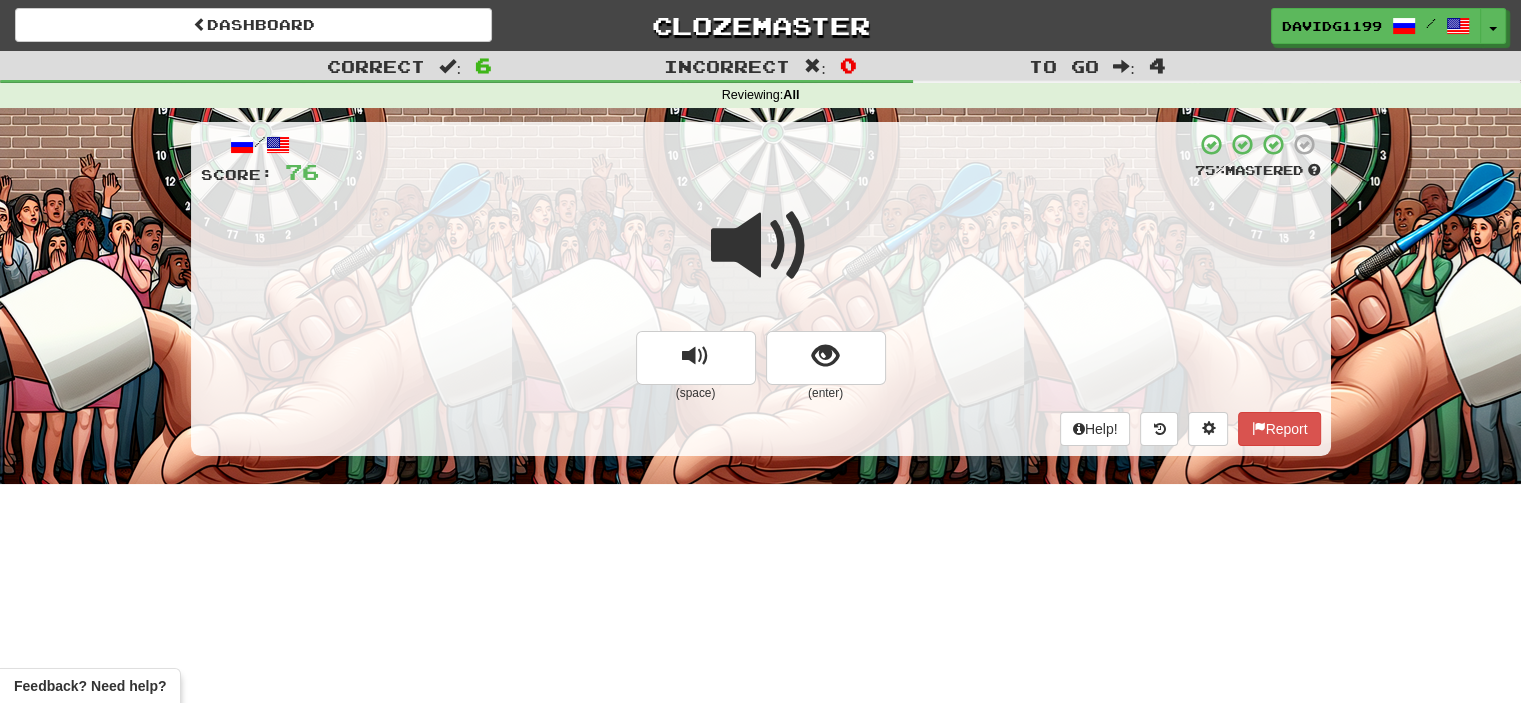 click at bounding box center [761, 246] 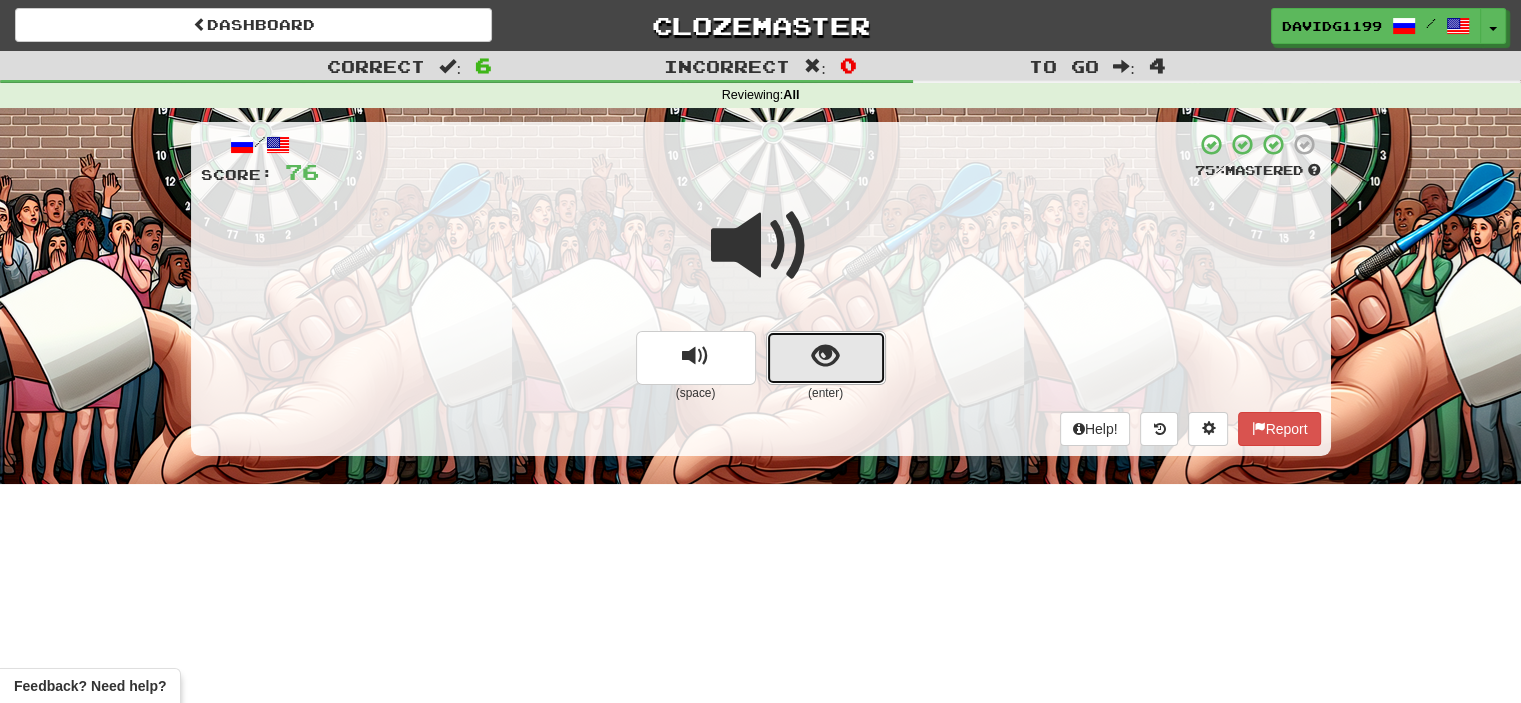 click at bounding box center (826, 358) 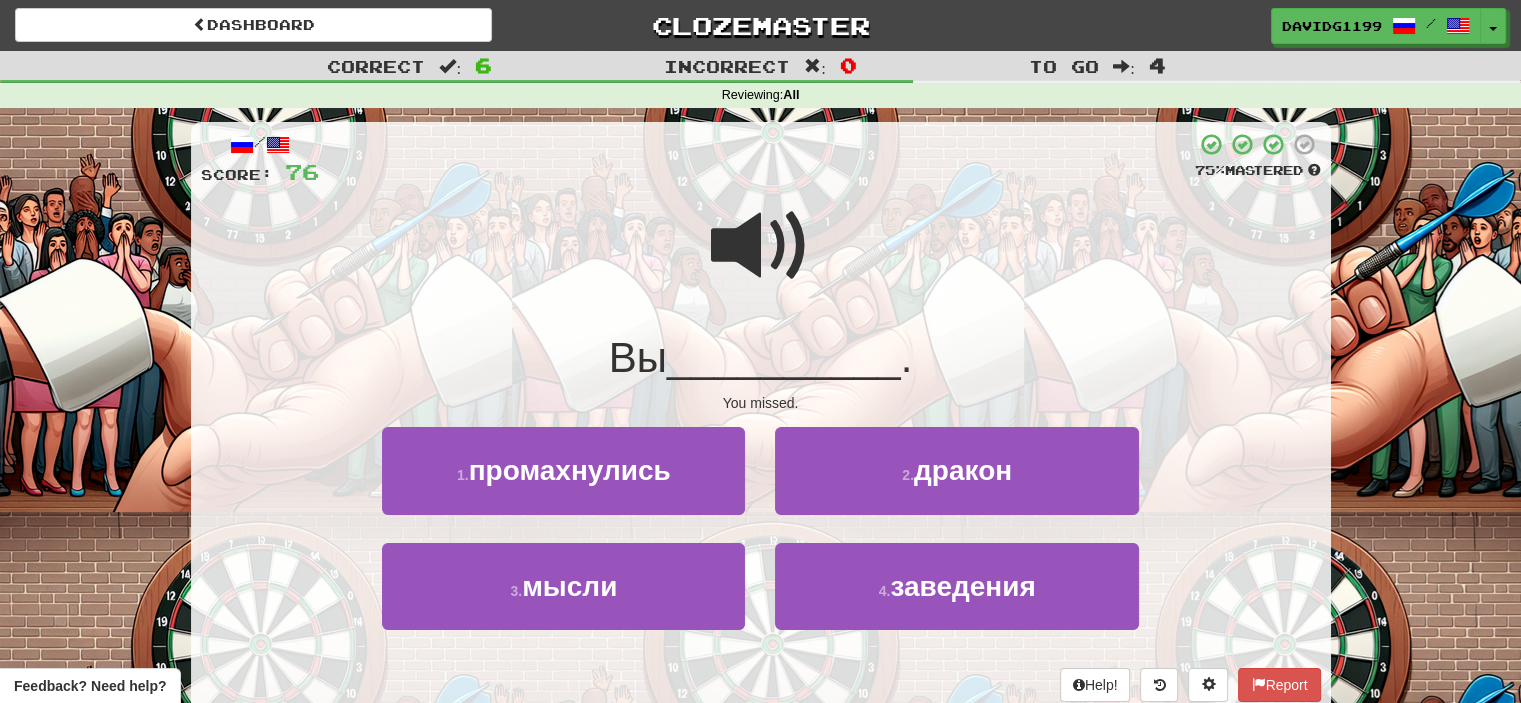click at bounding box center (761, 246) 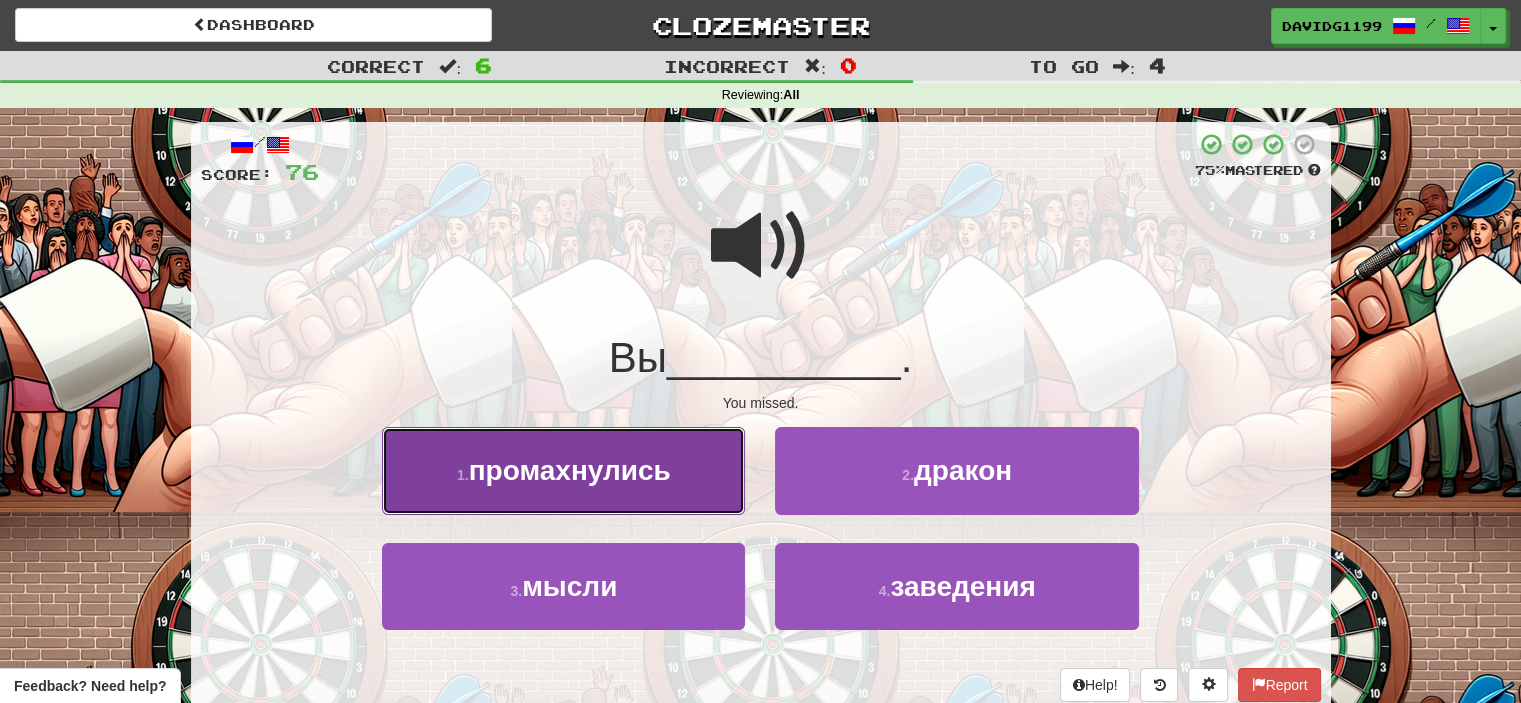 click on "промахнулись" at bounding box center [570, 470] 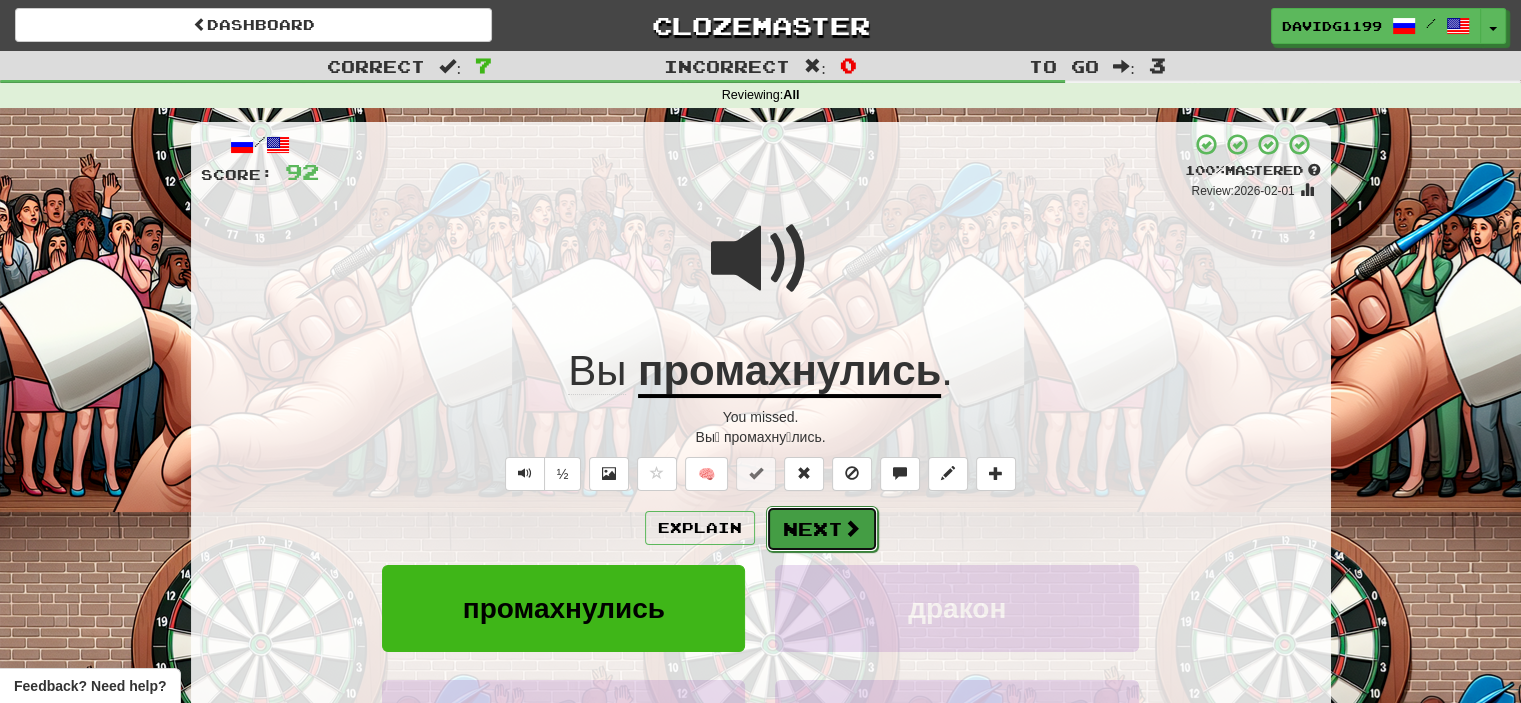 click on "Next" at bounding box center [822, 529] 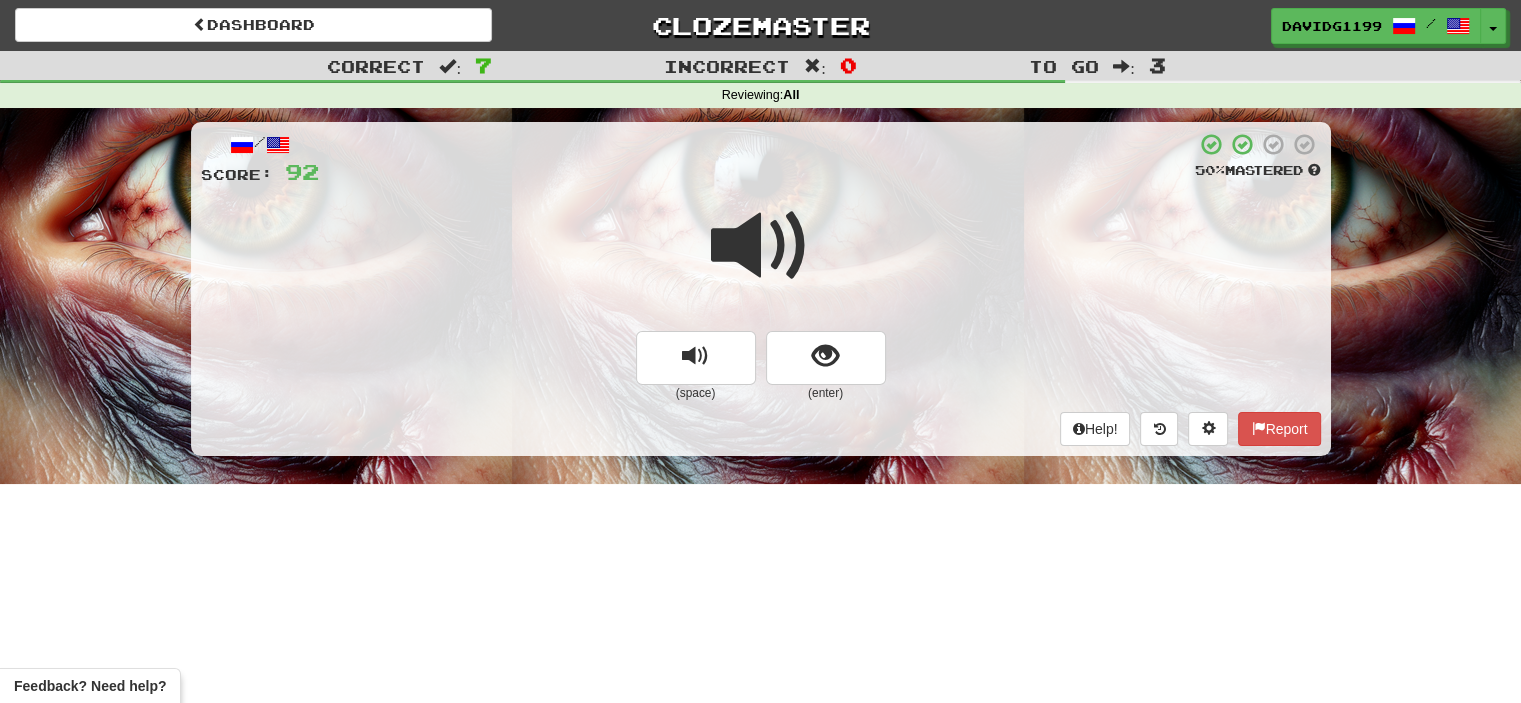 click at bounding box center [761, 246] 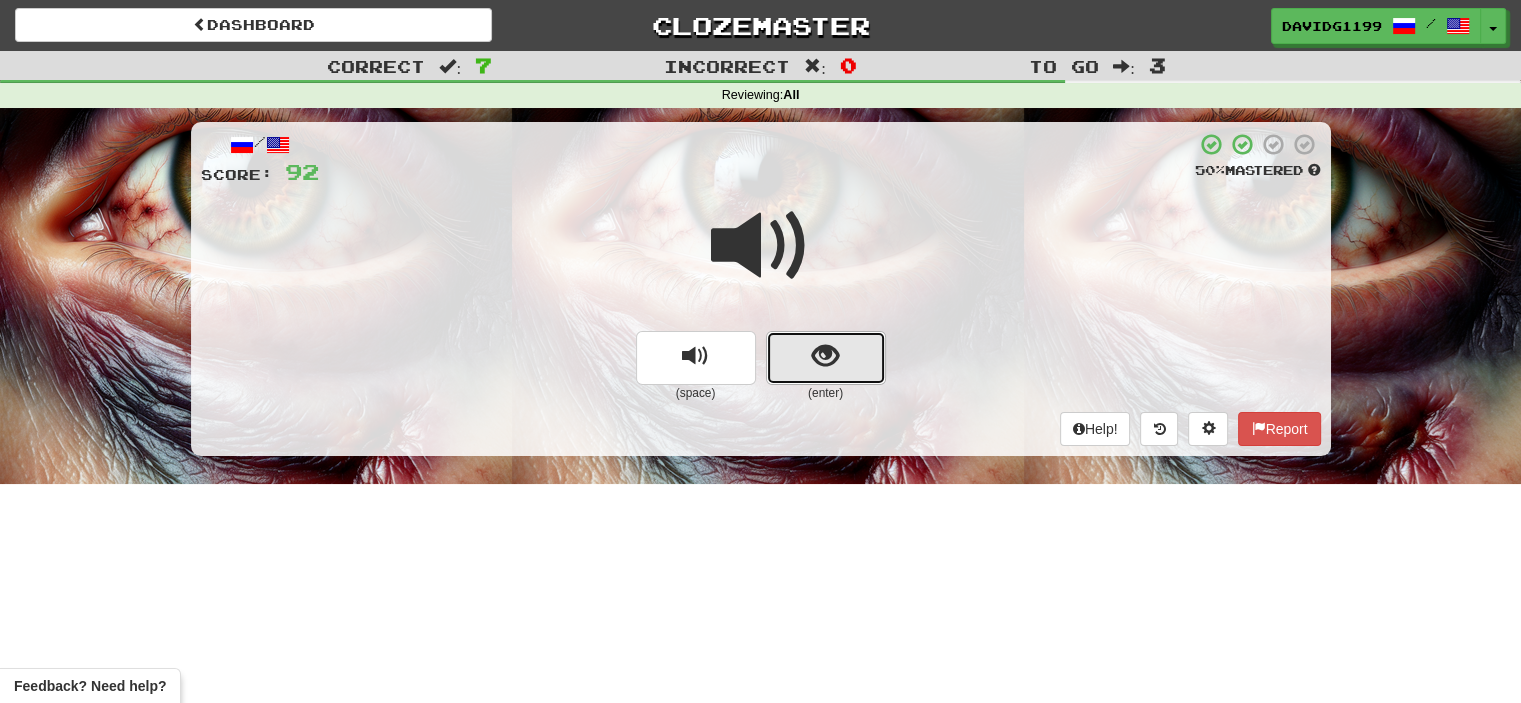 click at bounding box center (826, 358) 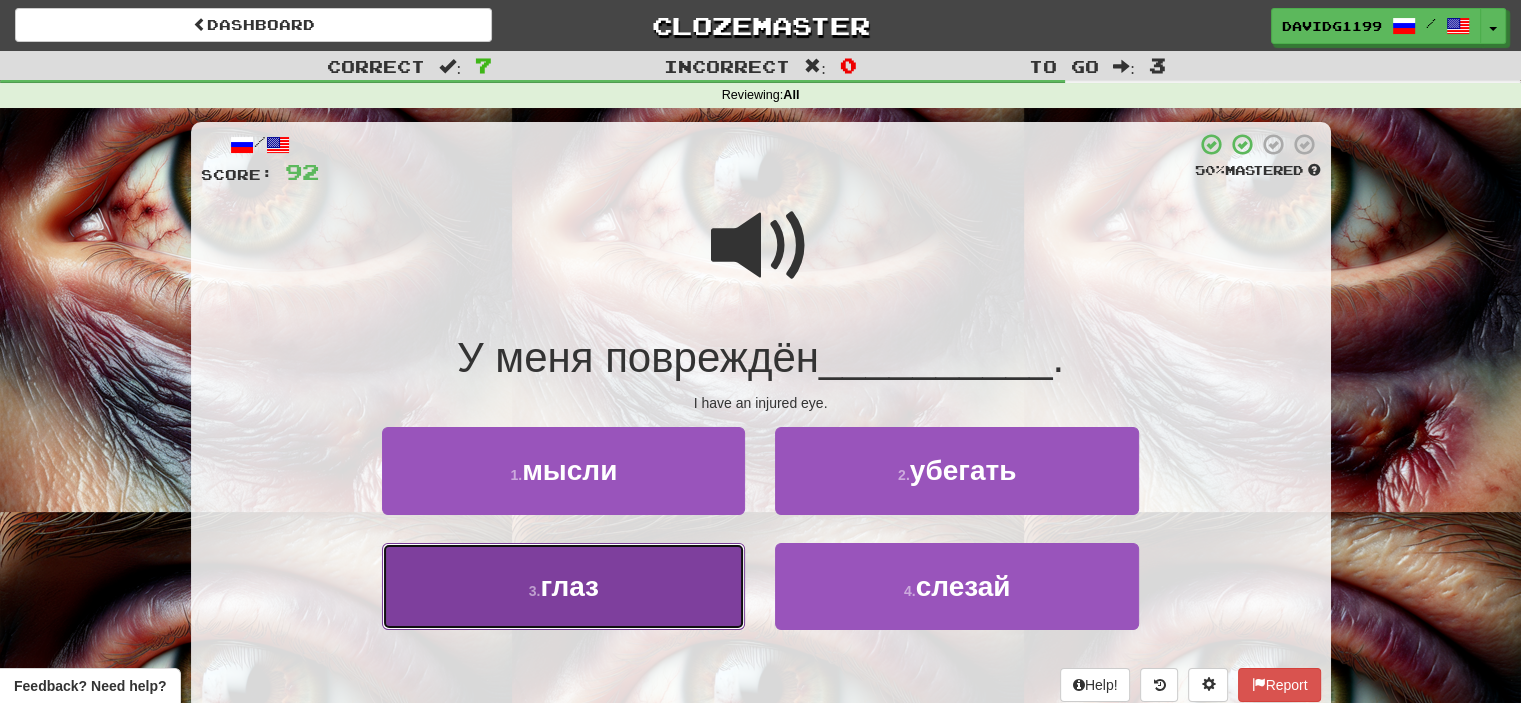 click on "3 .  глаз" at bounding box center [563, 586] 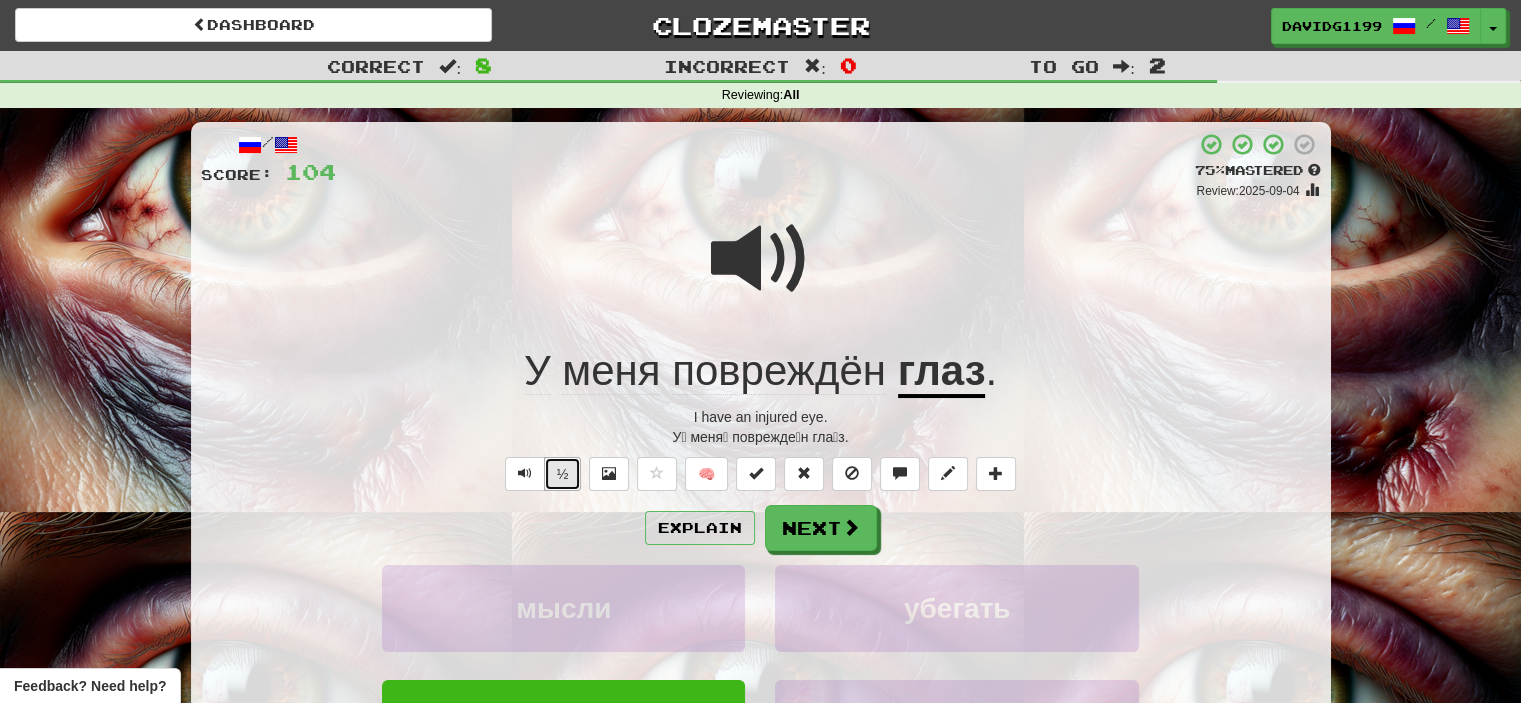 click on "½" at bounding box center [563, 474] 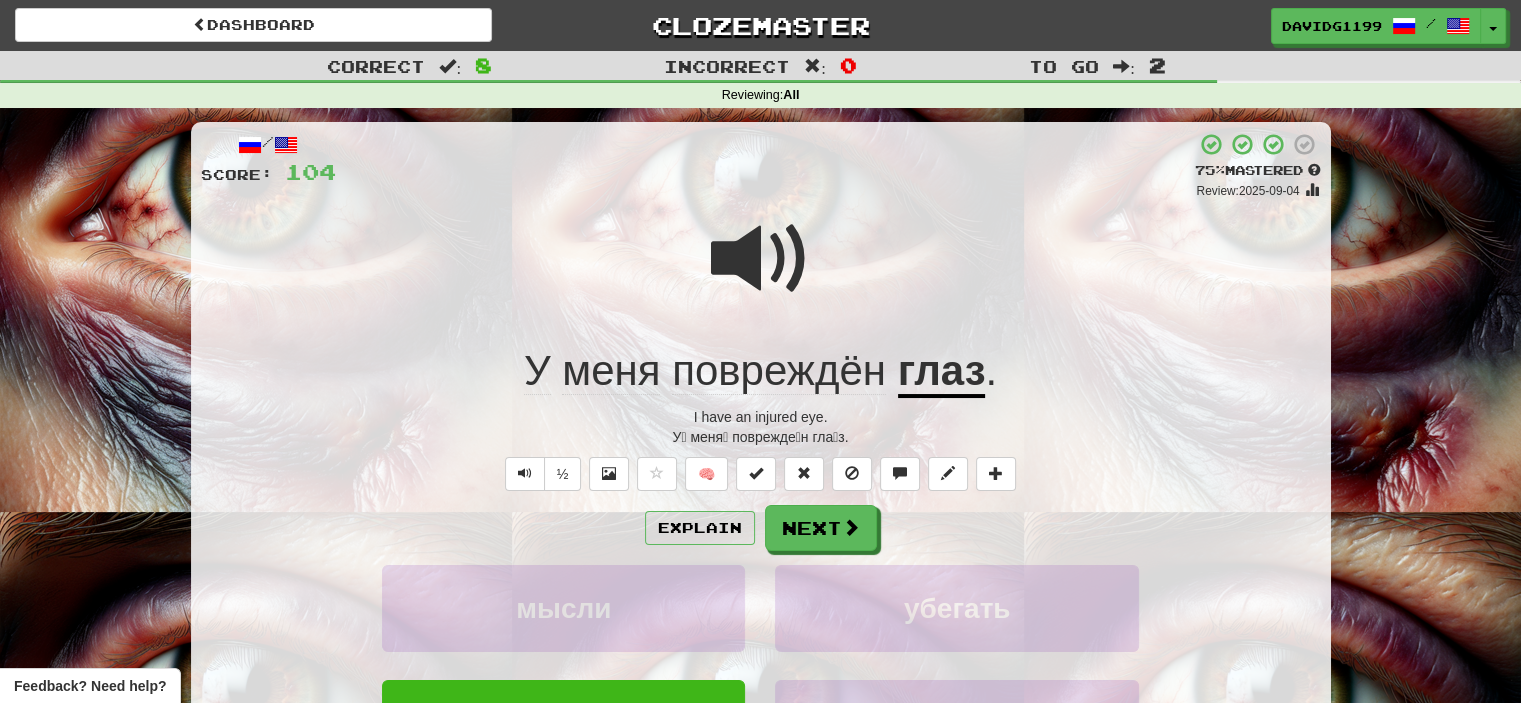 click on "мысли" at bounding box center [563, 622] 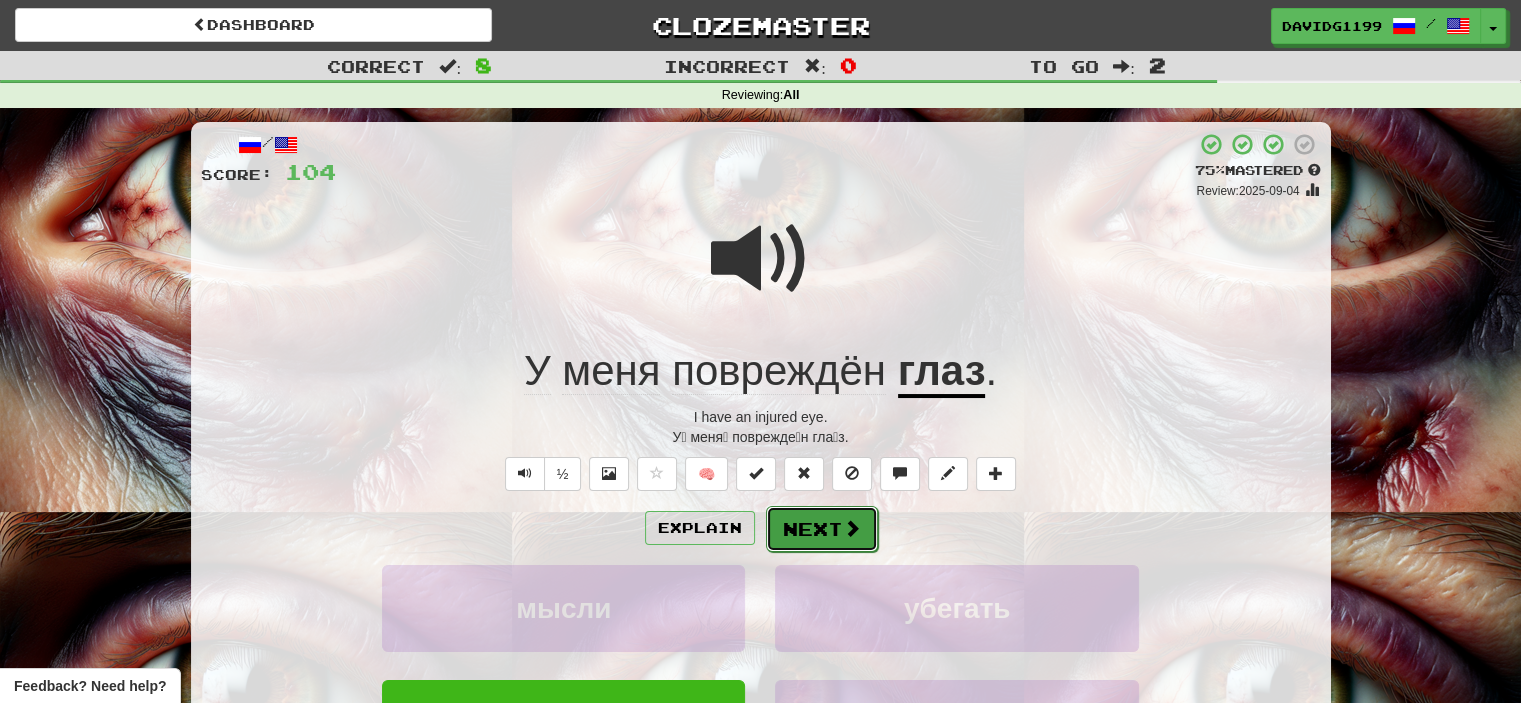 click on "Next" at bounding box center (822, 529) 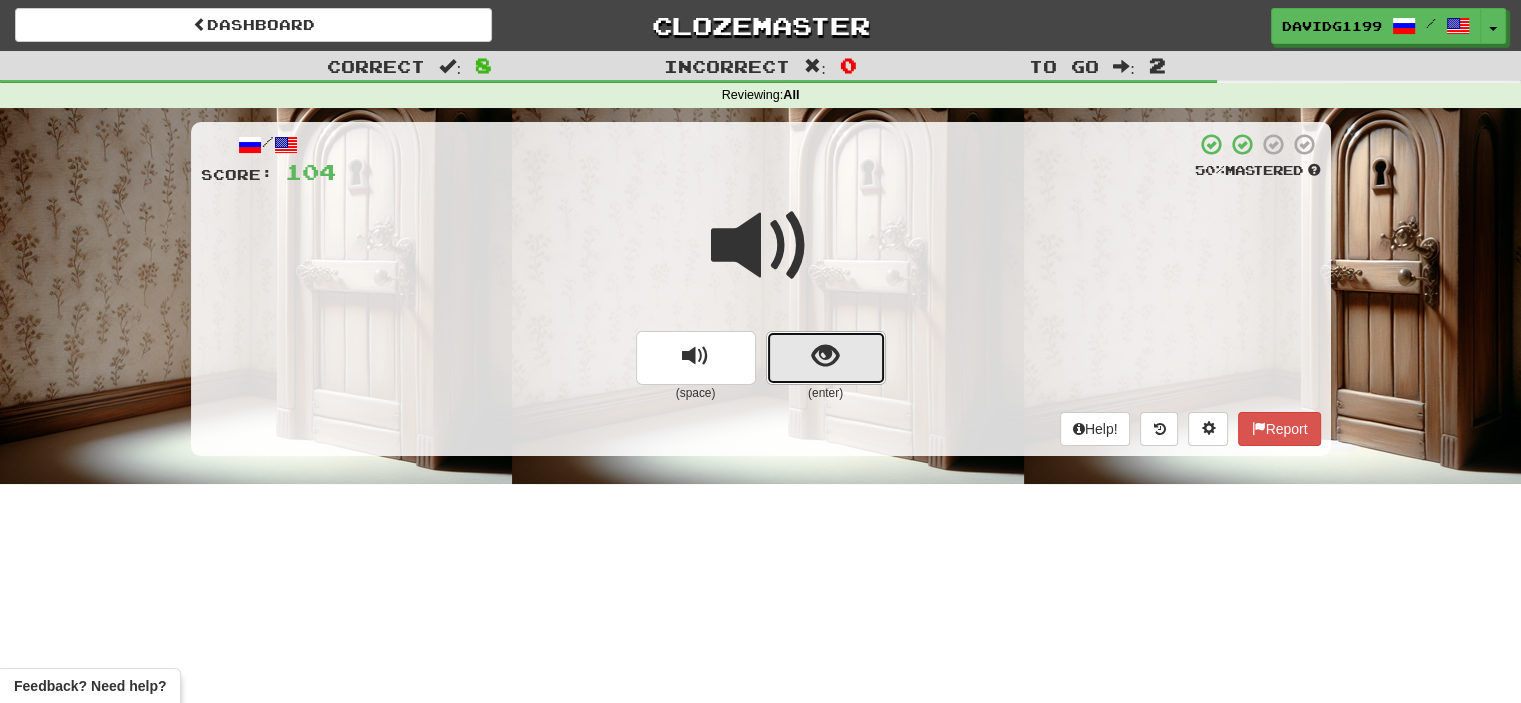 click at bounding box center [826, 358] 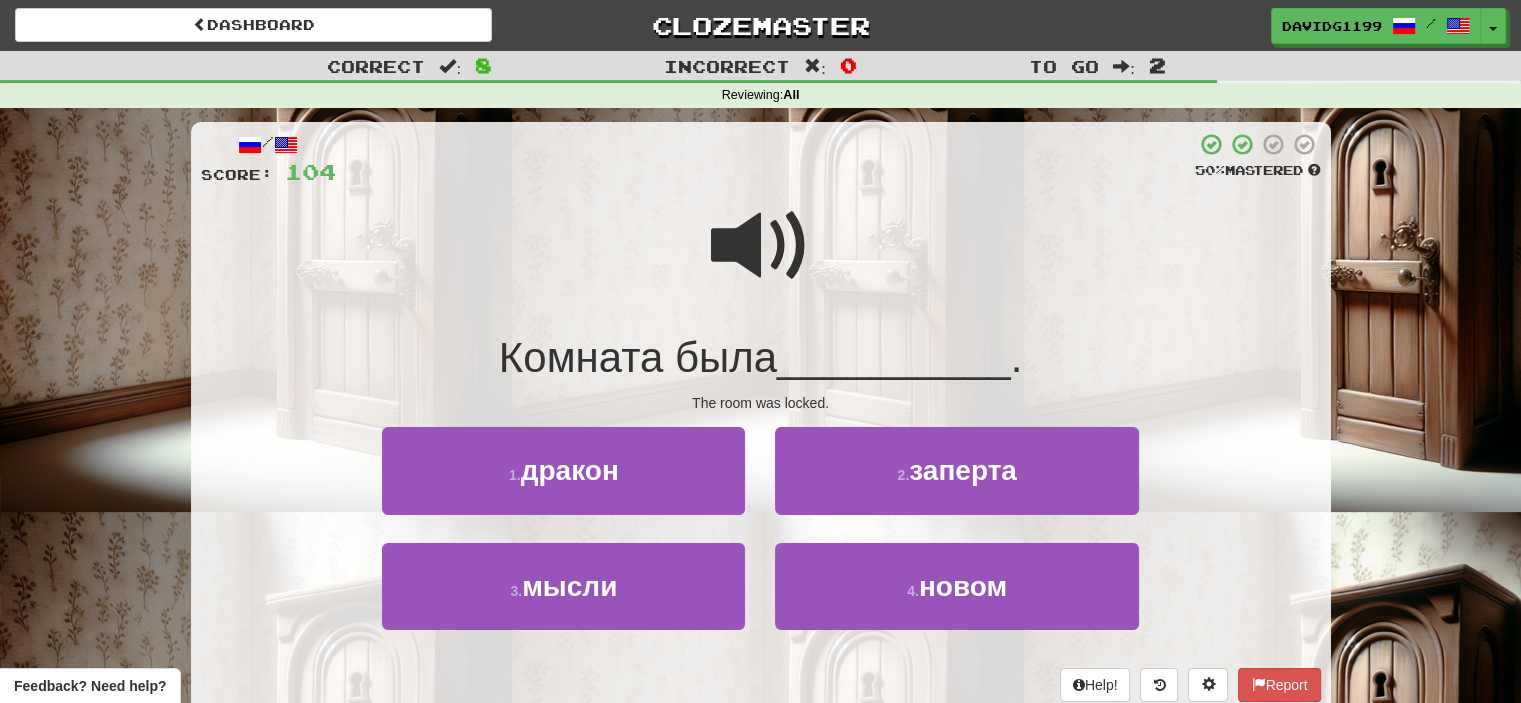 click at bounding box center (761, 246) 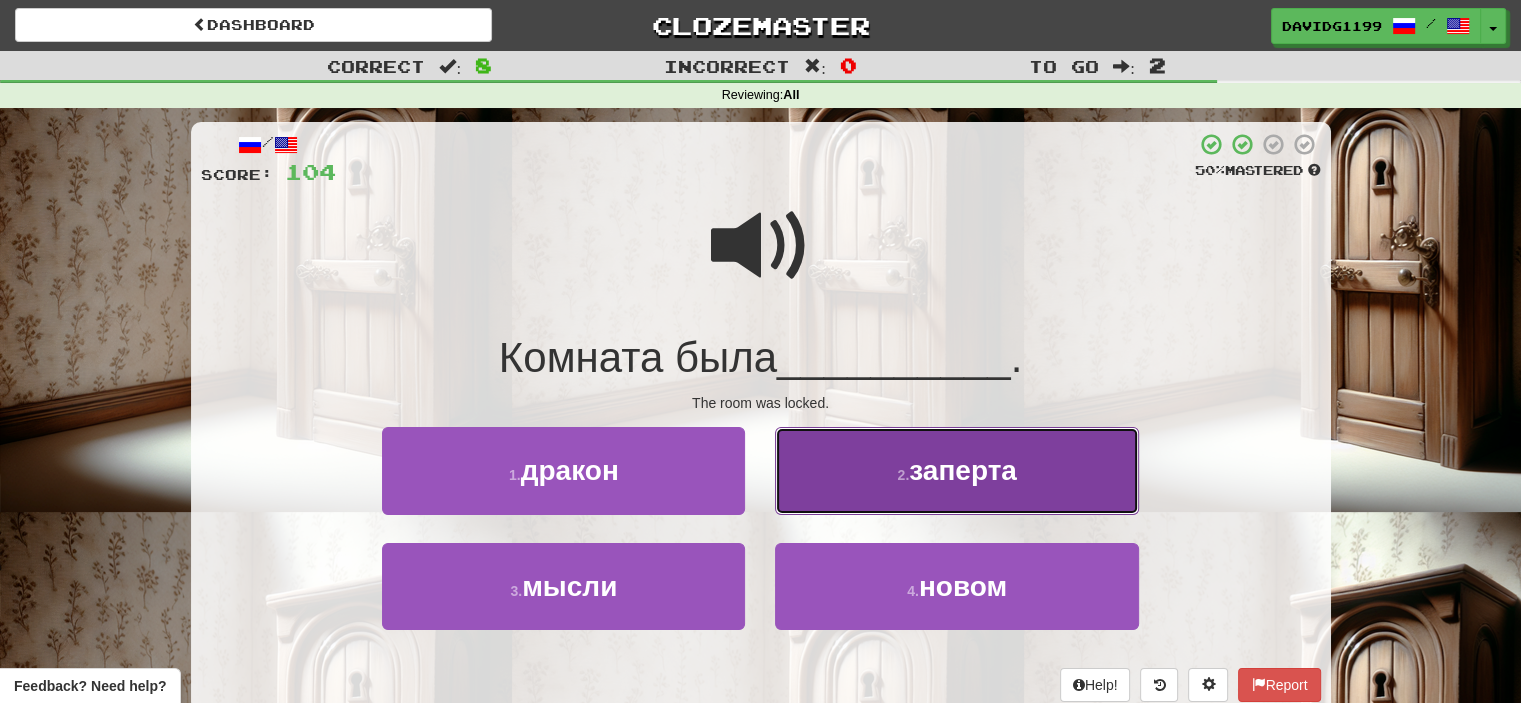 click on "2 .  заперта" at bounding box center (956, 470) 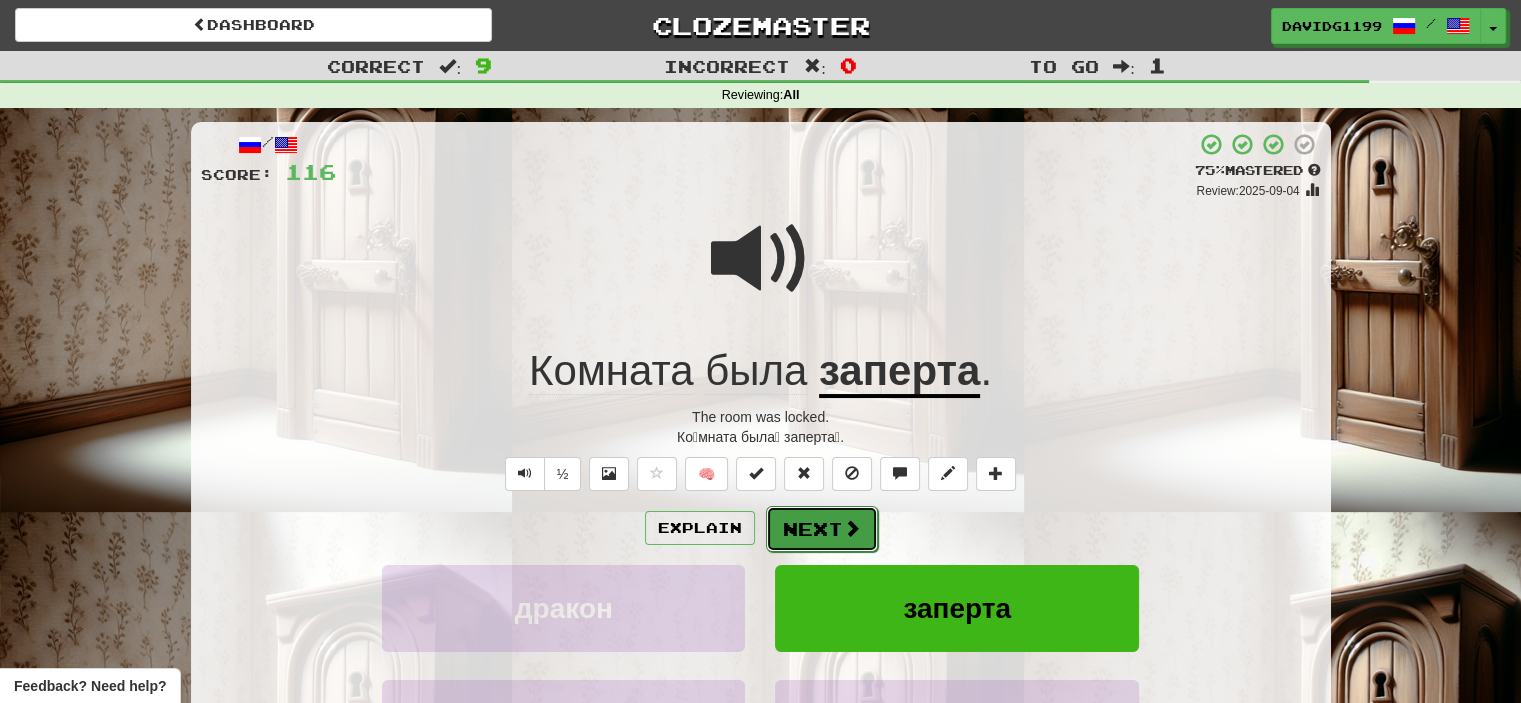 click on "Next" at bounding box center [822, 529] 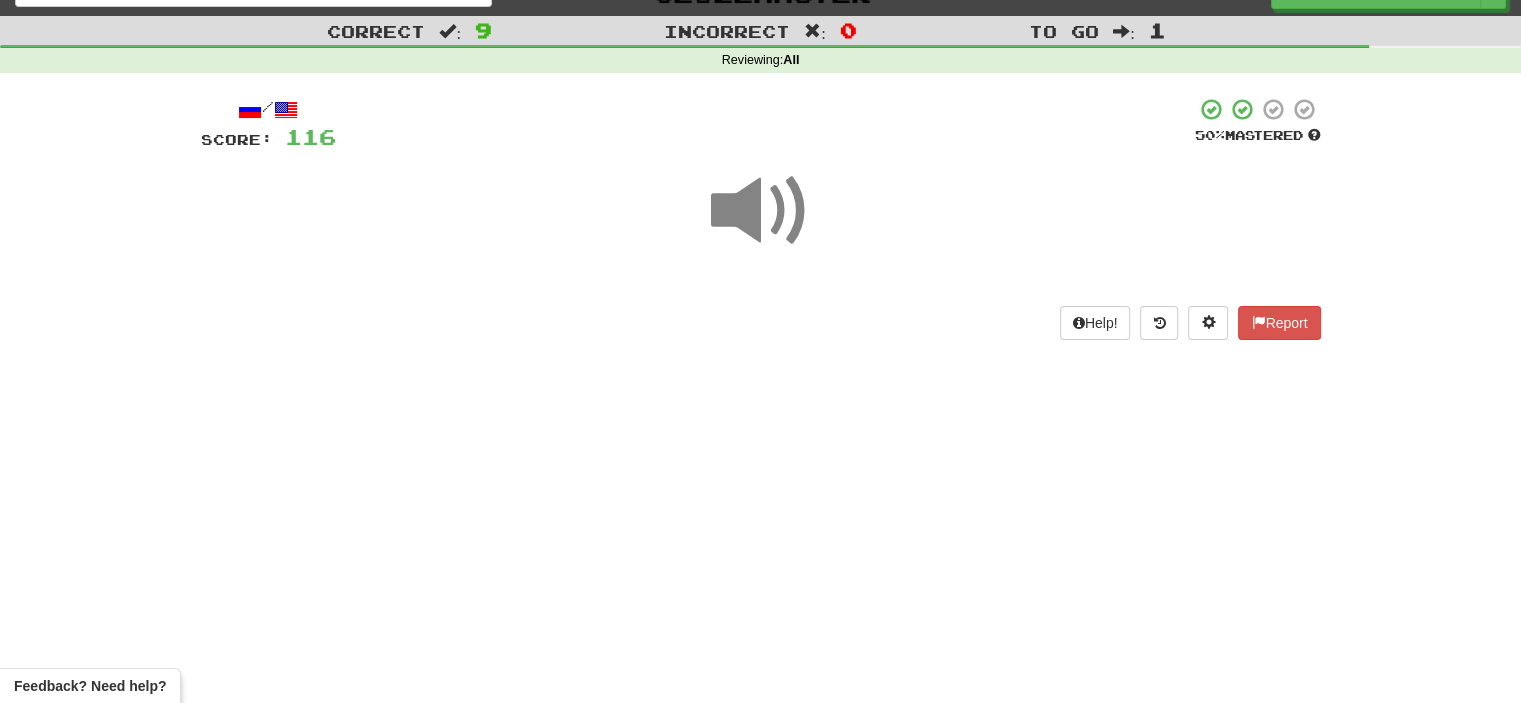 scroll, scrollTop: 38, scrollLeft: 0, axis: vertical 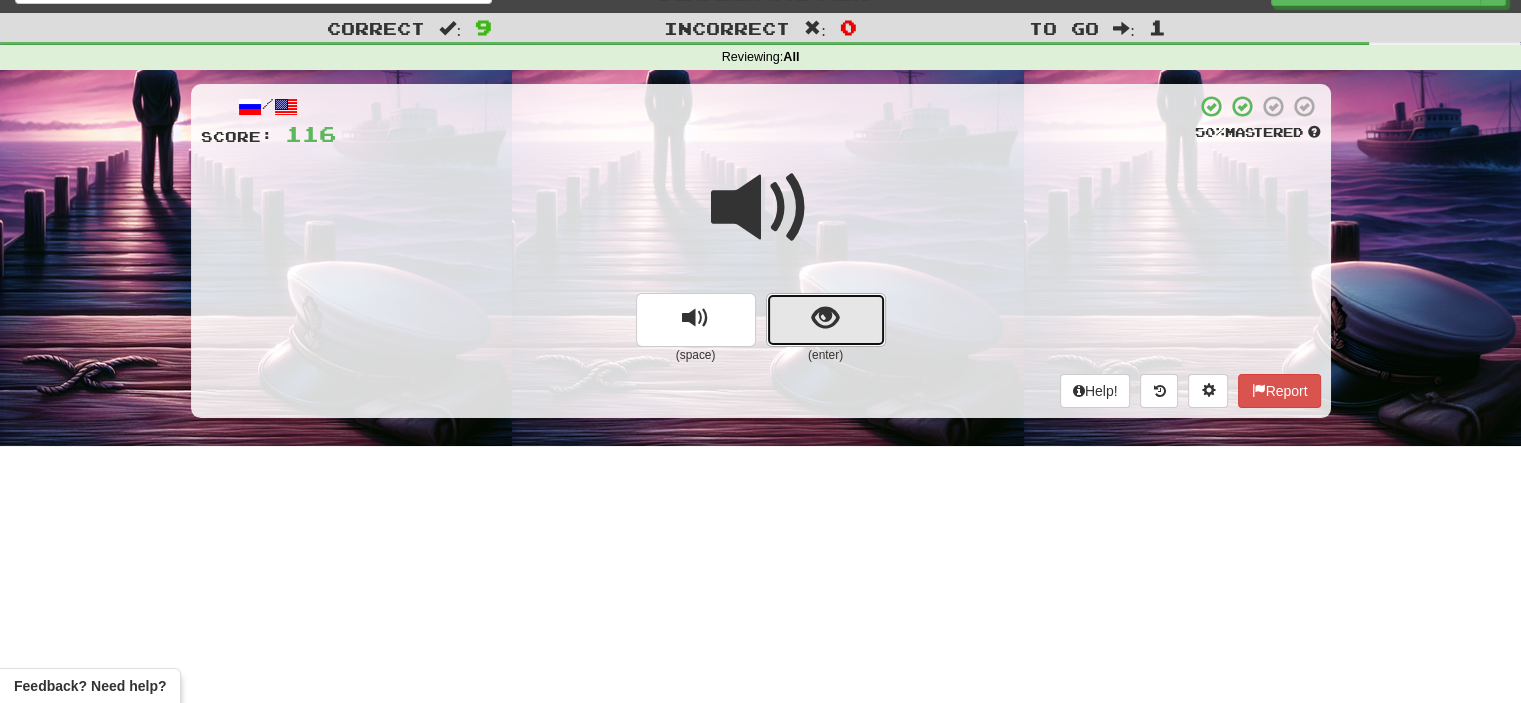 click at bounding box center [825, 318] 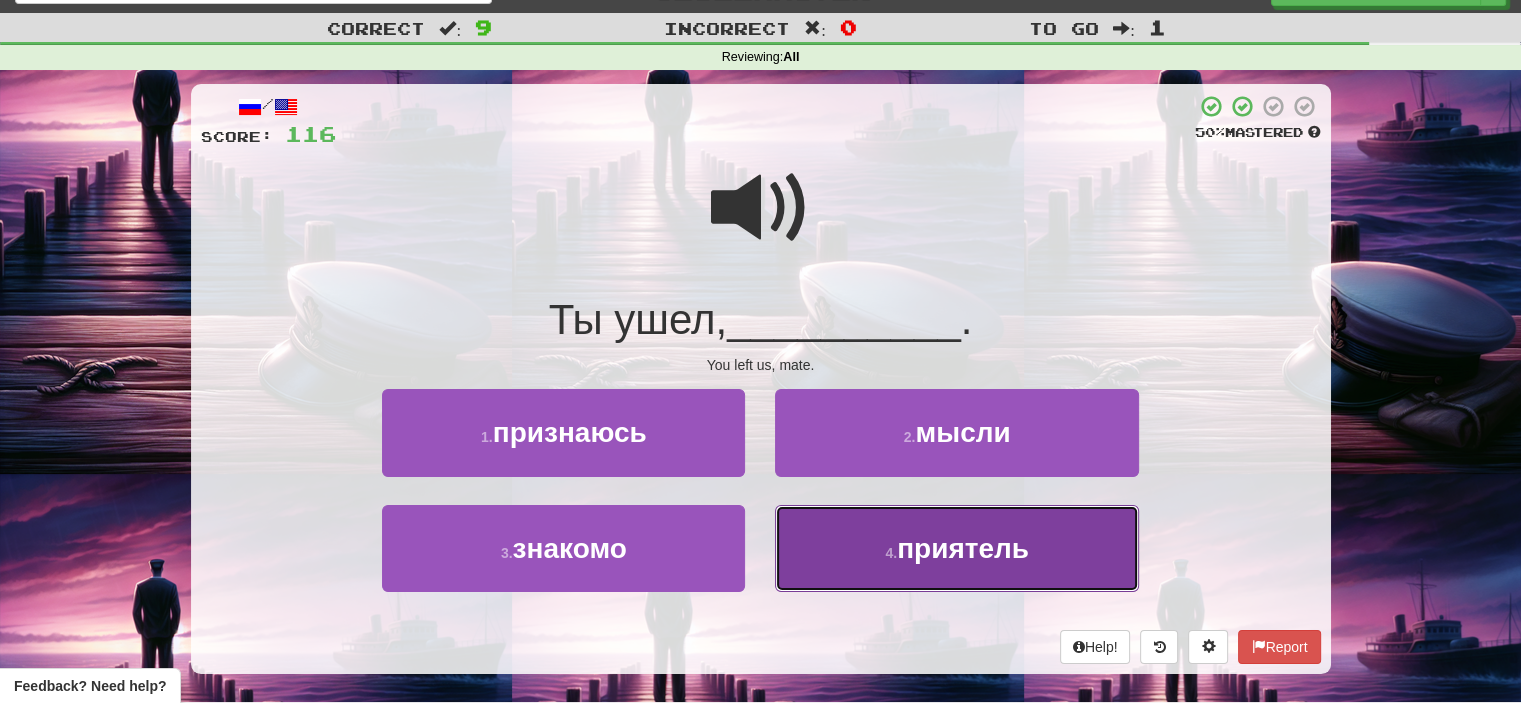 drag, startPoint x: 900, startPoint y: 537, endPoint x: 873, endPoint y: 542, distance: 27.45906 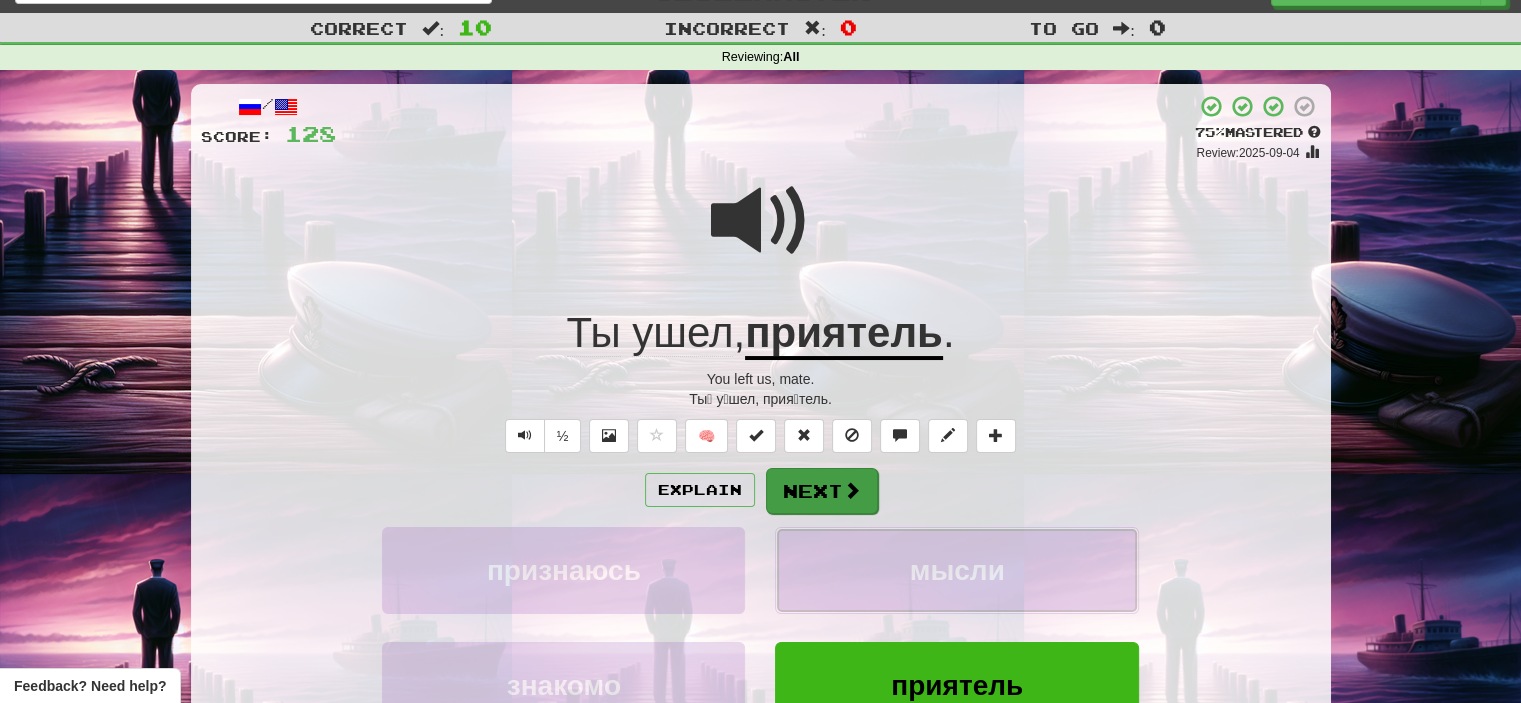 drag, startPoint x: 873, startPoint y: 542, endPoint x: 824, endPoint y: 497, distance: 66.52819 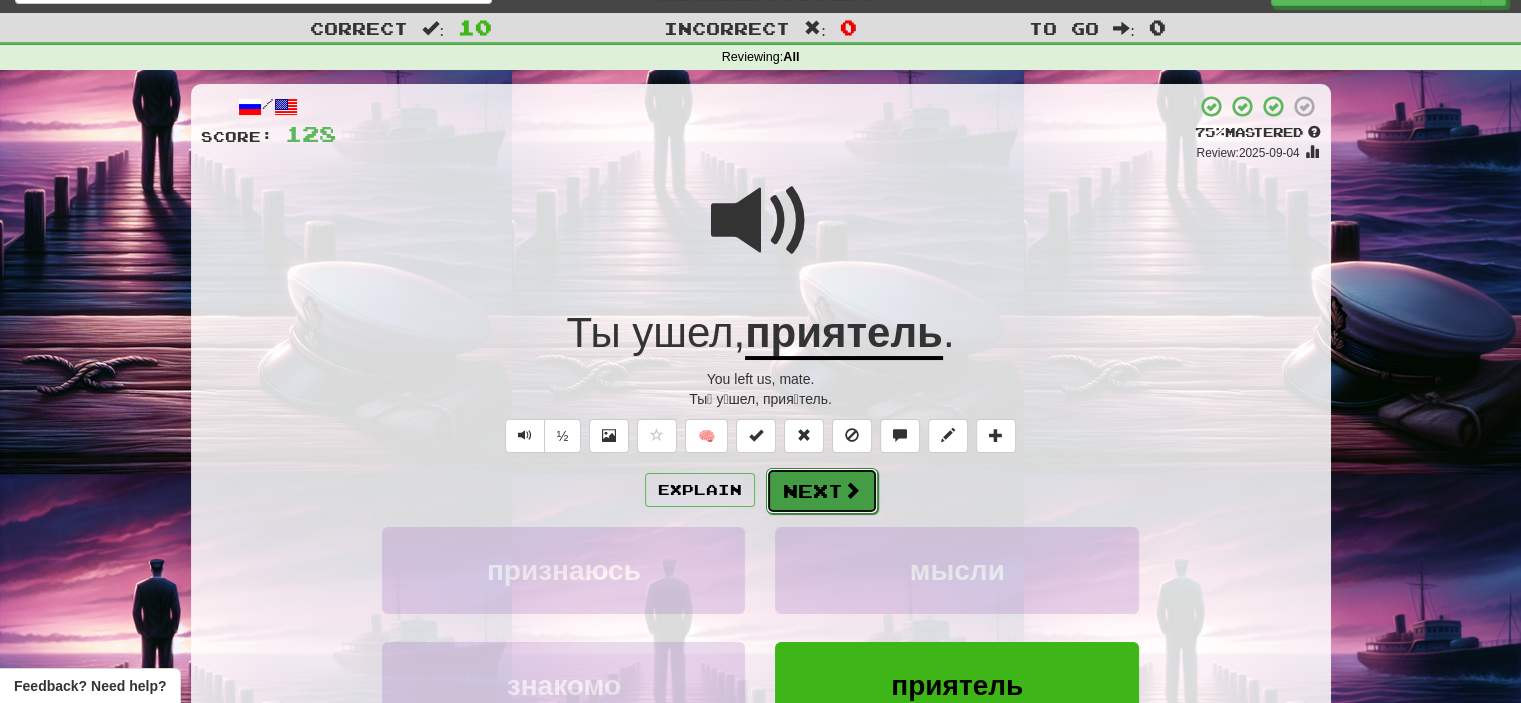 click on "Next" at bounding box center (822, 491) 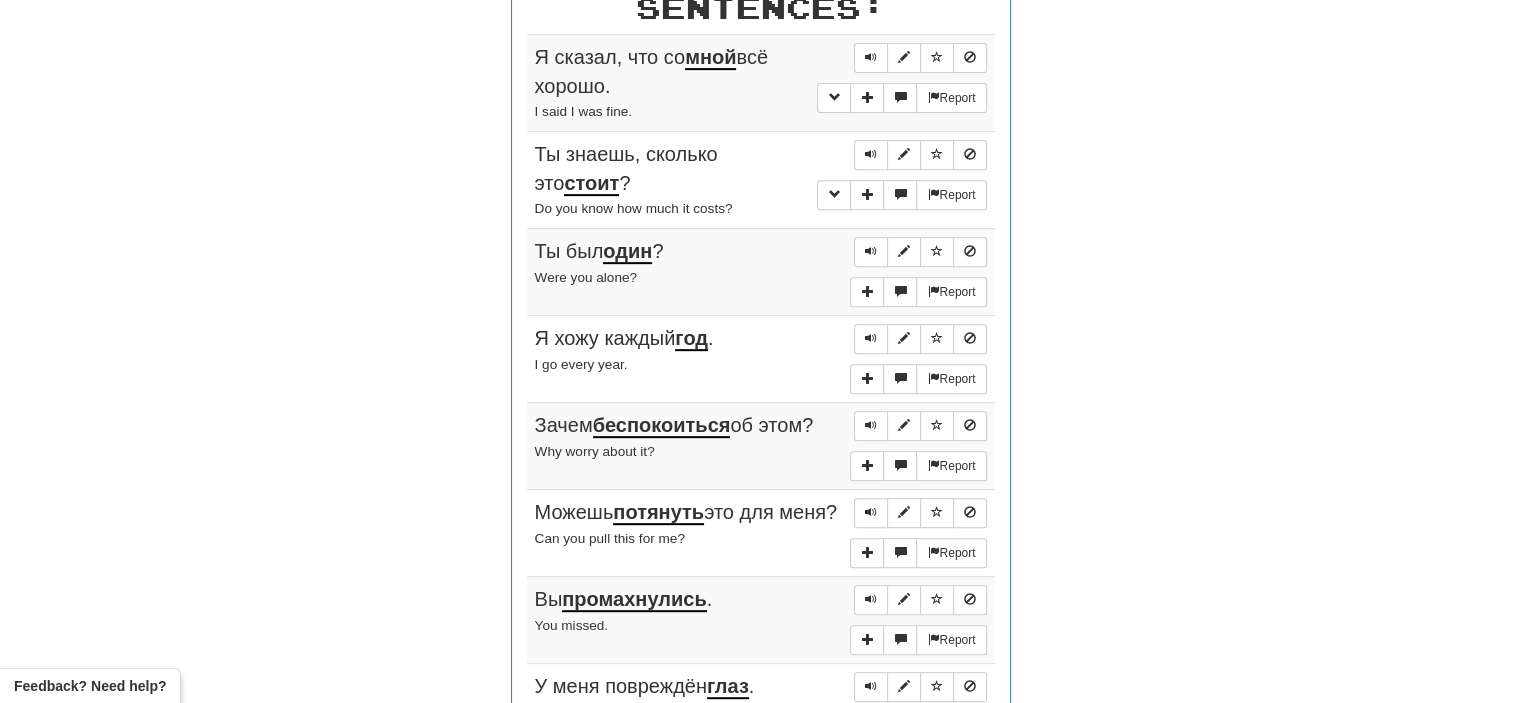 scroll, scrollTop: 796, scrollLeft: 0, axis: vertical 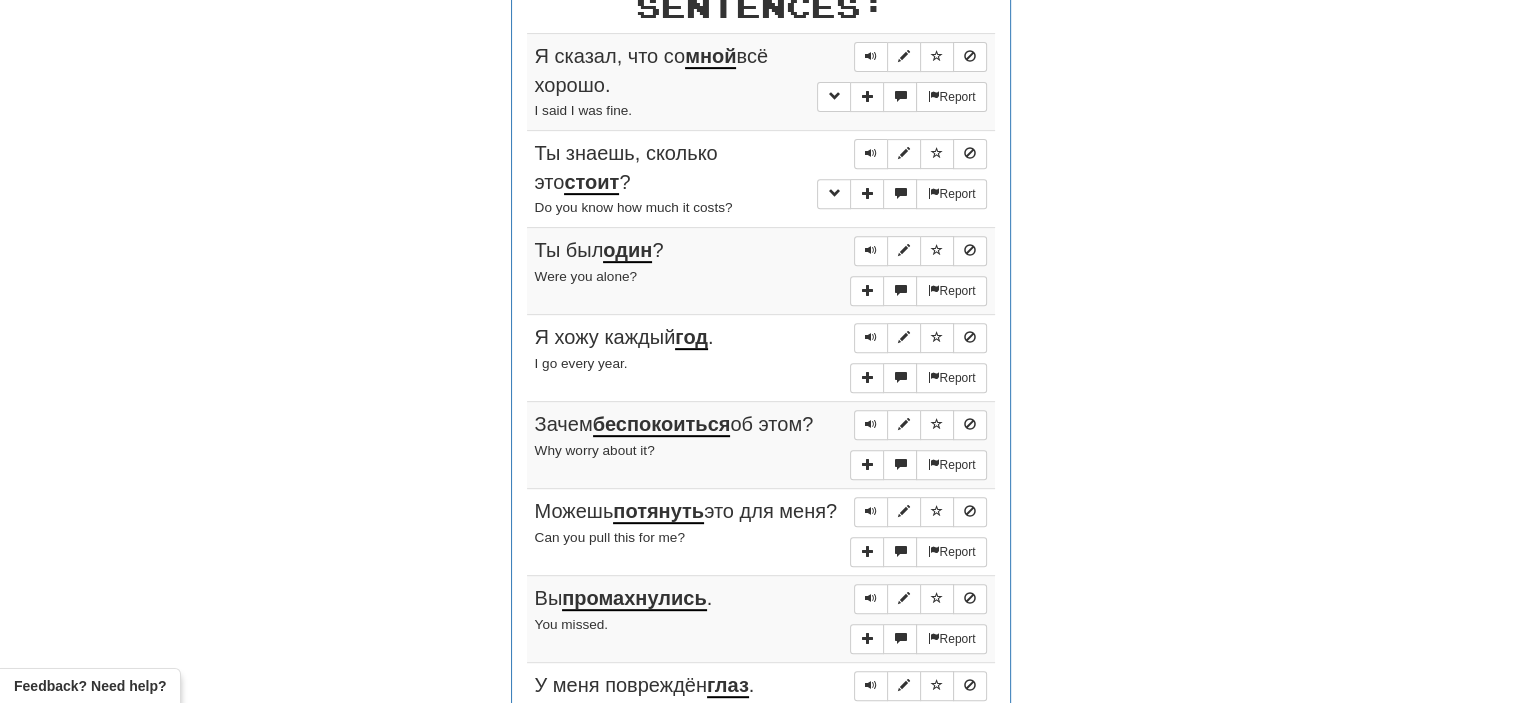 click on "Можешь  потянуть  это для меня?" at bounding box center [761, 511] 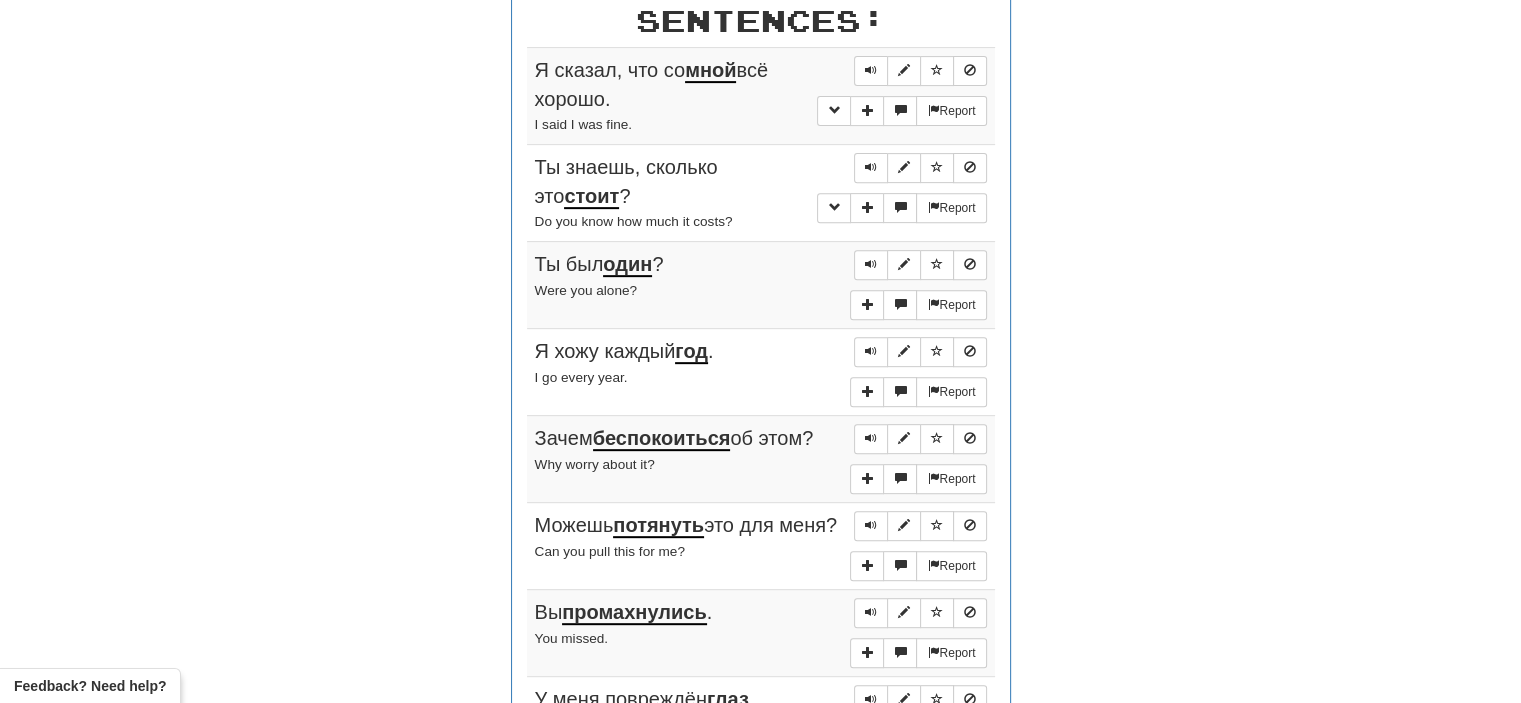 scroll, scrollTop: 784, scrollLeft: 0, axis: vertical 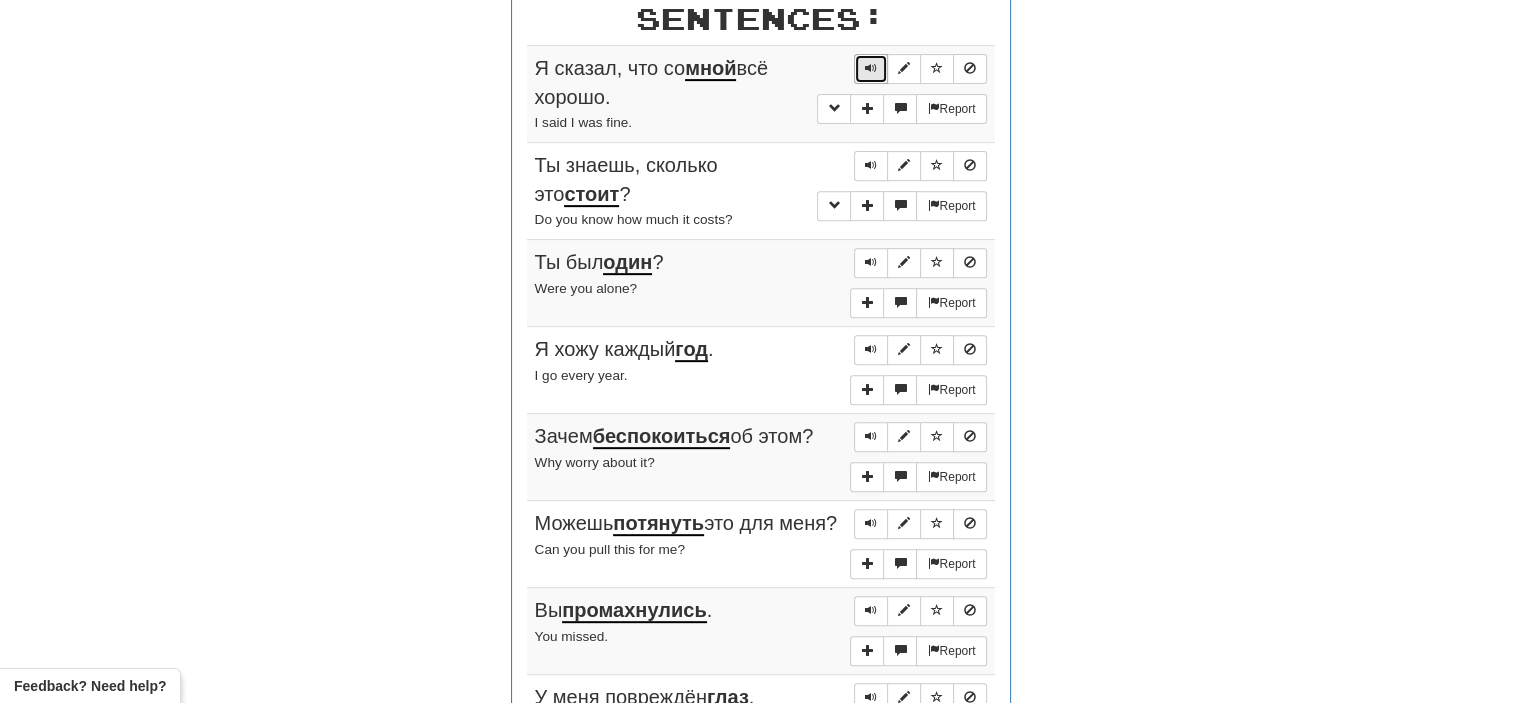 click at bounding box center [871, 68] 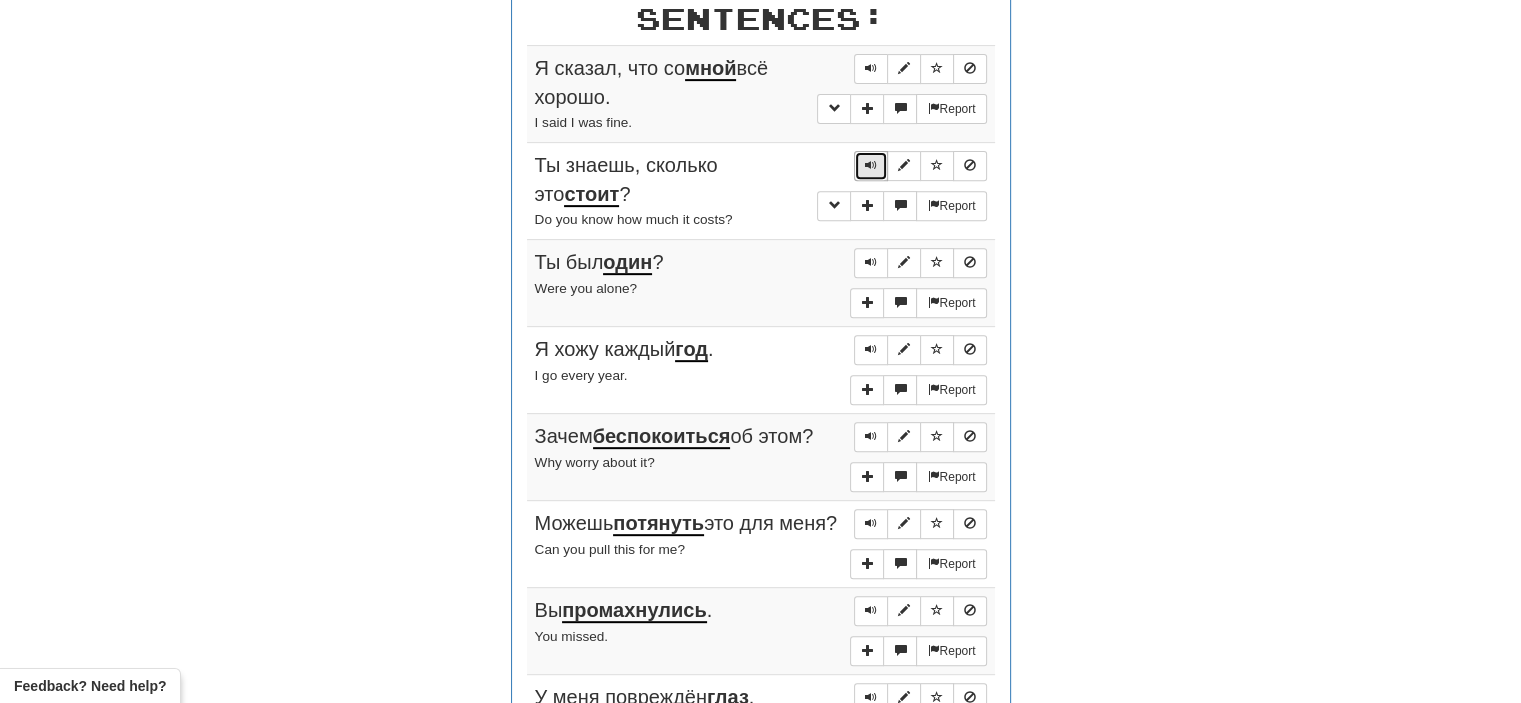 click at bounding box center [871, 165] 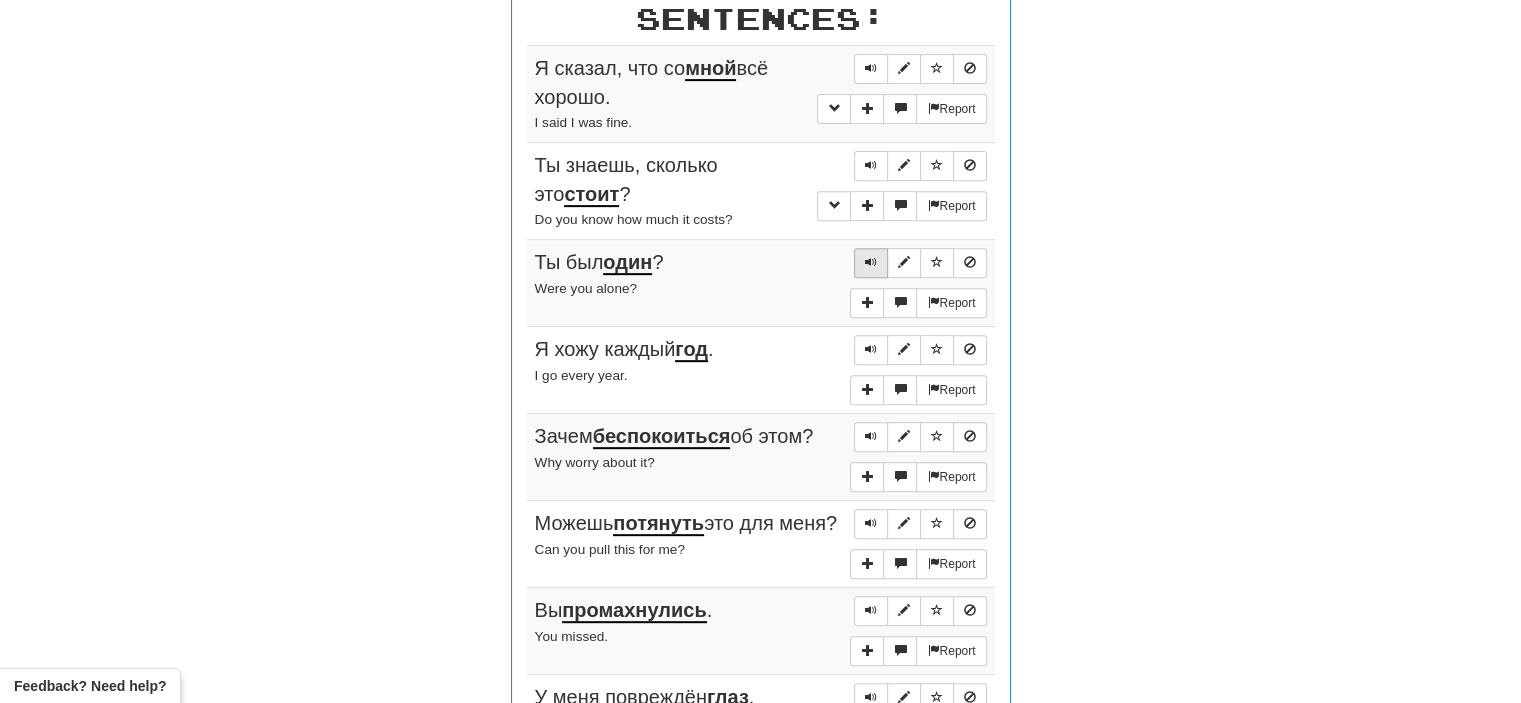 drag, startPoint x: 865, startPoint y: 253, endPoint x: 856, endPoint y: 248, distance: 10.29563 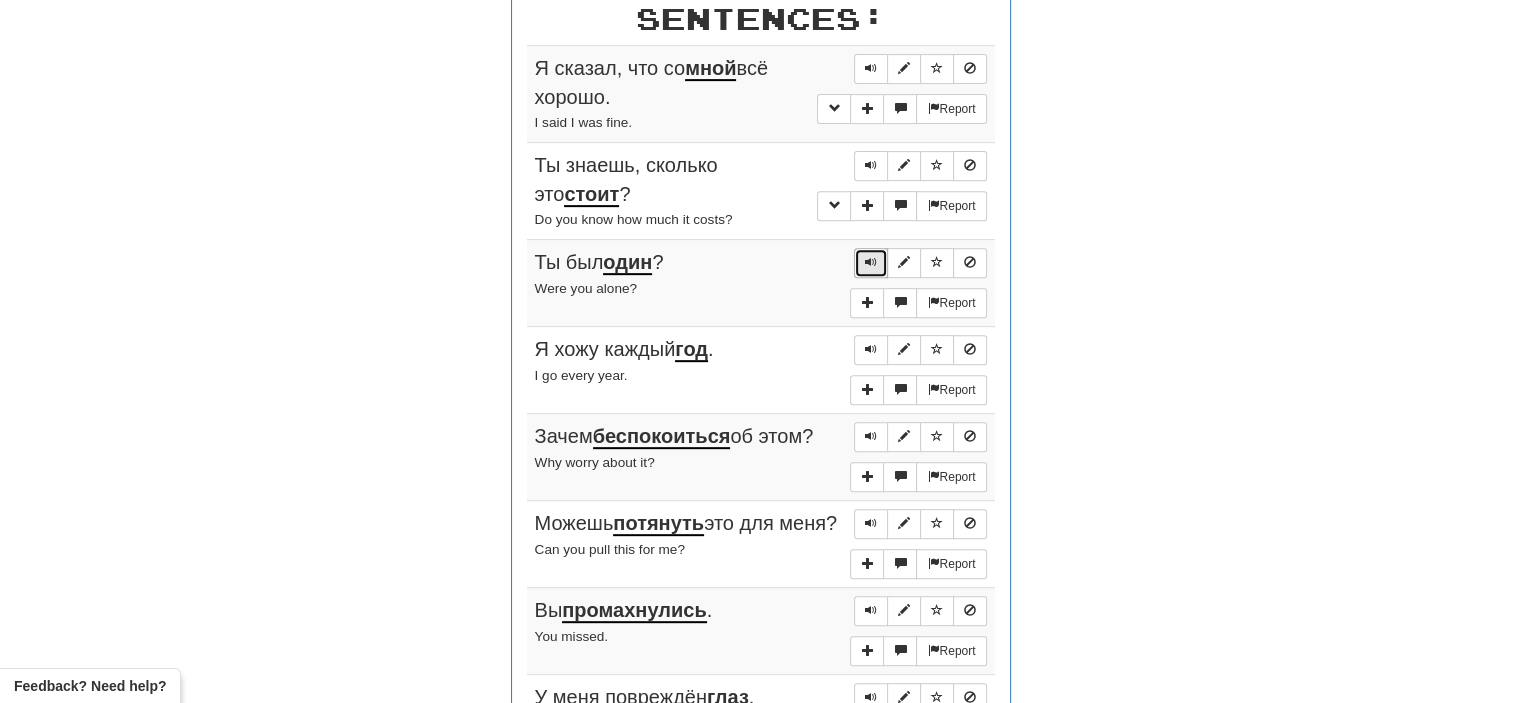 click at bounding box center [871, 262] 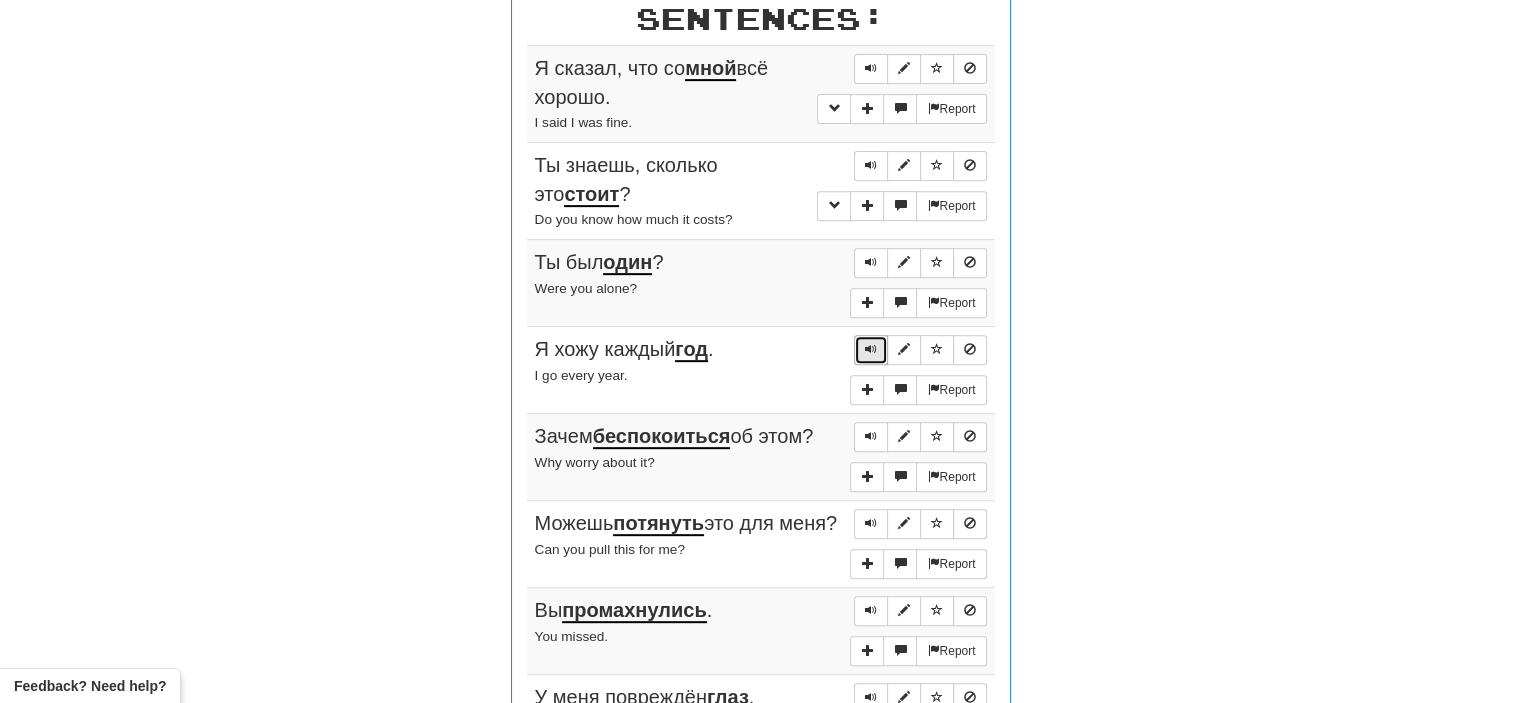 click at bounding box center (871, 349) 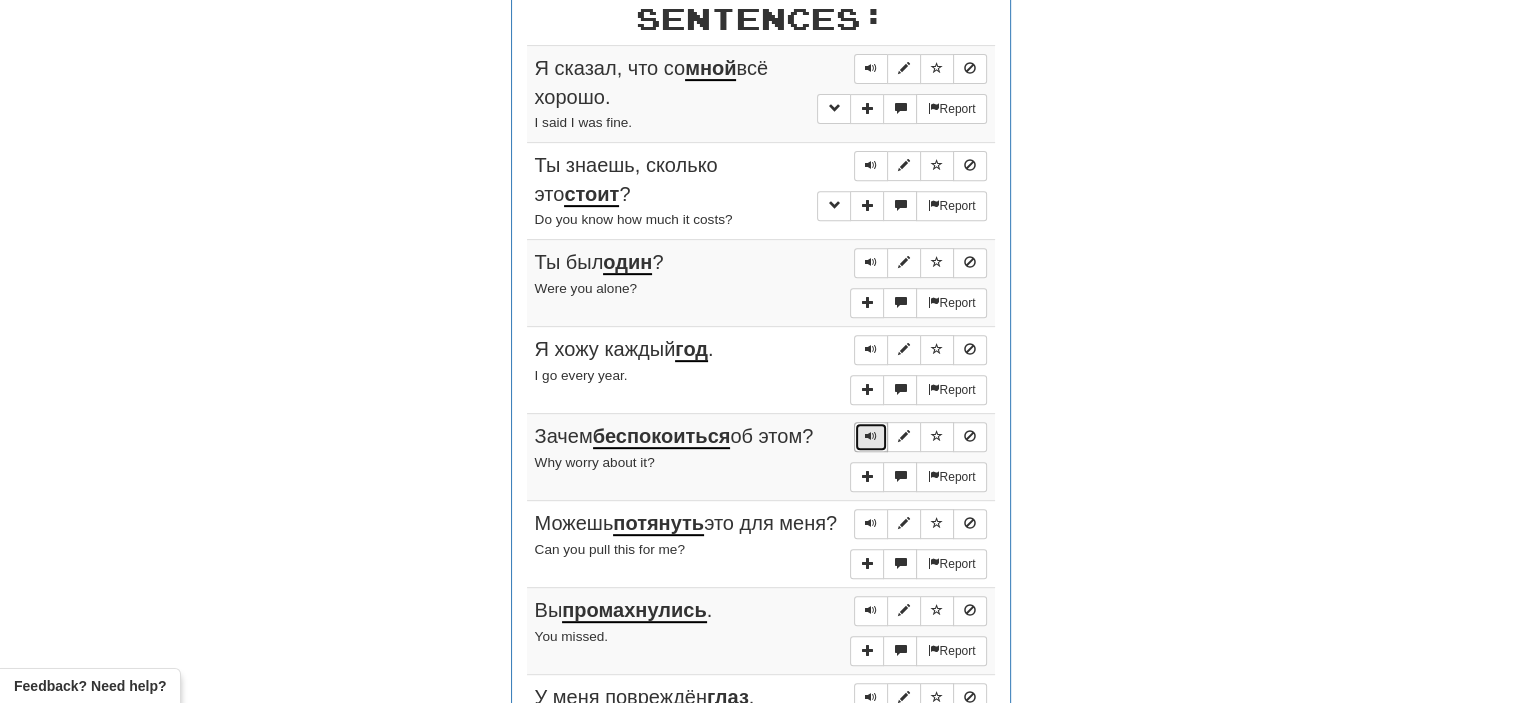 drag, startPoint x: 870, startPoint y: 426, endPoint x: 862, endPoint y: 435, distance: 12.0415945 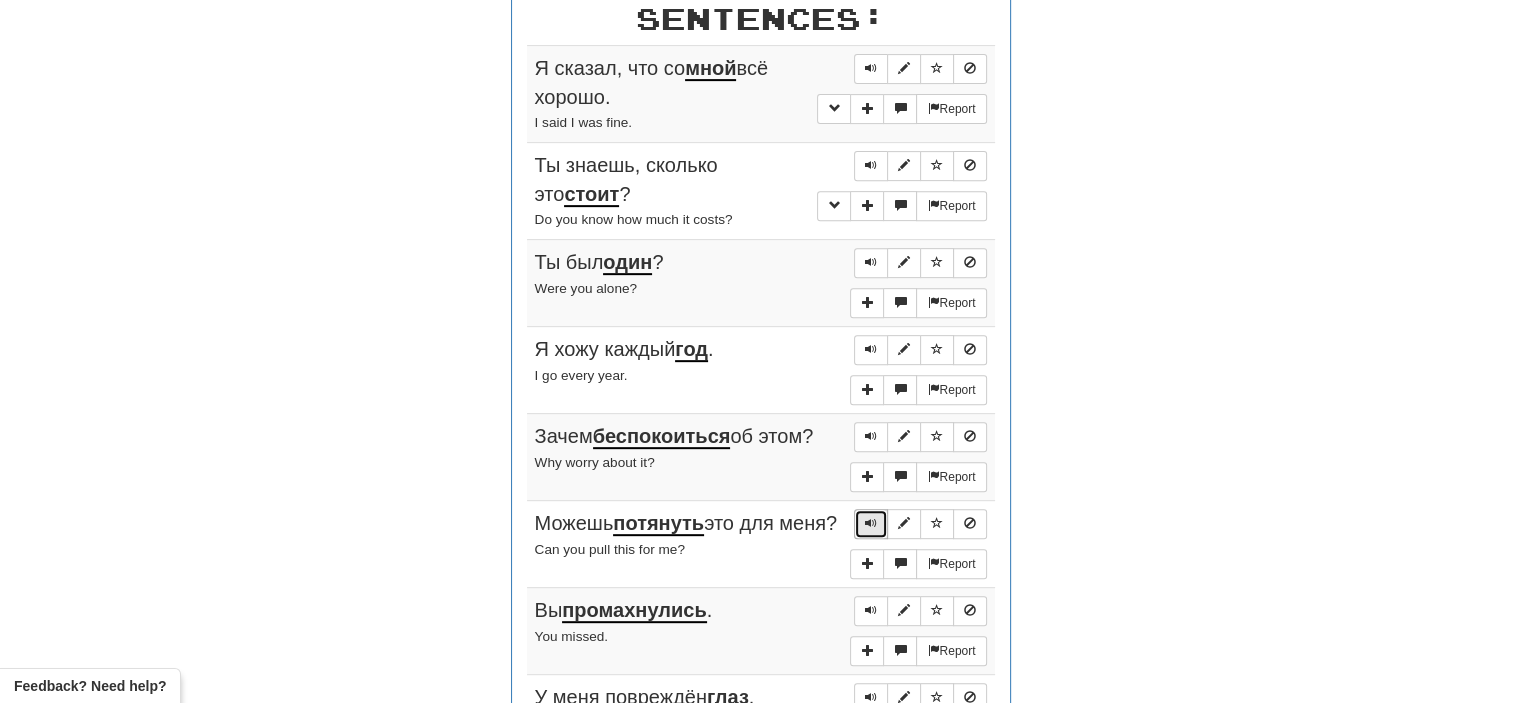 click at bounding box center (871, 523) 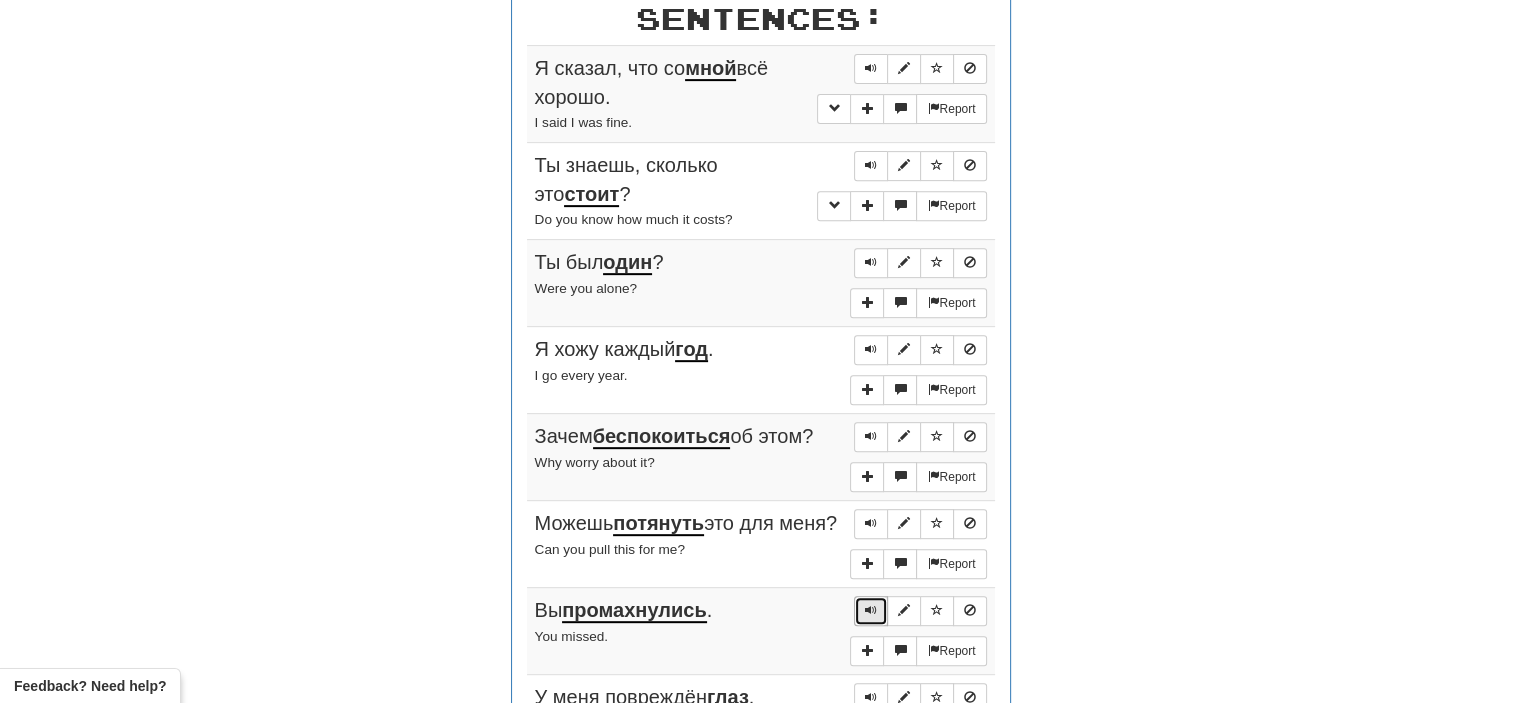 click at bounding box center (871, 610) 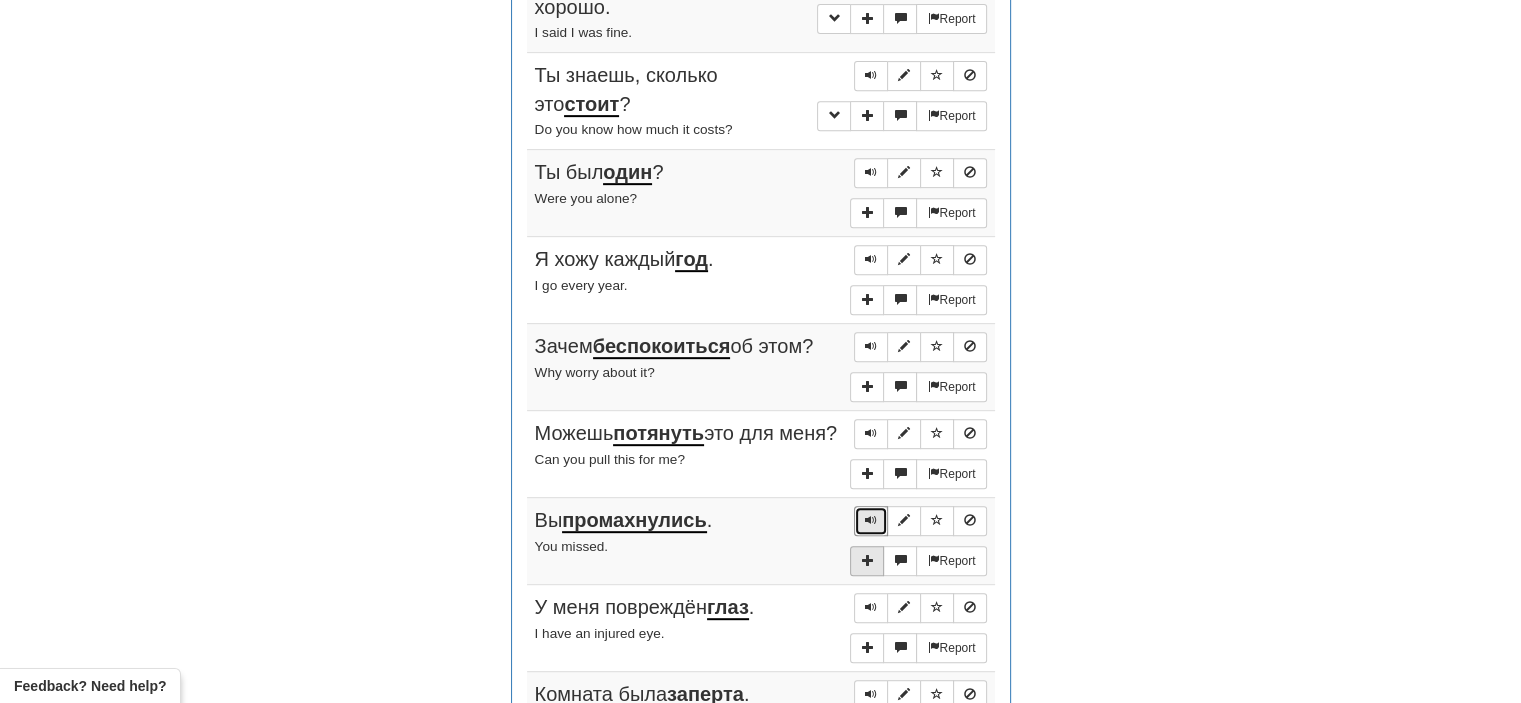 scroll, scrollTop: 876, scrollLeft: 0, axis: vertical 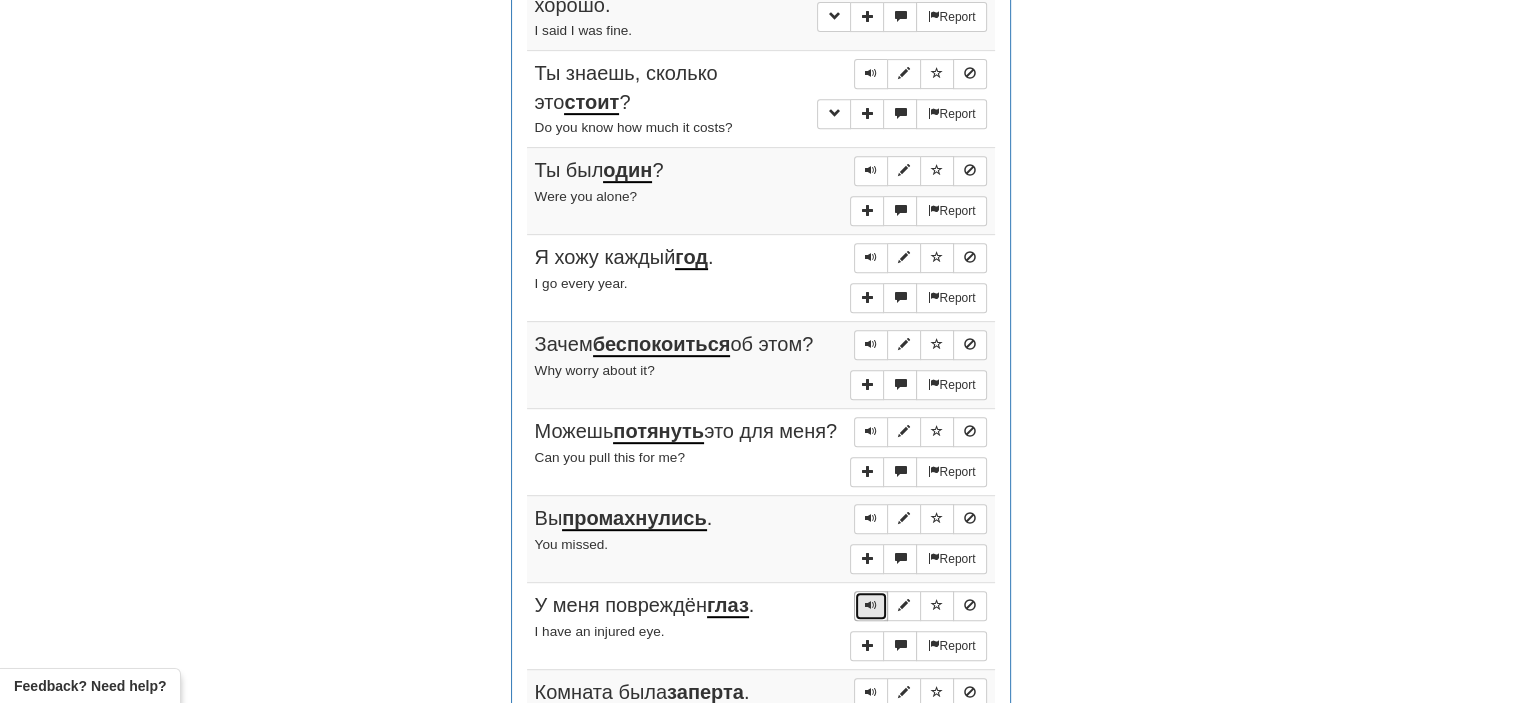 click at bounding box center [871, 606] 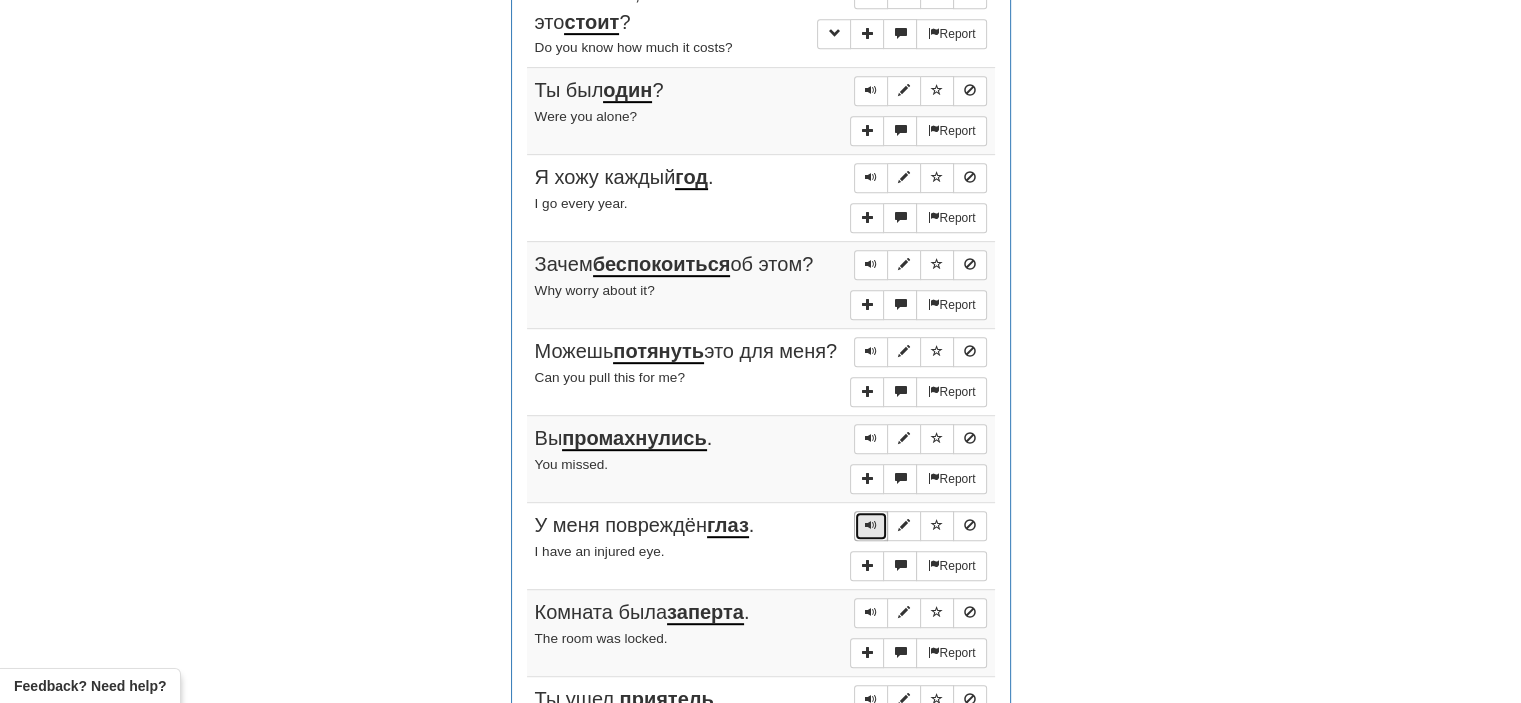 scroll, scrollTop: 995, scrollLeft: 0, axis: vertical 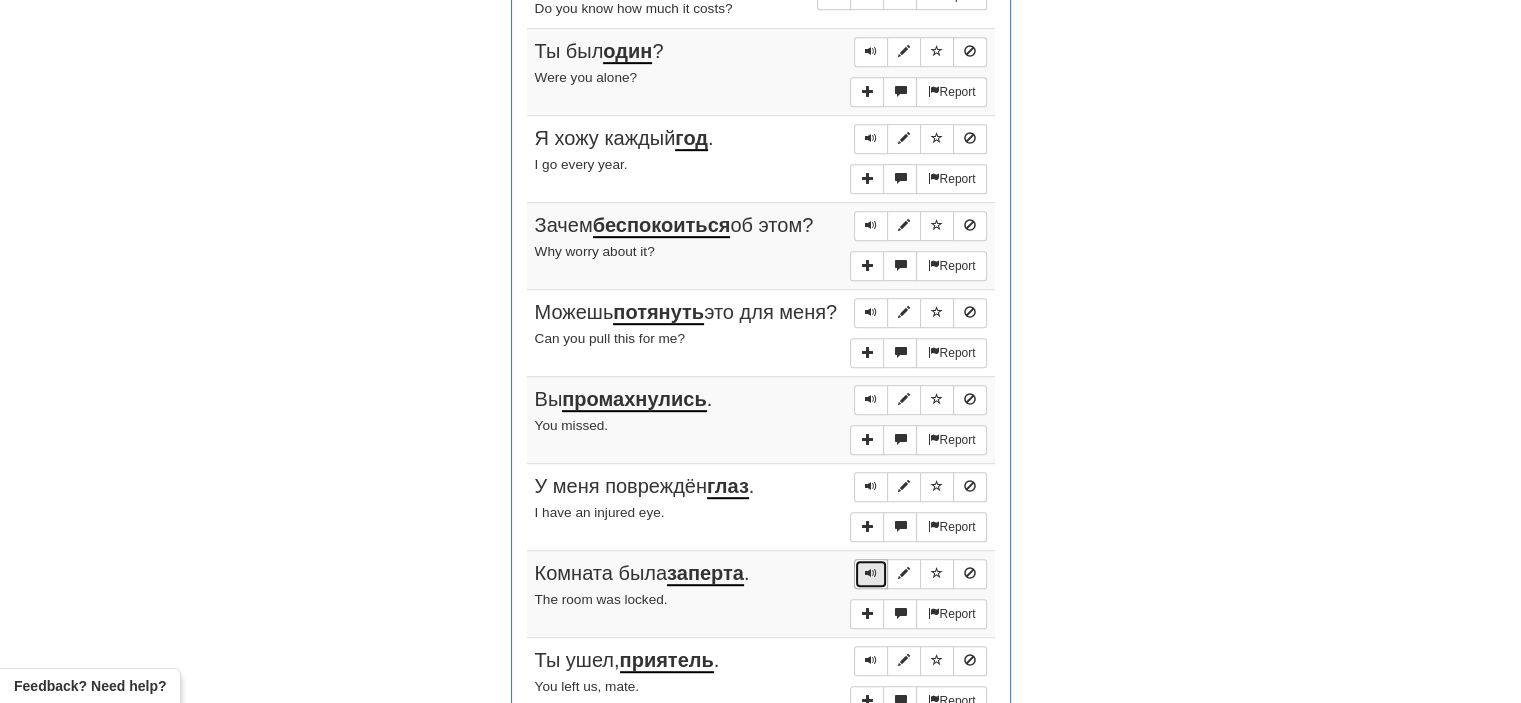 click at bounding box center [871, 573] 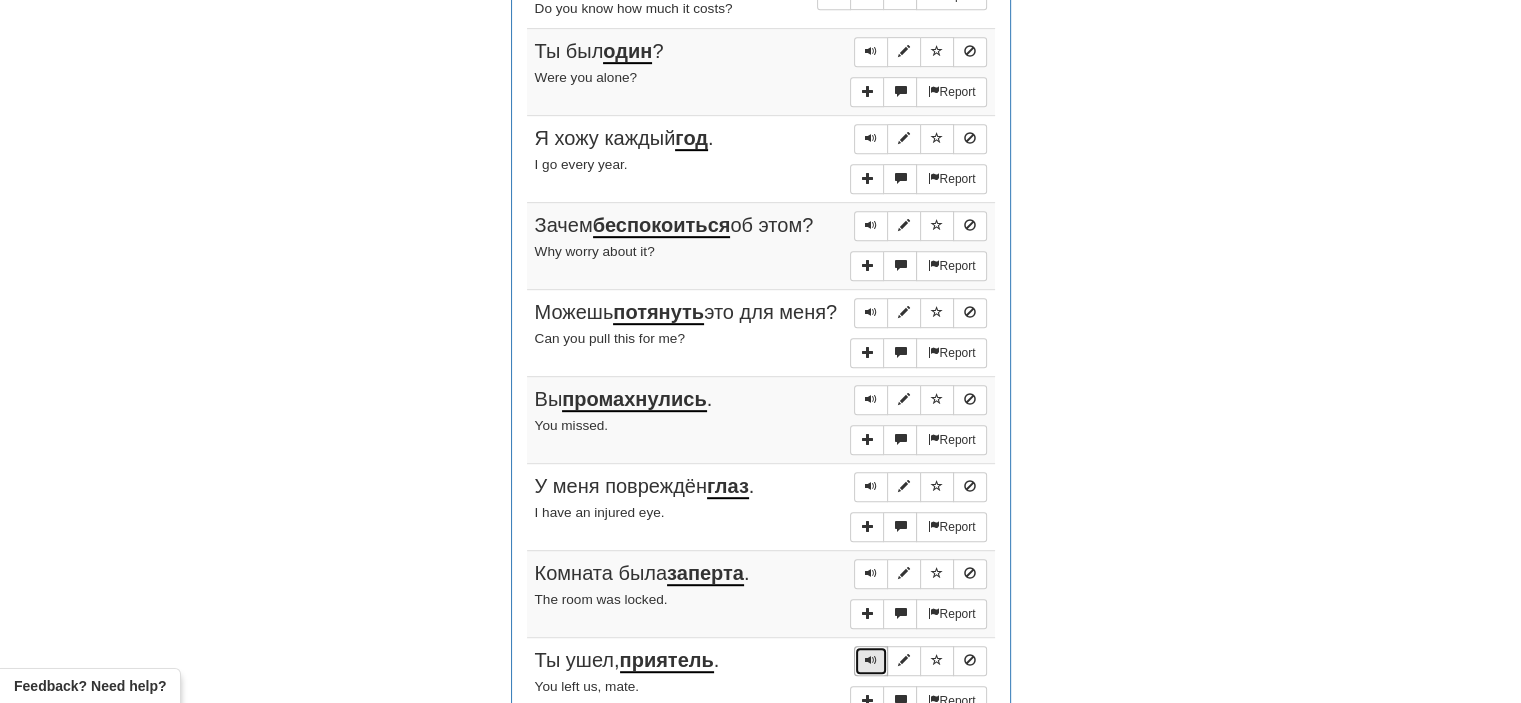 click at bounding box center [871, 660] 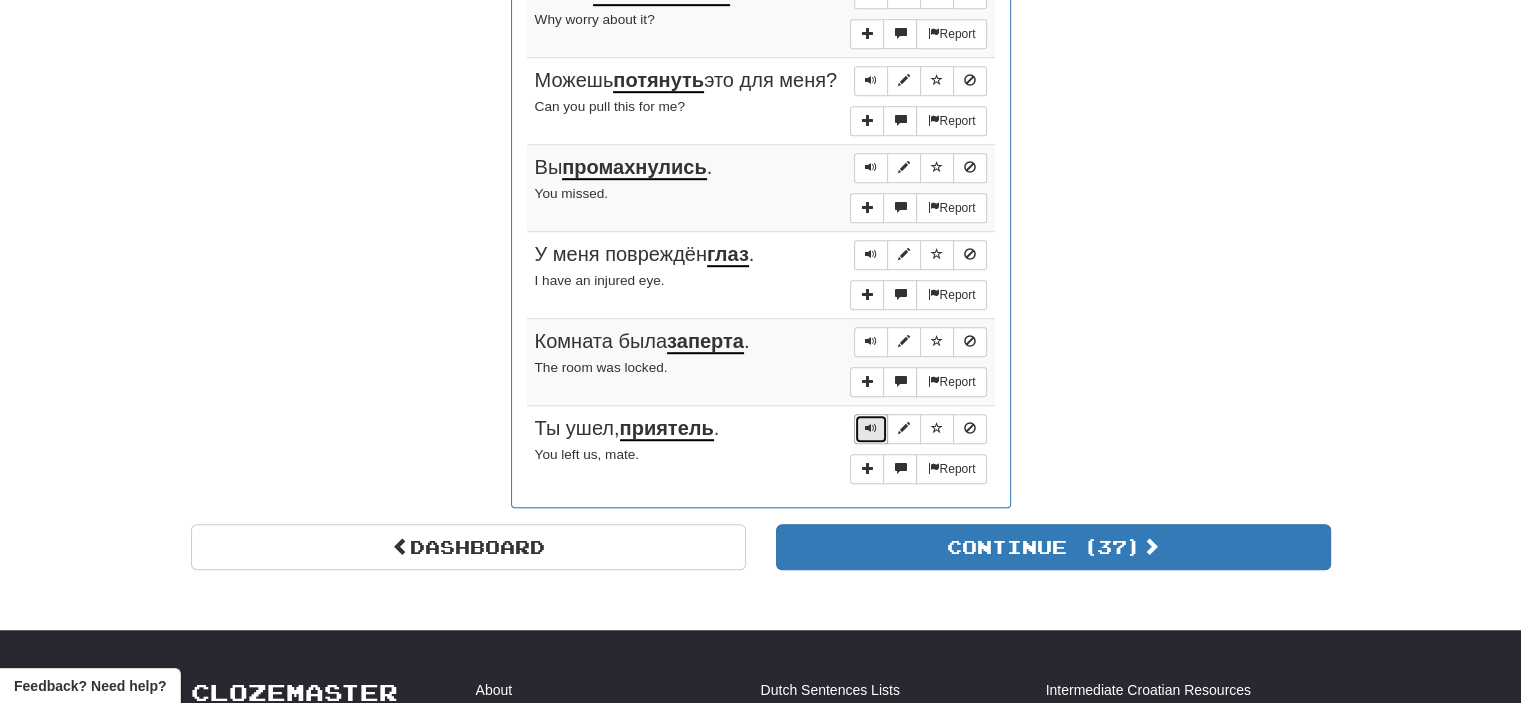 scroll, scrollTop: 1228, scrollLeft: 0, axis: vertical 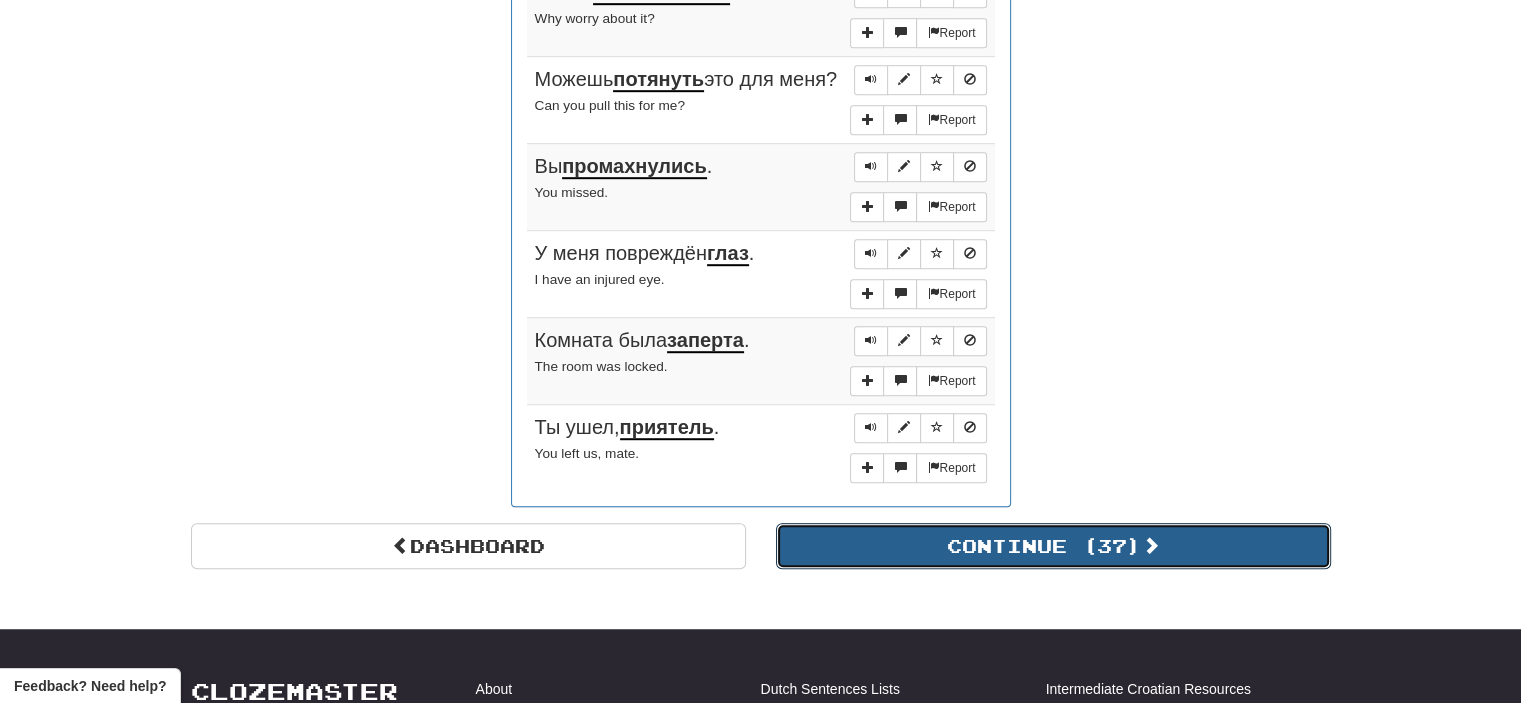 drag, startPoint x: 1002, startPoint y: 542, endPoint x: 973, endPoint y: 544, distance: 29.068884 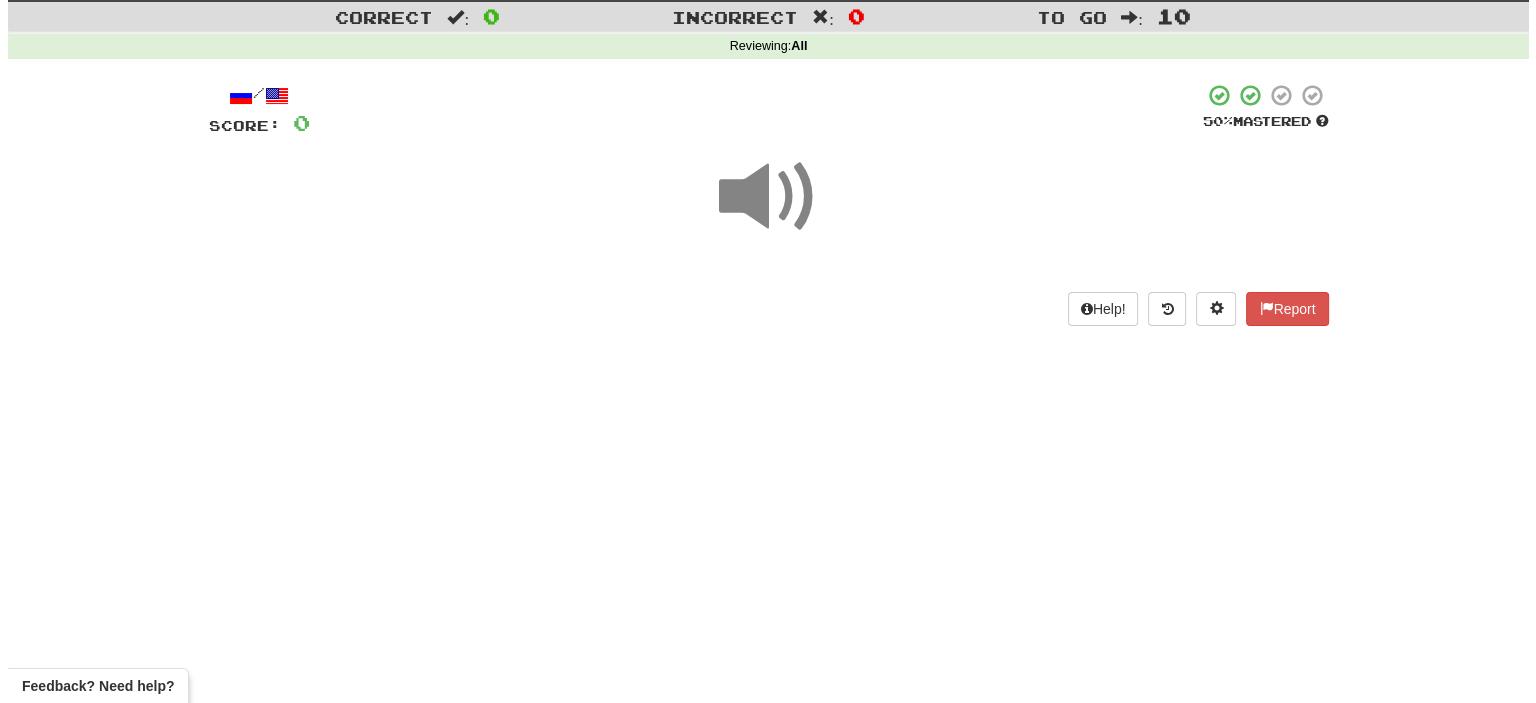 scroll, scrollTop: 48, scrollLeft: 0, axis: vertical 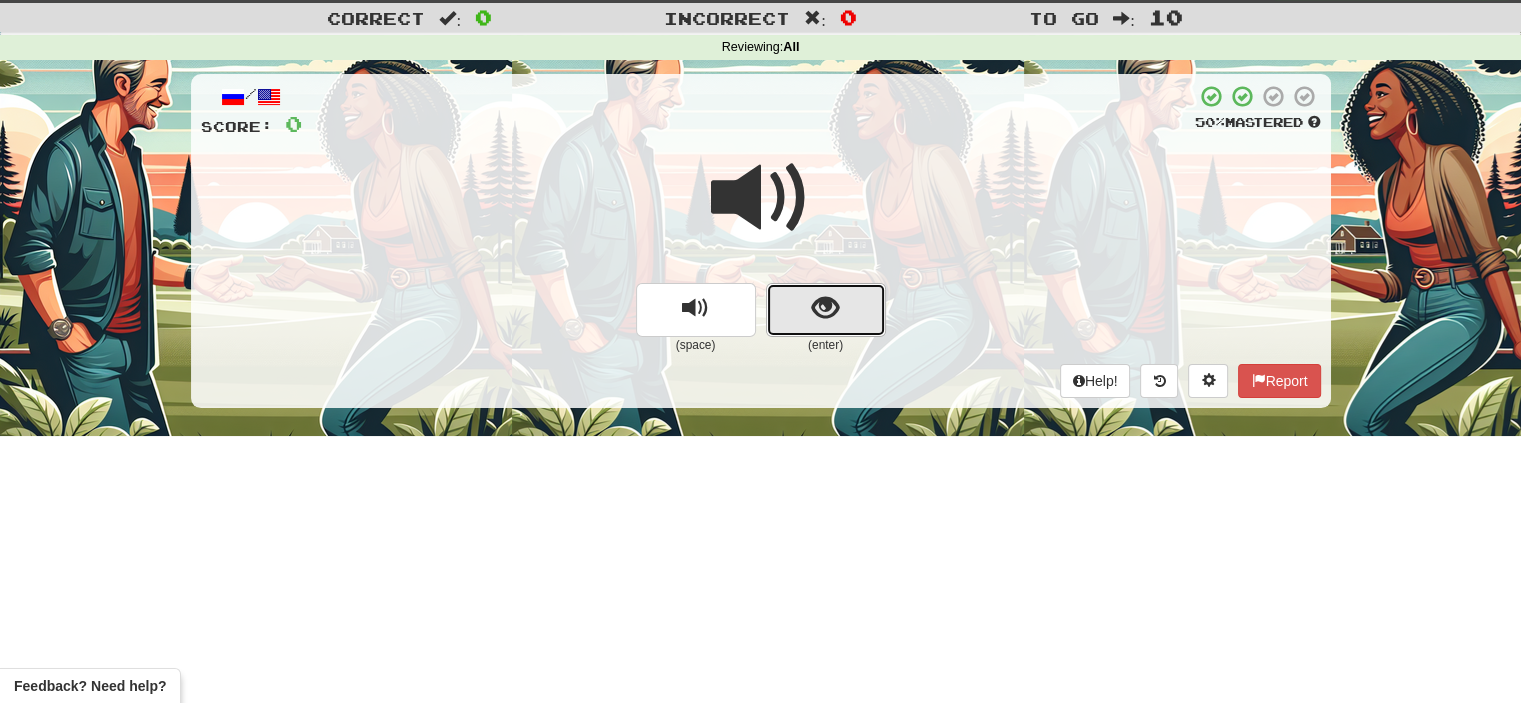 click at bounding box center [826, 310] 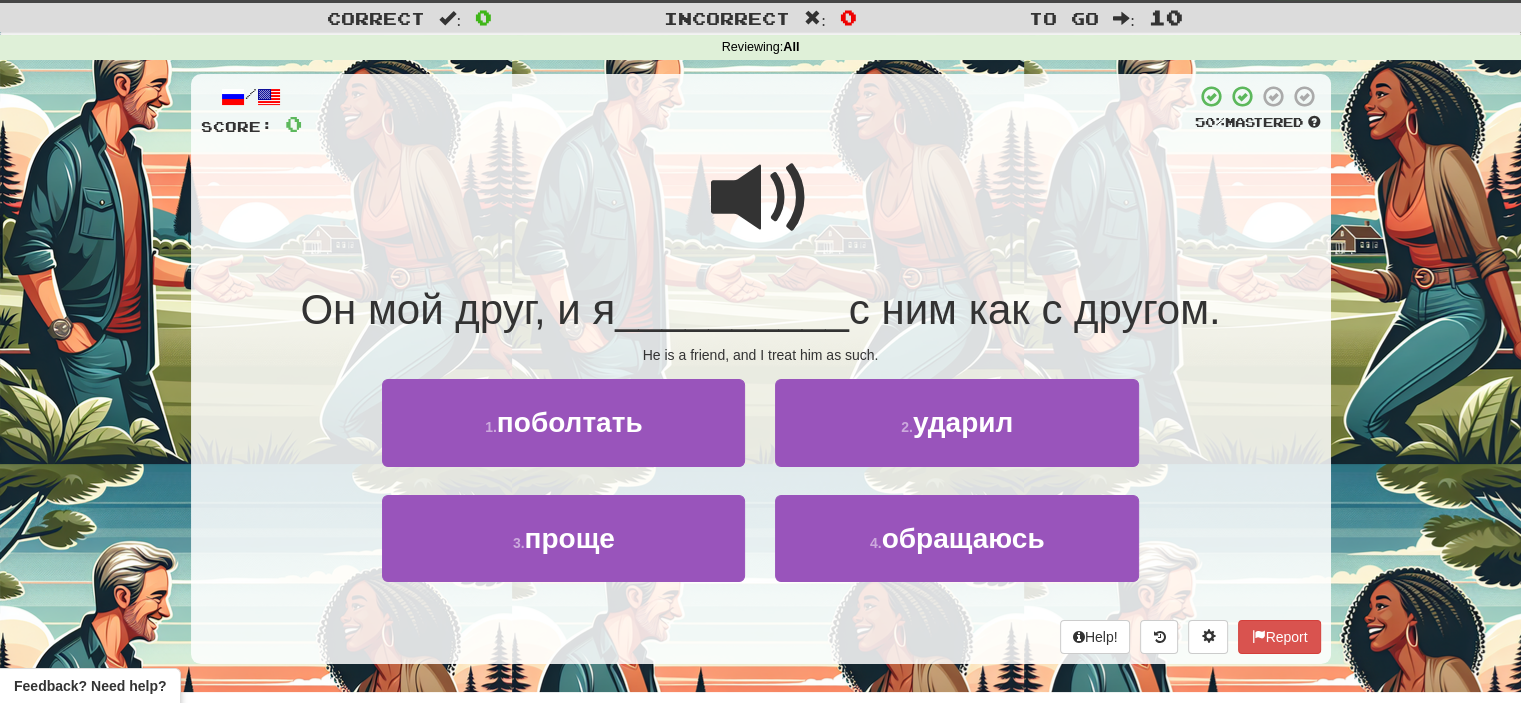 click at bounding box center [761, 198] 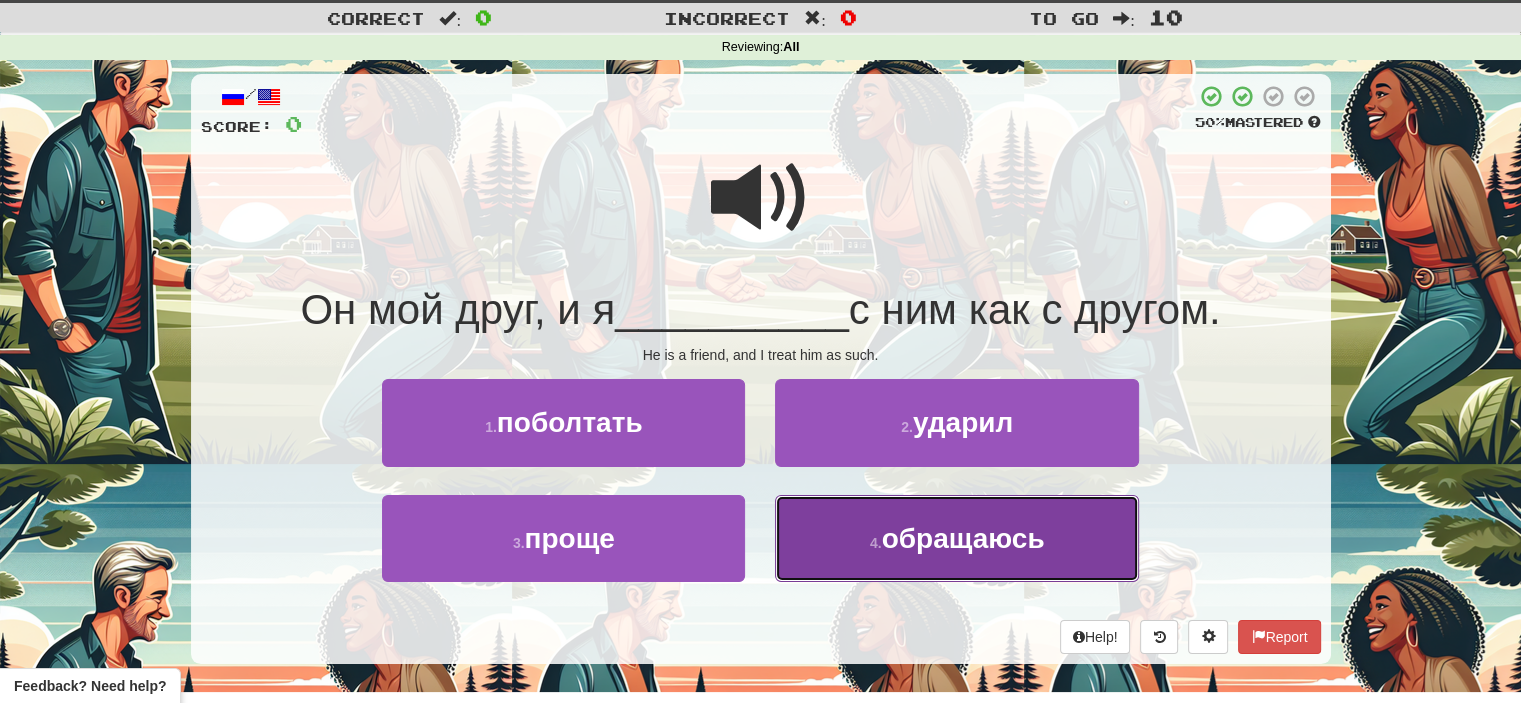 click on "обращаюсь" at bounding box center (963, 538) 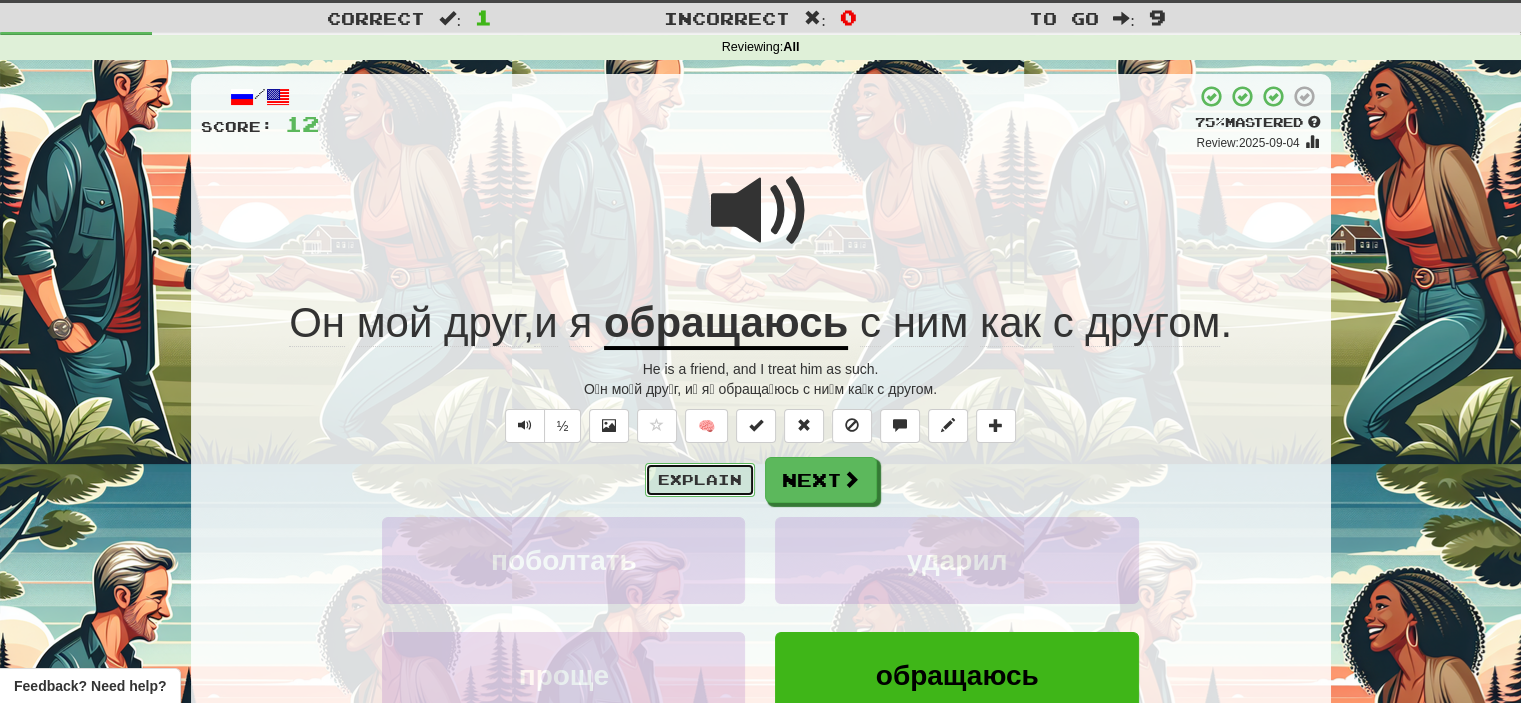 click on "Explain" at bounding box center [700, 480] 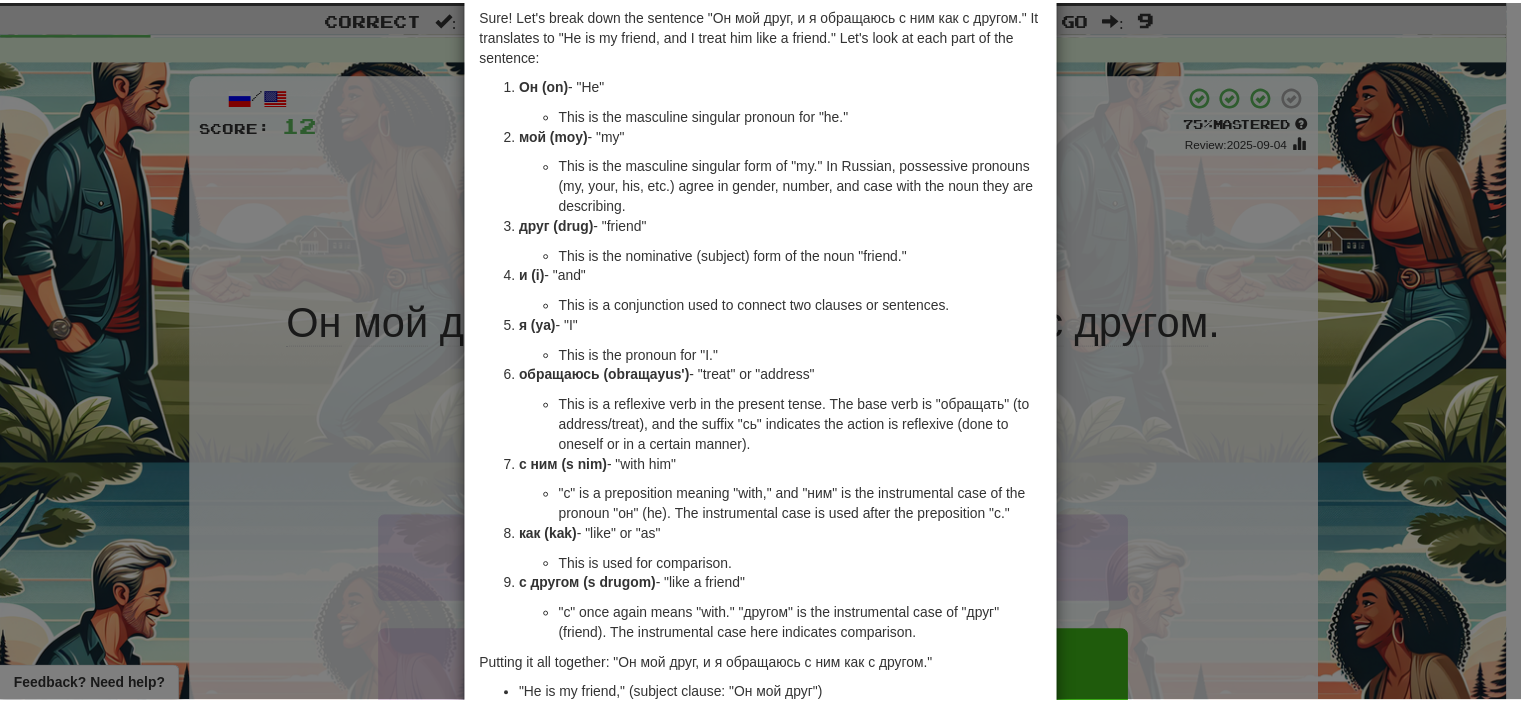 scroll, scrollTop: 0, scrollLeft: 0, axis: both 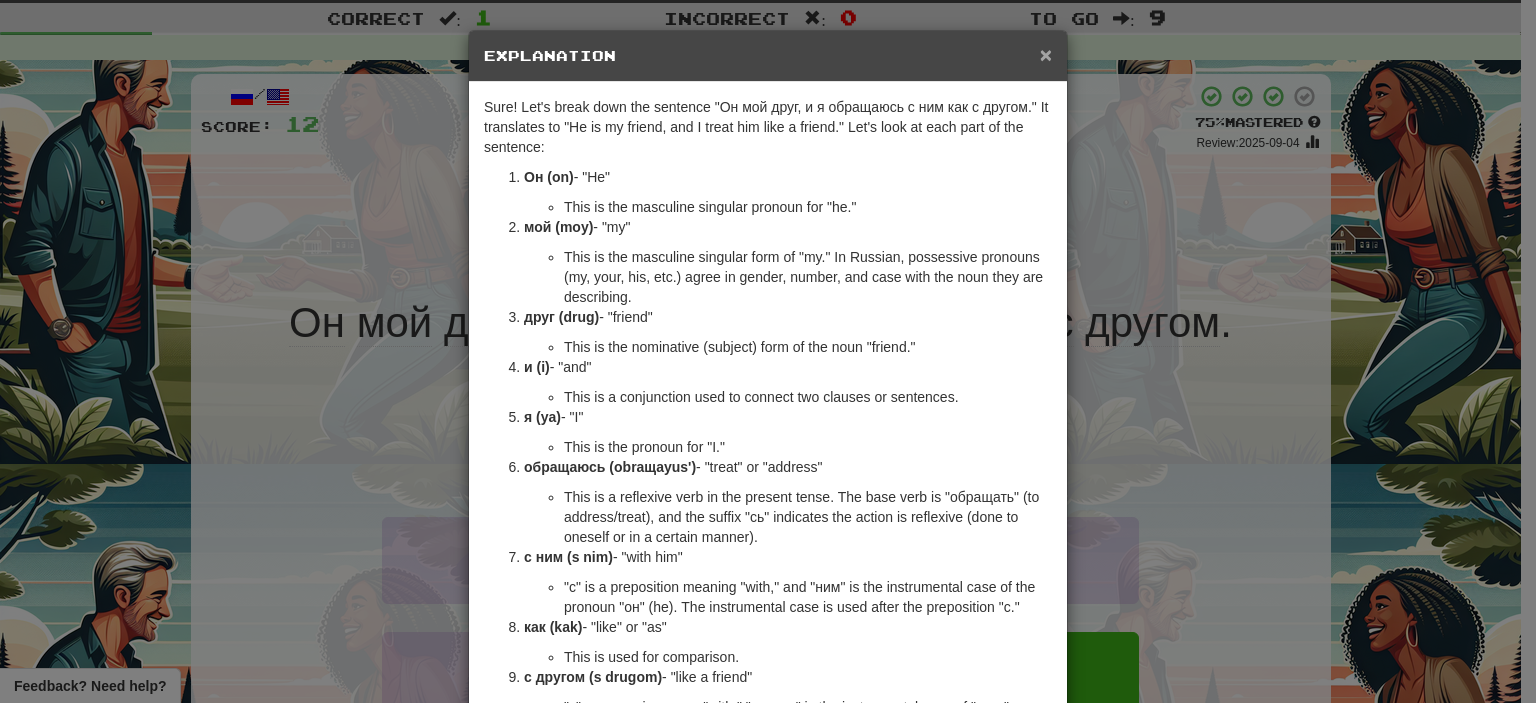 click on "×" at bounding box center [1046, 54] 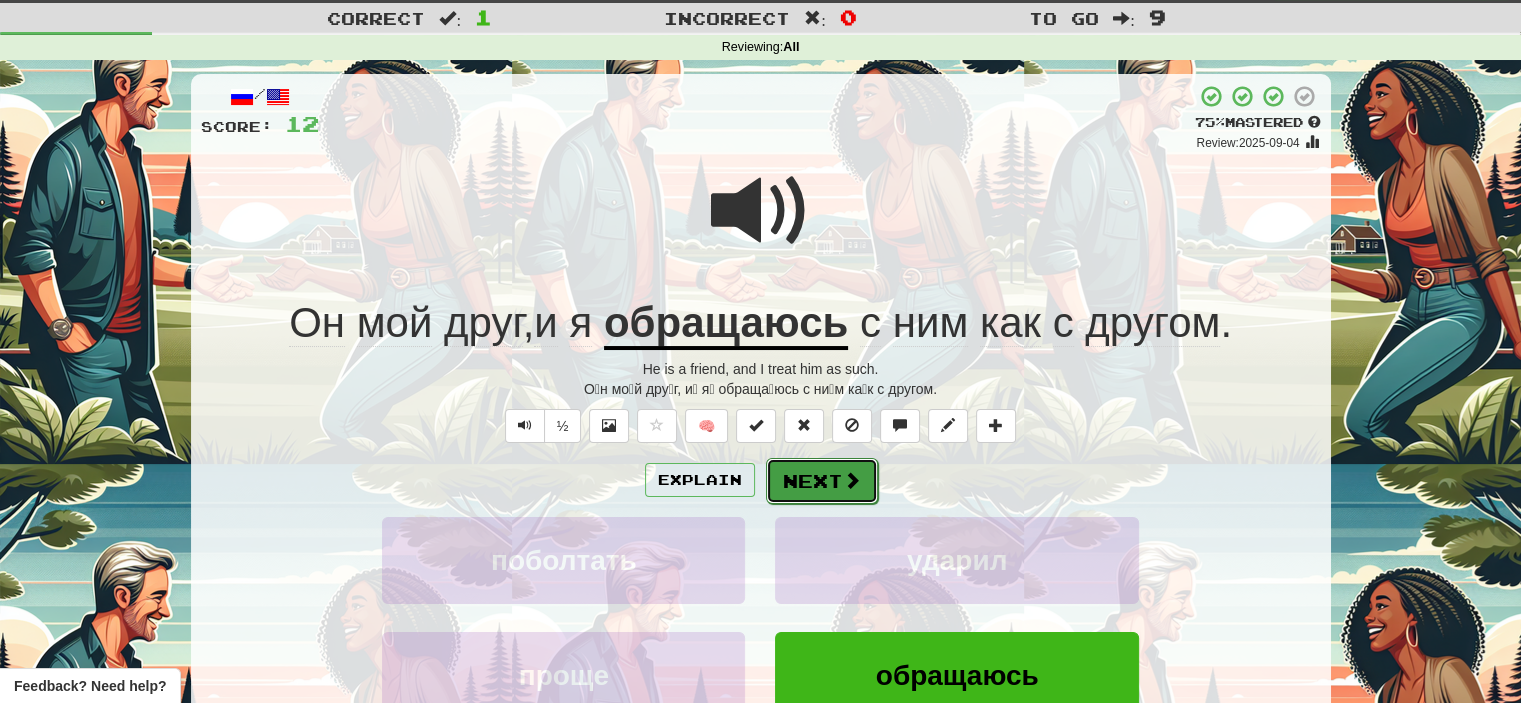 click on "Next" at bounding box center [822, 481] 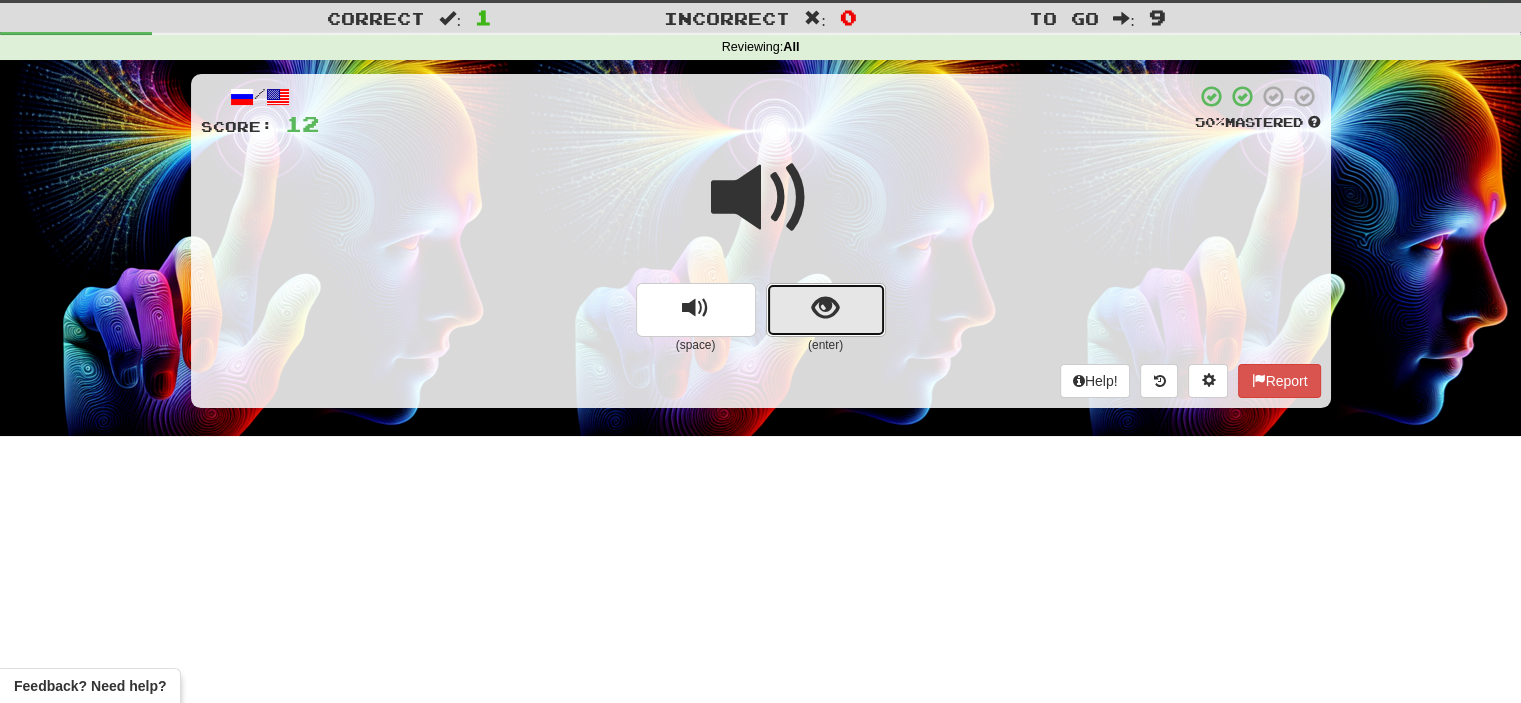 click at bounding box center (825, 308) 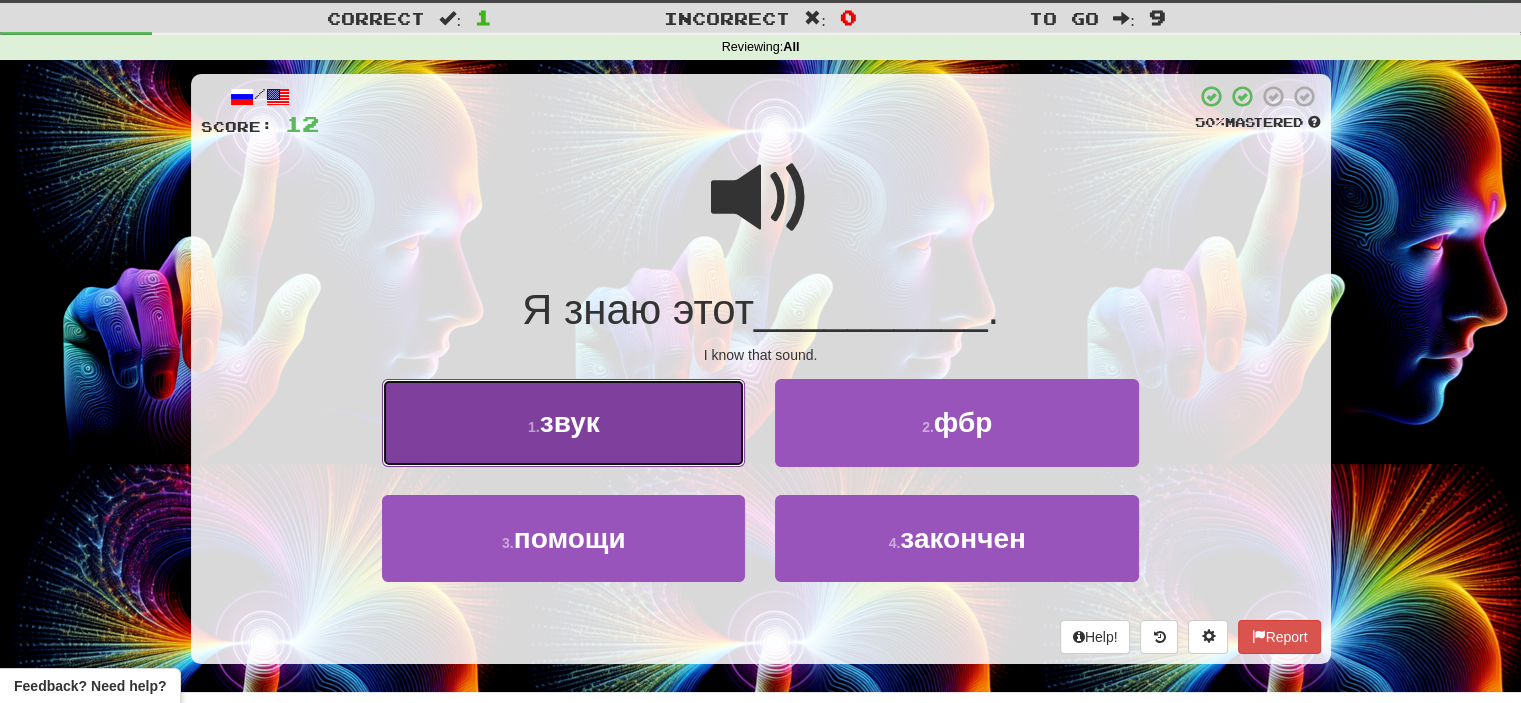 click on "1 .  звук" at bounding box center [563, 422] 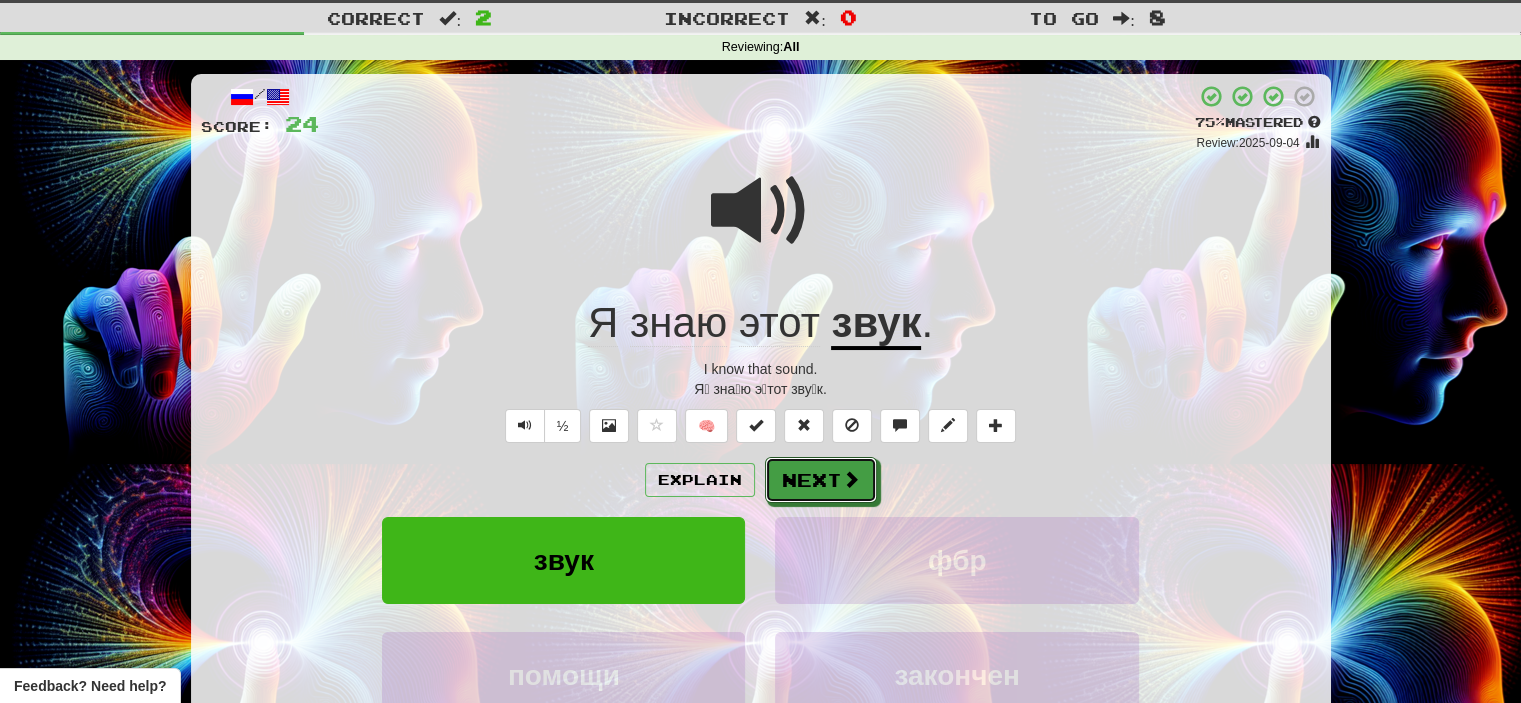 drag, startPoint x: 828, startPoint y: 482, endPoint x: 806, endPoint y: 480, distance: 22.090721 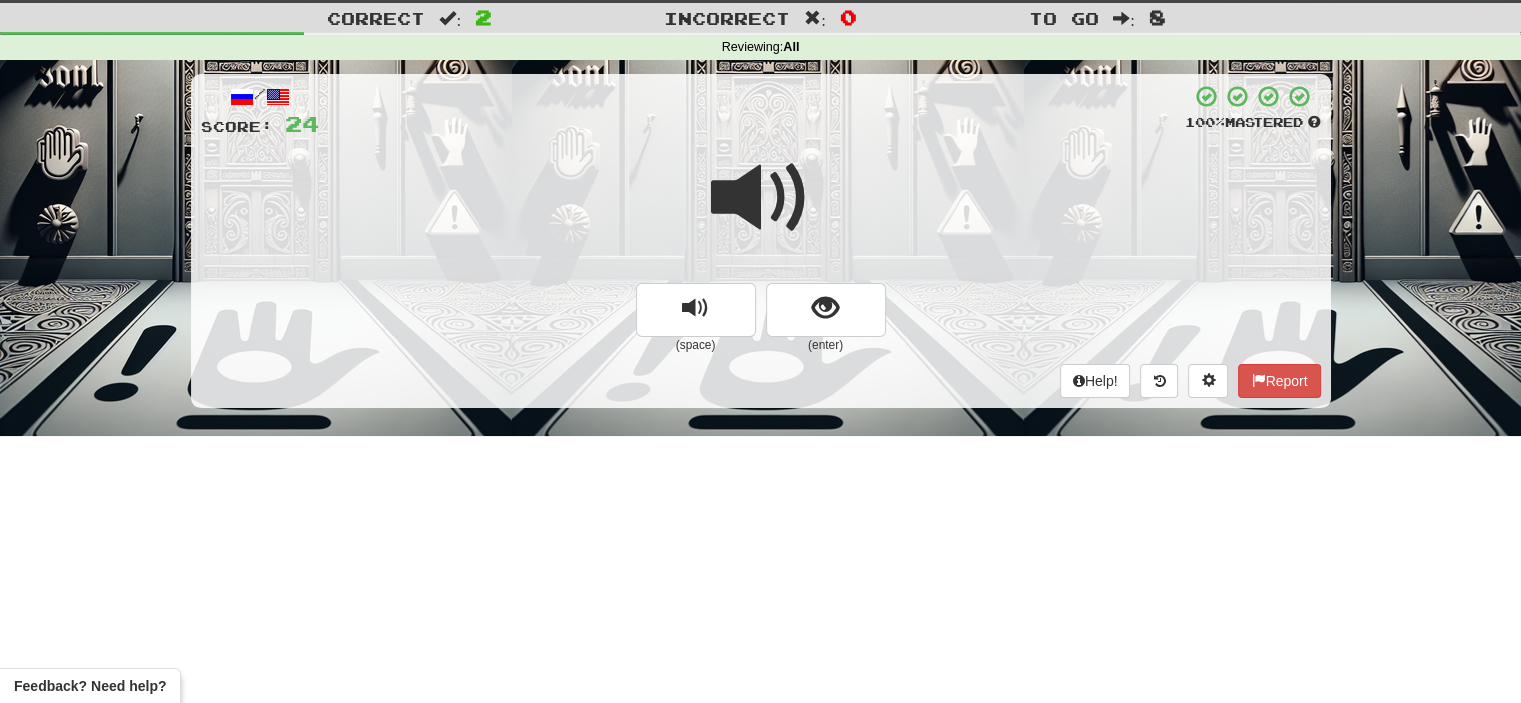 click at bounding box center [761, 198] 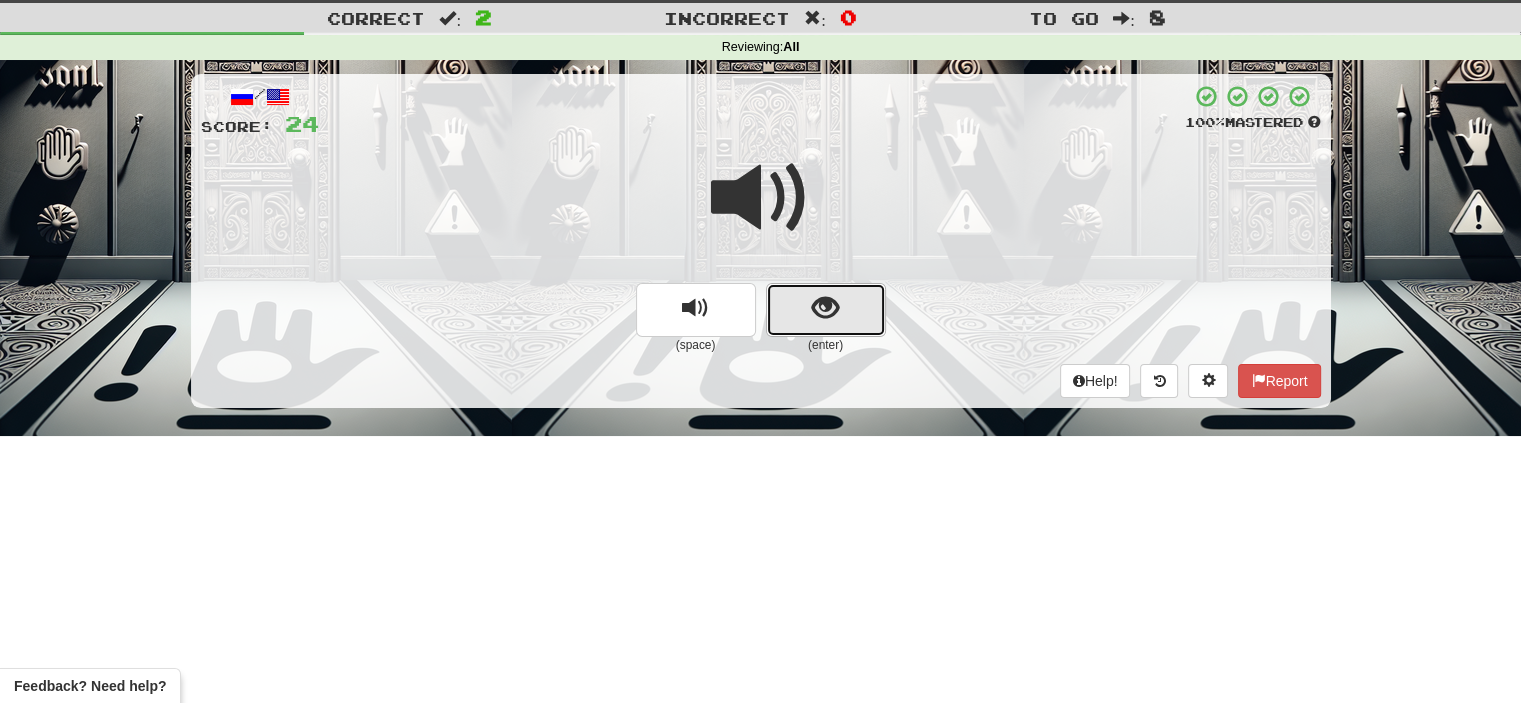click at bounding box center [825, 308] 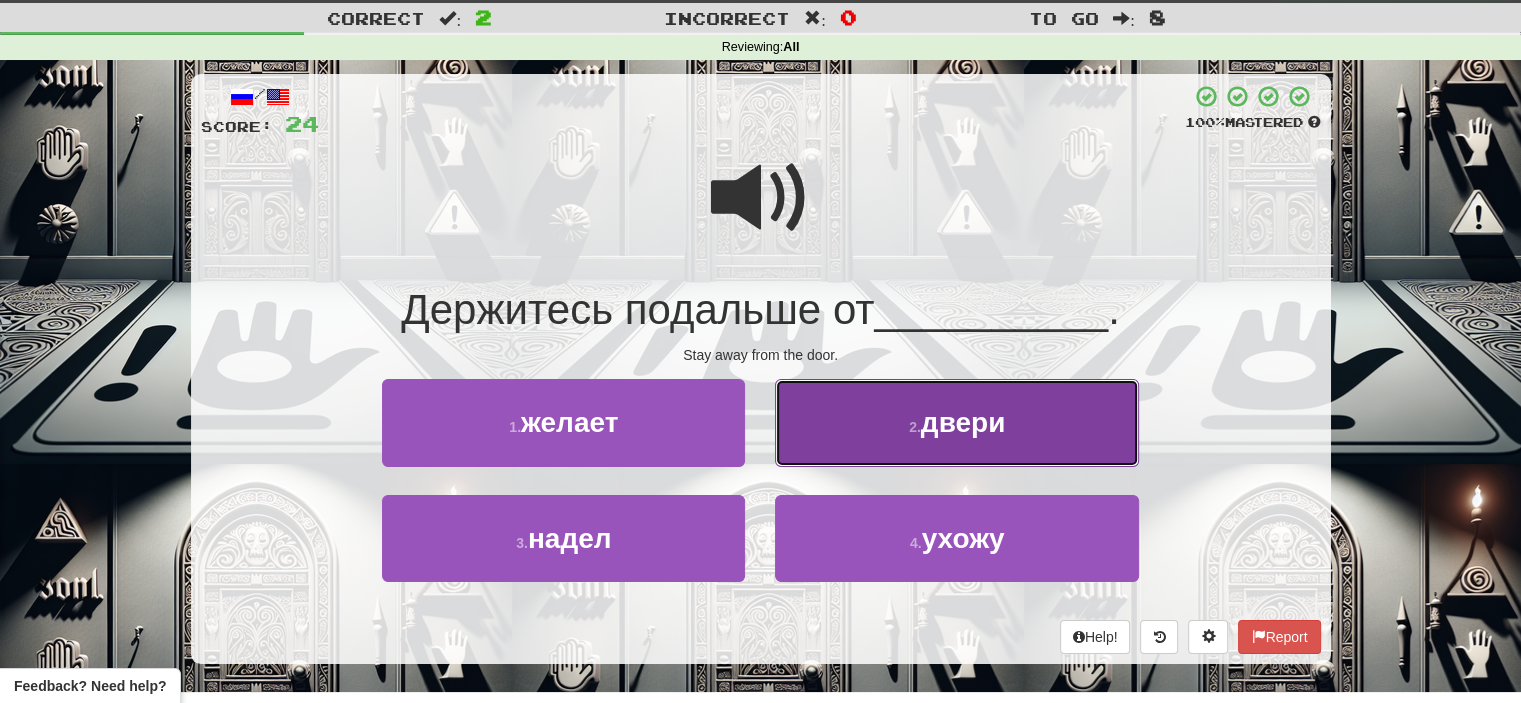 click on "двери" at bounding box center [963, 422] 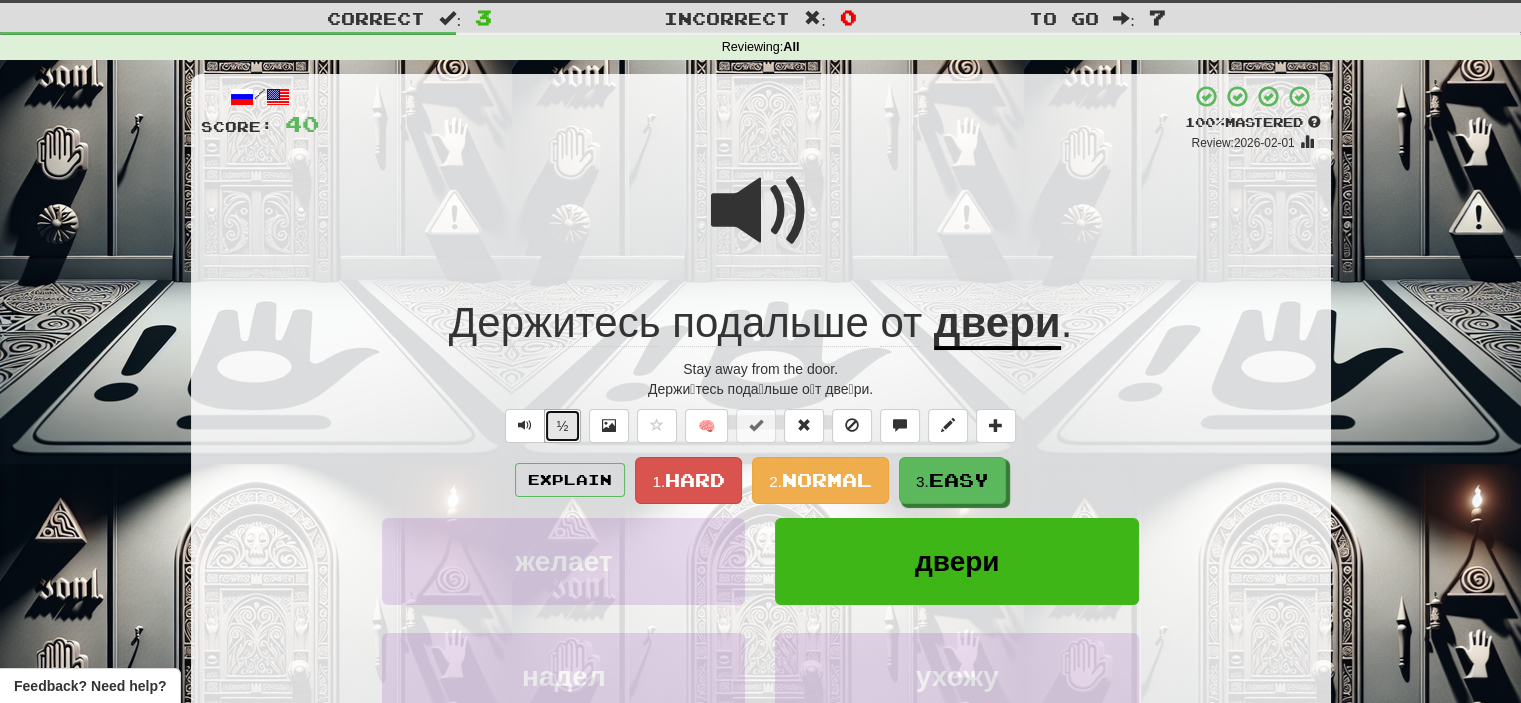 click on "½" at bounding box center [563, 426] 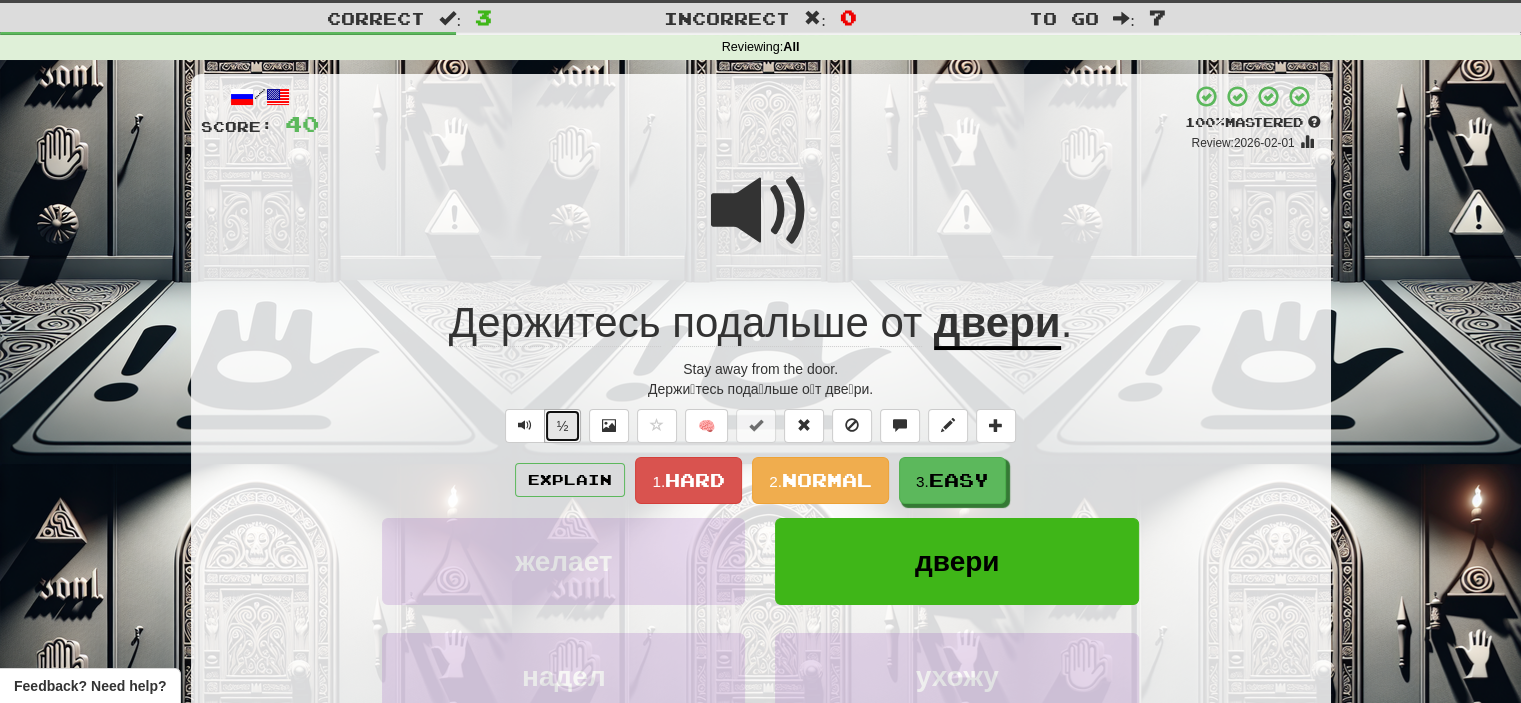 click on "½" at bounding box center (563, 426) 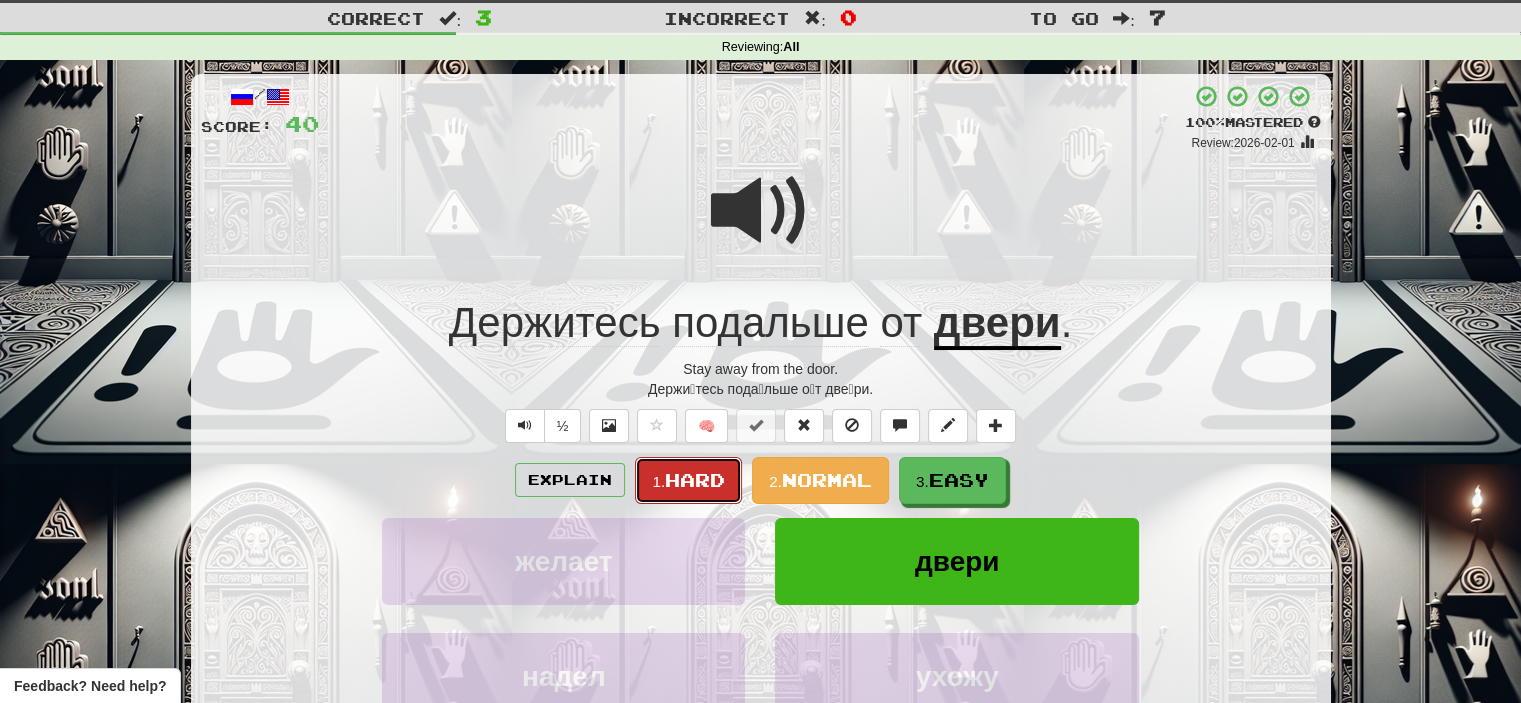 click on "Hard" at bounding box center (695, 480) 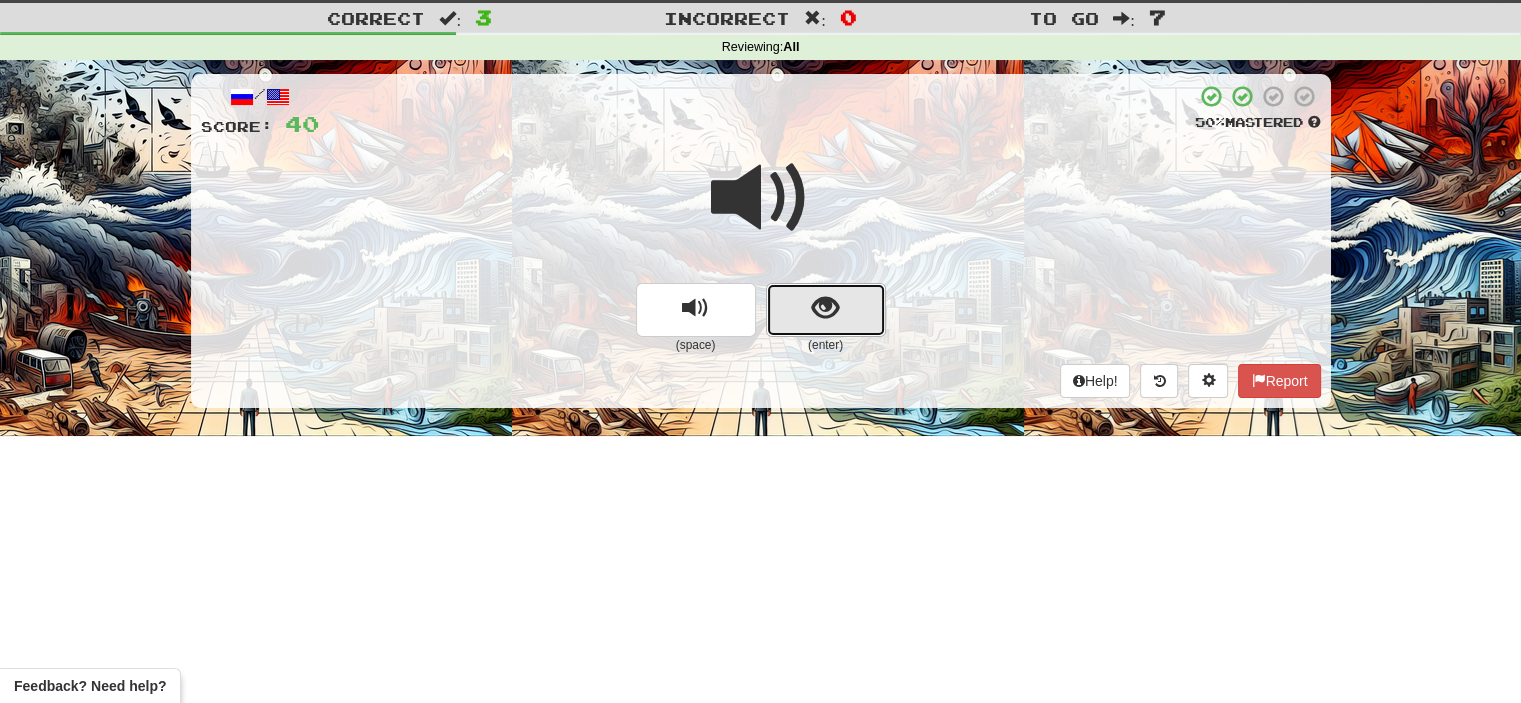 click at bounding box center (826, 310) 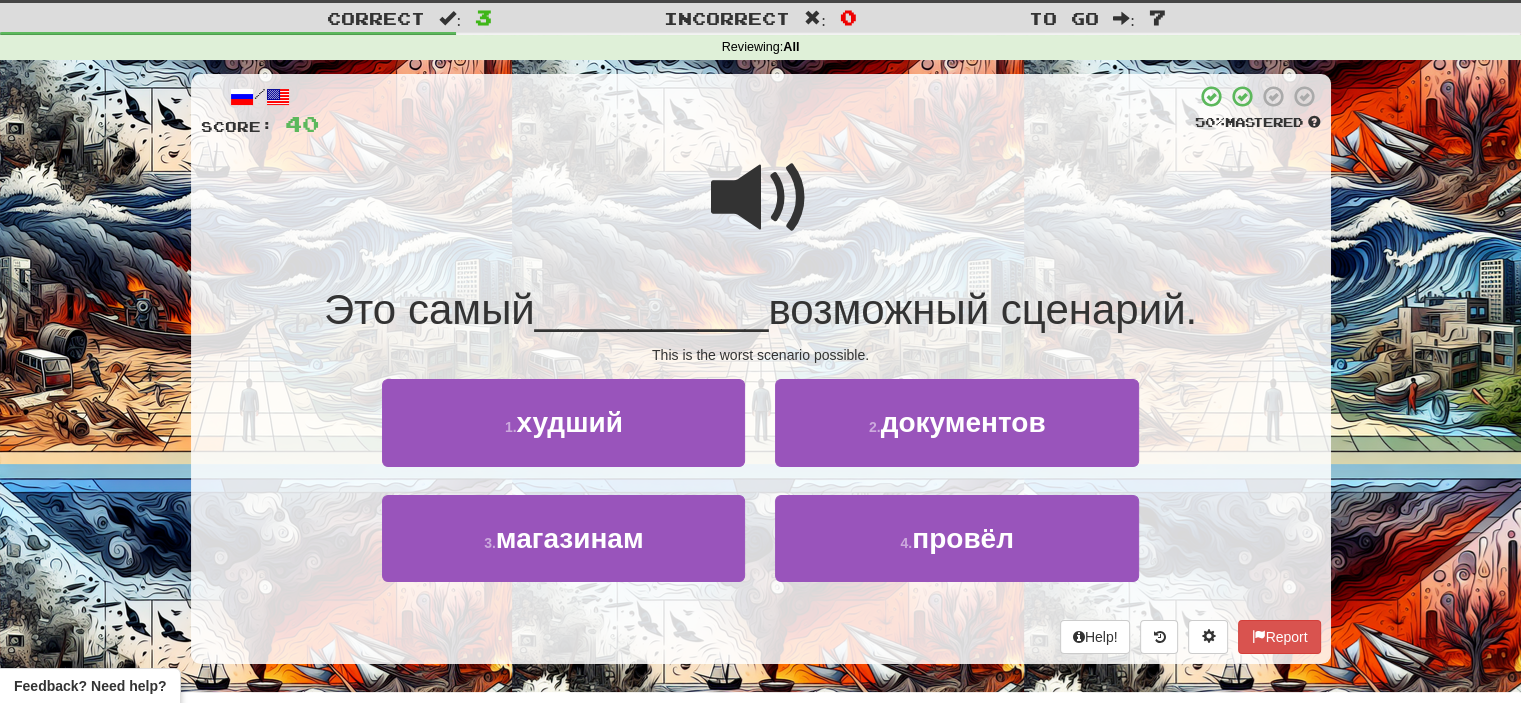 click at bounding box center [761, 198] 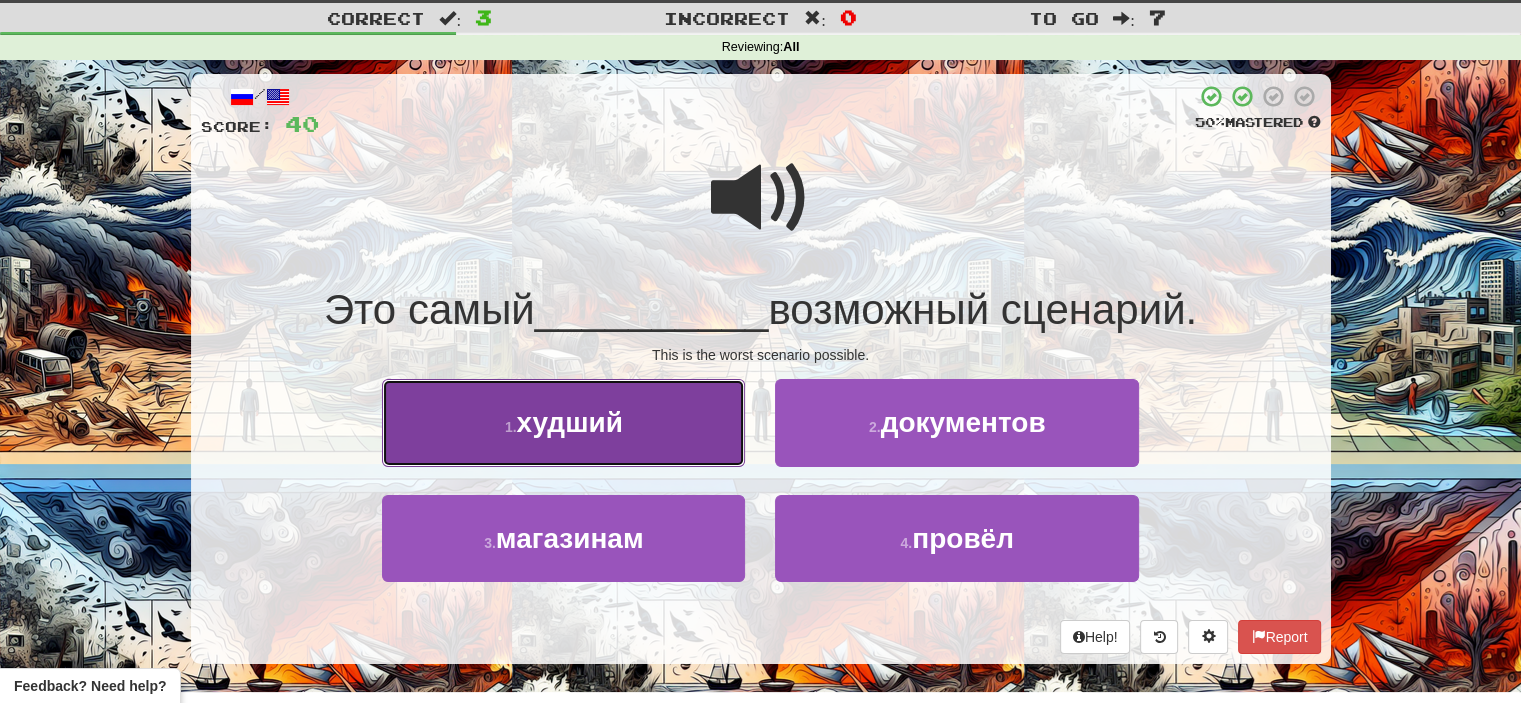 click on "1 .  худший" at bounding box center [563, 422] 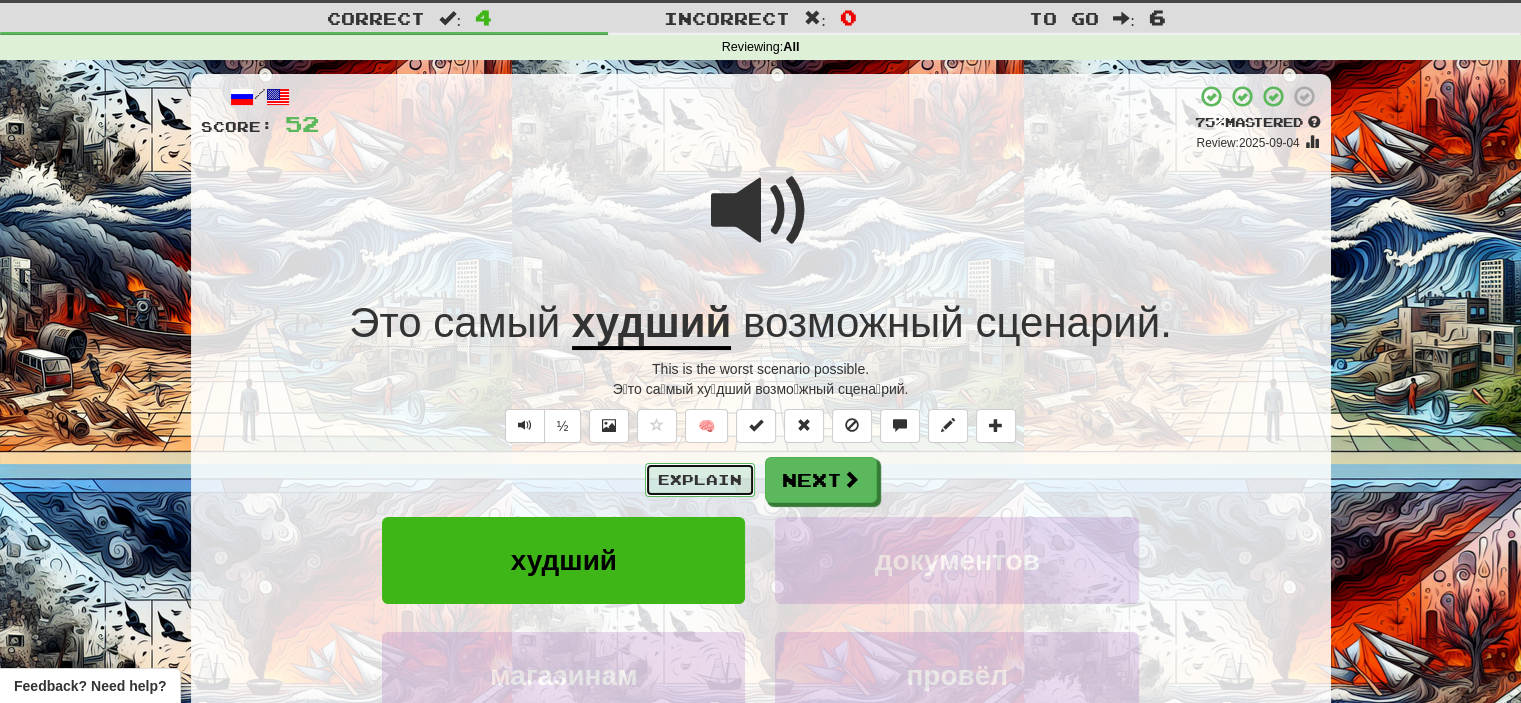 click on "Explain" at bounding box center [700, 480] 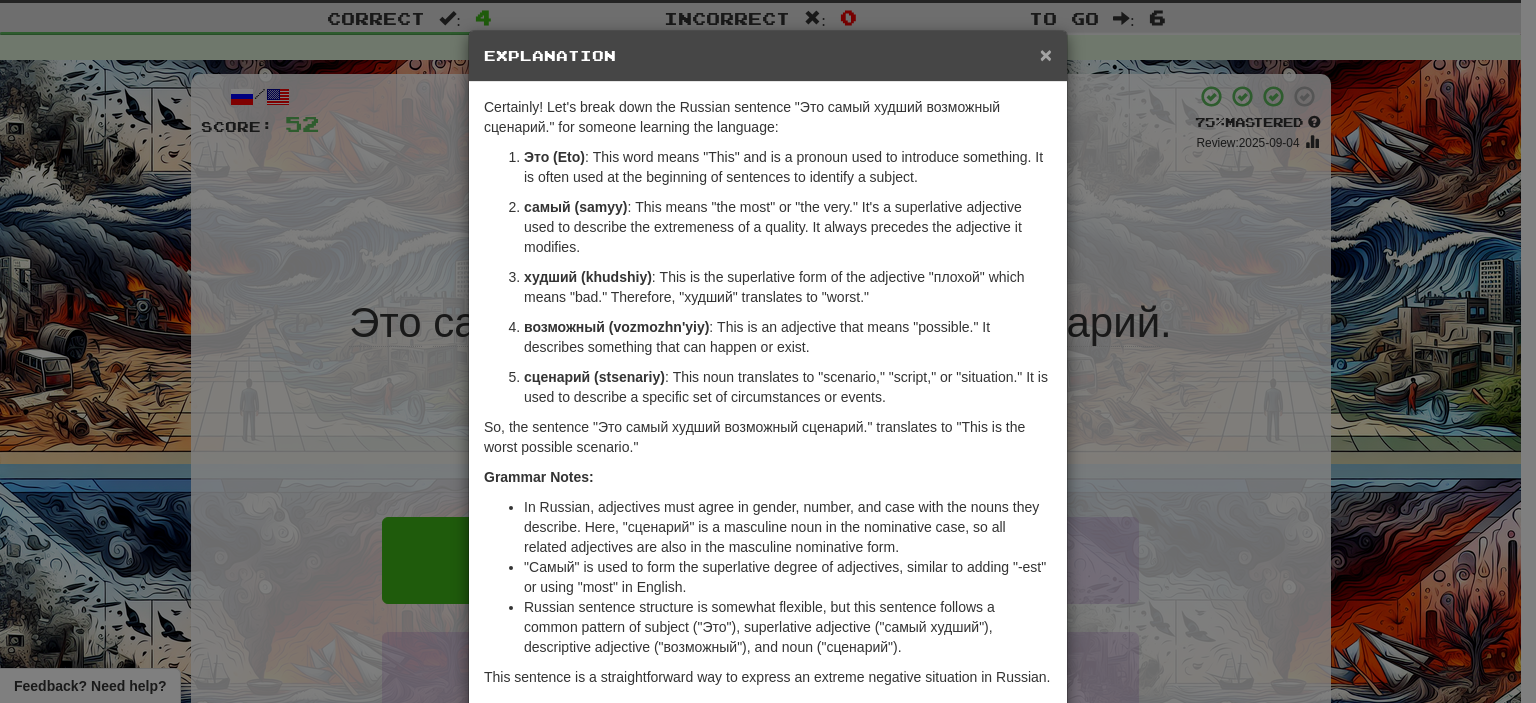 click on "×" at bounding box center (1046, 54) 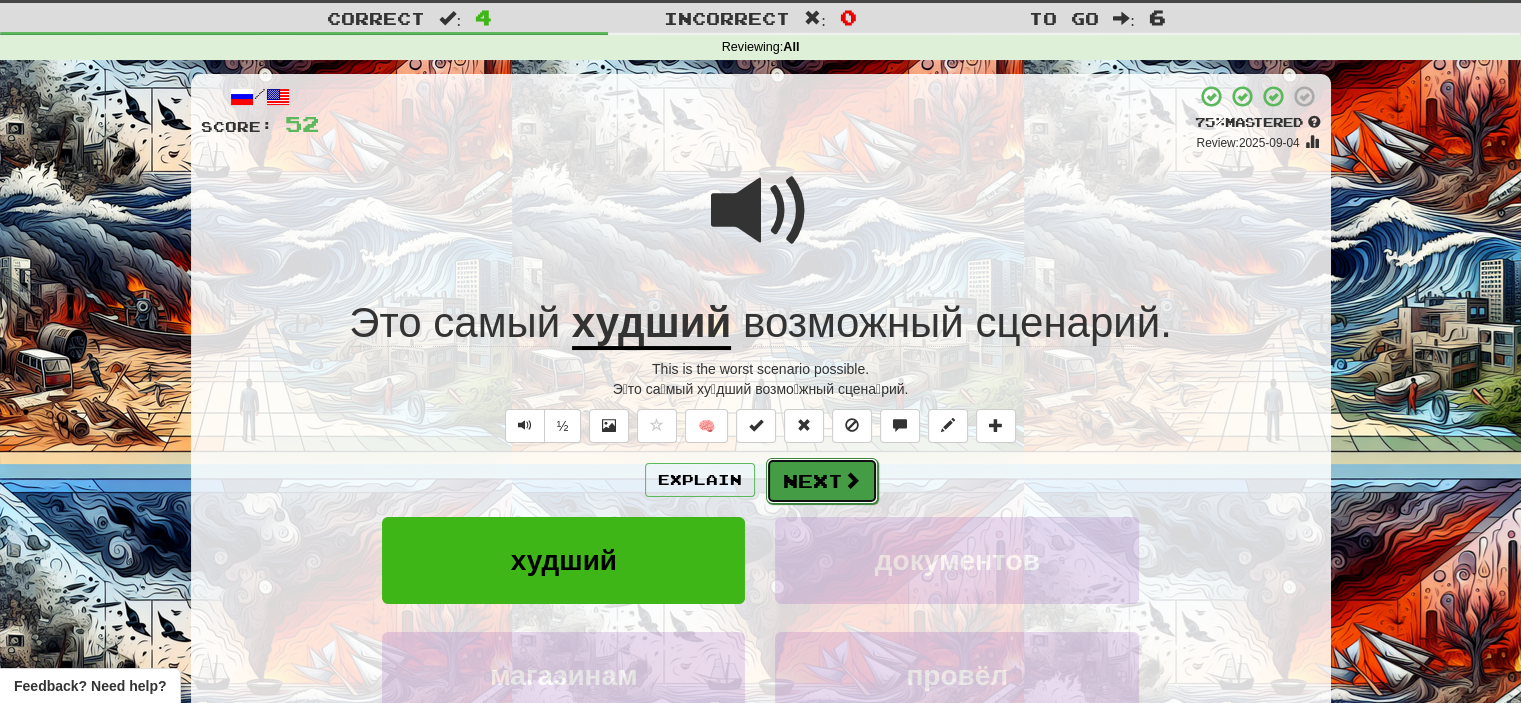 click at bounding box center [852, 480] 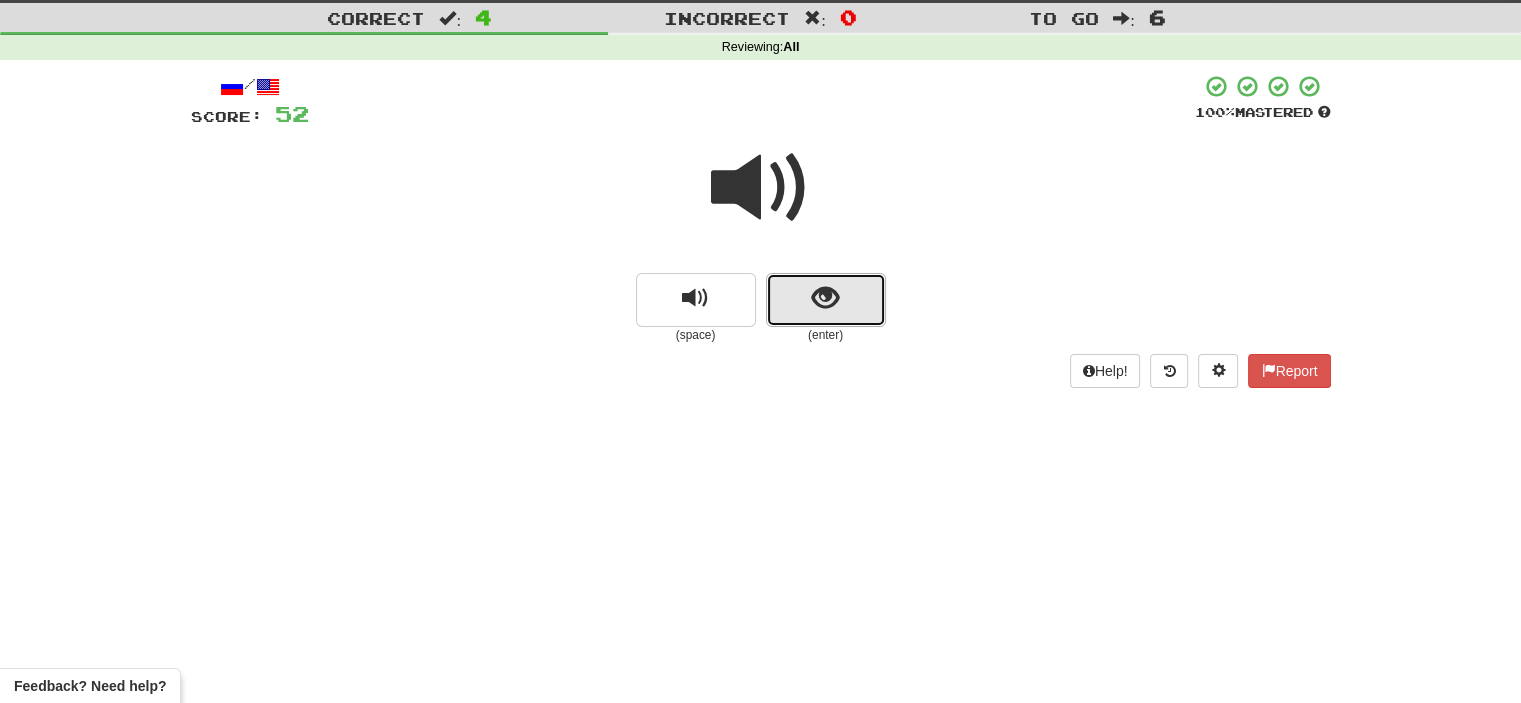 click at bounding box center [826, 300] 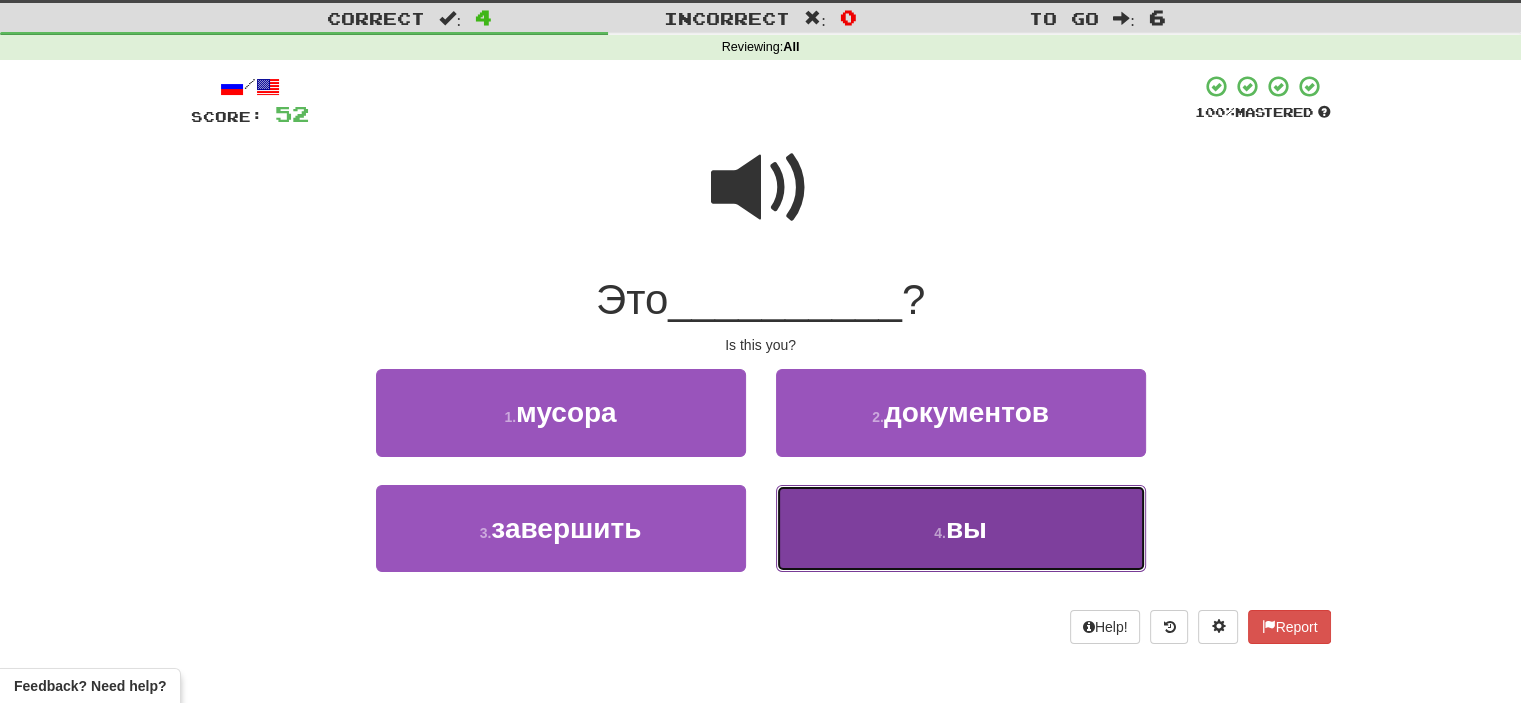 click on "4 .  вы" at bounding box center (961, 528) 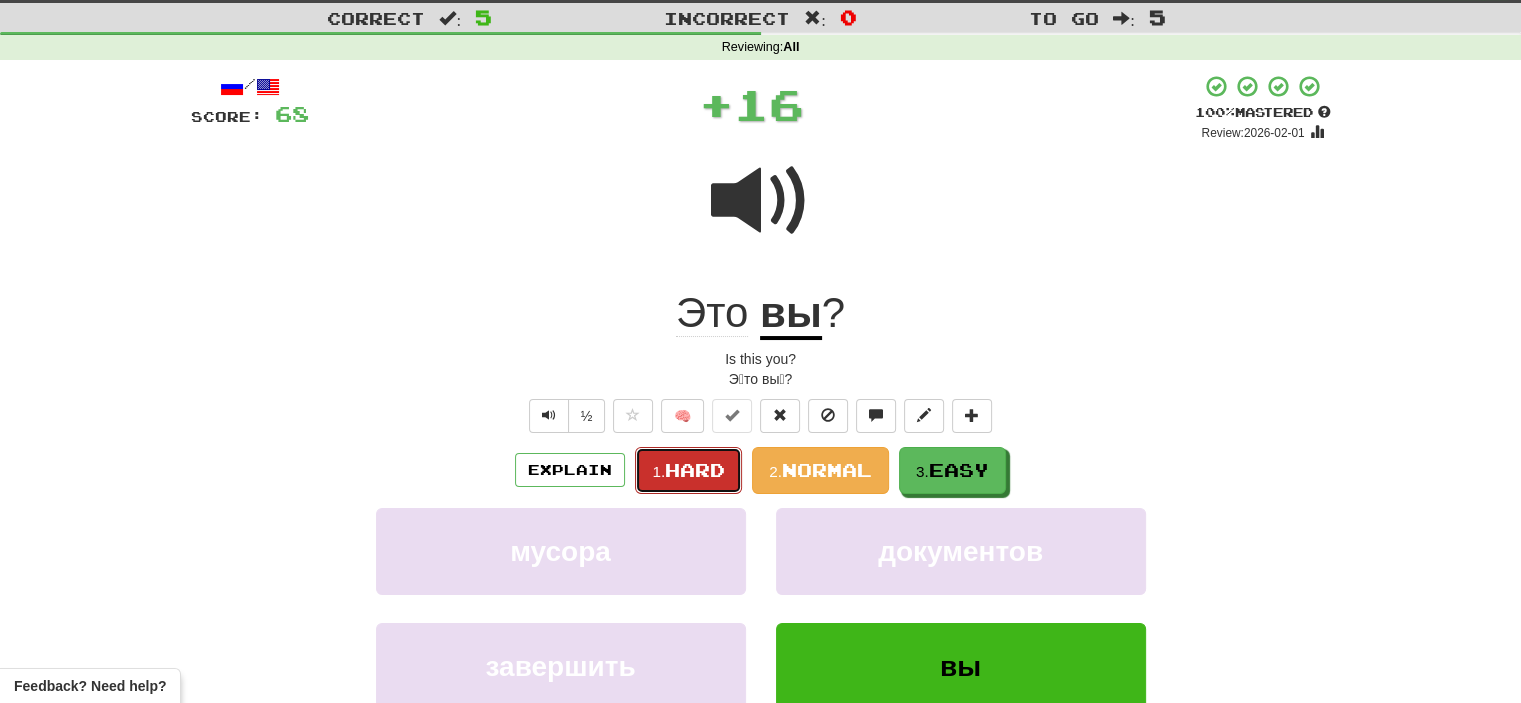 click on "Hard" at bounding box center (695, 470) 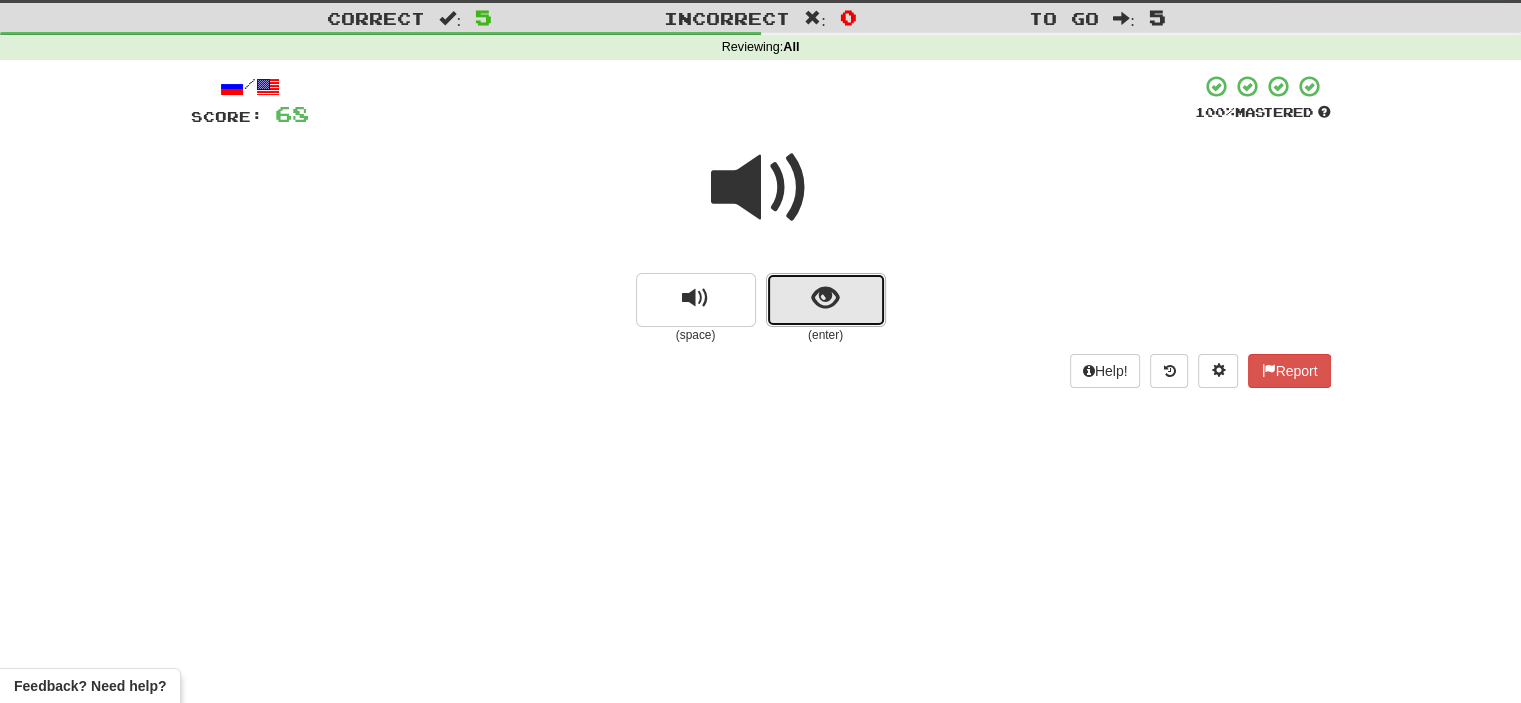 click at bounding box center (826, 300) 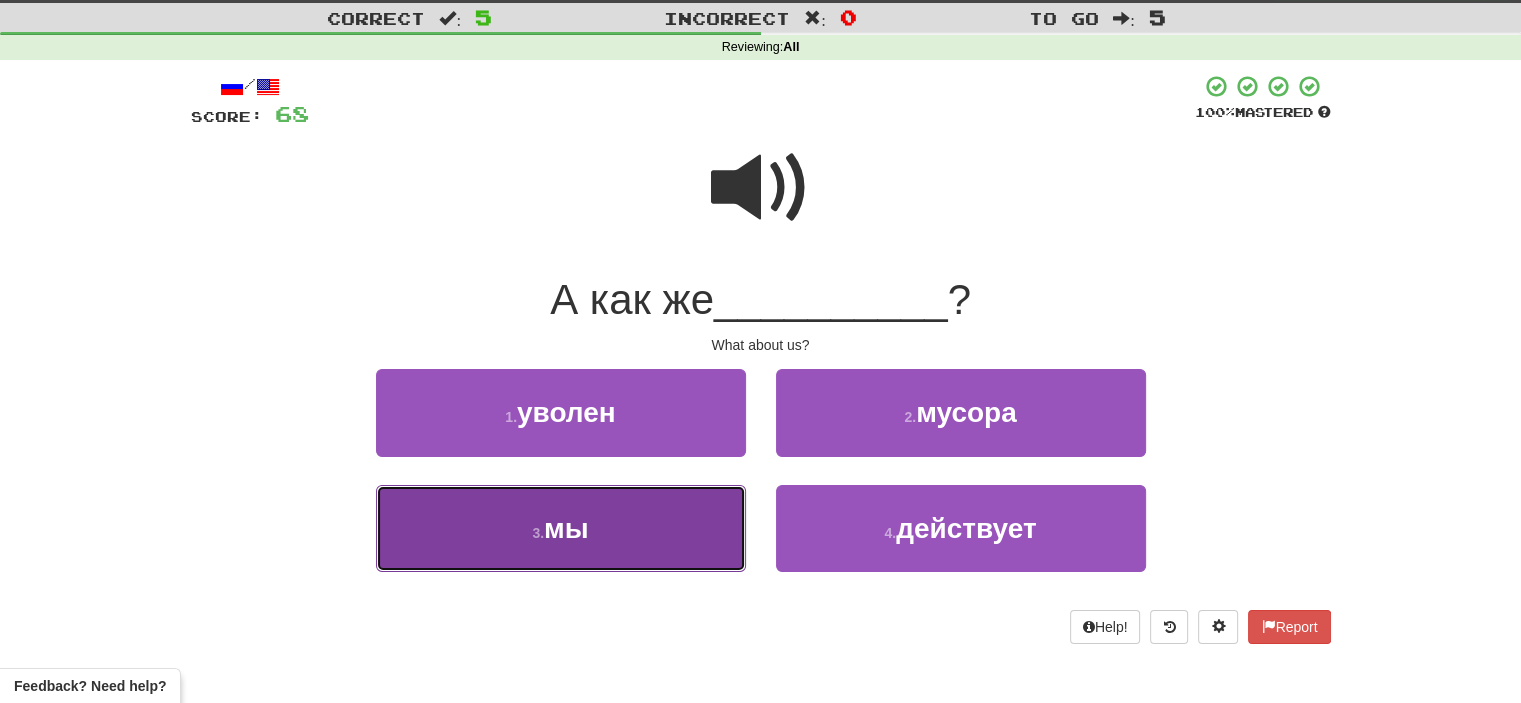 click on "3 .  мы" at bounding box center [561, 528] 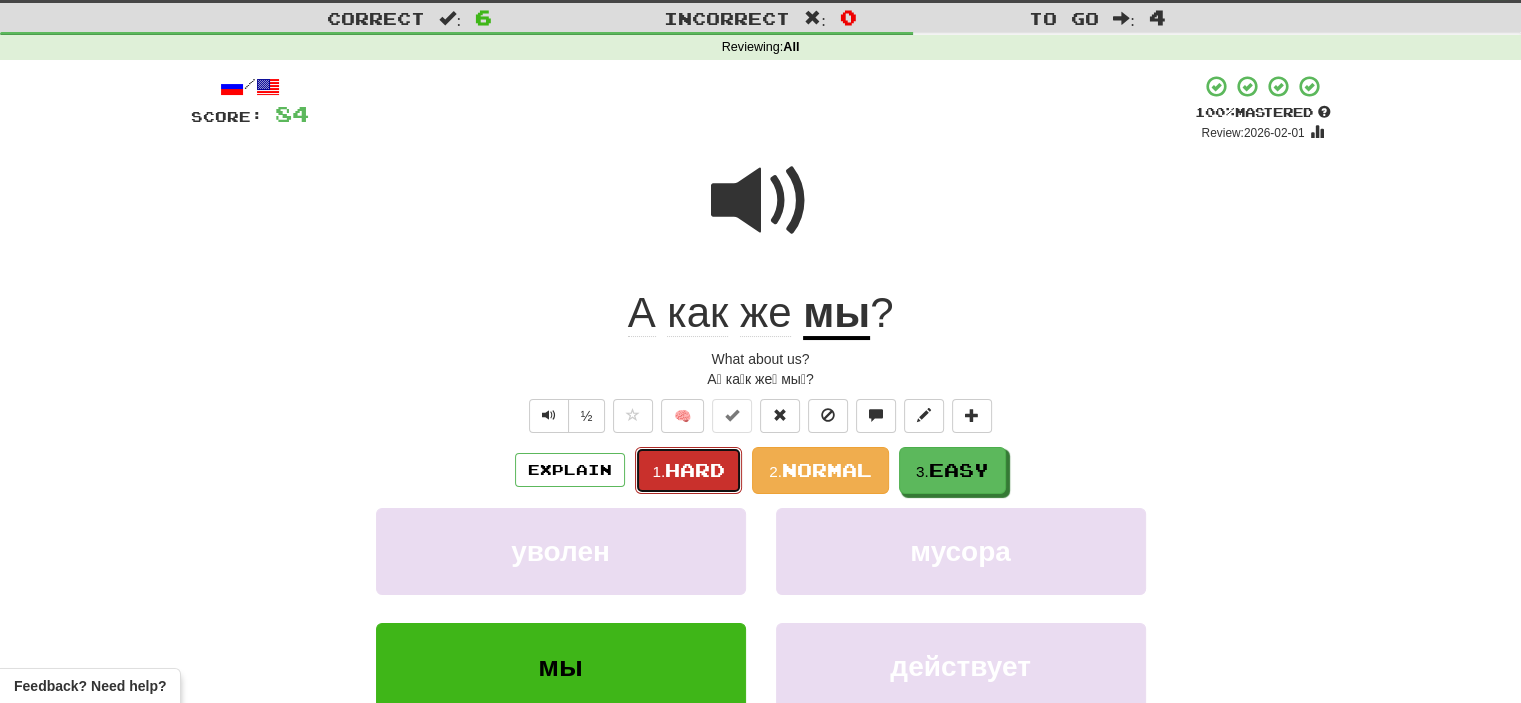 click on "Hard" at bounding box center (695, 470) 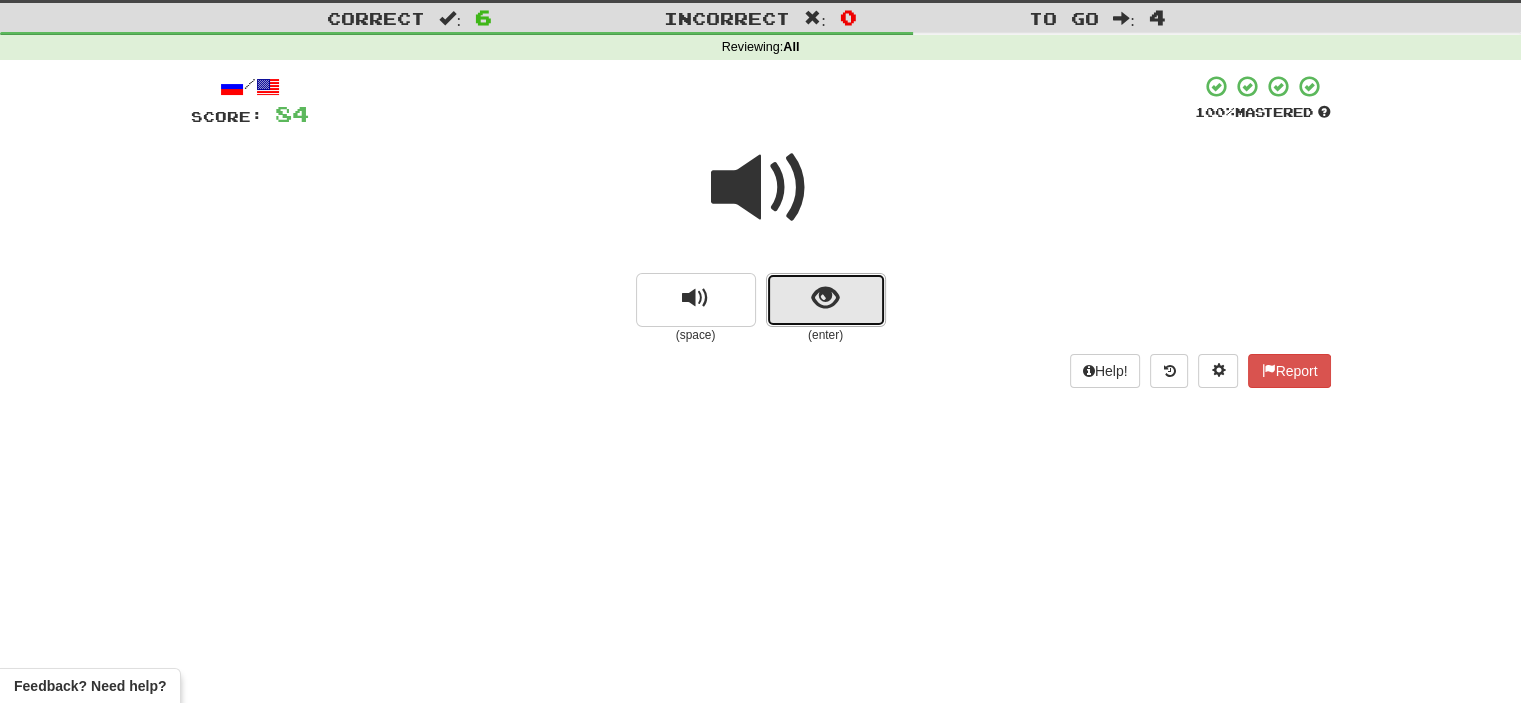 click at bounding box center (826, 300) 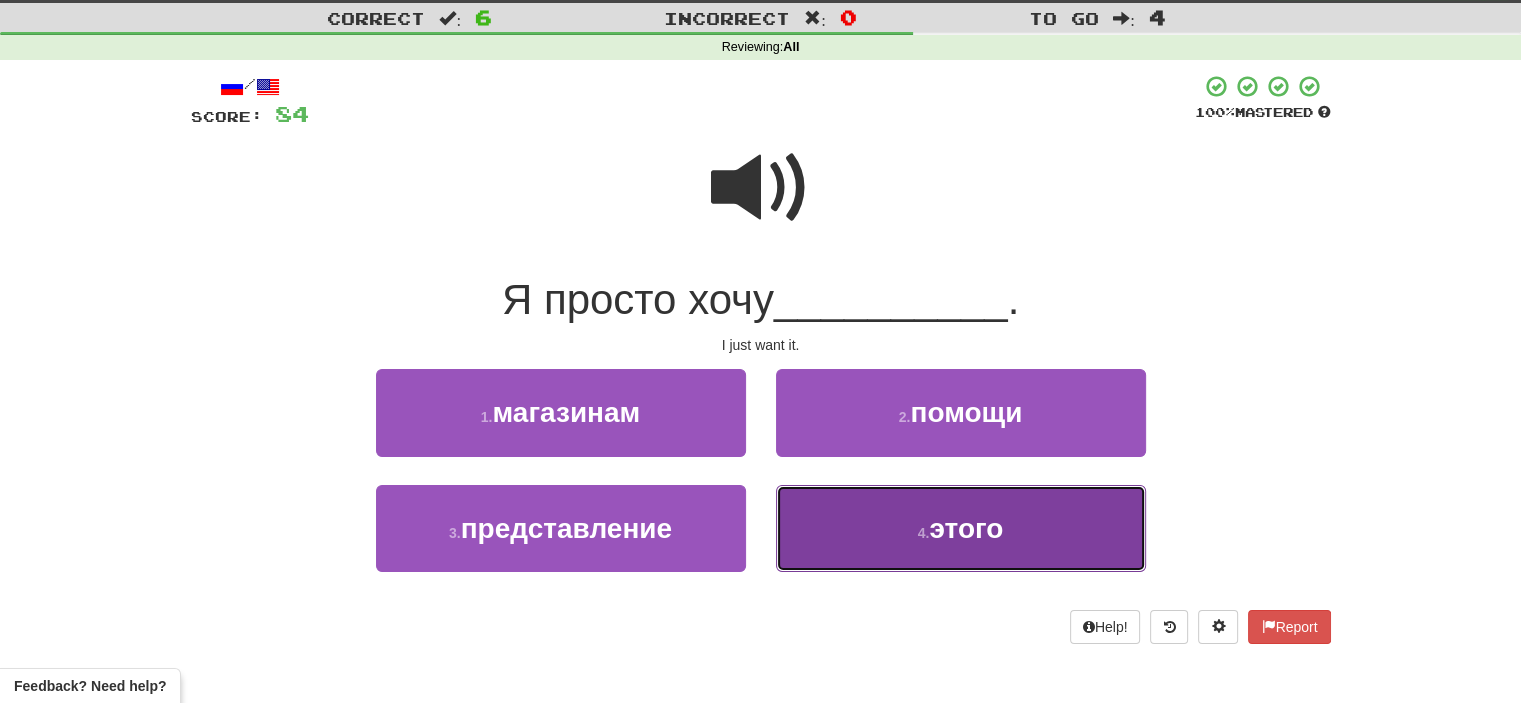 click on "4 .  этого" at bounding box center [961, 528] 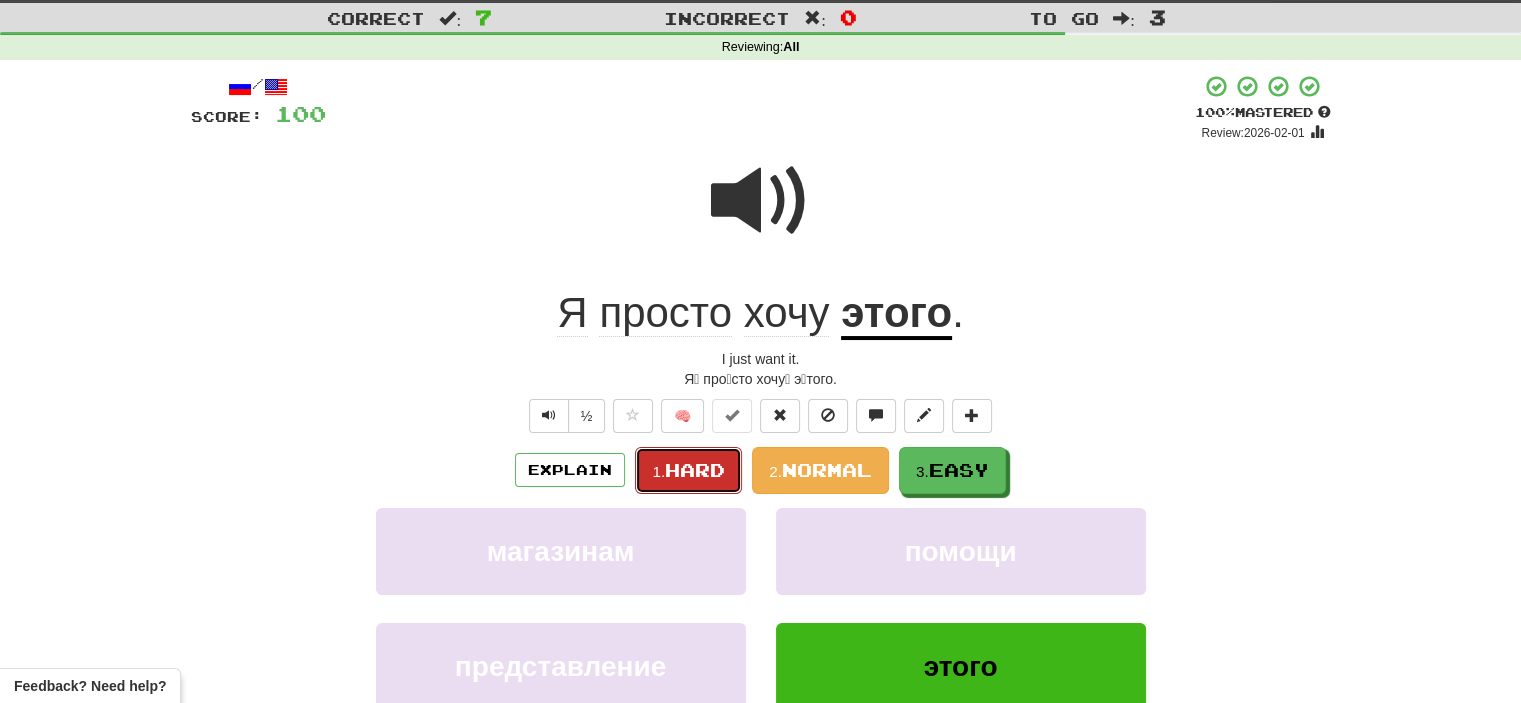 click on "Hard" at bounding box center (695, 470) 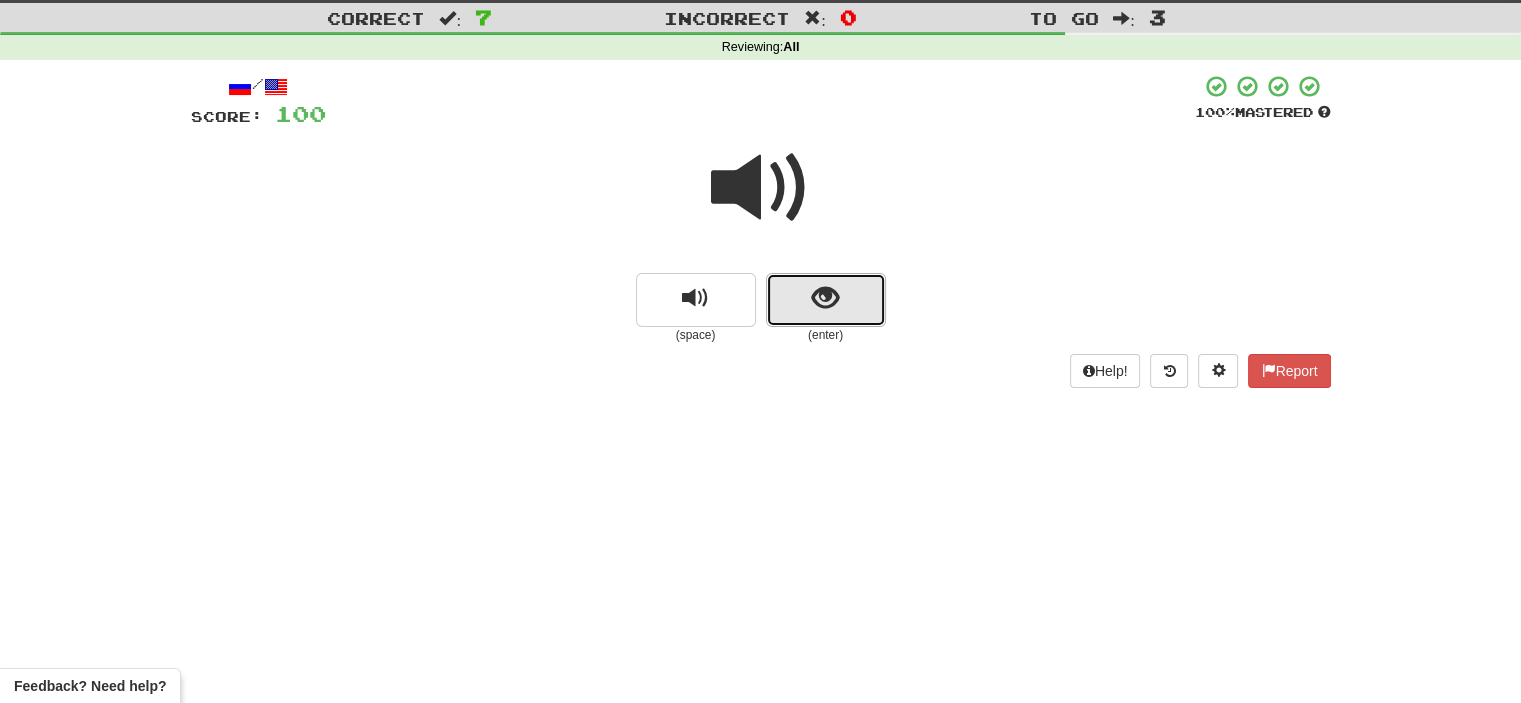 click at bounding box center [826, 300] 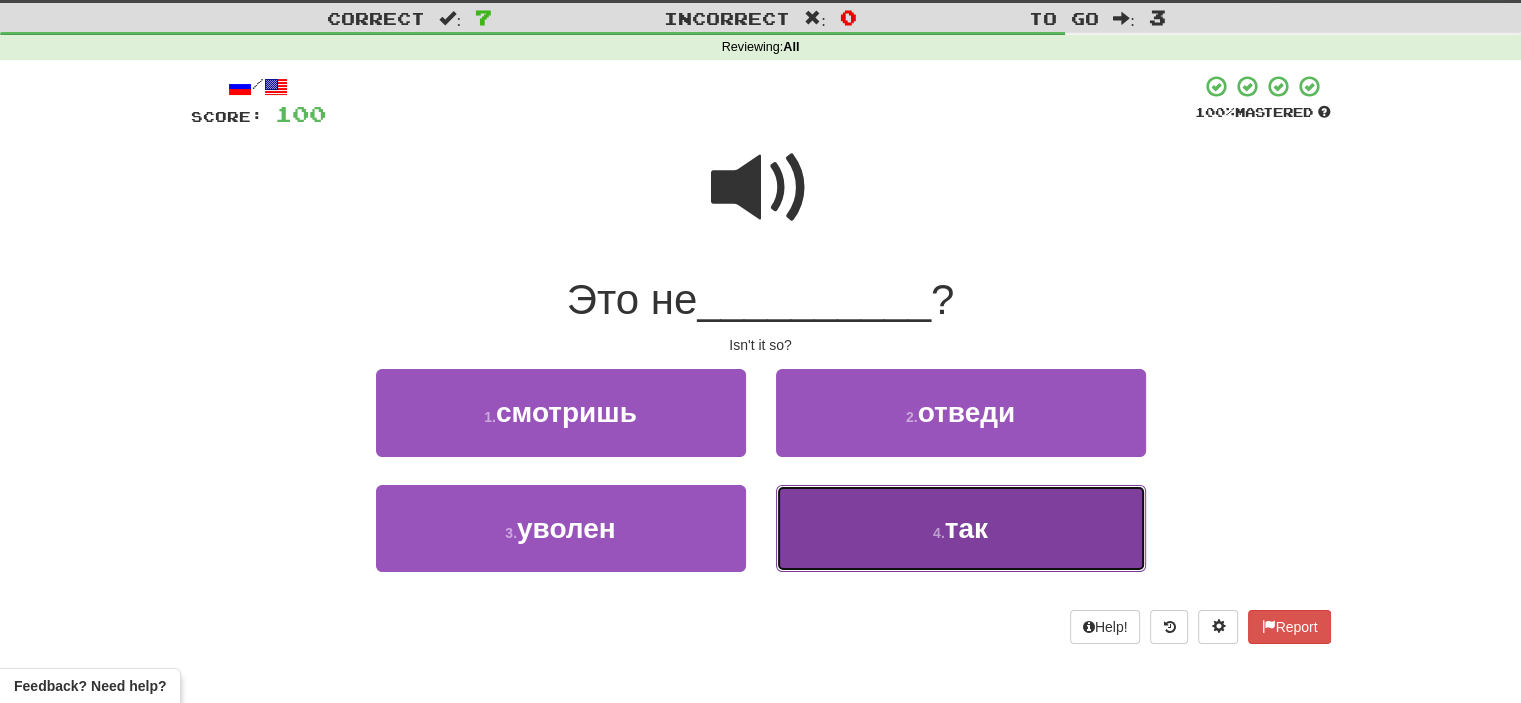 click on "4 .  так" at bounding box center [961, 528] 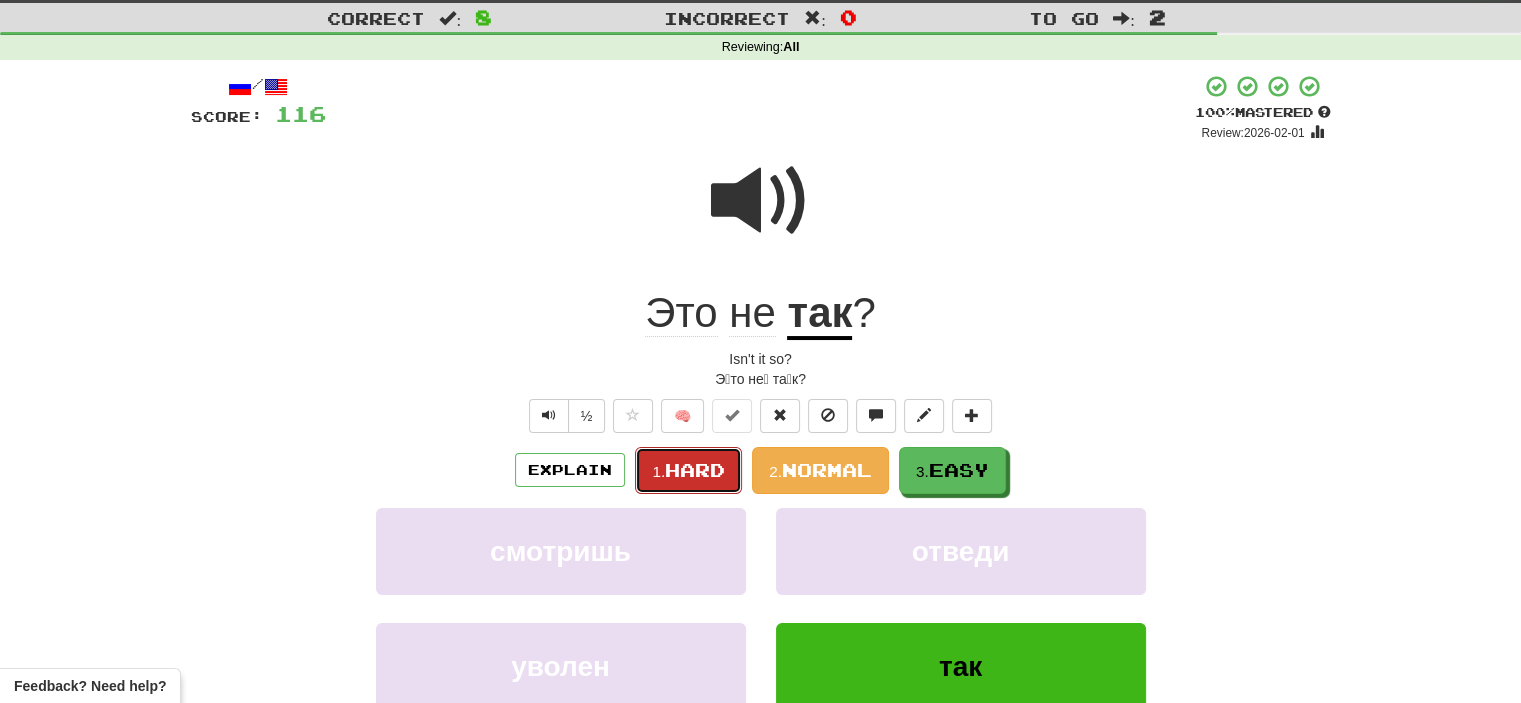 click on "Hard" at bounding box center (695, 470) 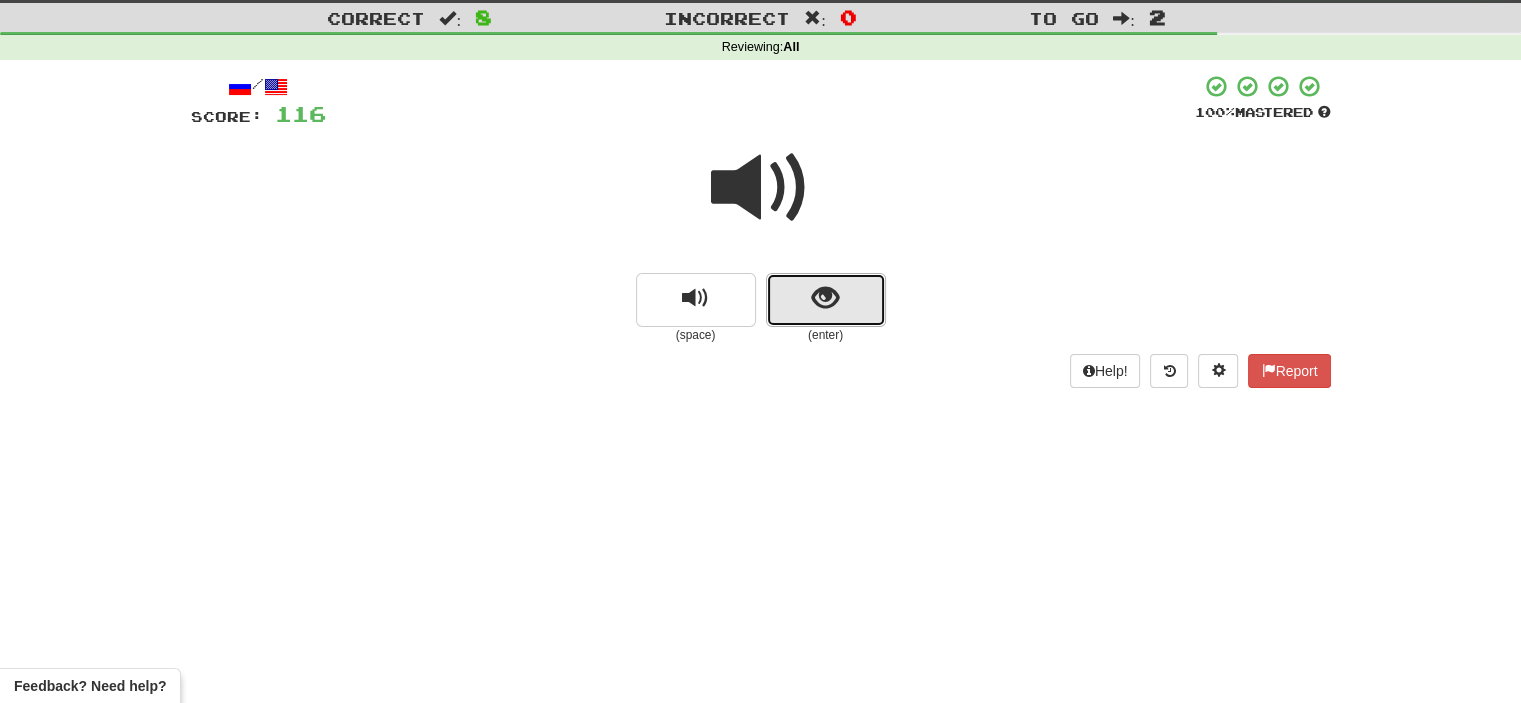 click at bounding box center [826, 300] 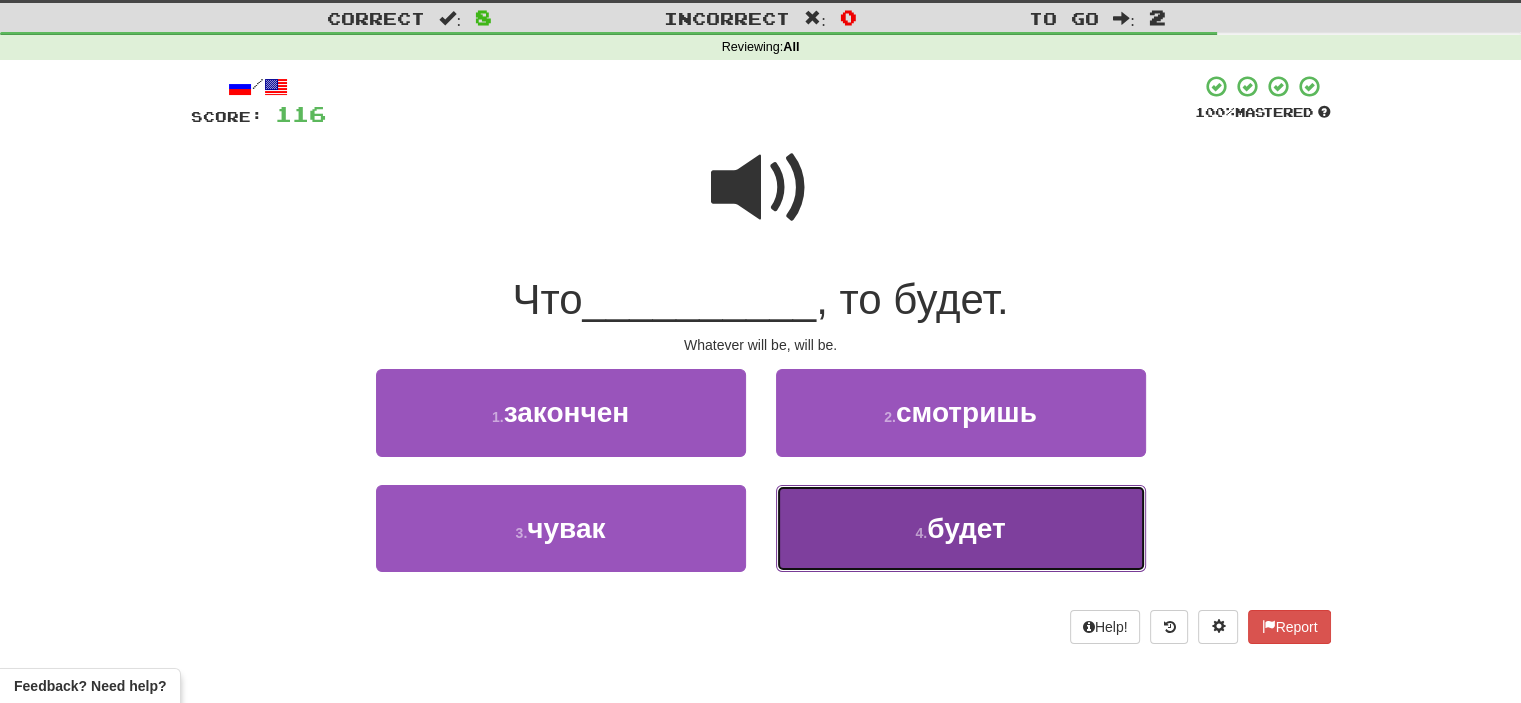 click on "4 .  будет" at bounding box center [961, 528] 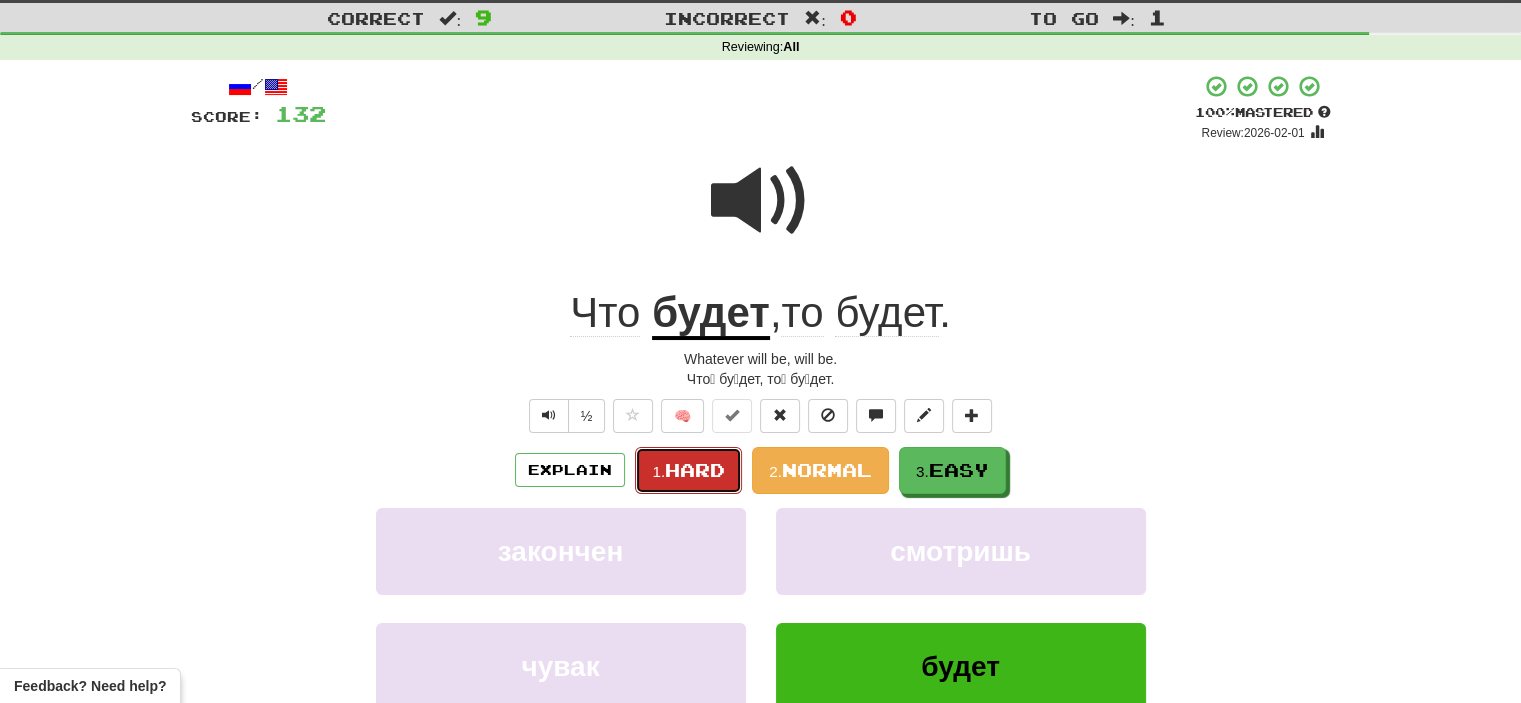 click on "Hard" at bounding box center (695, 470) 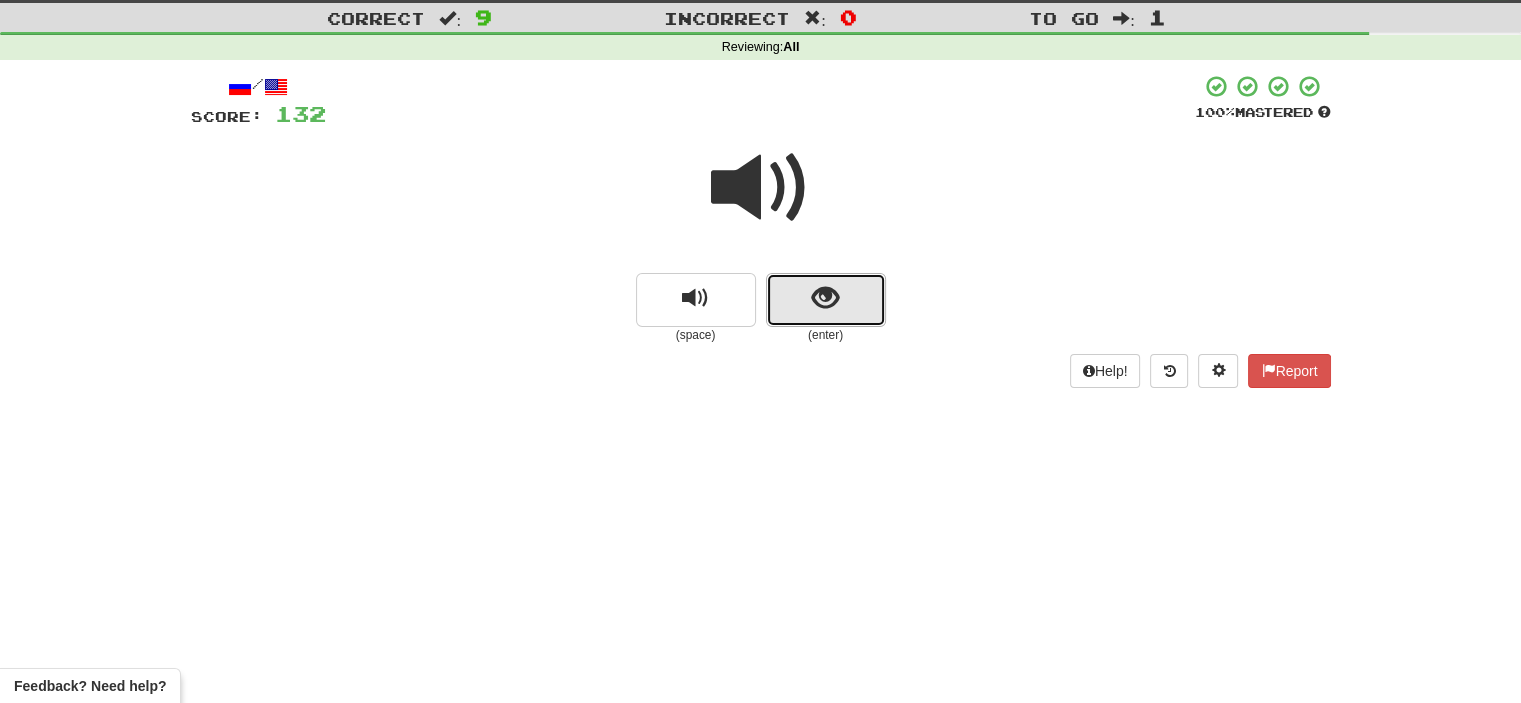 click at bounding box center (826, 300) 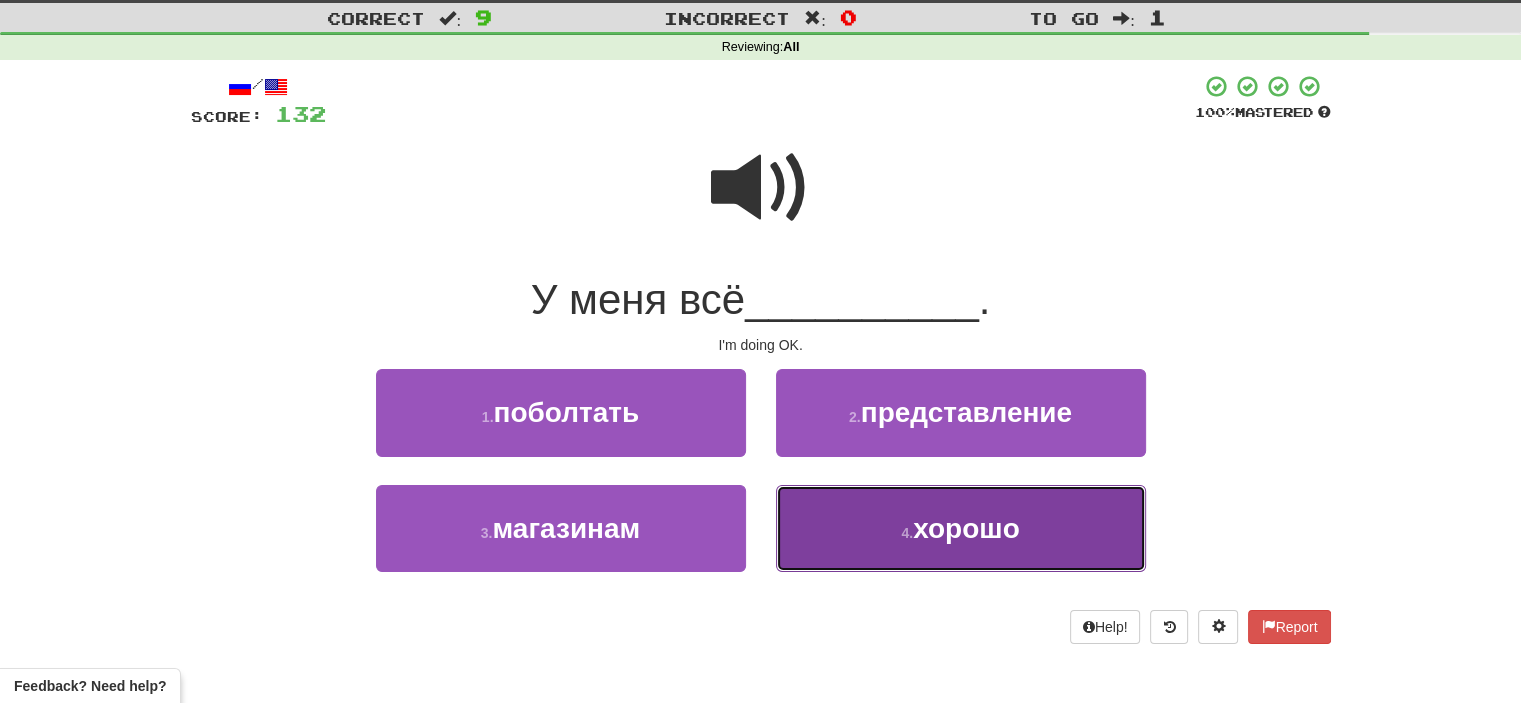 click on "4 .  хорошо" at bounding box center (961, 528) 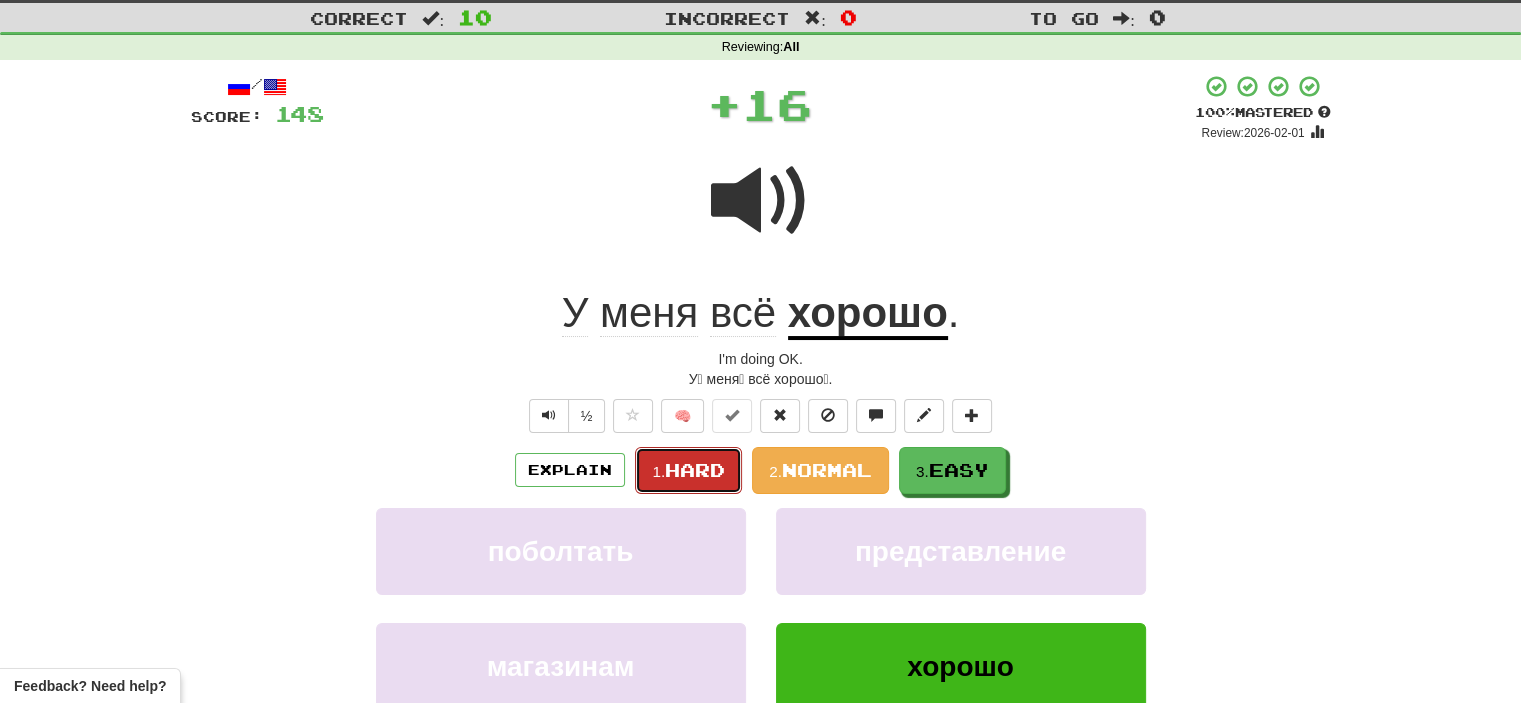 click on "Hard" at bounding box center (695, 470) 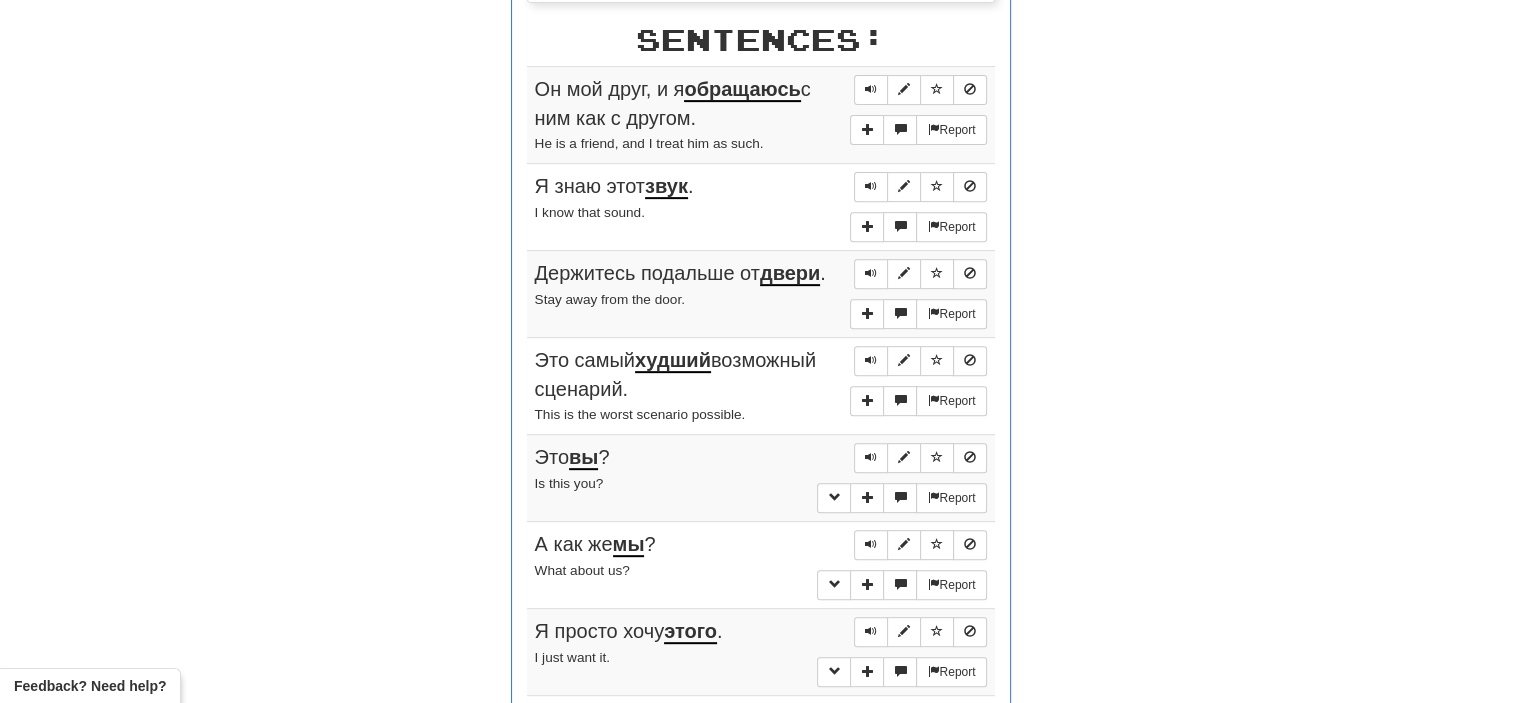 scroll, scrollTop: 768, scrollLeft: 0, axis: vertical 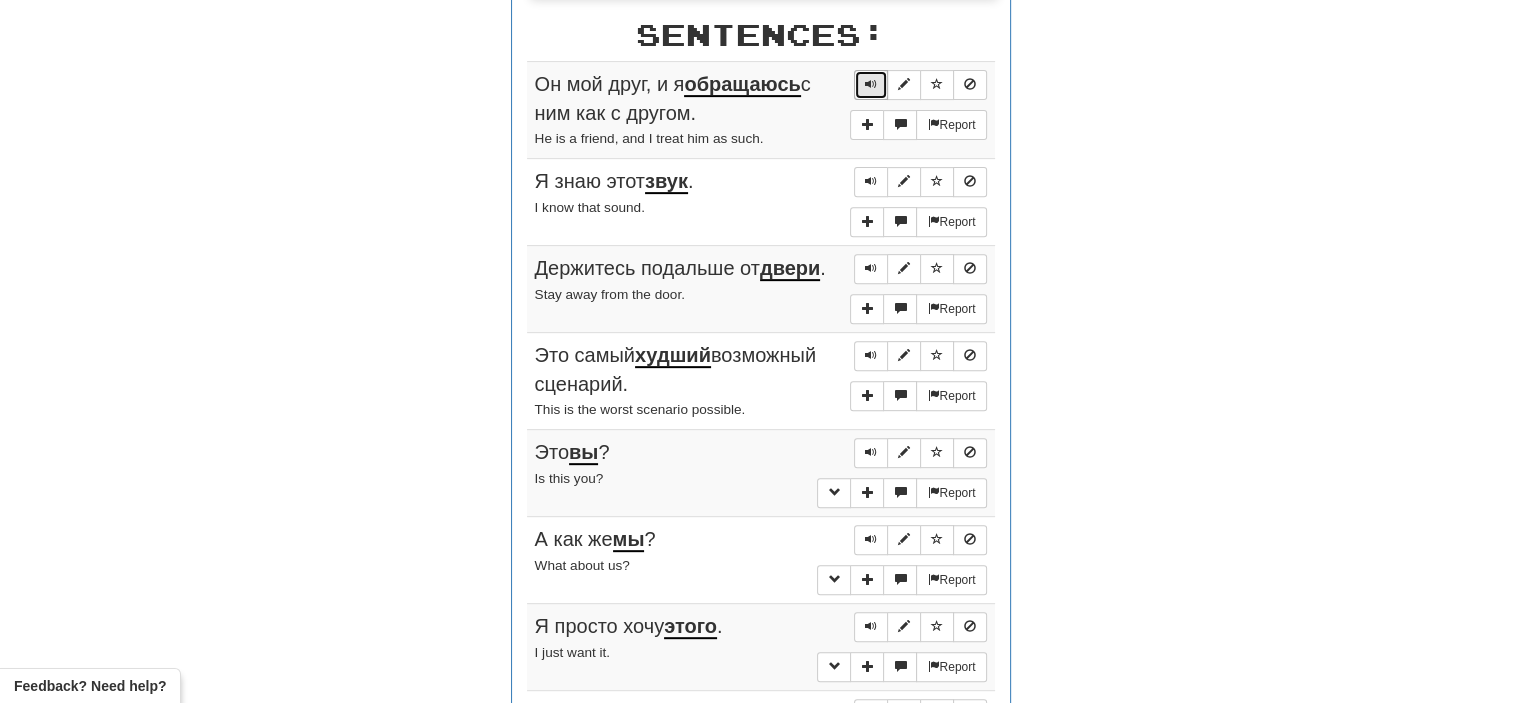 click at bounding box center [871, 84] 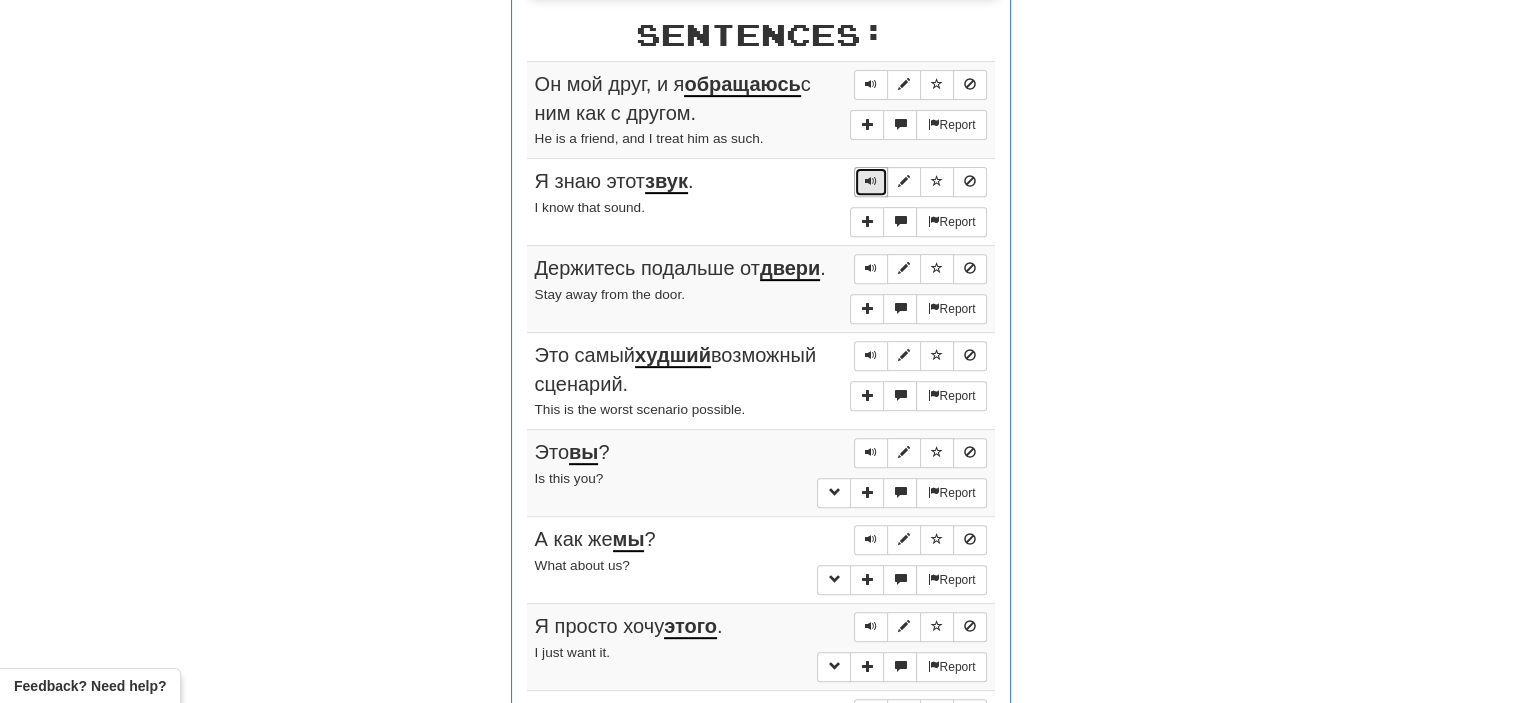 click at bounding box center (871, 181) 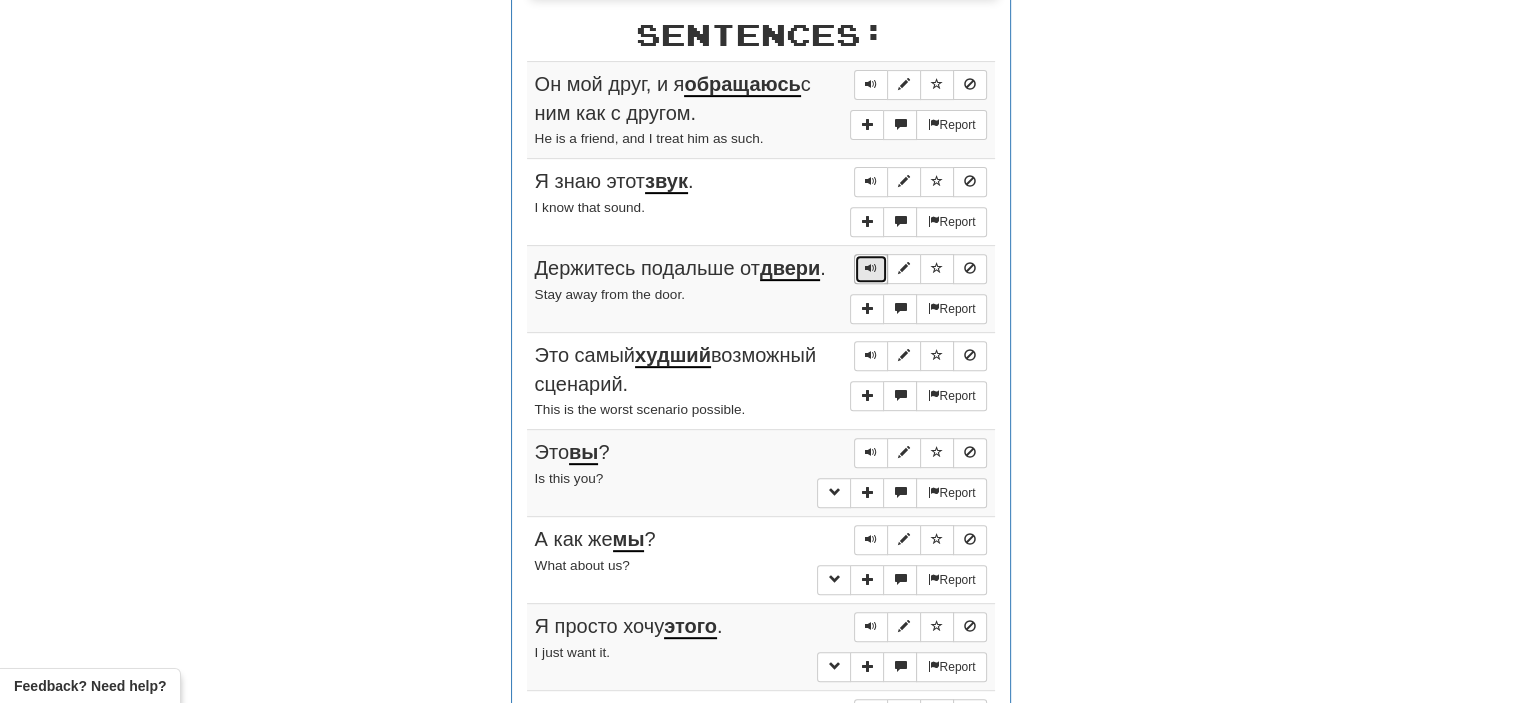 click at bounding box center [871, 268] 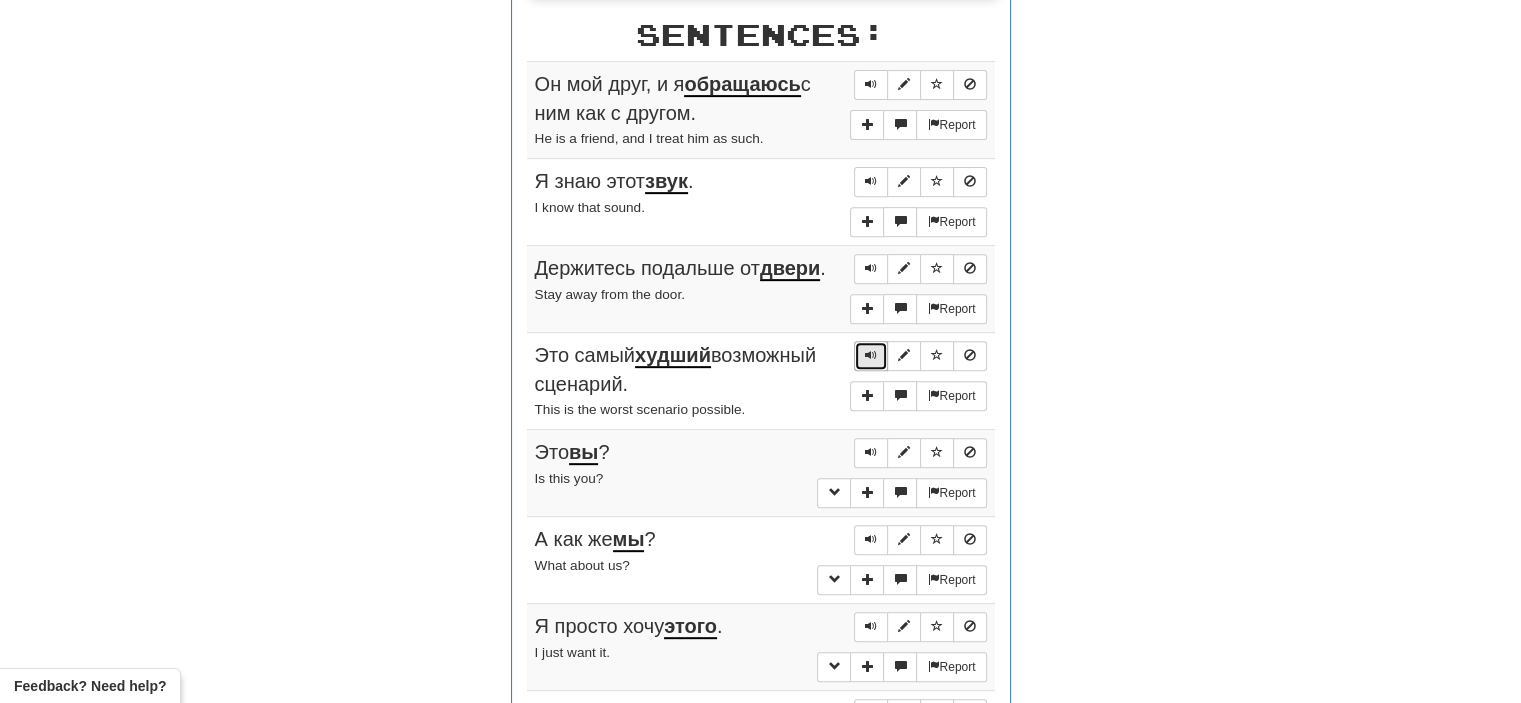 click at bounding box center (871, 355) 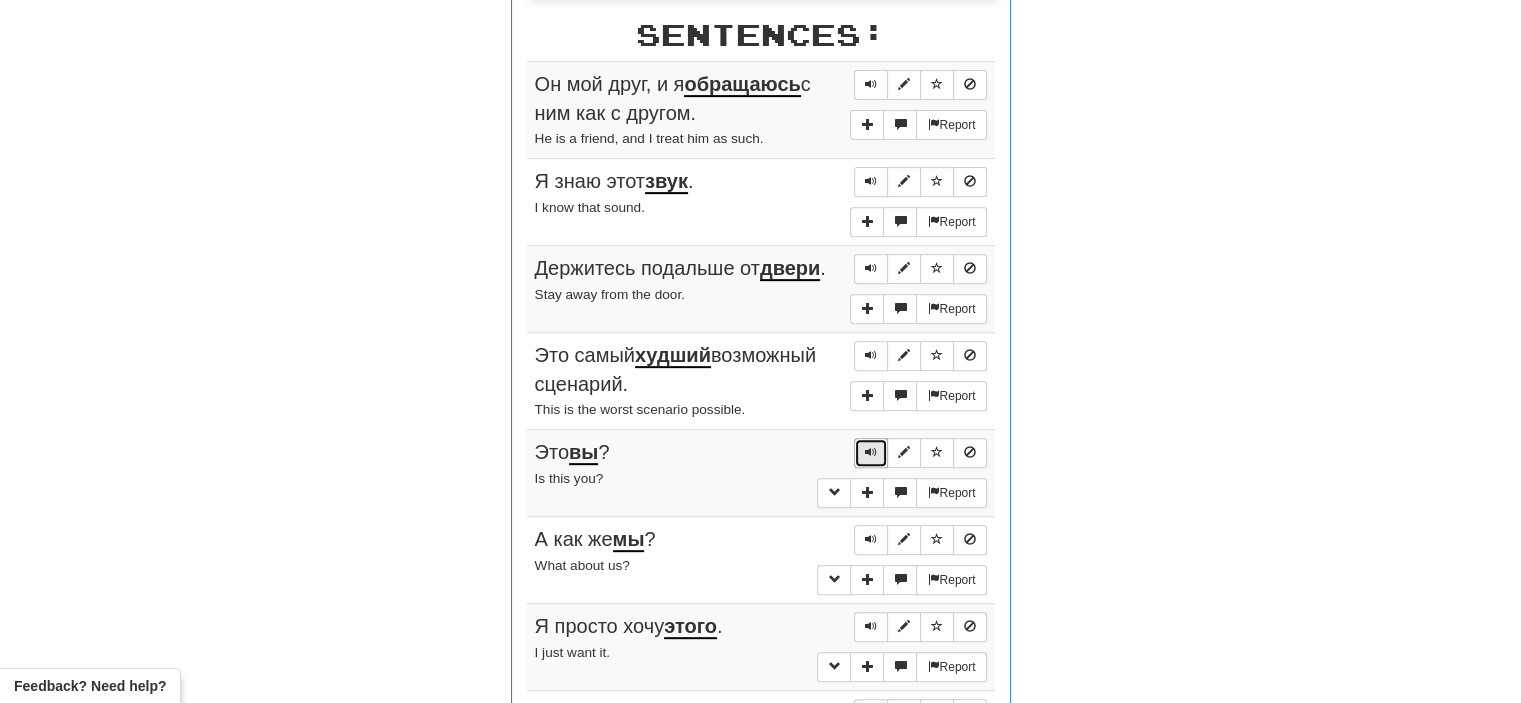 click at bounding box center [871, 452] 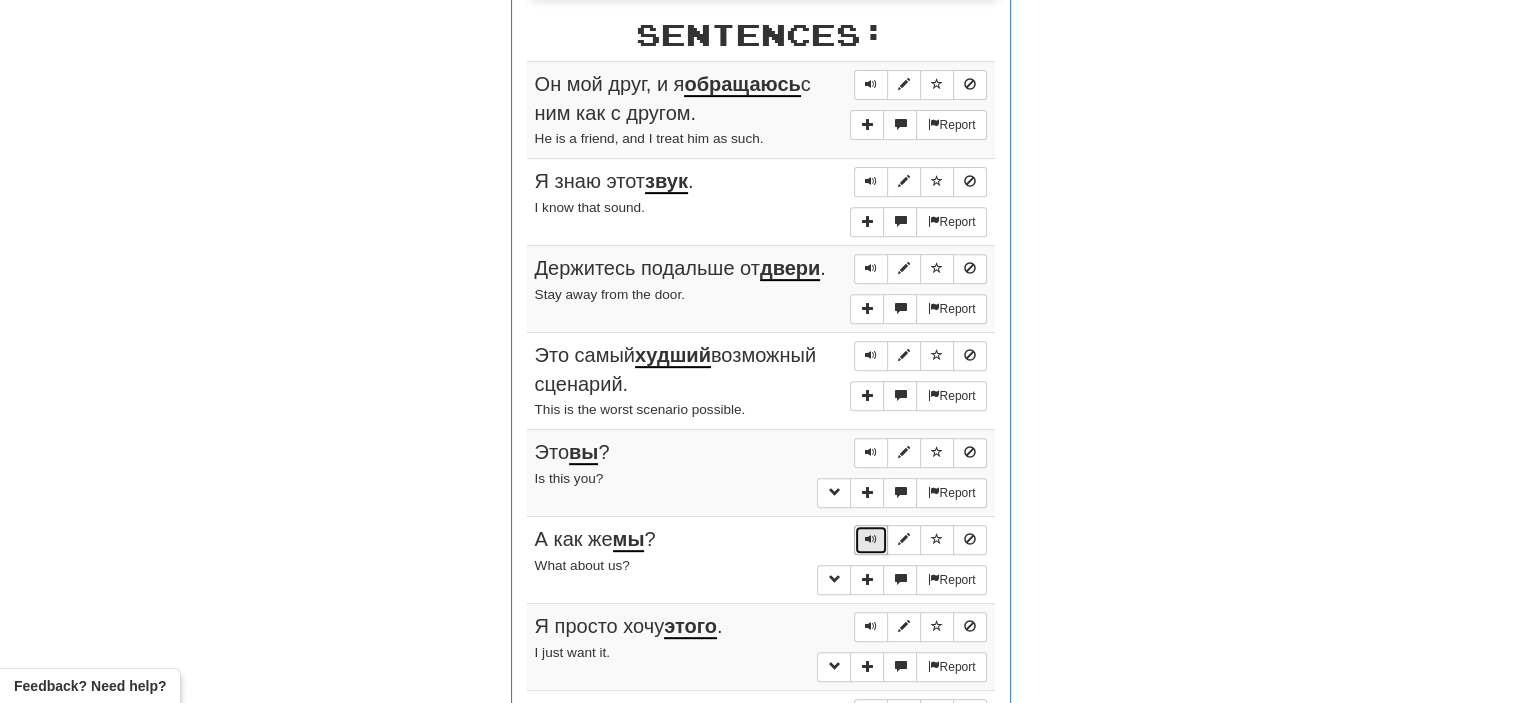 click at bounding box center (871, 539) 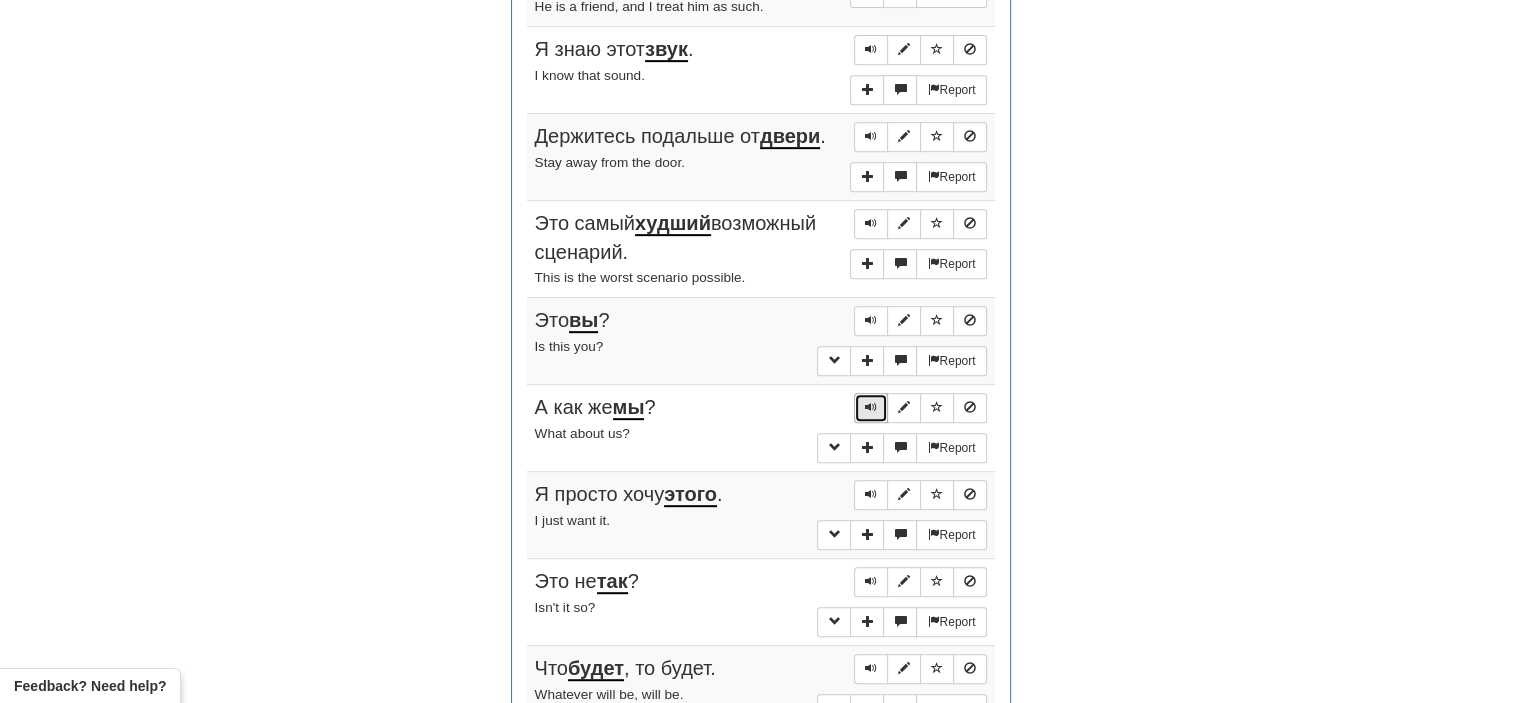 scroll, scrollTop: 902, scrollLeft: 0, axis: vertical 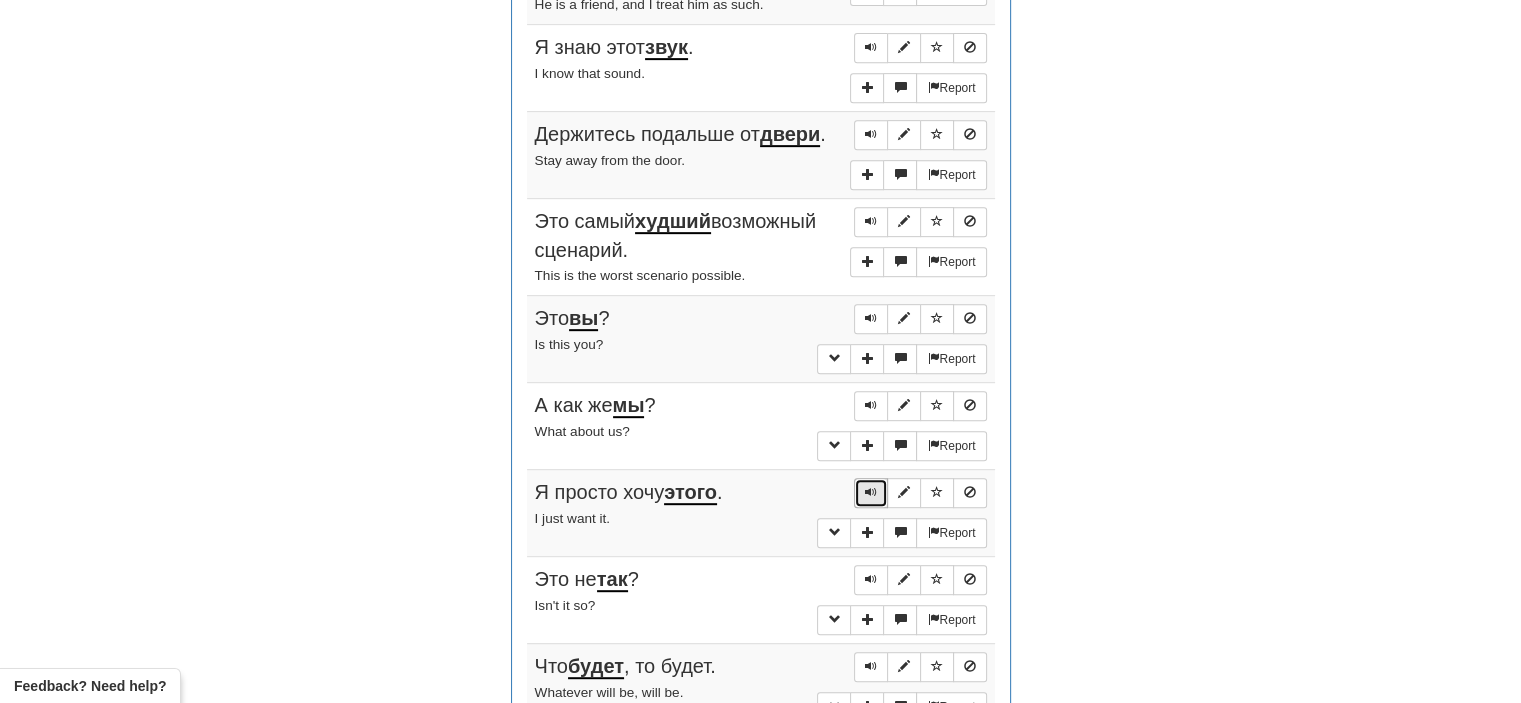 click at bounding box center (871, 492) 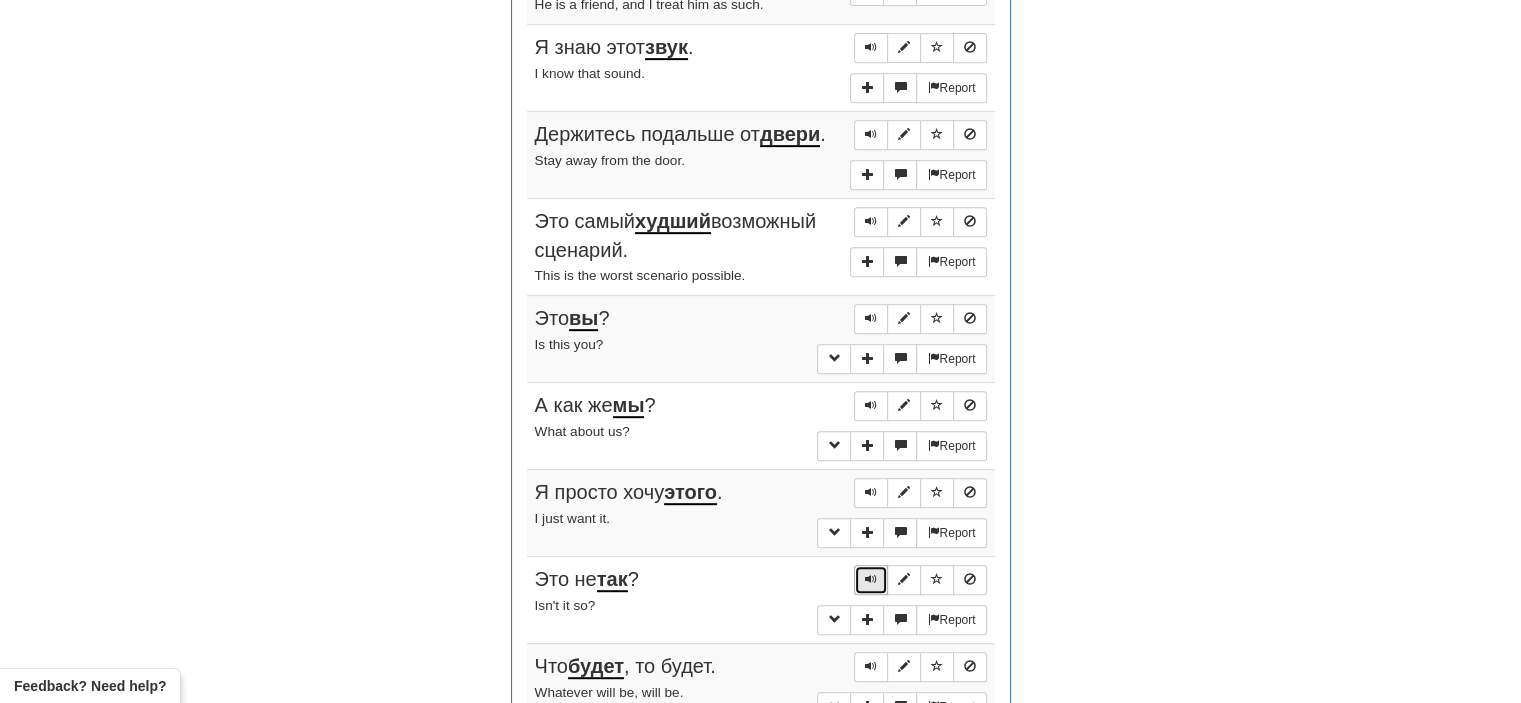 click at bounding box center [871, 579] 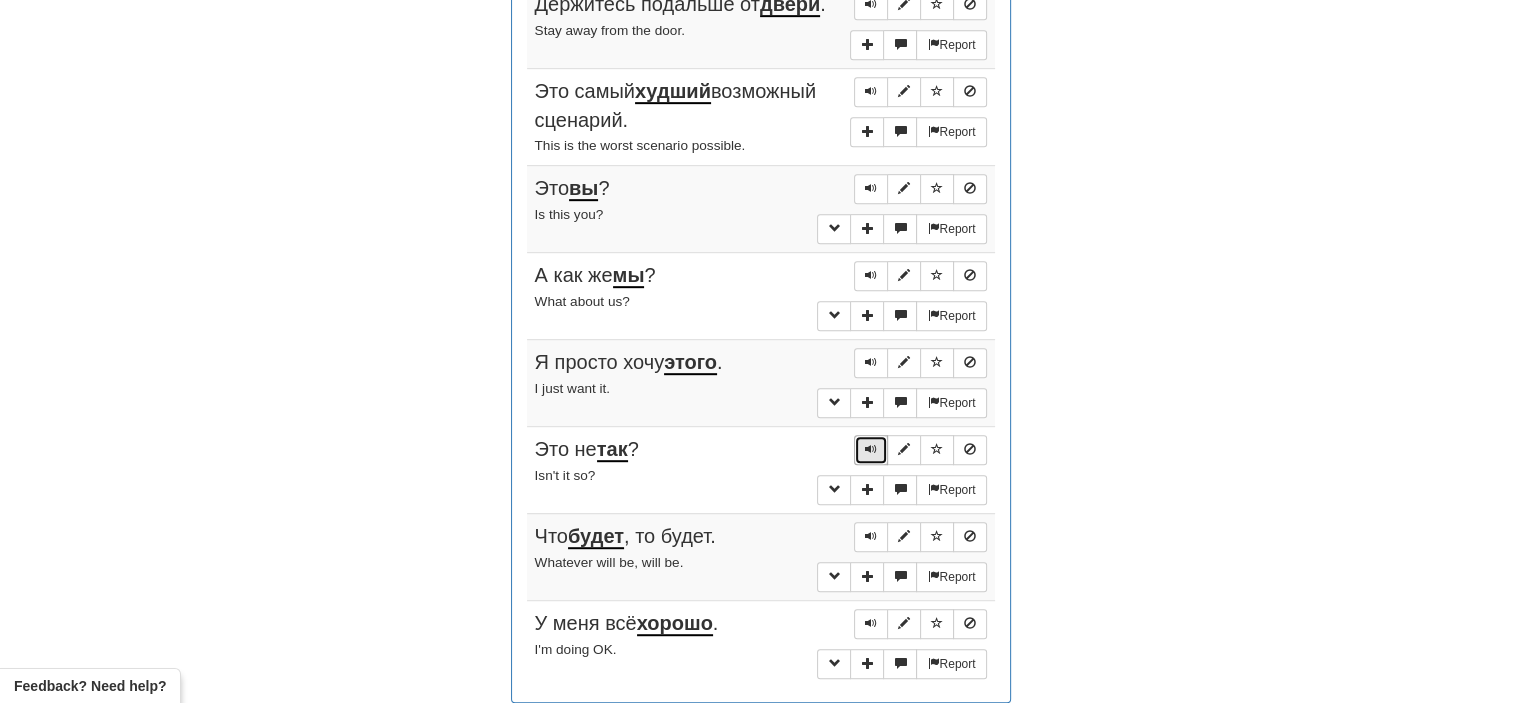 scroll, scrollTop: 1040, scrollLeft: 0, axis: vertical 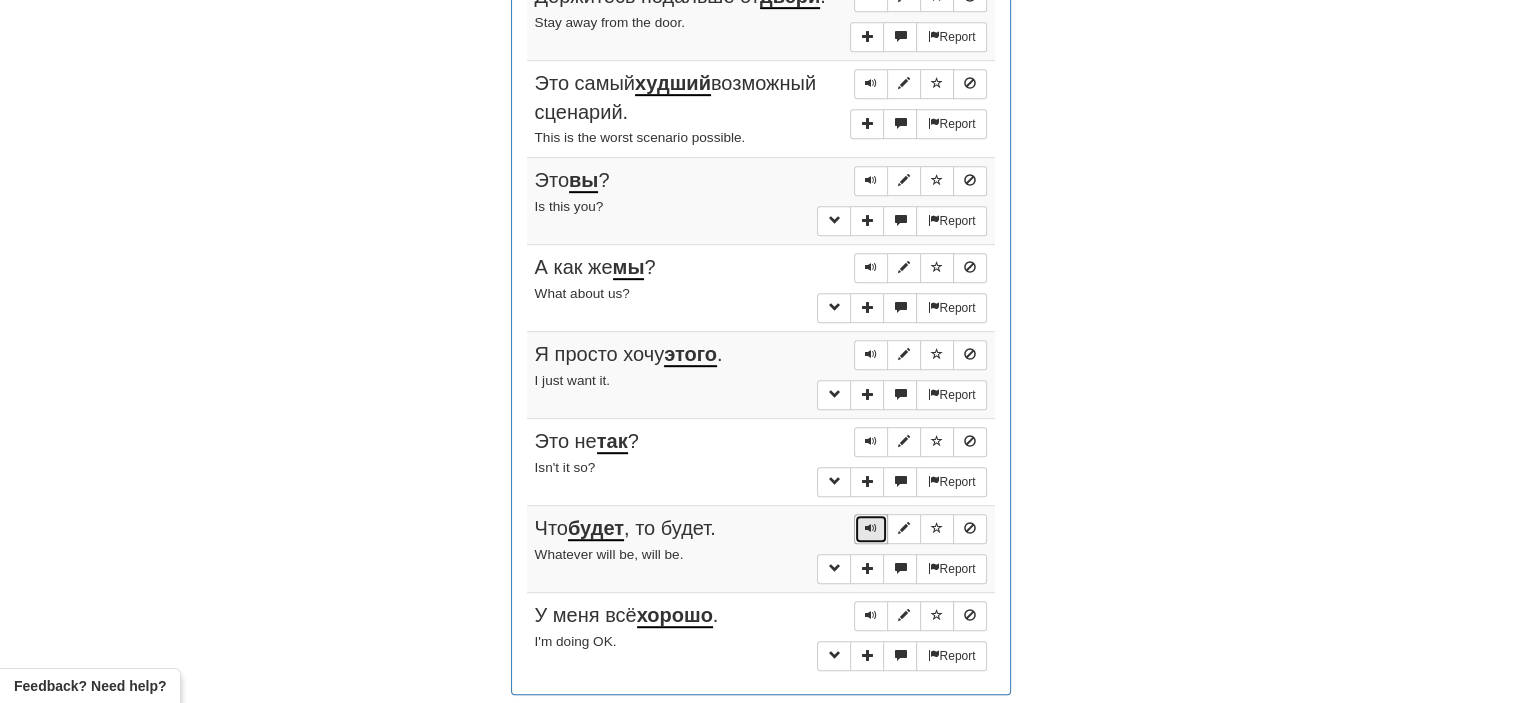 click at bounding box center (871, 528) 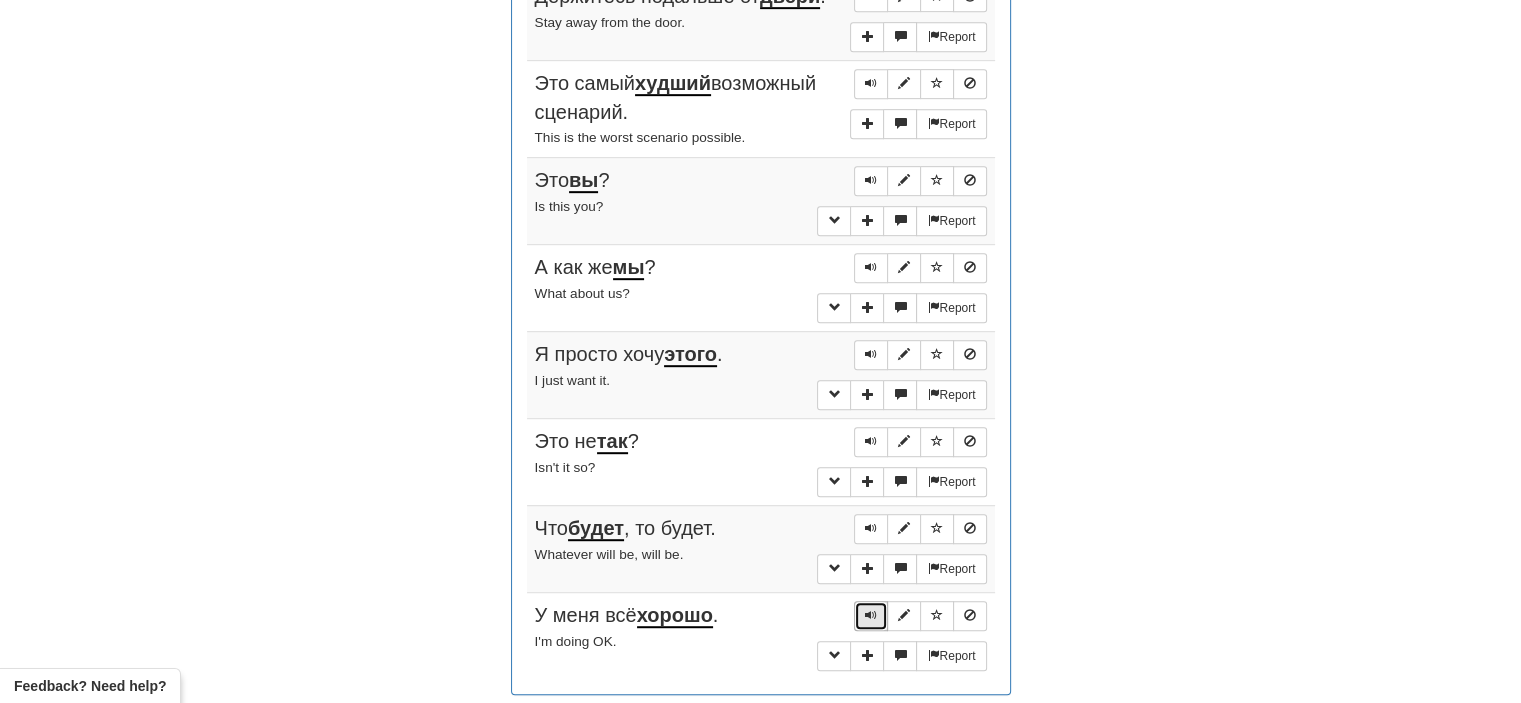 click at bounding box center (871, 615) 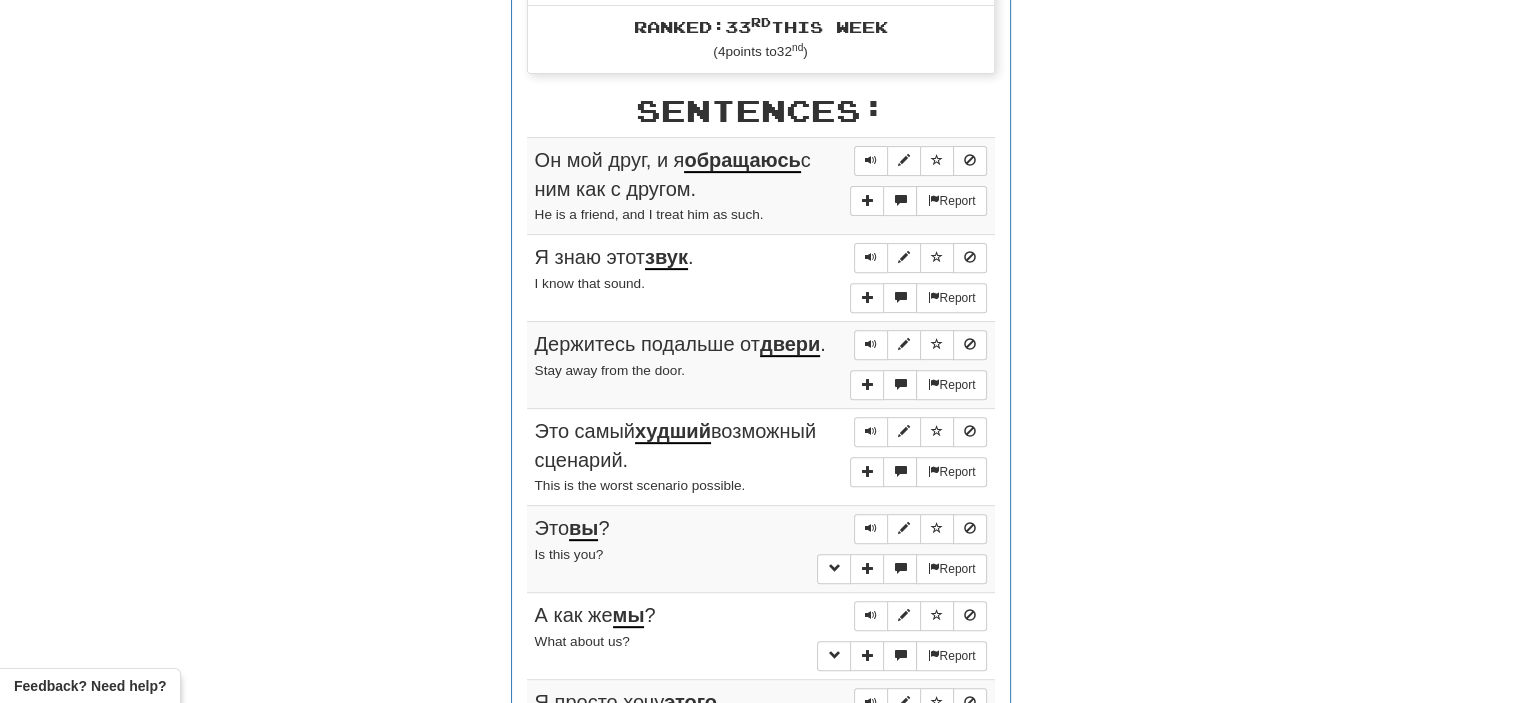 scroll, scrollTop: 682, scrollLeft: 0, axis: vertical 